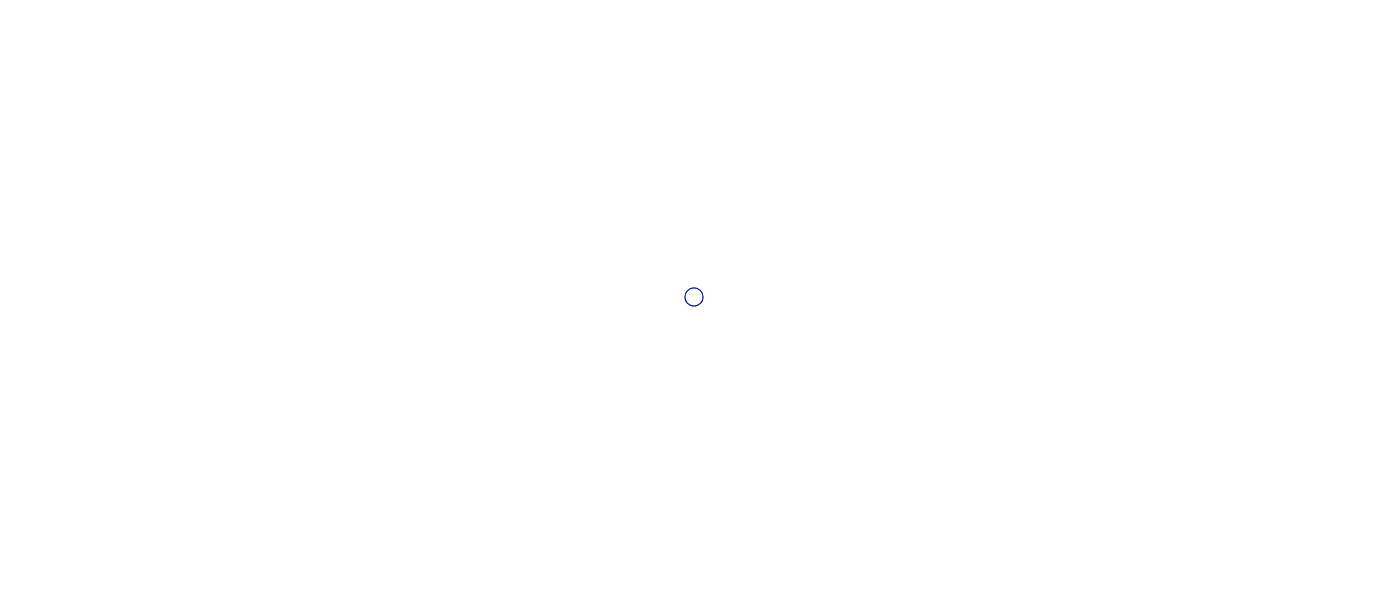 scroll, scrollTop: 0, scrollLeft: 0, axis: both 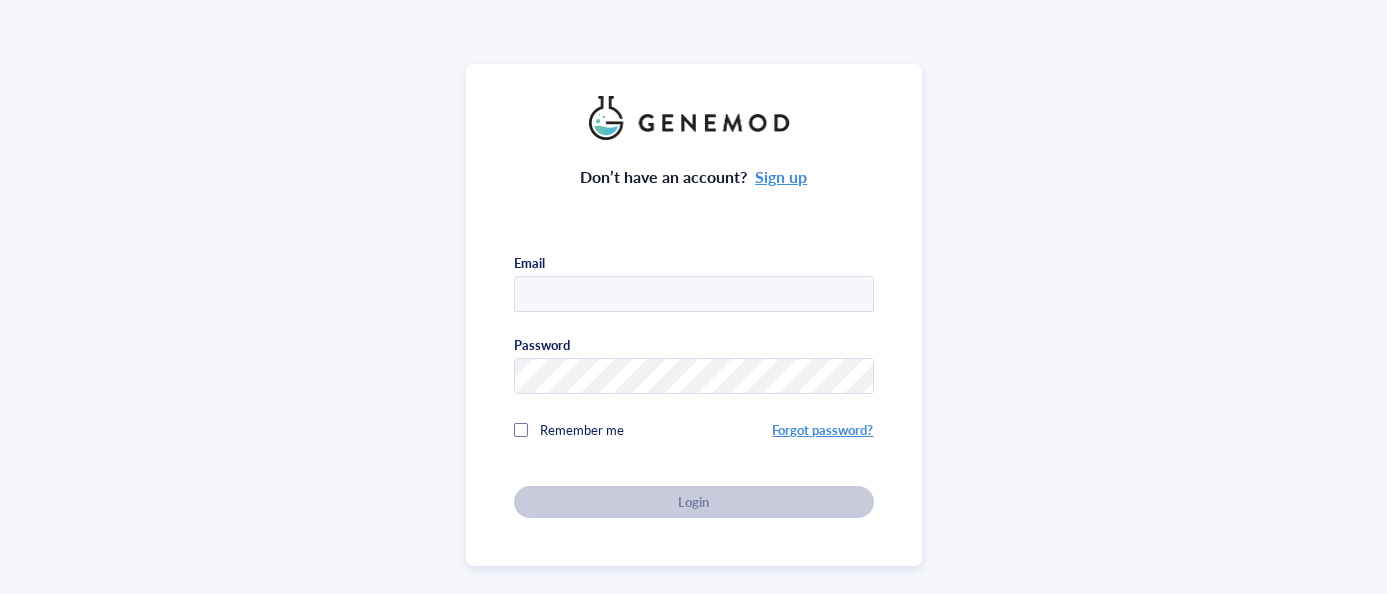 click at bounding box center (694, 294) 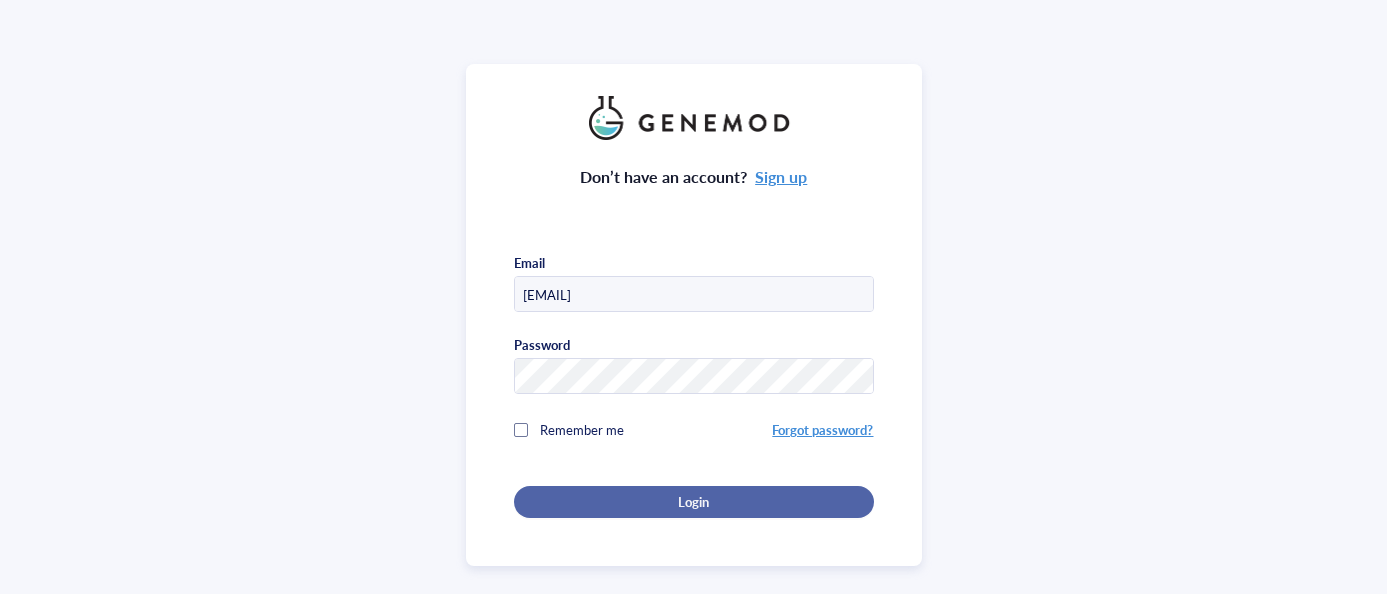 click on "Login" at bounding box center (694, 502) 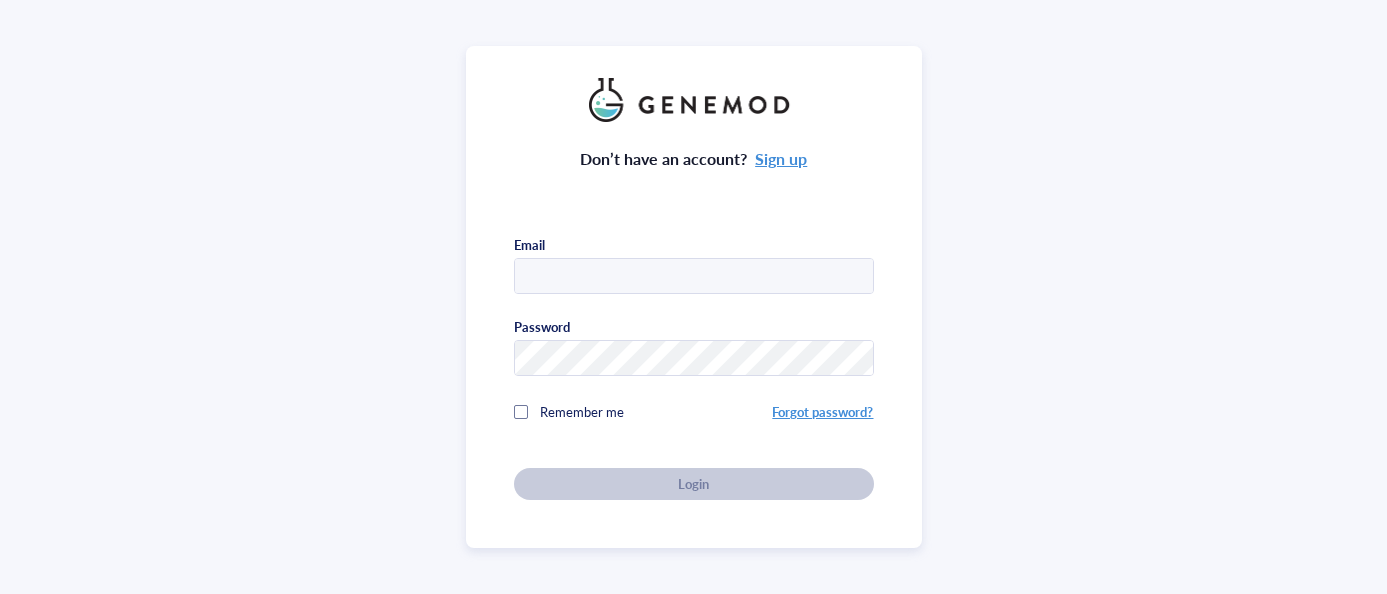 click at bounding box center [694, 277] 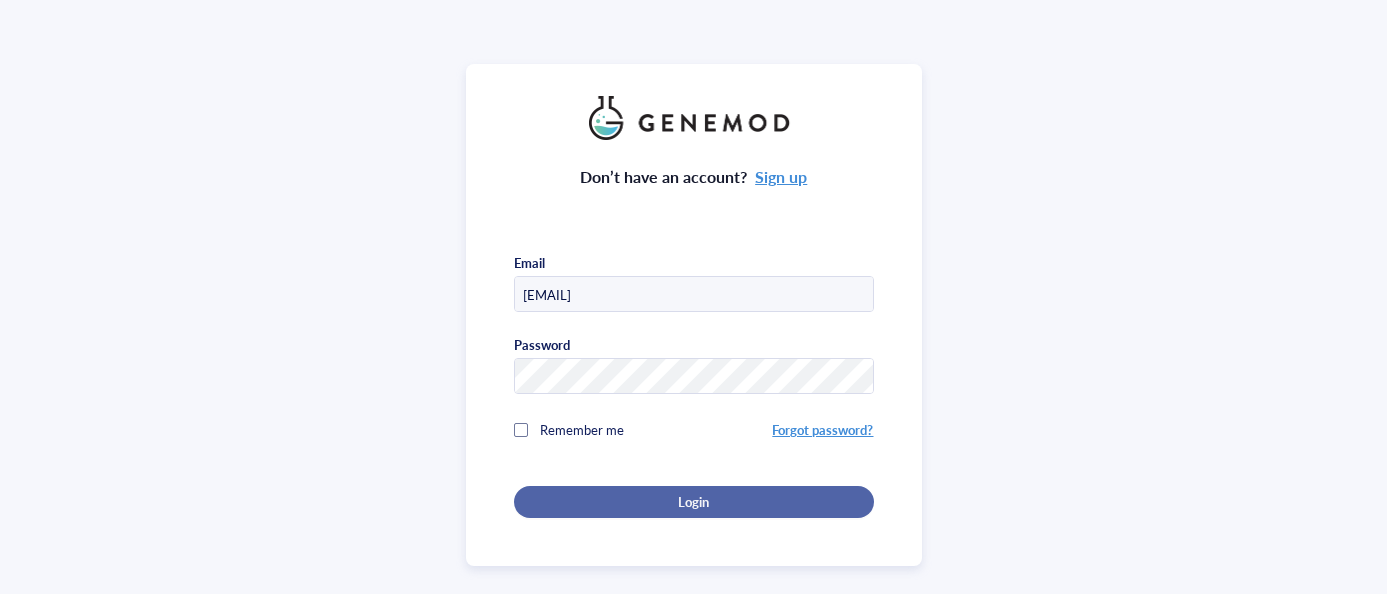 click on "Login" at bounding box center [693, 502] 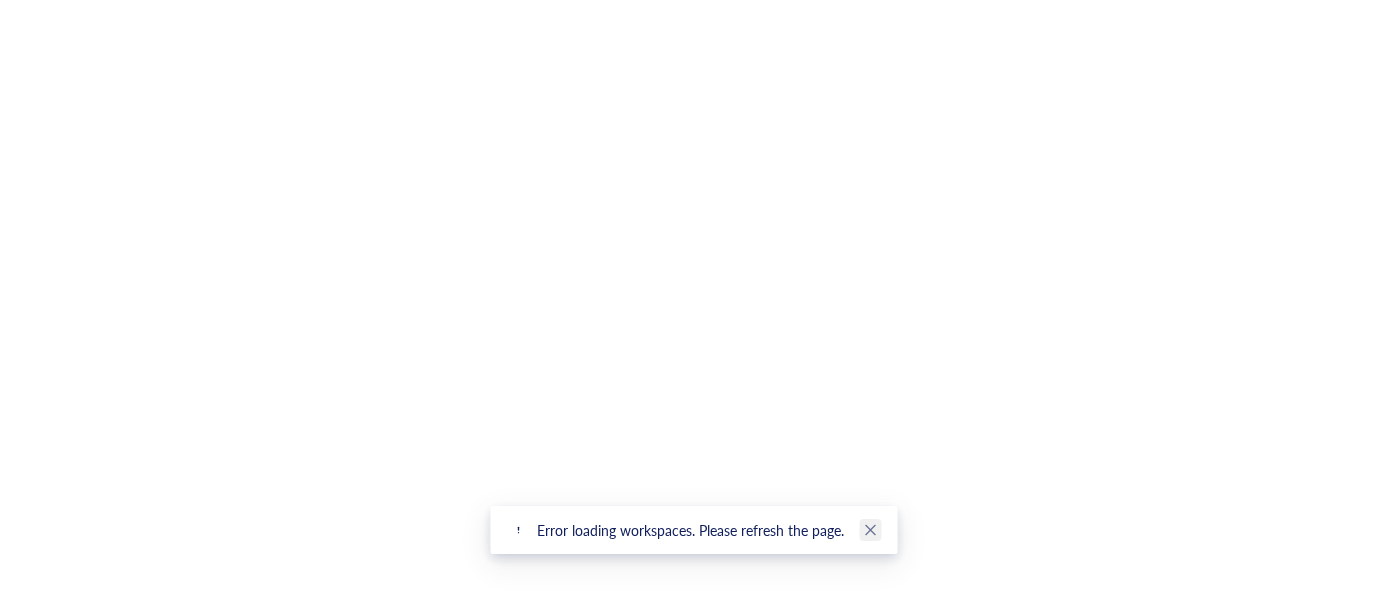 click 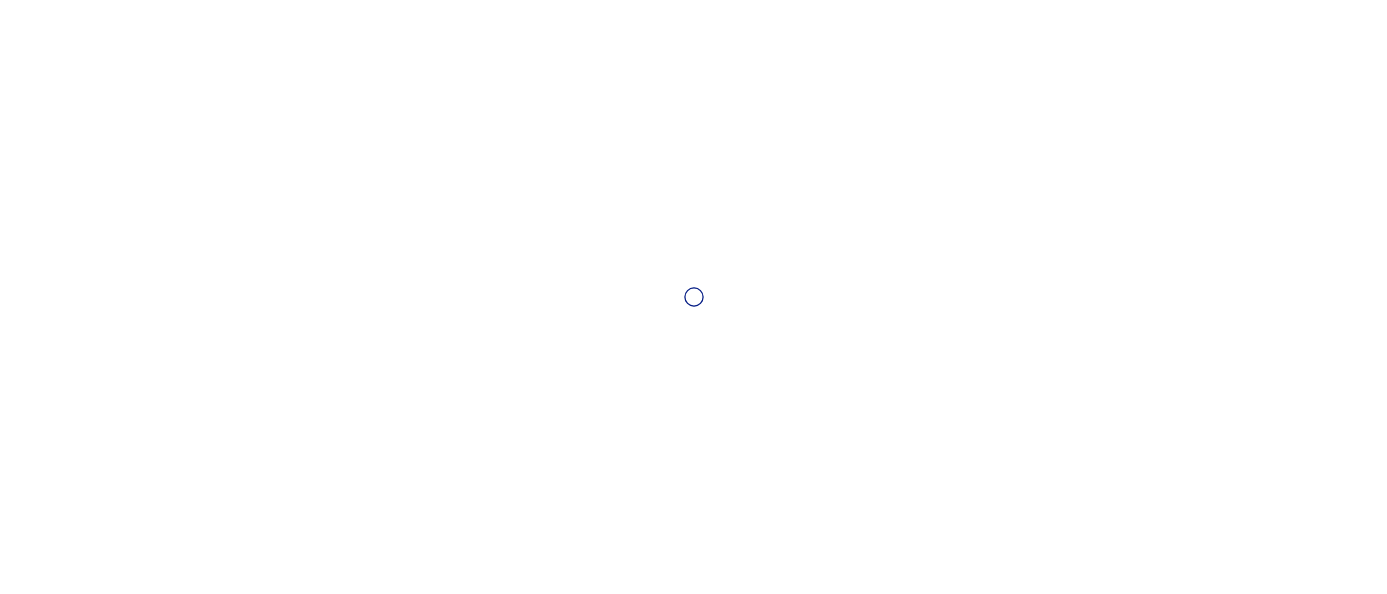 scroll, scrollTop: 0, scrollLeft: 0, axis: both 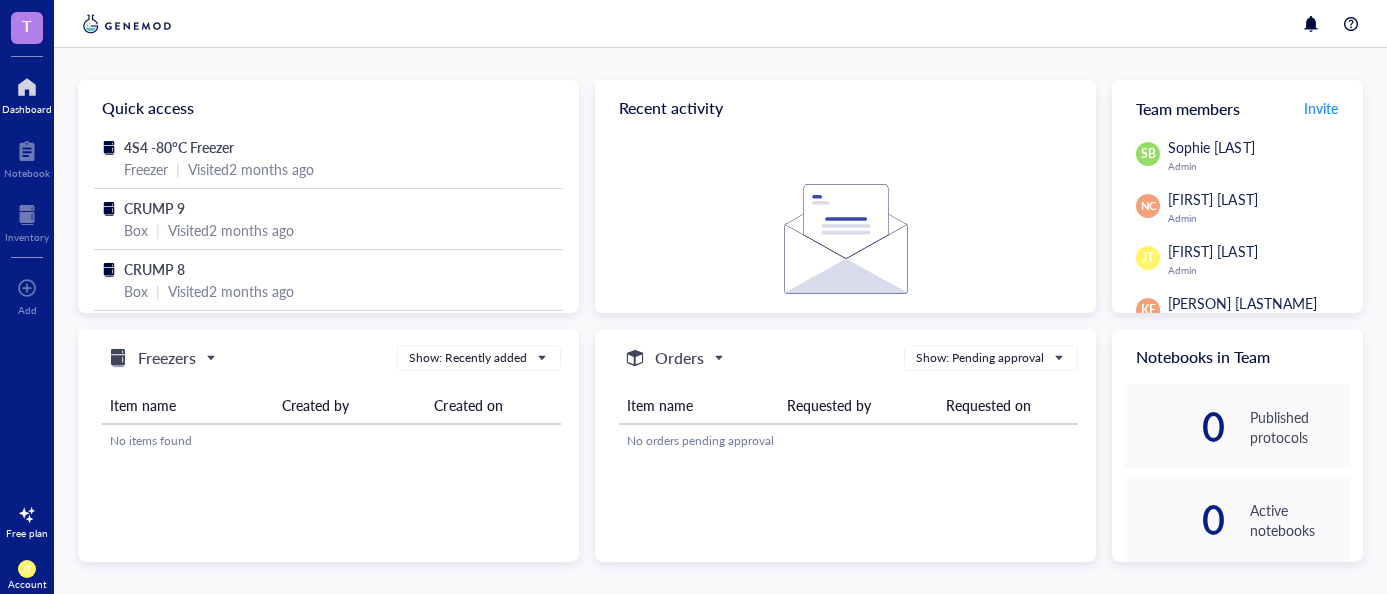 click at bounding box center (27, 87) 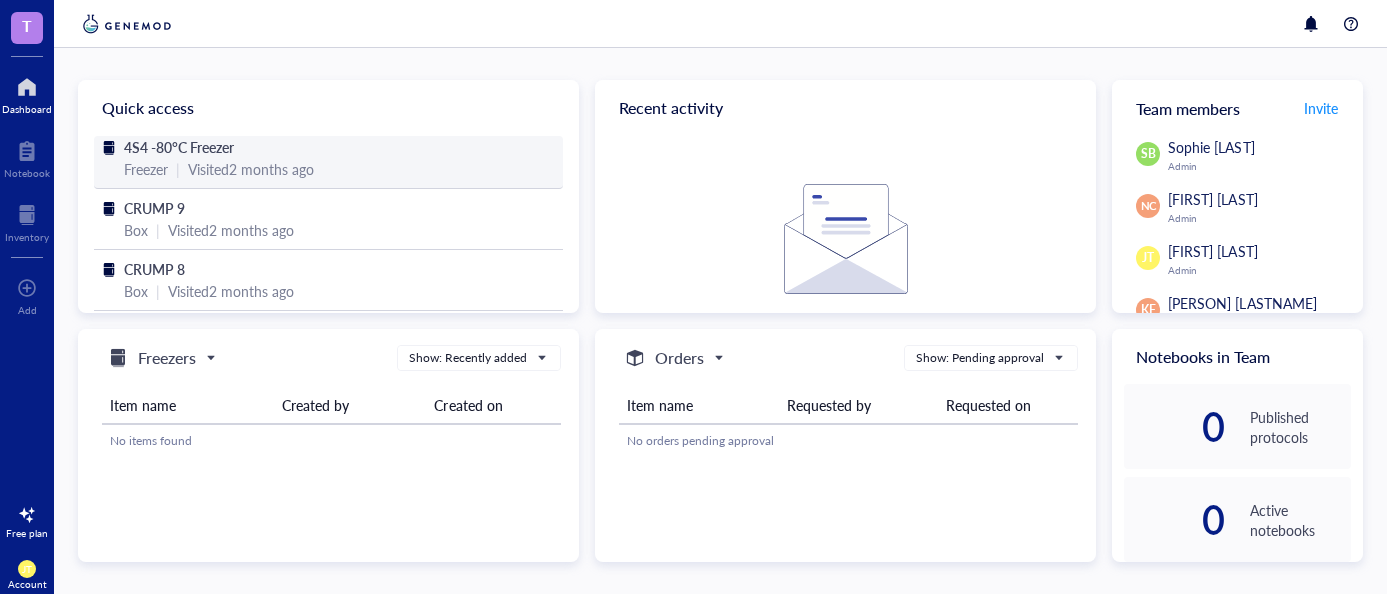 click on "4S4 -80°C Freezer" at bounding box center (179, 147) 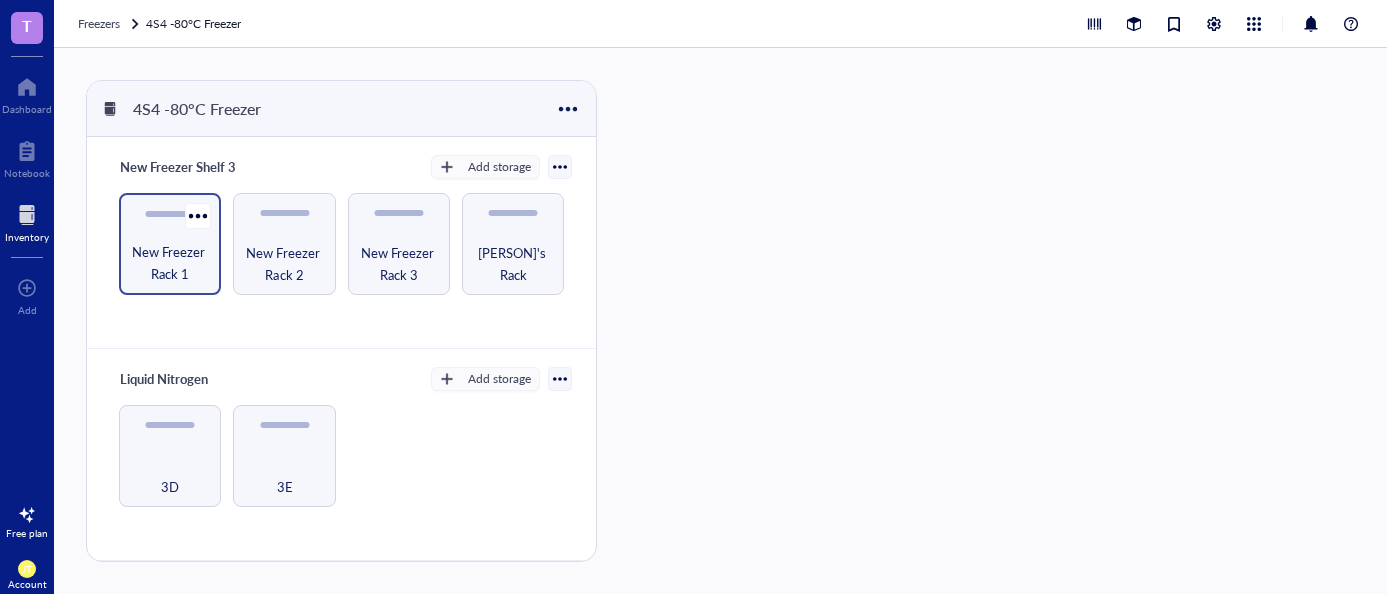 click on "New Freezer Rack 1" at bounding box center (170, 263) 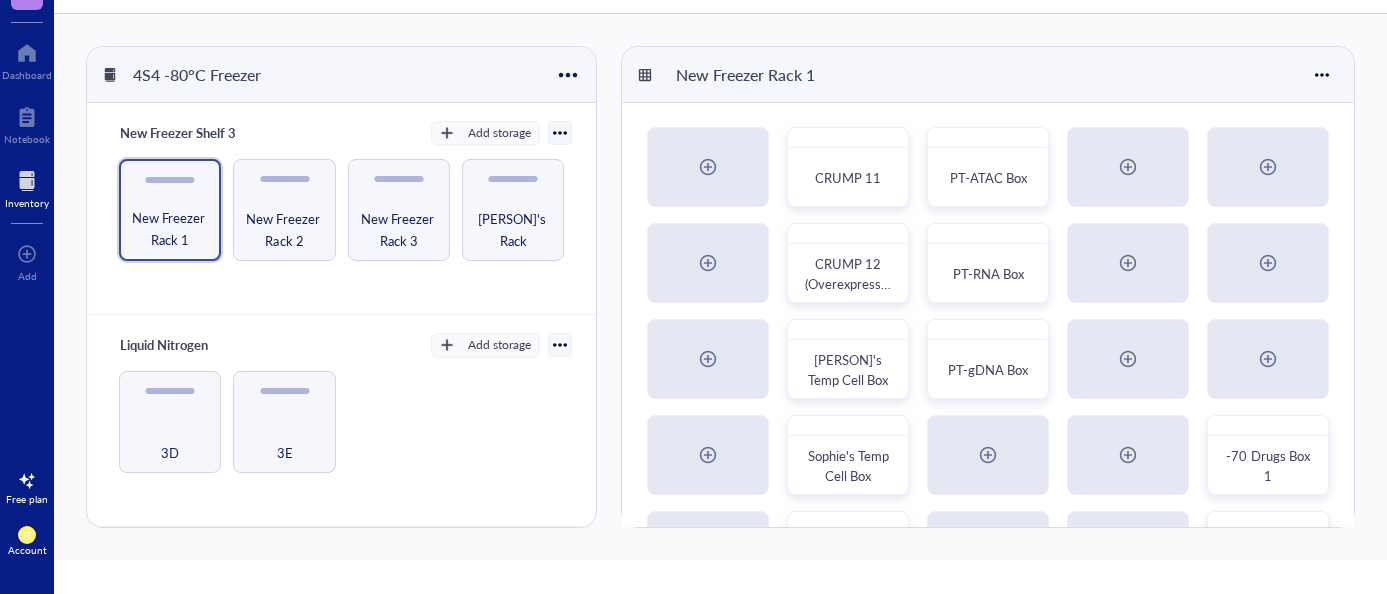 scroll, scrollTop: 41, scrollLeft: 0, axis: vertical 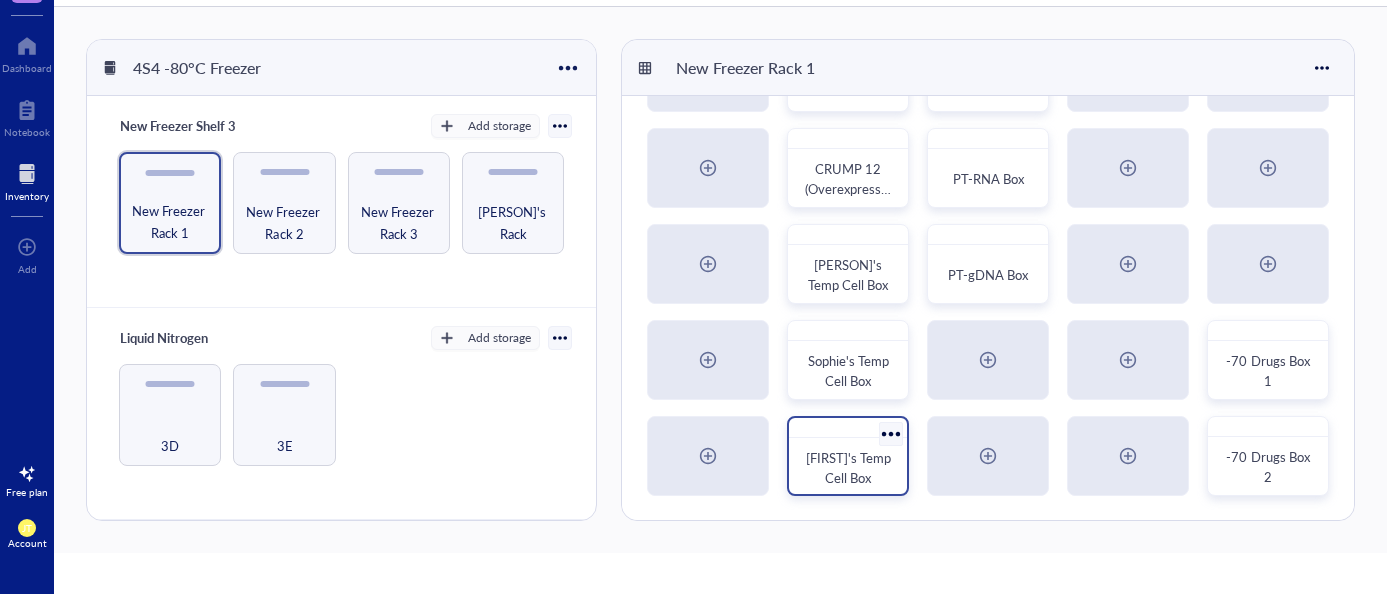 click on "[FIRST]'s Temp Cell Box" at bounding box center (850, 467) 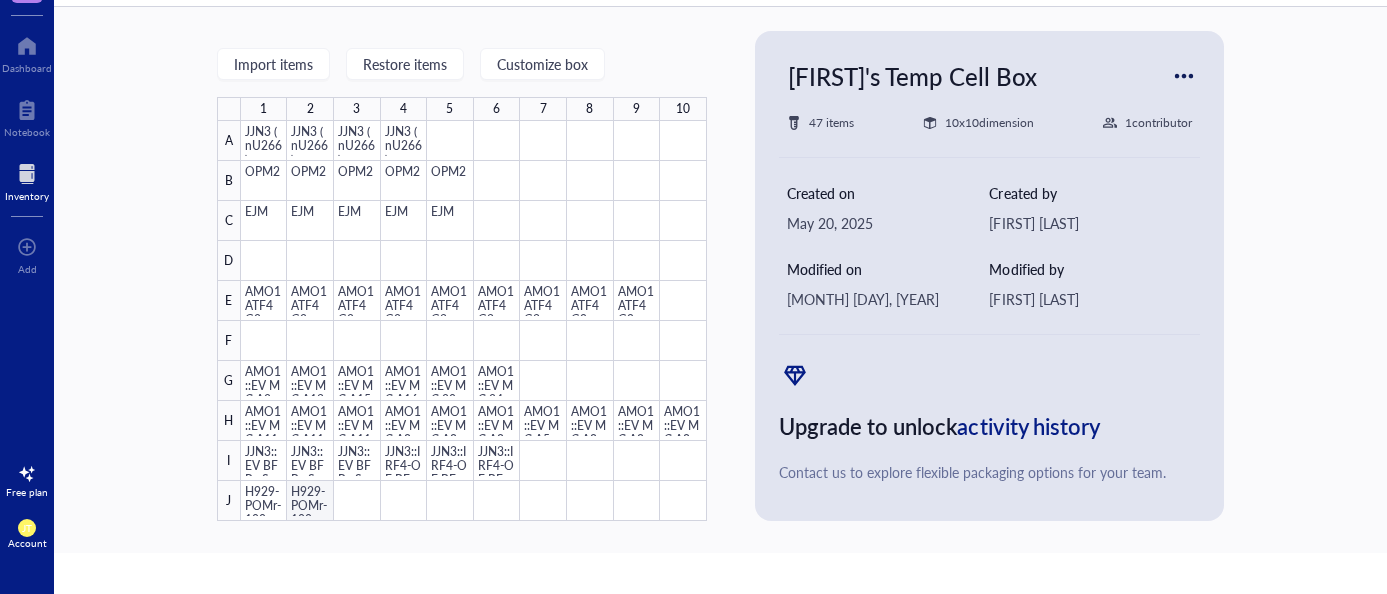 click at bounding box center (474, 321) 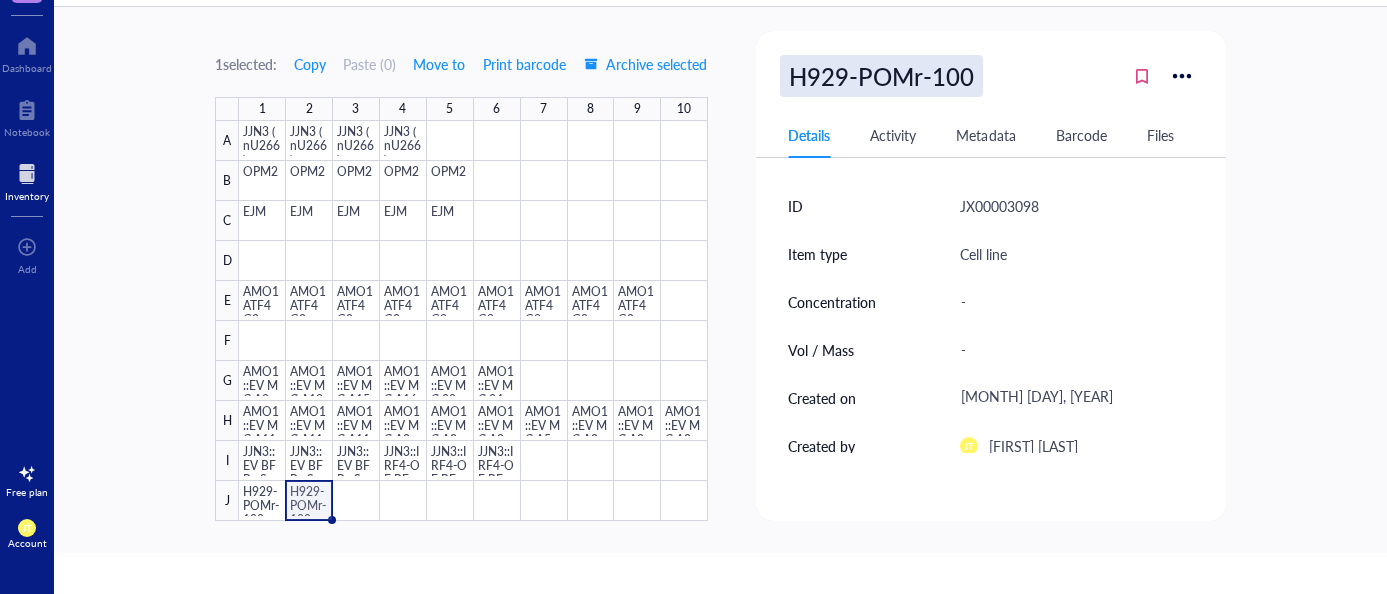 click on "H929-POMr-100" at bounding box center (881, 76) 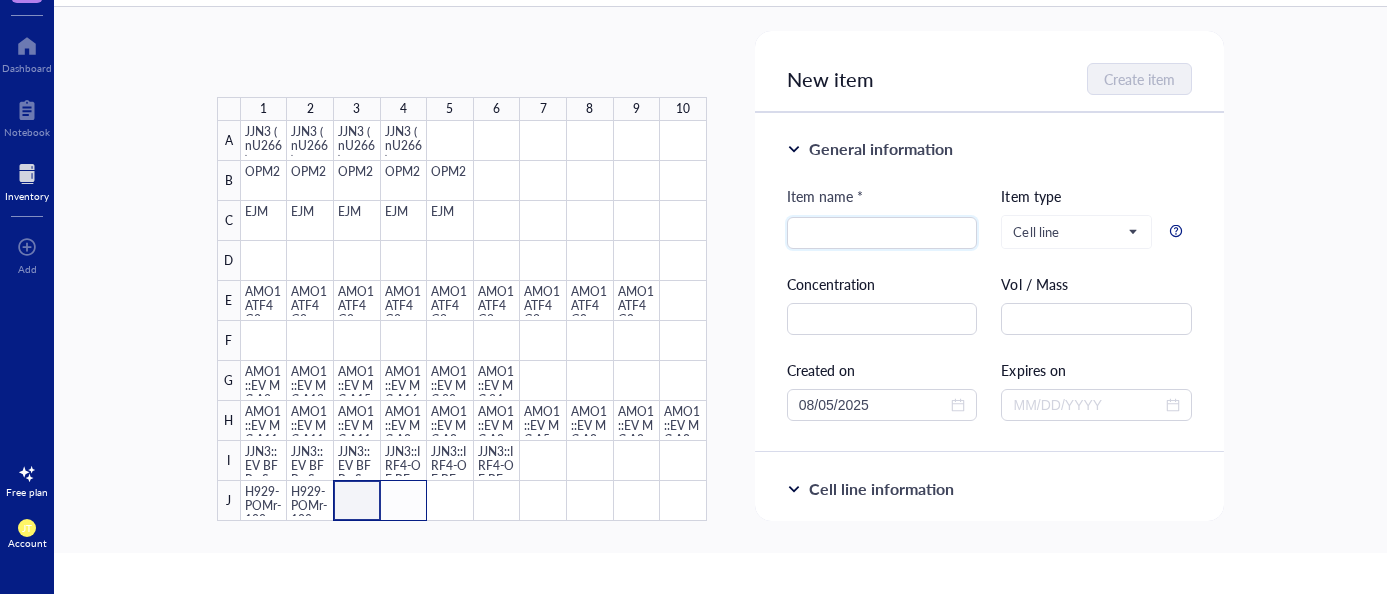drag, startPoint x: 354, startPoint y: 505, endPoint x: 400, endPoint y: 501, distance: 46.173584 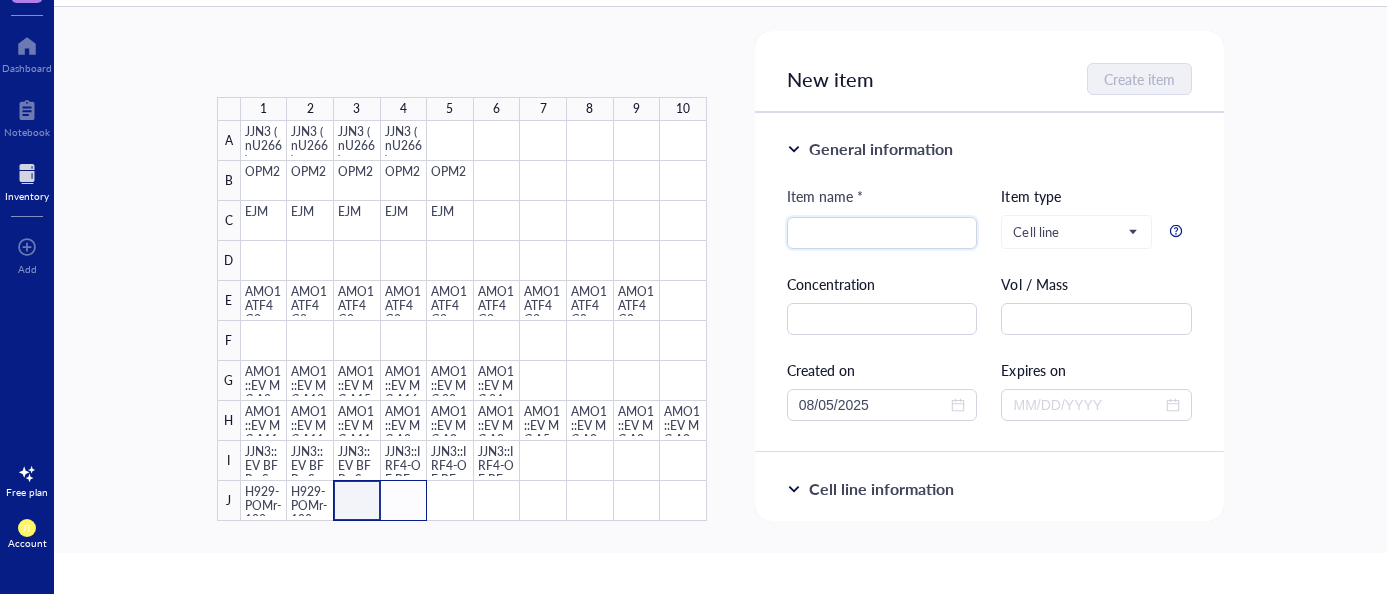 click at bounding box center [474, 321] 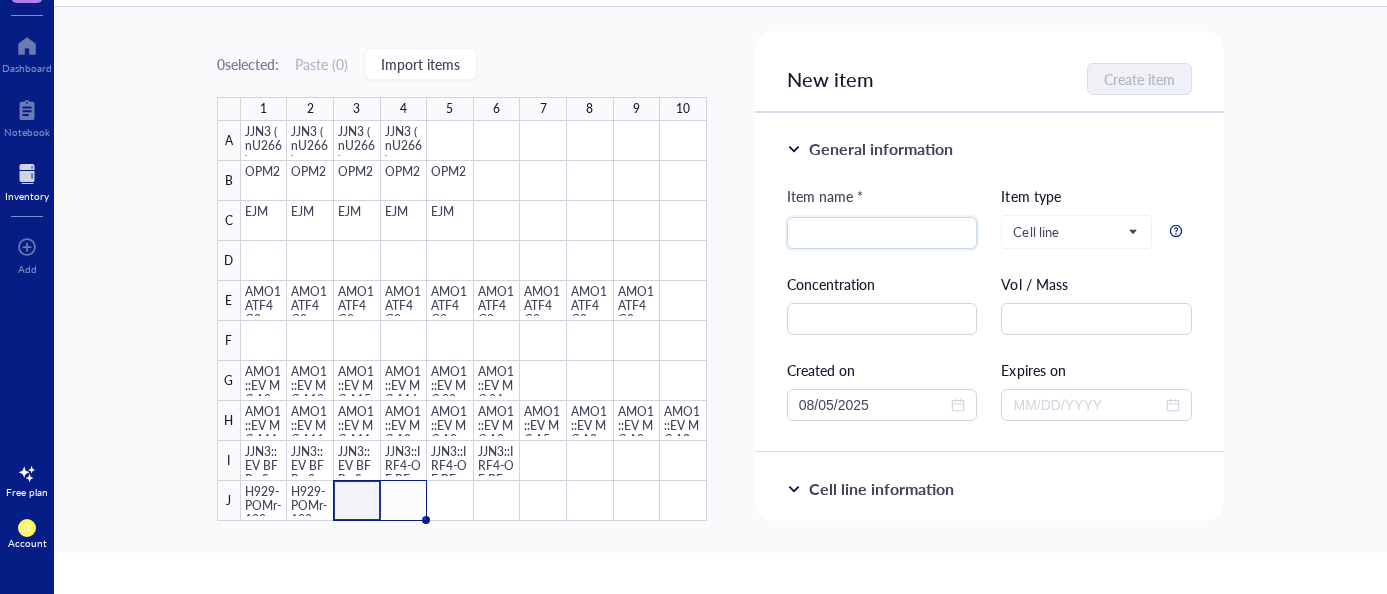 click on "0  selected: Paste ( 0 ) Import items 1 2 3 4 5 6 7 8 9 10 A B C D E F G H I J JJN3 (nU266) JJN3 (nU266) JJN3 (nU266) JJN3 (nU266) OPM2 OPM2 OPM2 OPM2 OPM2 EJM EJM EJM EJM EJM AMO1 ATF4 G2 AMO1 ATF4 G2 AMO1 ATF4 G2 AMO1 ATF4 G2 AMO1 ATF4 G3 AMO1 ATF4 G3 AMO1 ATF4 G3 AMO1 ATF4 G9 AMO1 ATF4 G9 AMO1::EV MC A2 AMO1::EV MC A13 AMO1::EV MC A15 AMO1::EV MC A16 AMO1::EV MC 20 AMO1::EV MC 24 AMO1::EV MC A11 AMO1::EV MC A11 AMO1::EV MC A11 AMO1::EV MC A8 AMO1::EV MC A8 AMO1::EV MC A8 AMO1::EV MC A5 AMO1::EV MC A8 AMO1::EV MC A8 AMO1::EV MC A8 JJN3::EV BFP+ Sorted Batch 1 JJN3::EV BFP+ Sorted Batch 1 JJN3::EV BFP+ Sorted Batch 1 JJN3::IRF4-OE BFP+ Sorted Batch 1 JJN3::IRF4-OE BFP+ Sorted Batch 1 JJN3::IRF4-OE BFP+ Sorted Batch 1 H929-POMr-100 H929-POMr-100 [PERSON]'s Temp Cell Box 47 items 10  x  10  dimension 1  contributor Created on [MONTH] [DAY], [YEAR] Created by [PERSON] Modified on [MONTH] [DAY], [YEAR] Modified by [PERSON] Upgrade to unlock  activity history Contact us to explore flexible packaging options for your team." at bounding box center (720, 280) 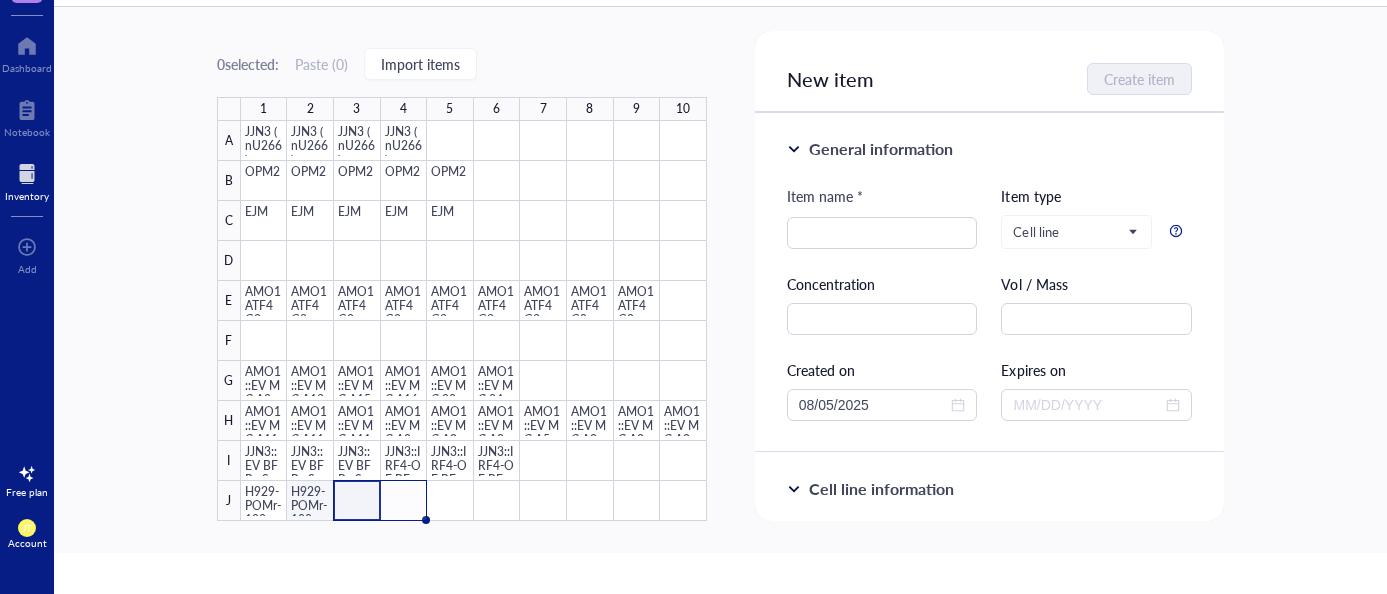 click at bounding box center [474, 321] 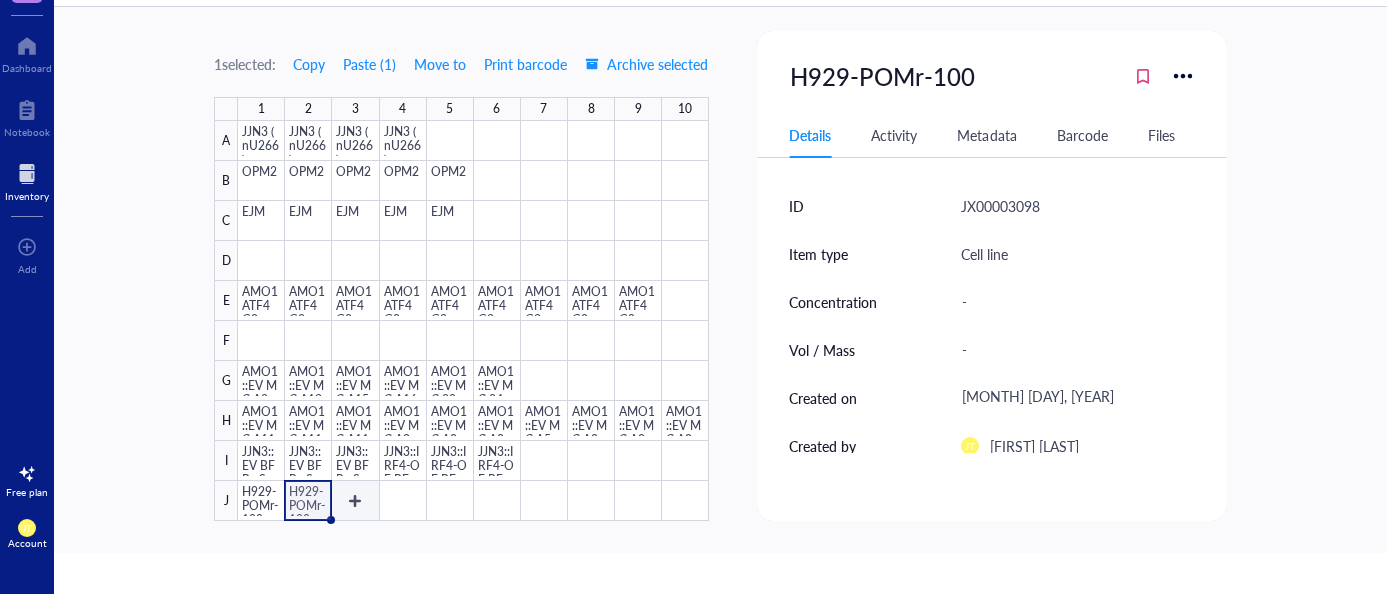click at bounding box center (473, 321) 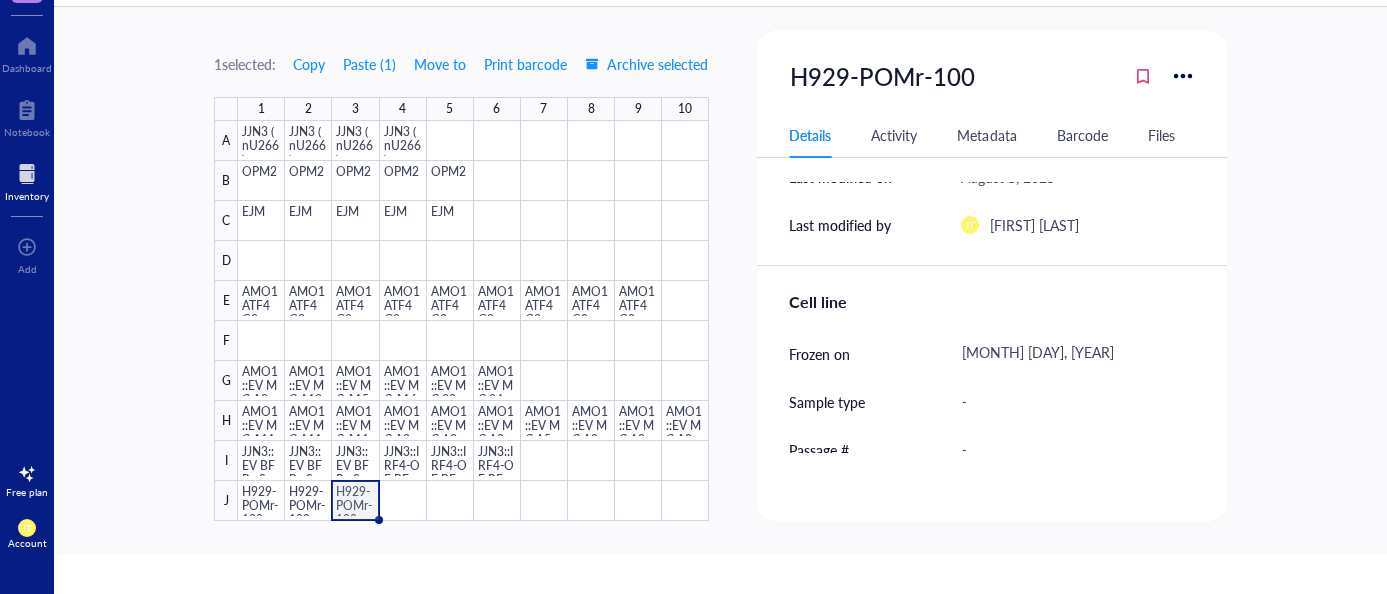 scroll, scrollTop: 498, scrollLeft: 0, axis: vertical 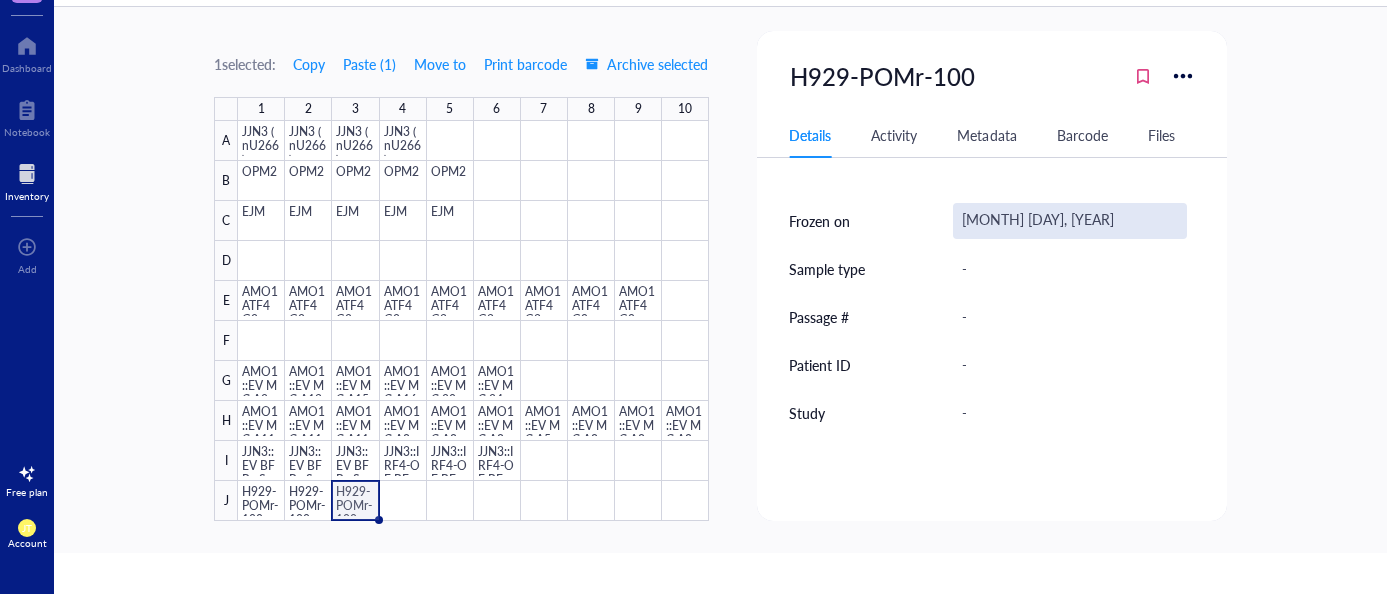 click on "[MONTH] [DAY], [YEAR]" at bounding box center [1070, 221] 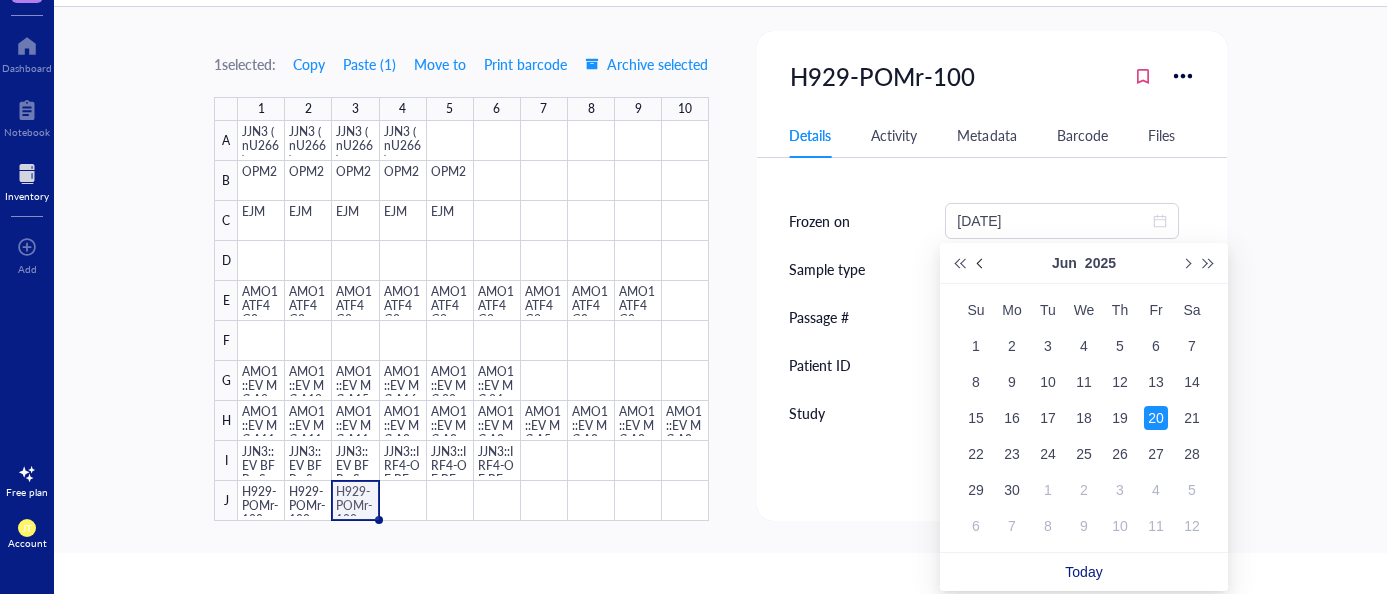 click at bounding box center (981, 263) 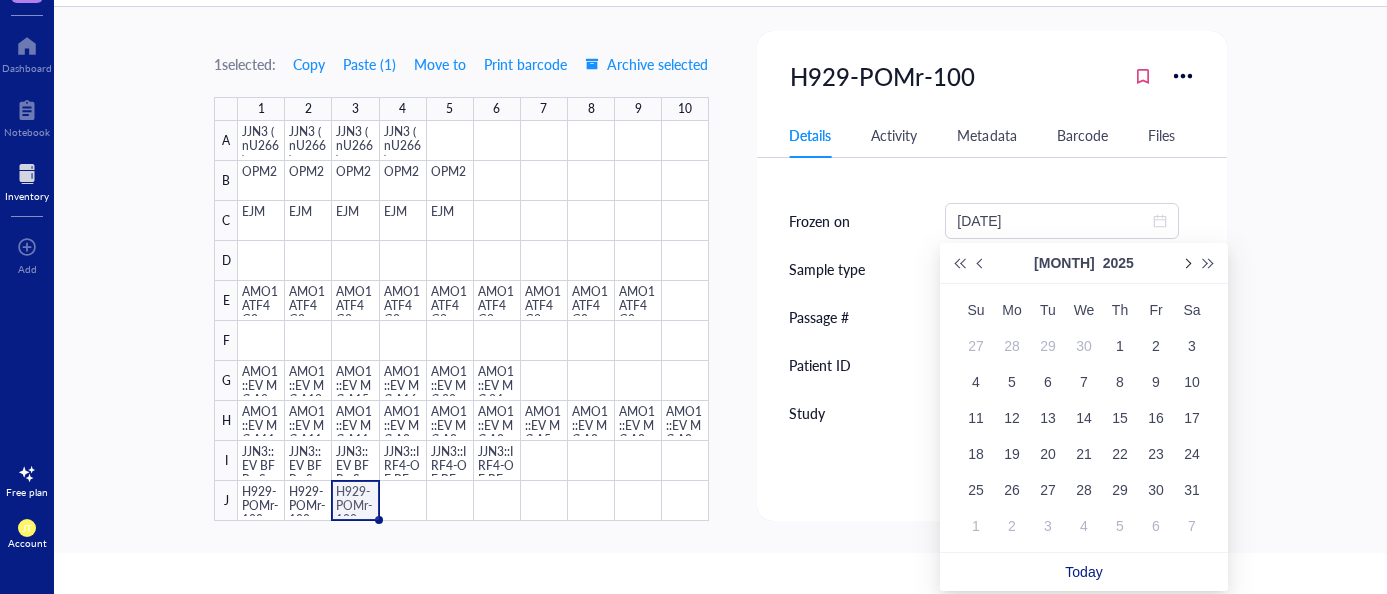 click at bounding box center [1186, 263] 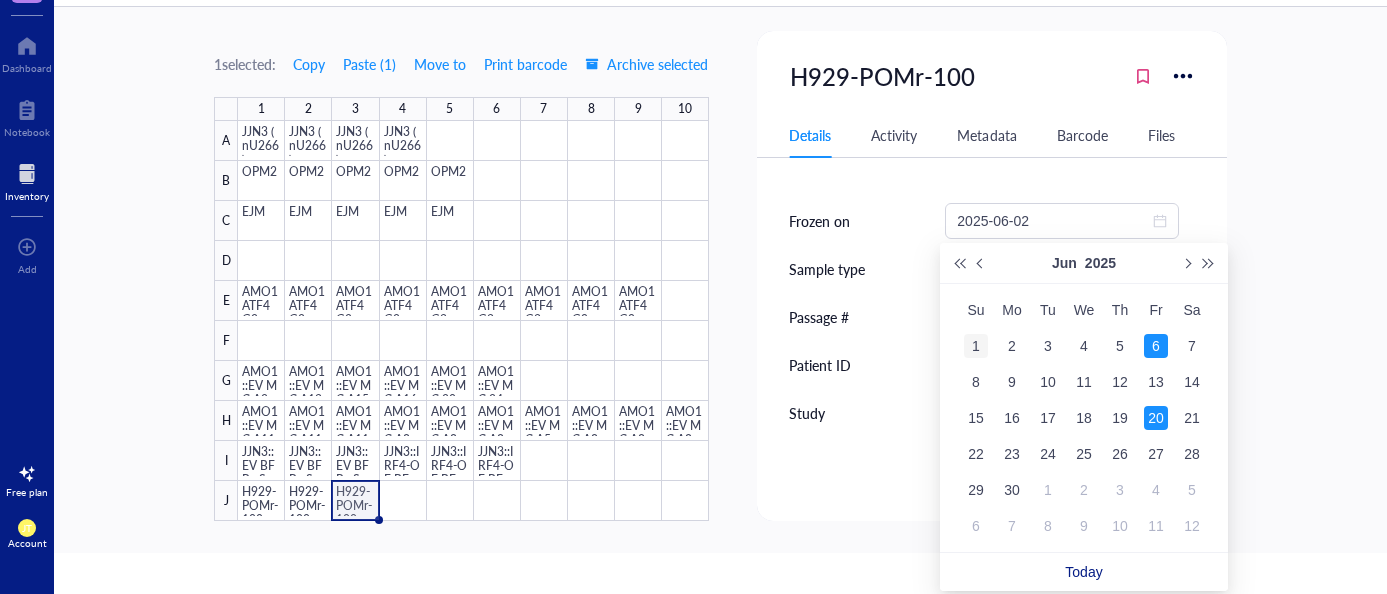 type on "[YEAR]-[MONTH]-[NUMBER]" 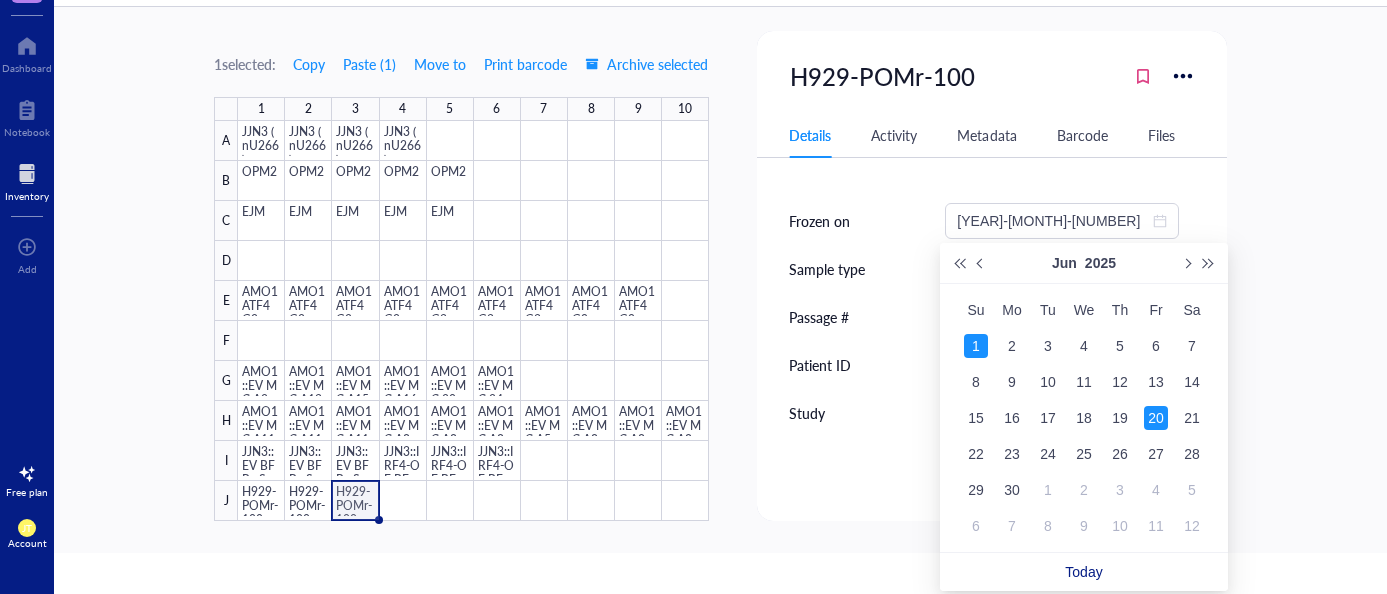 click on "1" at bounding box center [976, 346] 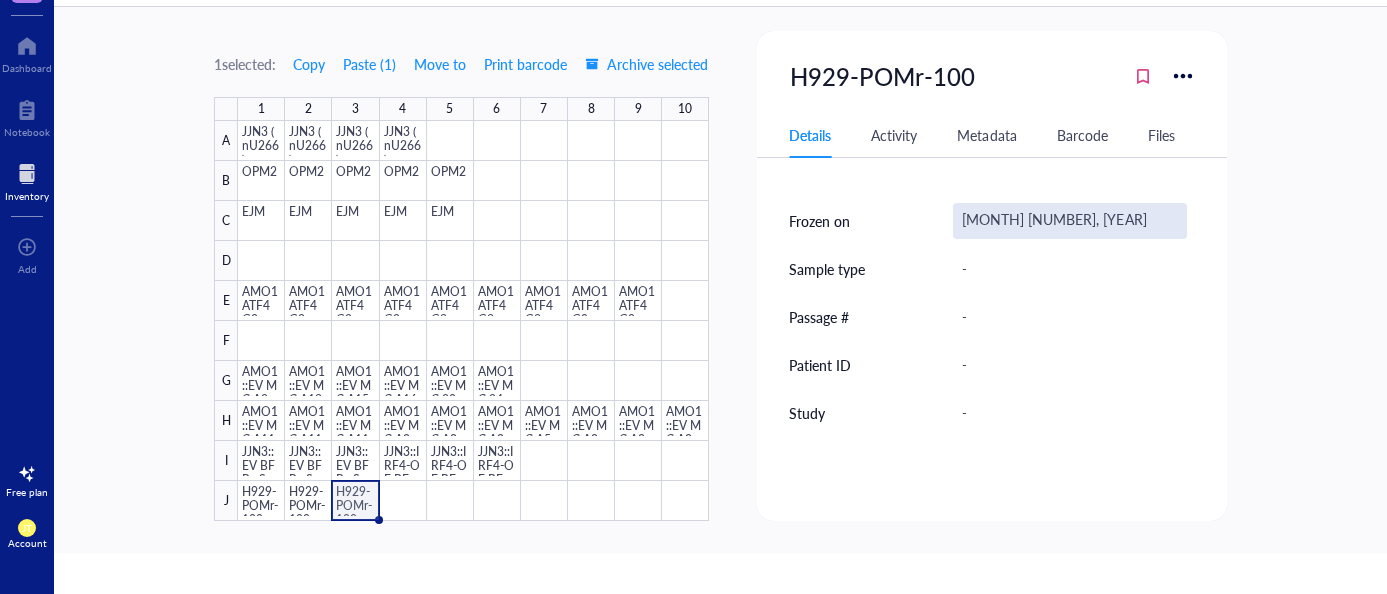 click on "[MONTH] [NUMBER], [YEAR]" at bounding box center [1070, 221] 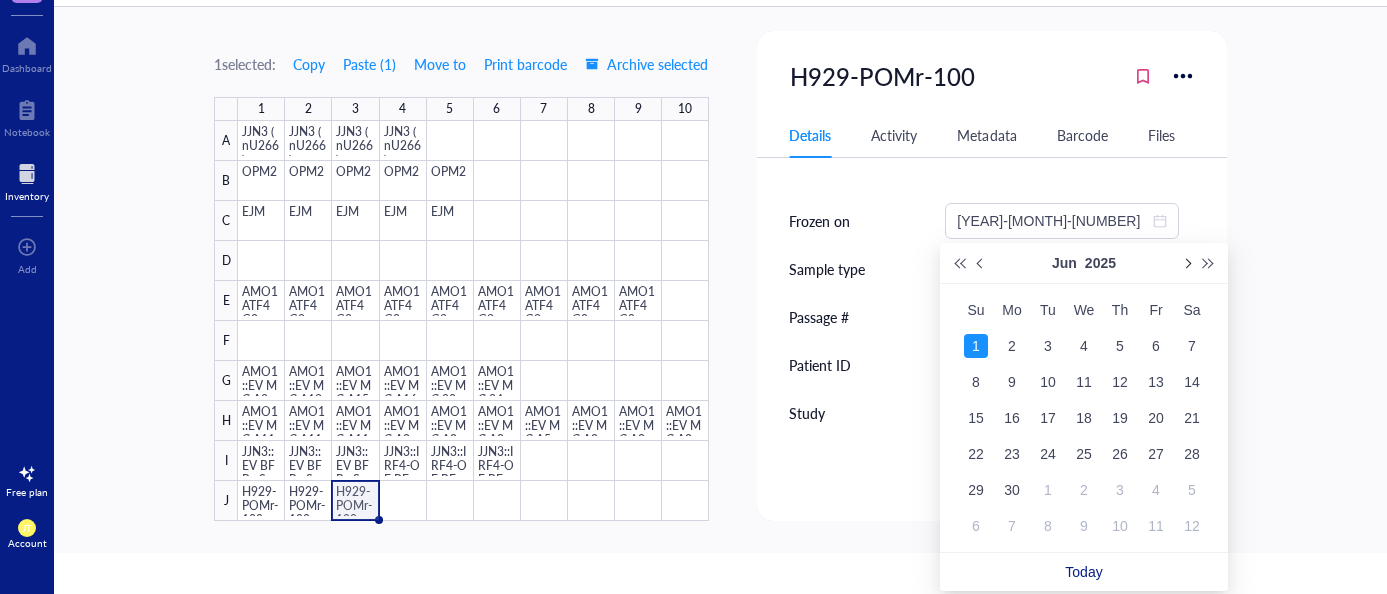 click at bounding box center [1186, 263] 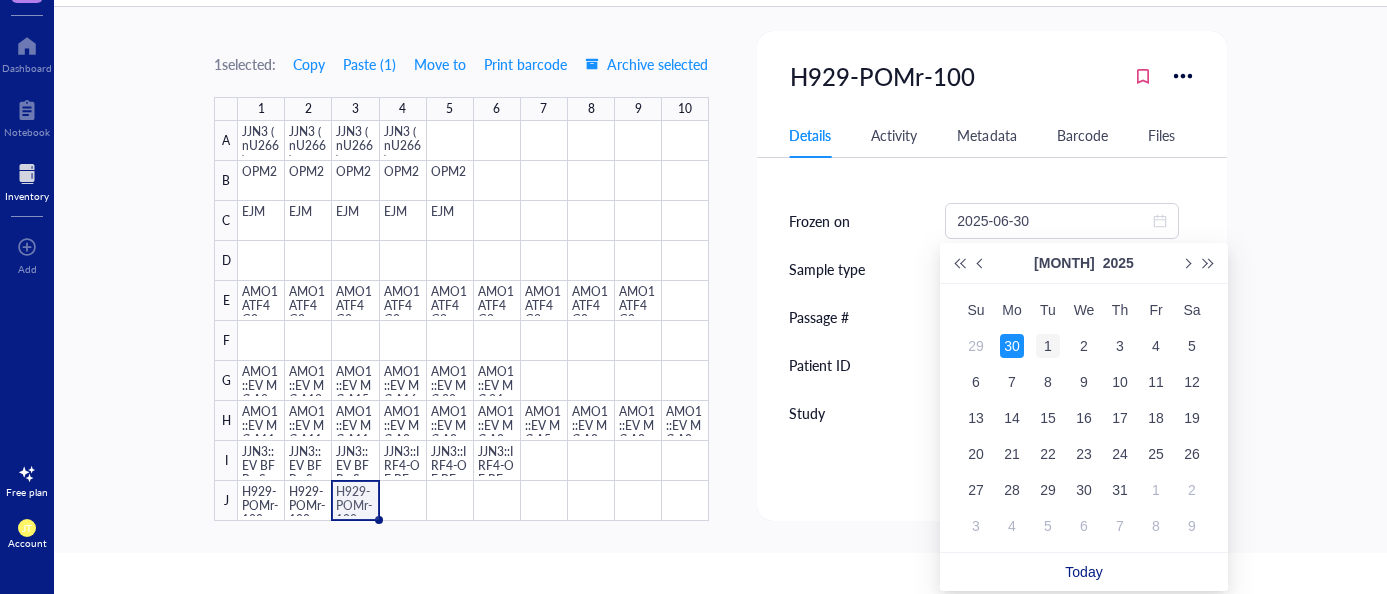 type on "[DATE]" 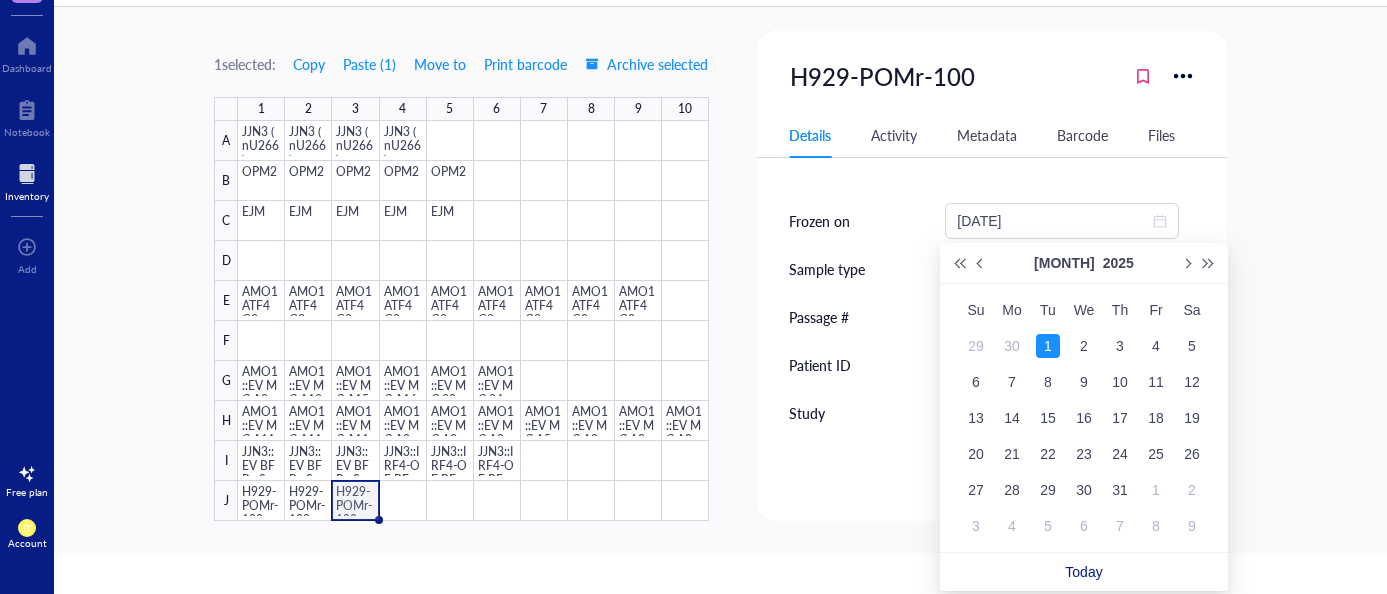 click on "1" at bounding box center [1048, 346] 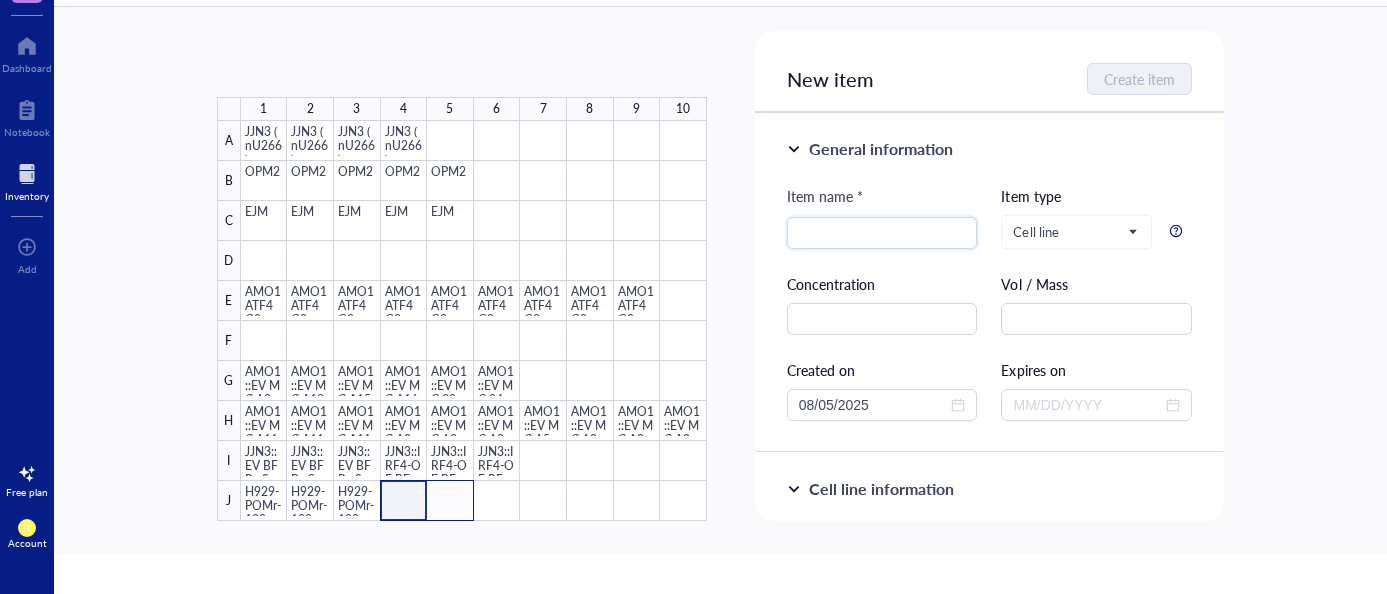 drag, startPoint x: 403, startPoint y: 501, endPoint x: 447, endPoint y: 500, distance: 44.011364 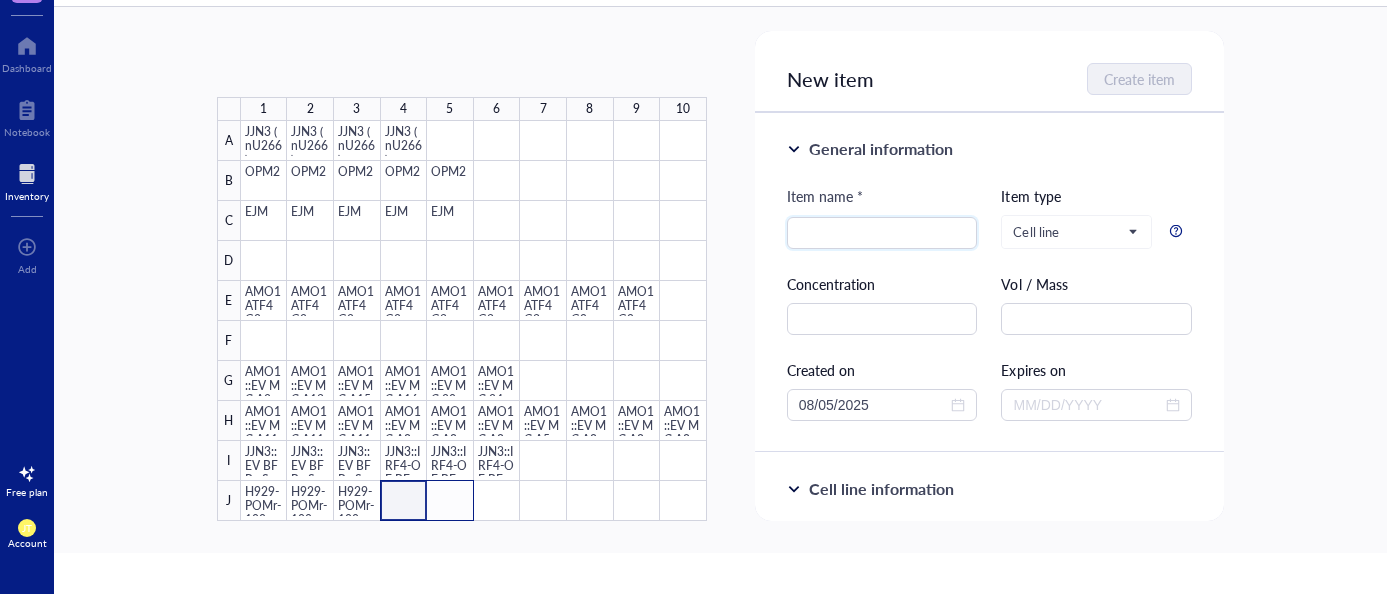 click at bounding box center (474, 321) 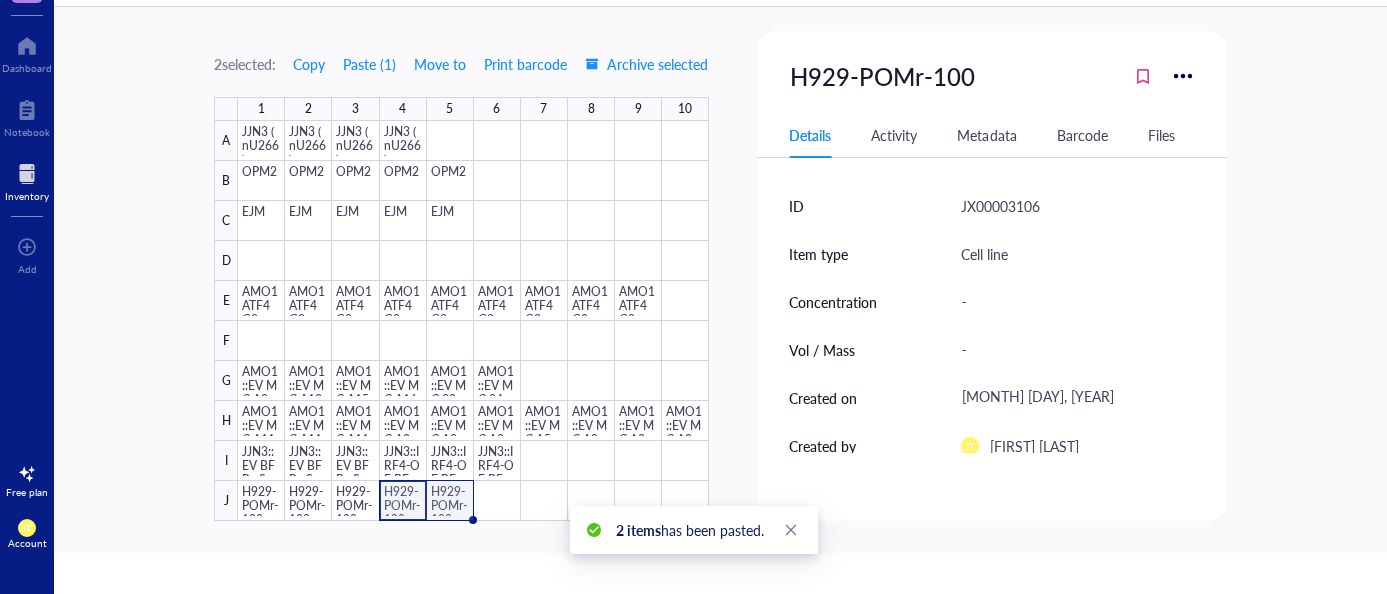click at bounding box center (473, 321) 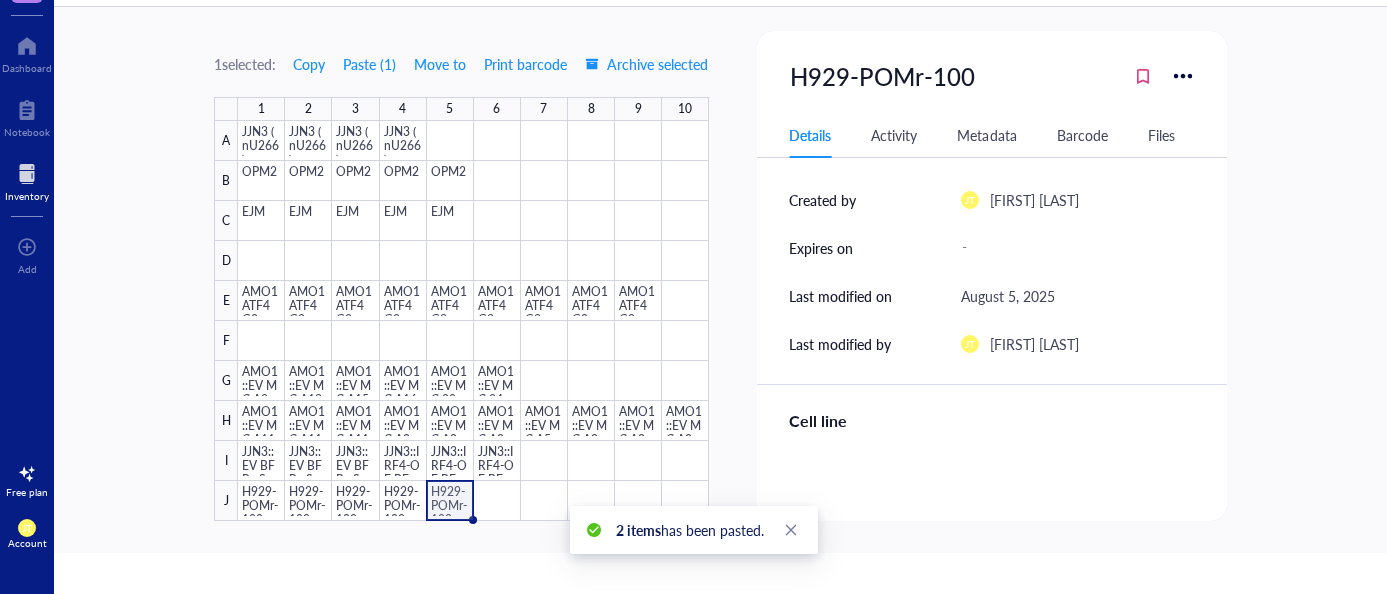 scroll, scrollTop: 411, scrollLeft: 0, axis: vertical 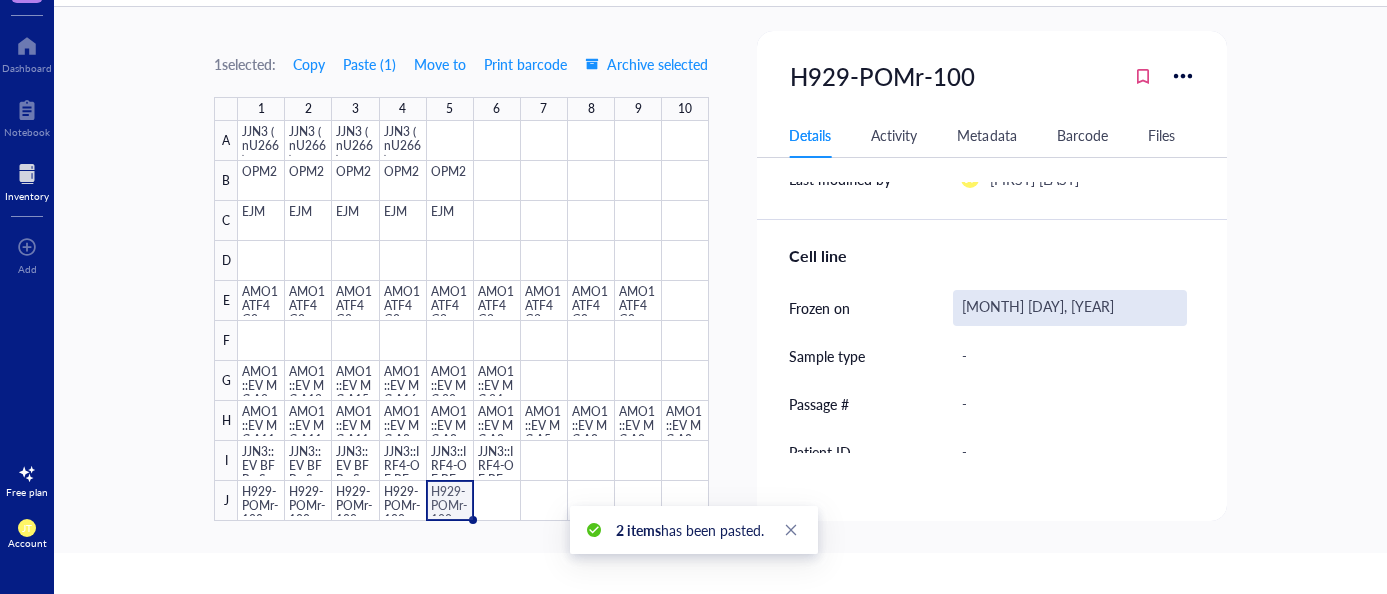 click on "[MONTH] [DAY], [YEAR]" at bounding box center (1070, 308) 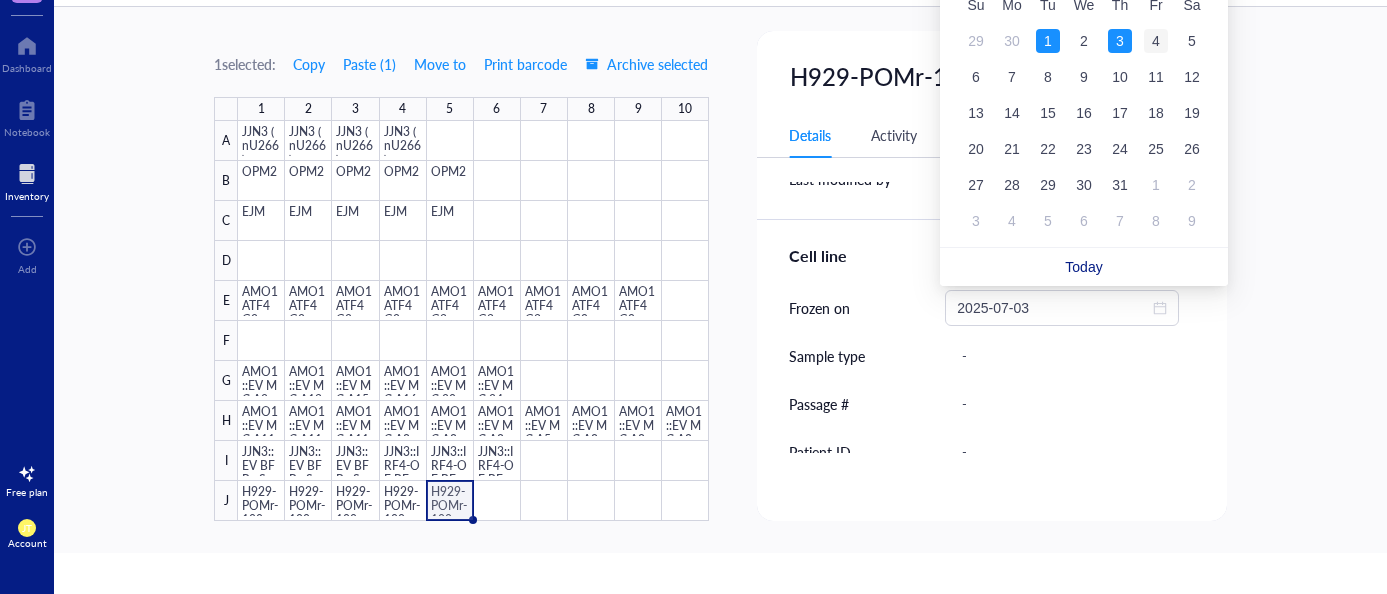 type on "2025-07-04" 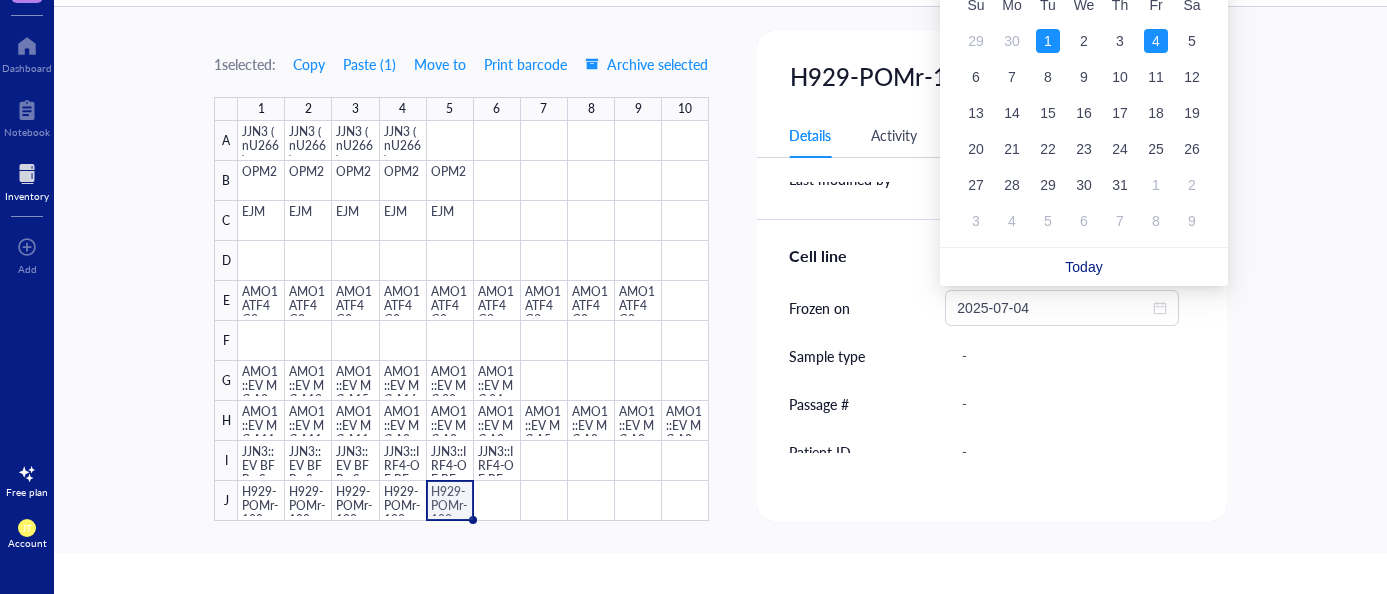 click on "4" at bounding box center [1156, 41] 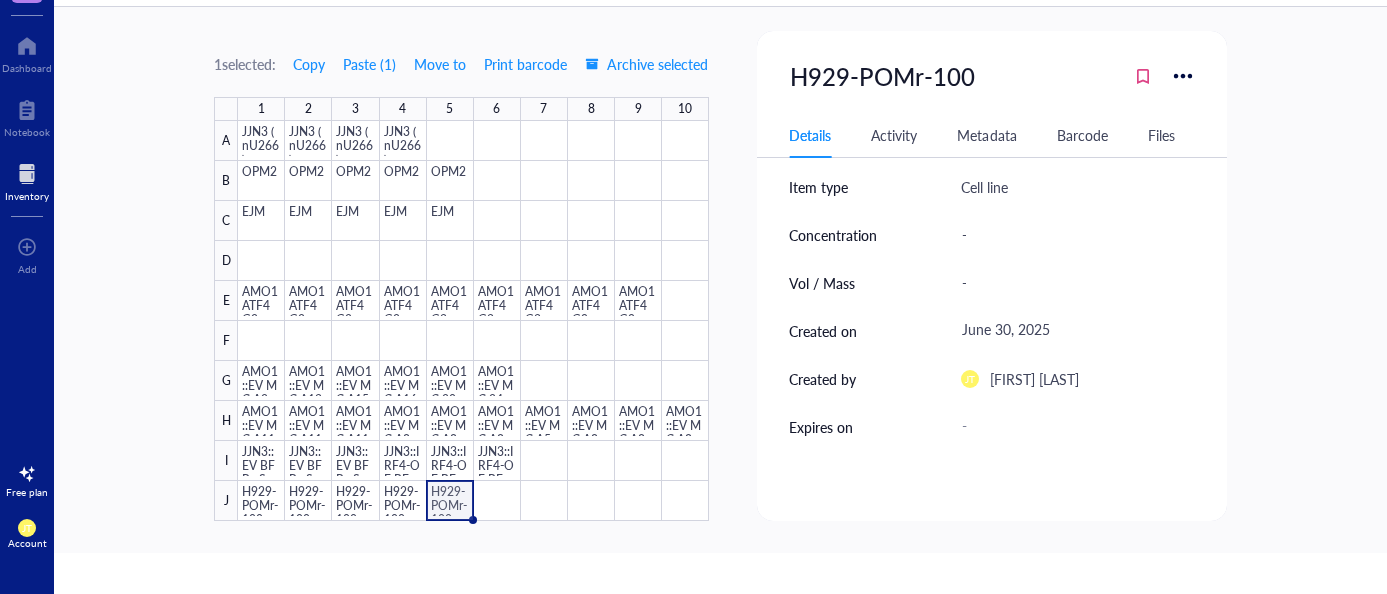 scroll, scrollTop: 0, scrollLeft: 0, axis: both 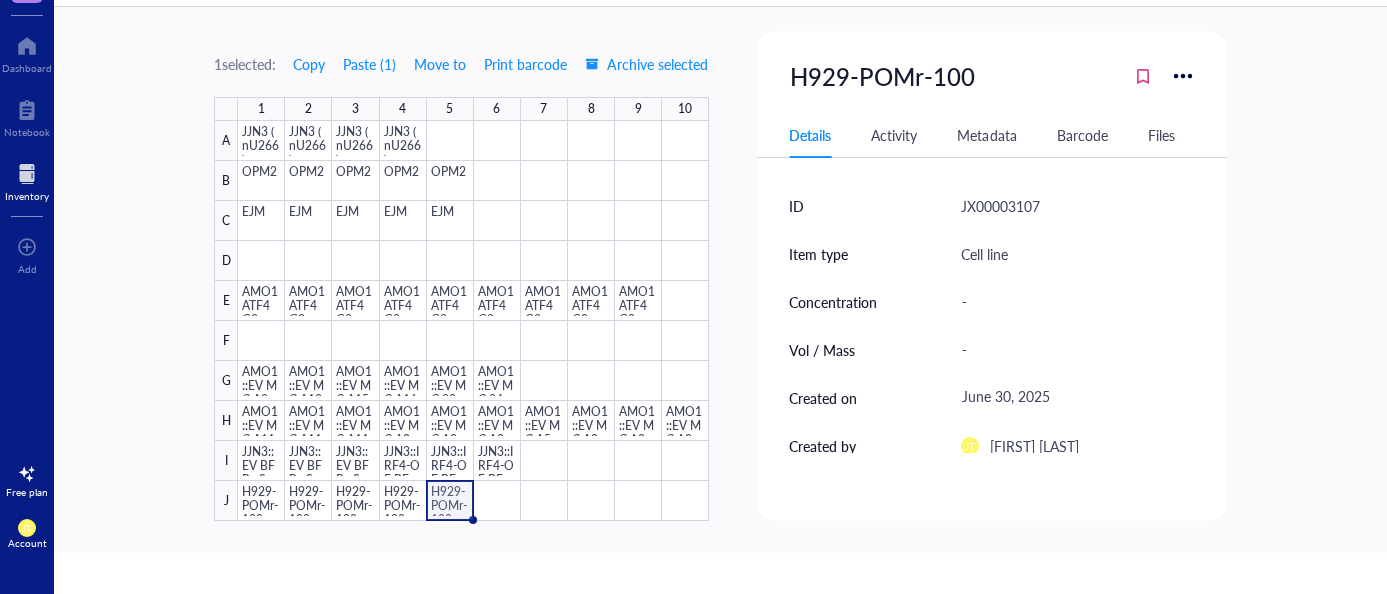 click at bounding box center [473, 321] 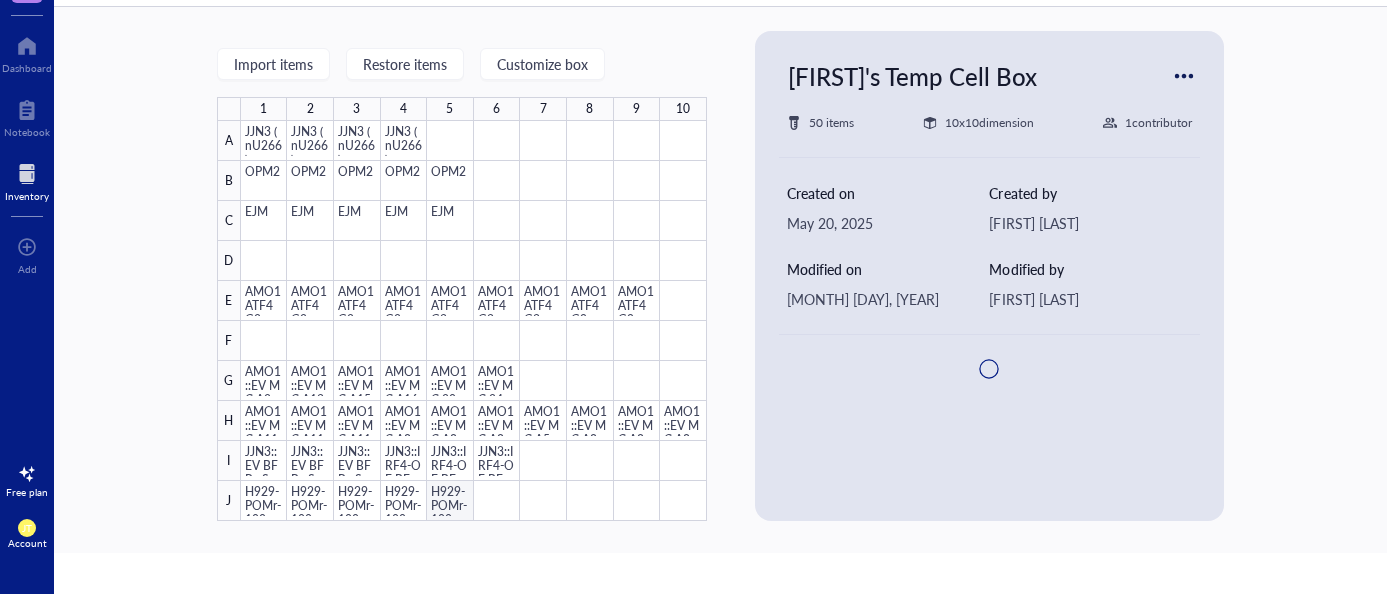 click at bounding box center (474, 321) 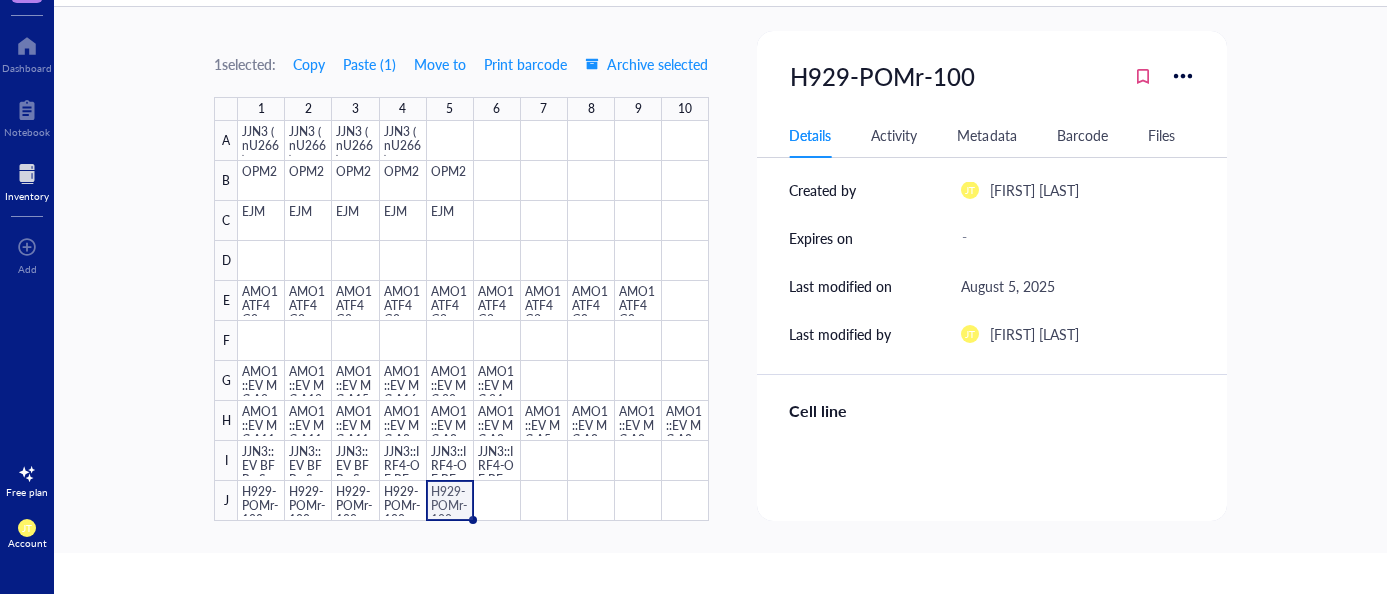 scroll, scrollTop: 271, scrollLeft: 0, axis: vertical 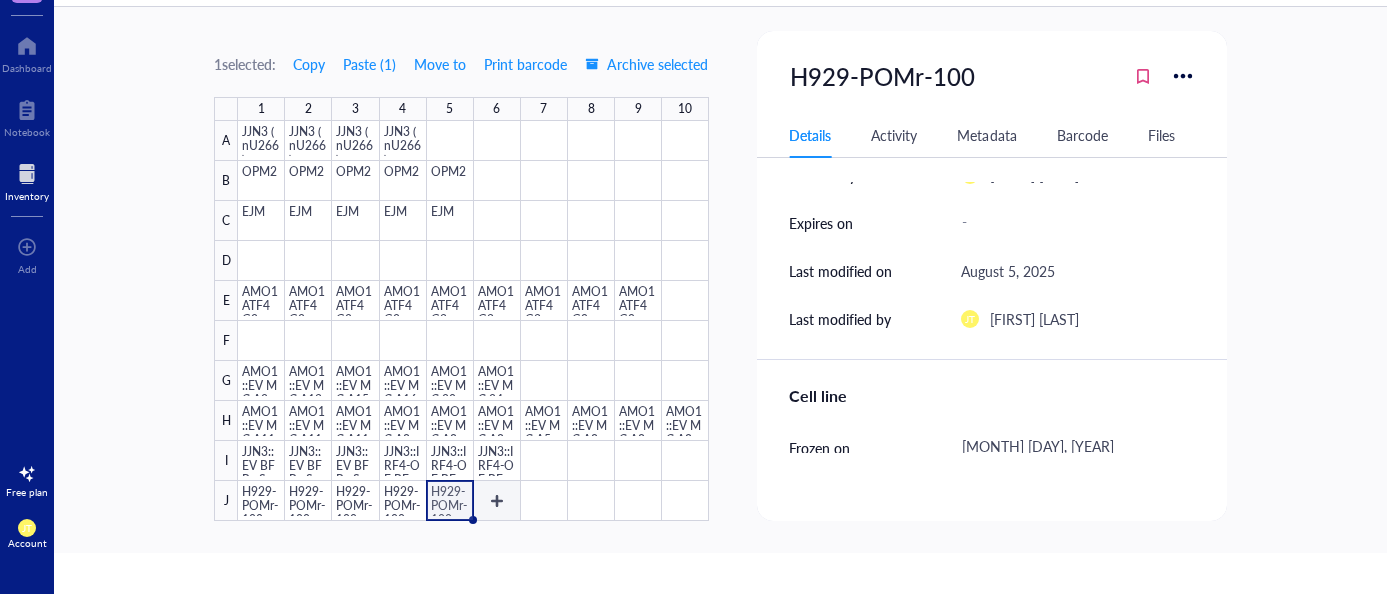 click at bounding box center (473, 321) 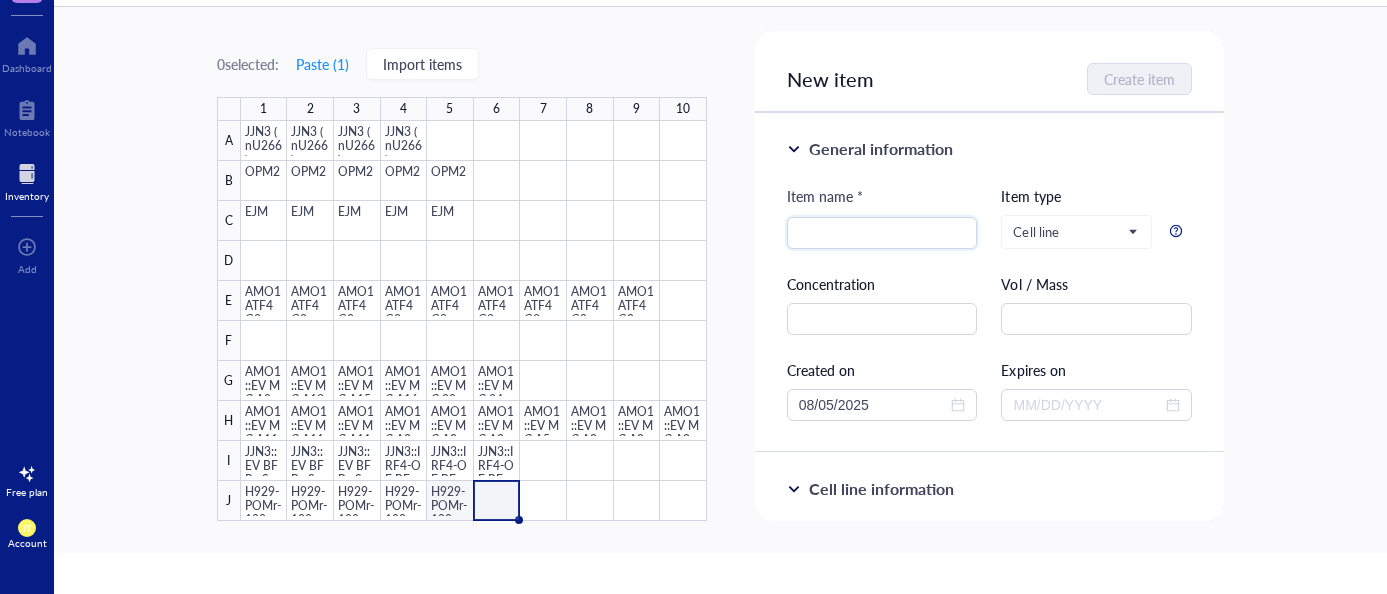 click at bounding box center (474, 321) 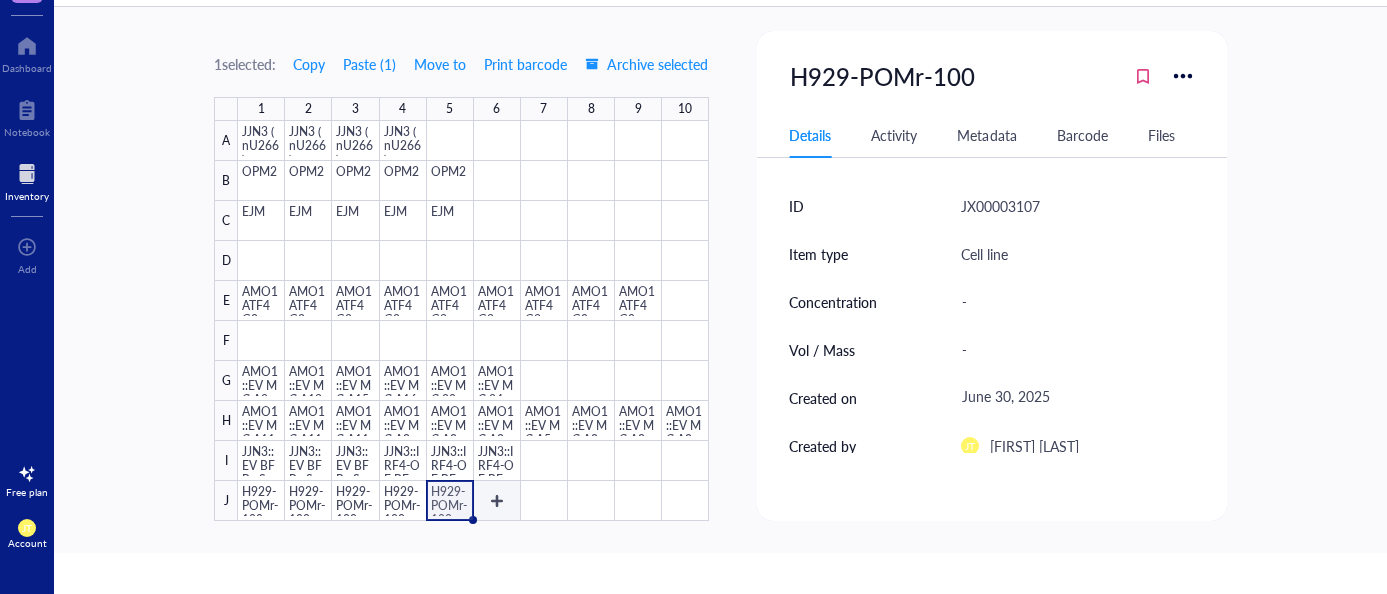 click at bounding box center [473, 321] 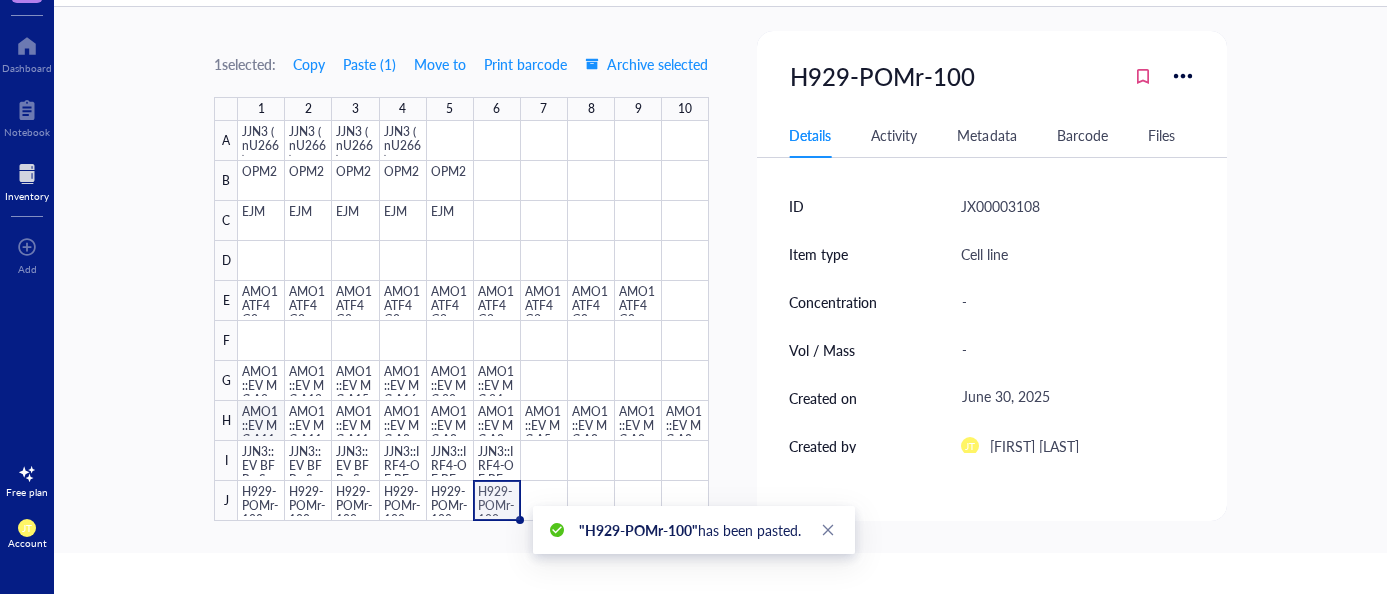 click at bounding box center (473, 321) 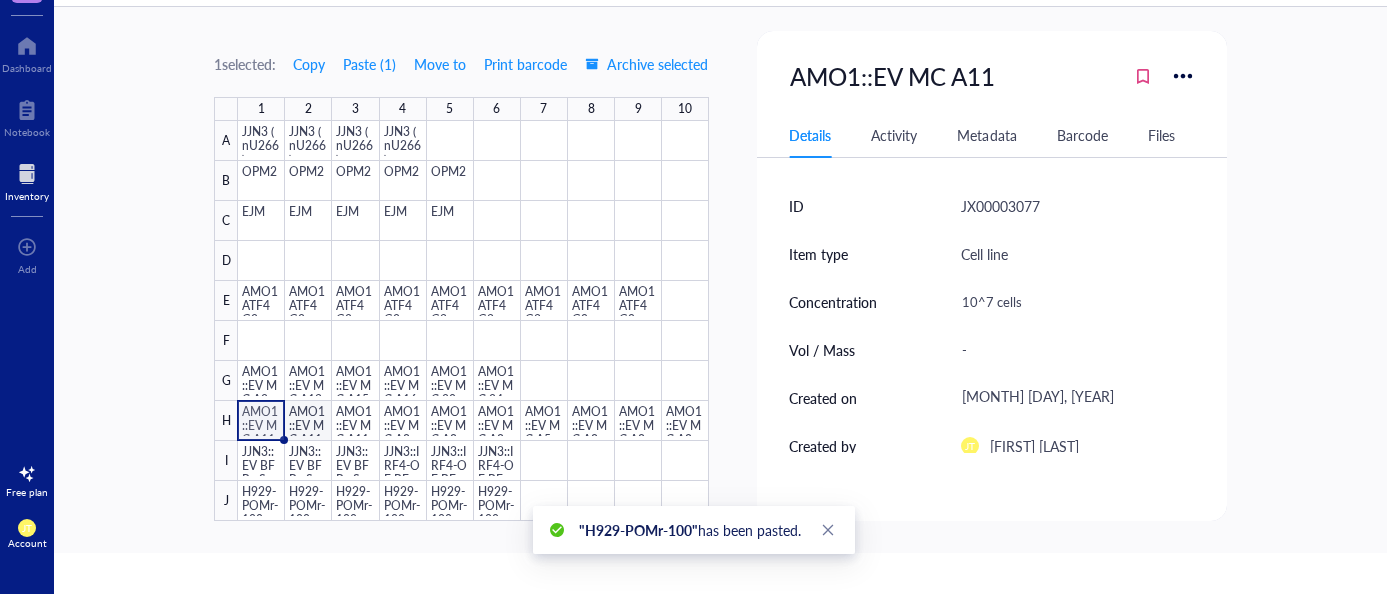 click at bounding box center (473, 321) 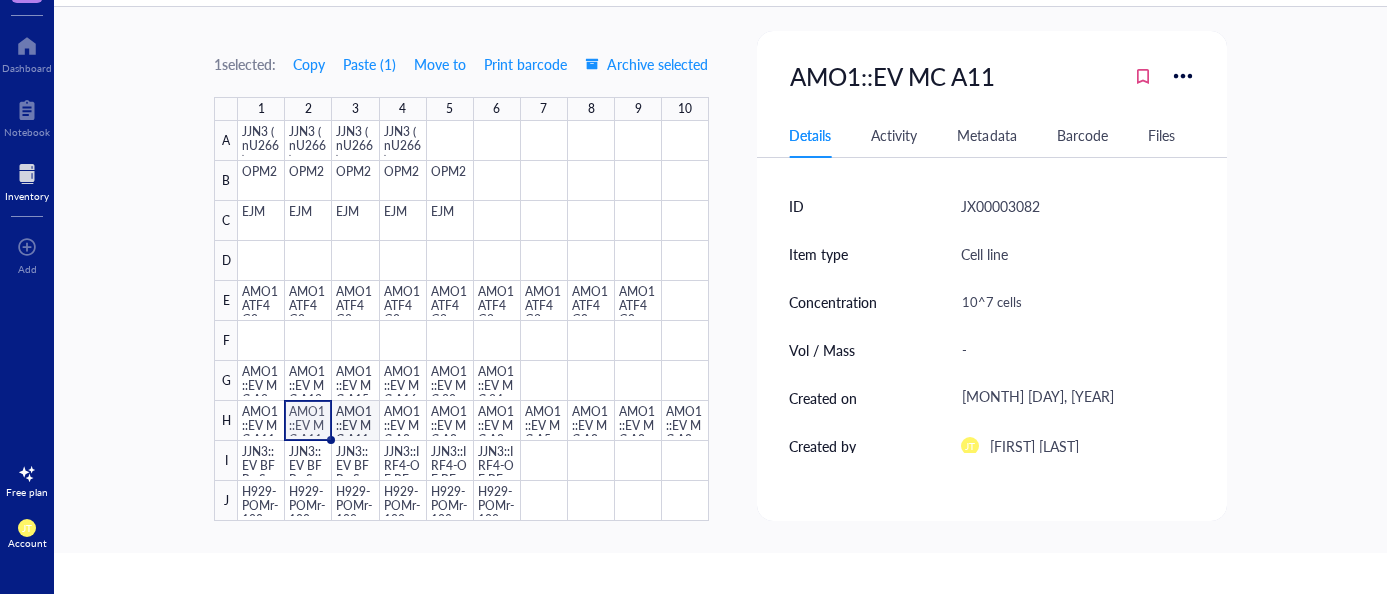 click at bounding box center [473, 321] 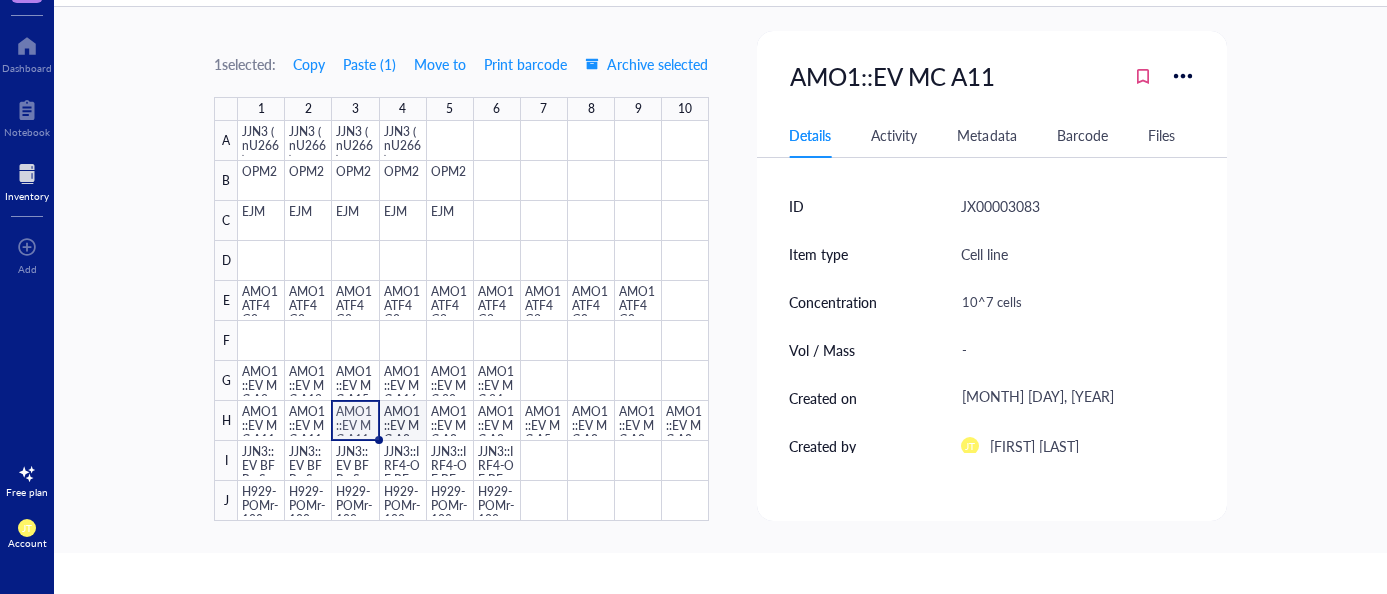 click at bounding box center (473, 321) 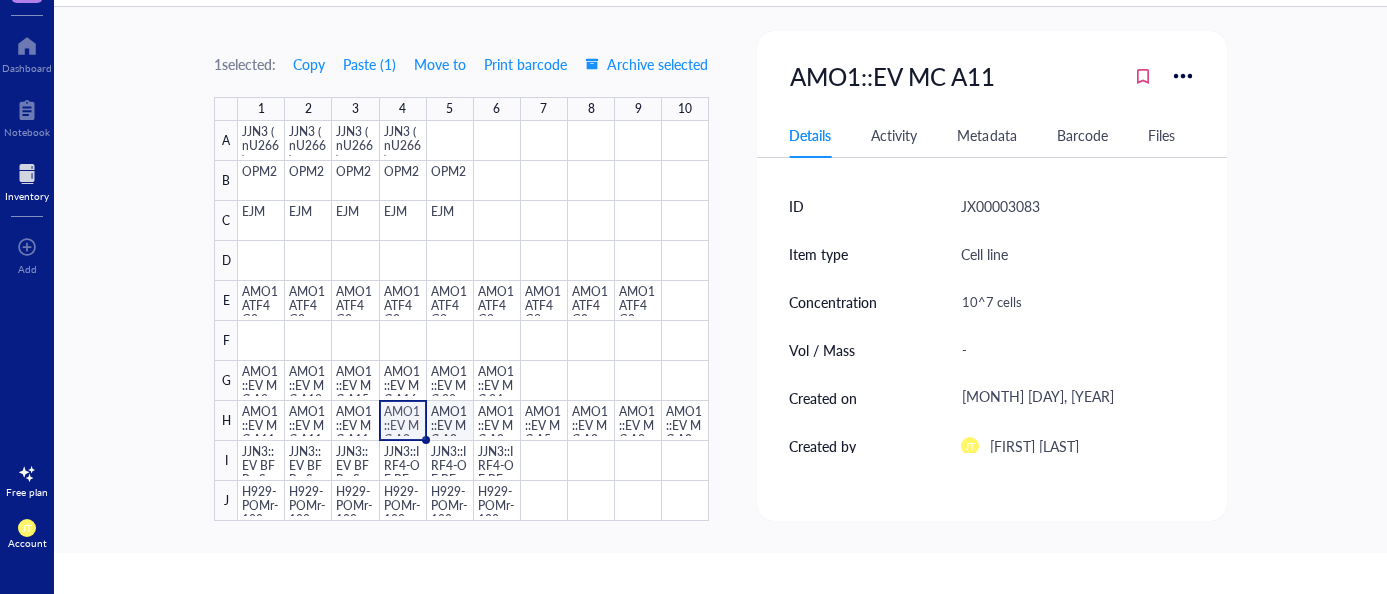 click at bounding box center [473, 321] 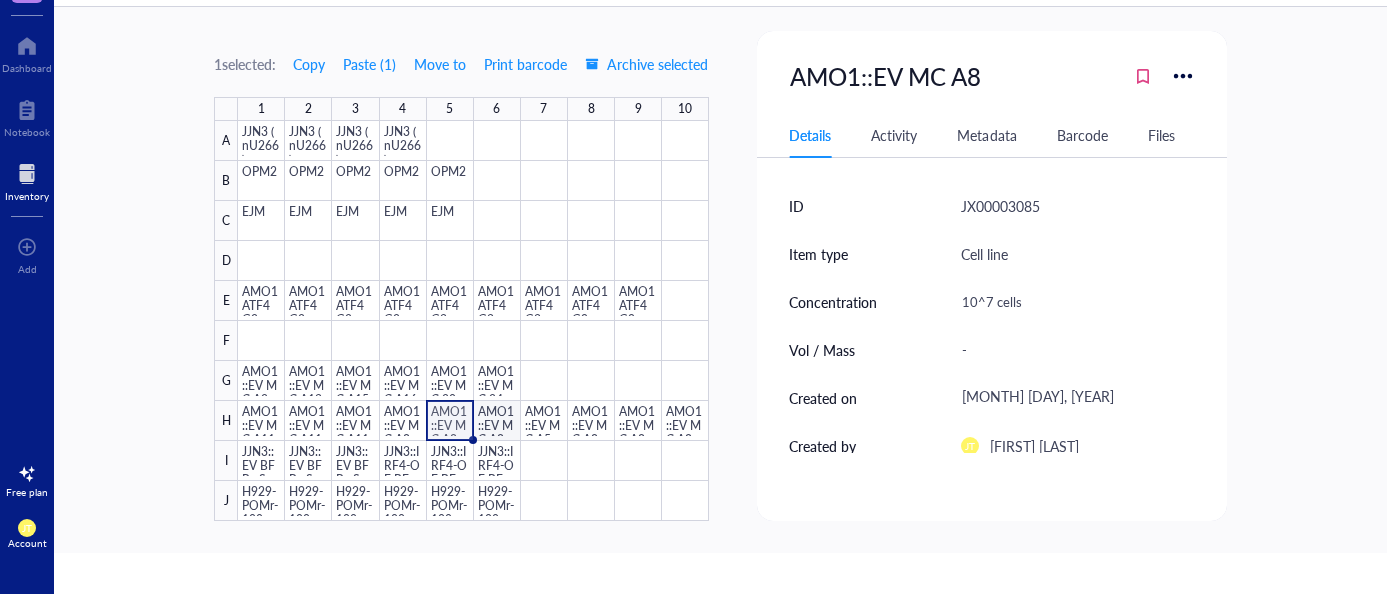 click at bounding box center (473, 321) 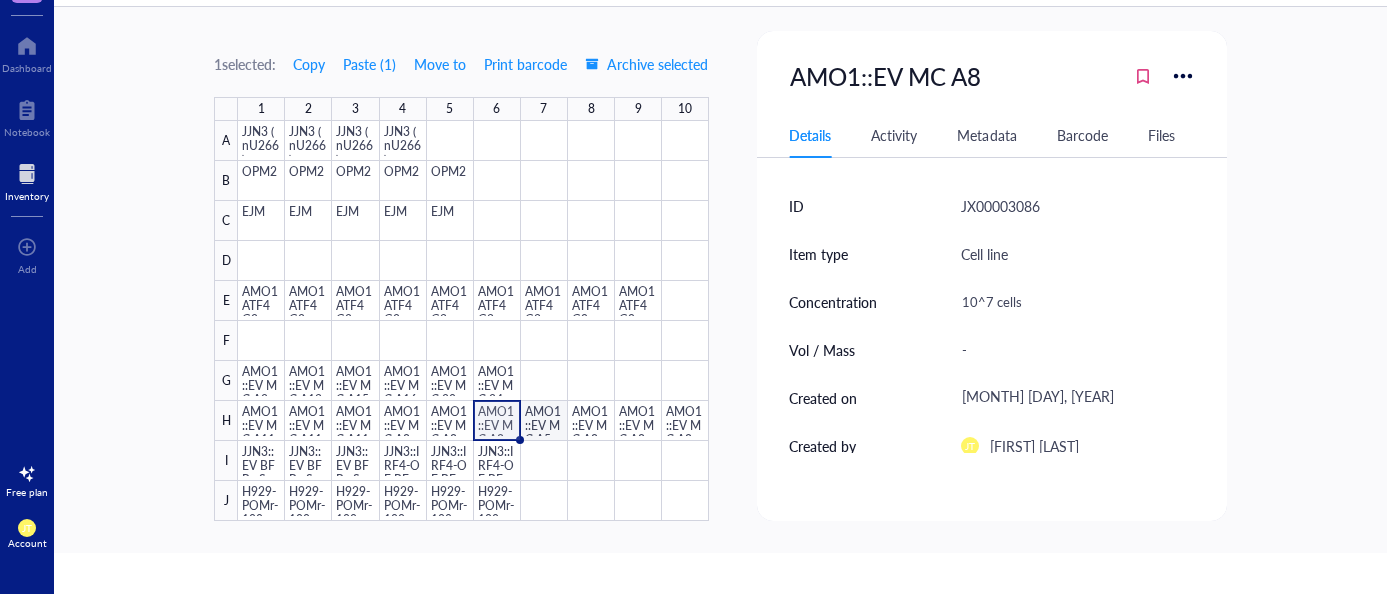 click at bounding box center [473, 321] 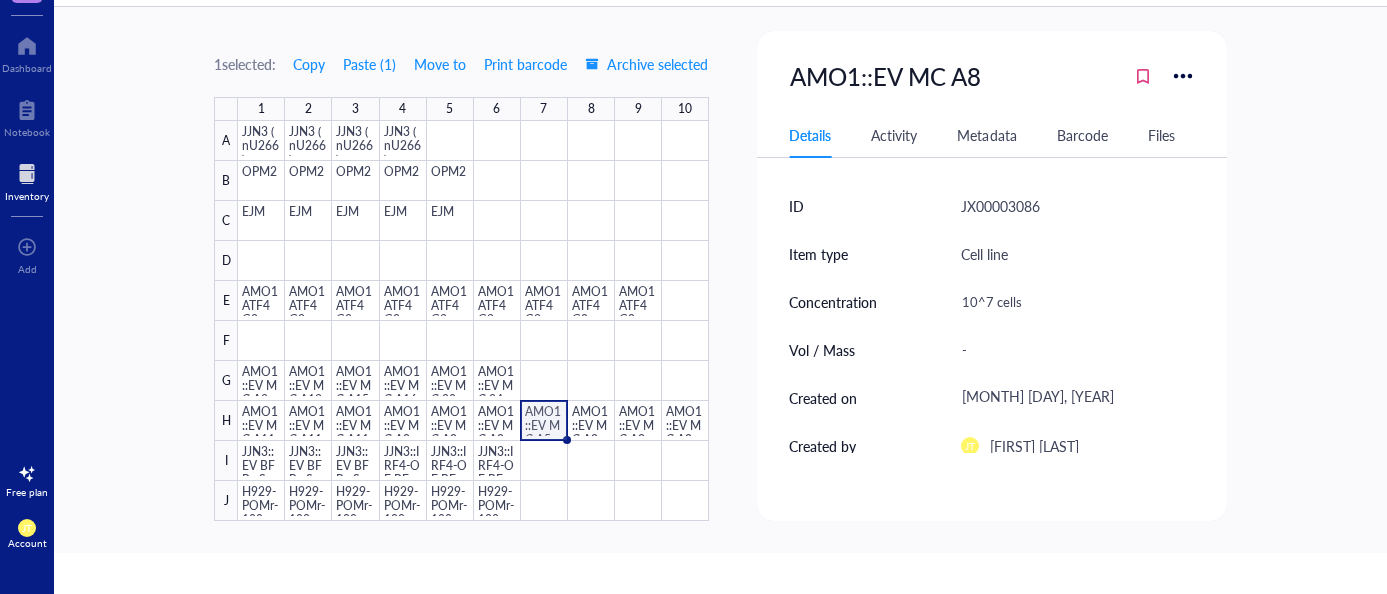 click at bounding box center (473, 321) 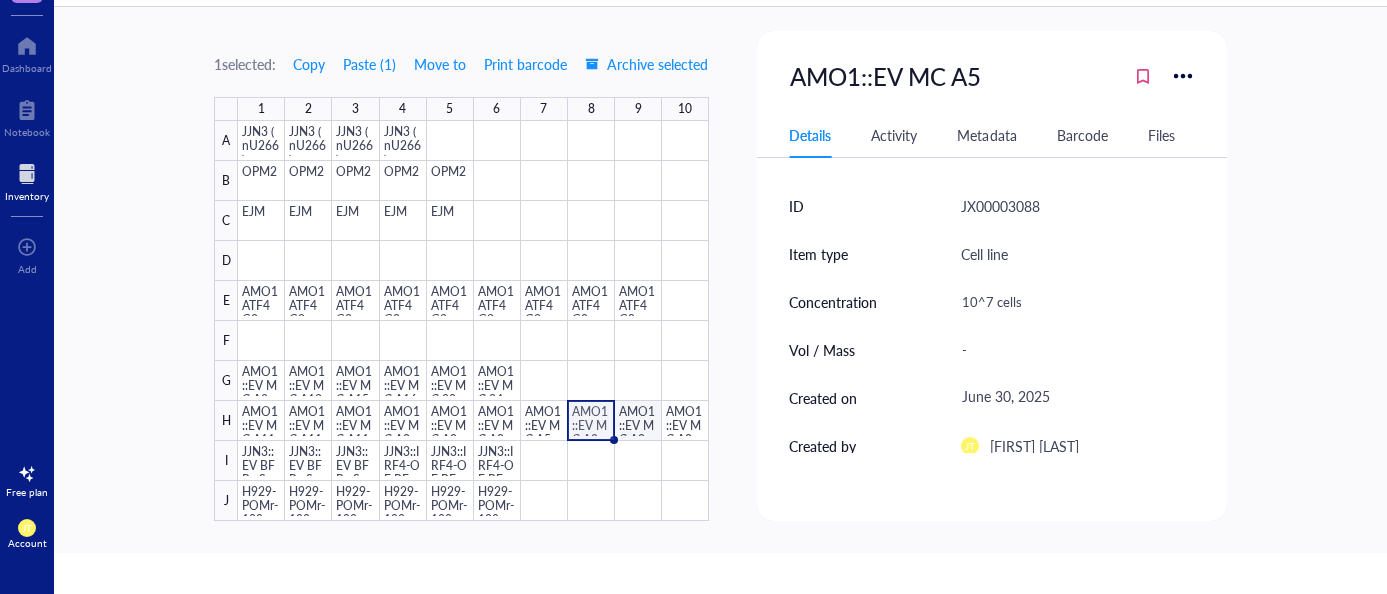 click at bounding box center (473, 321) 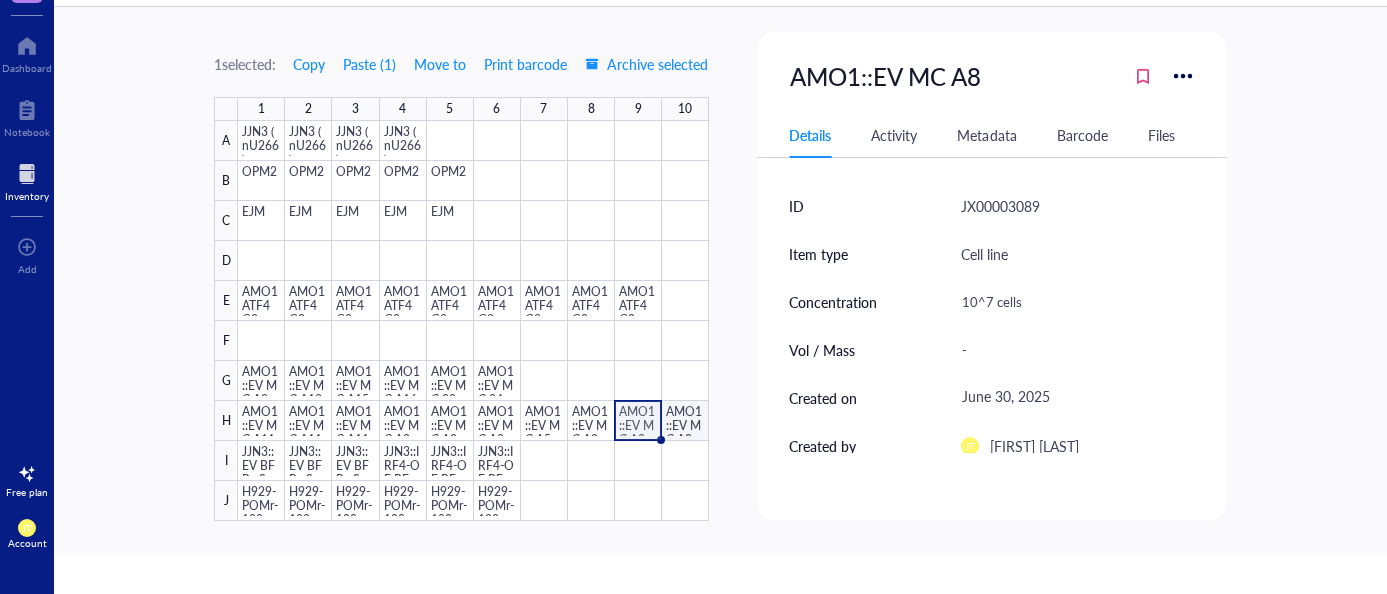 click at bounding box center [473, 321] 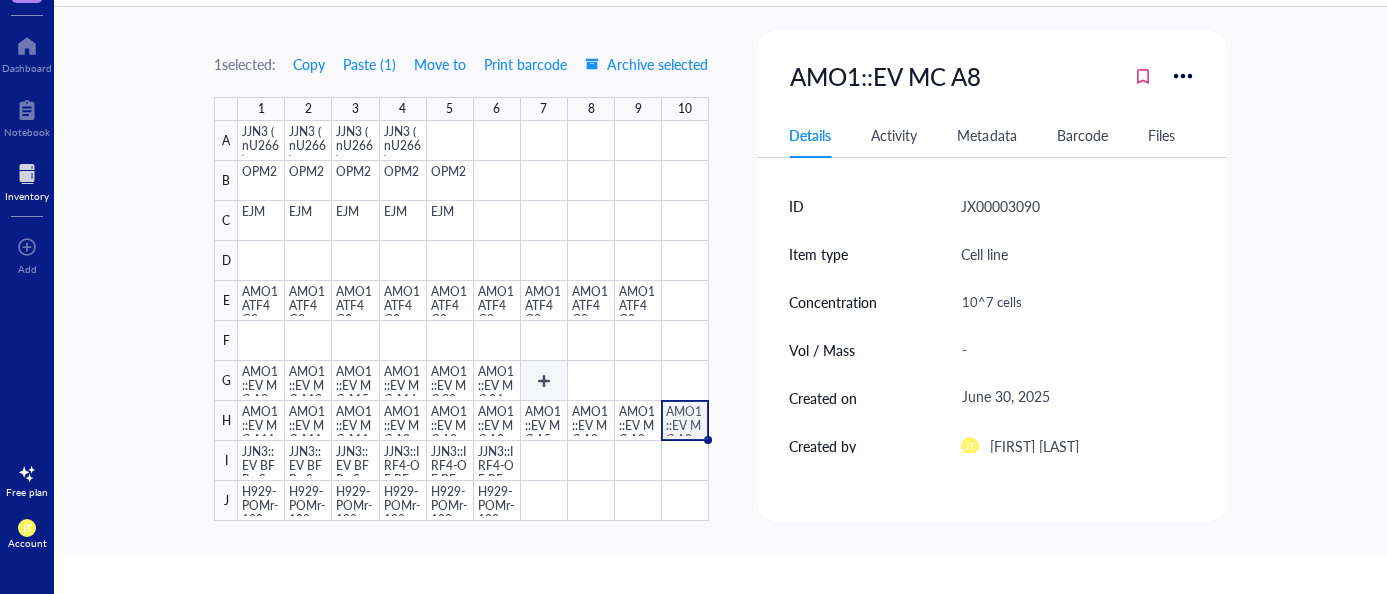 click at bounding box center (473, 321) 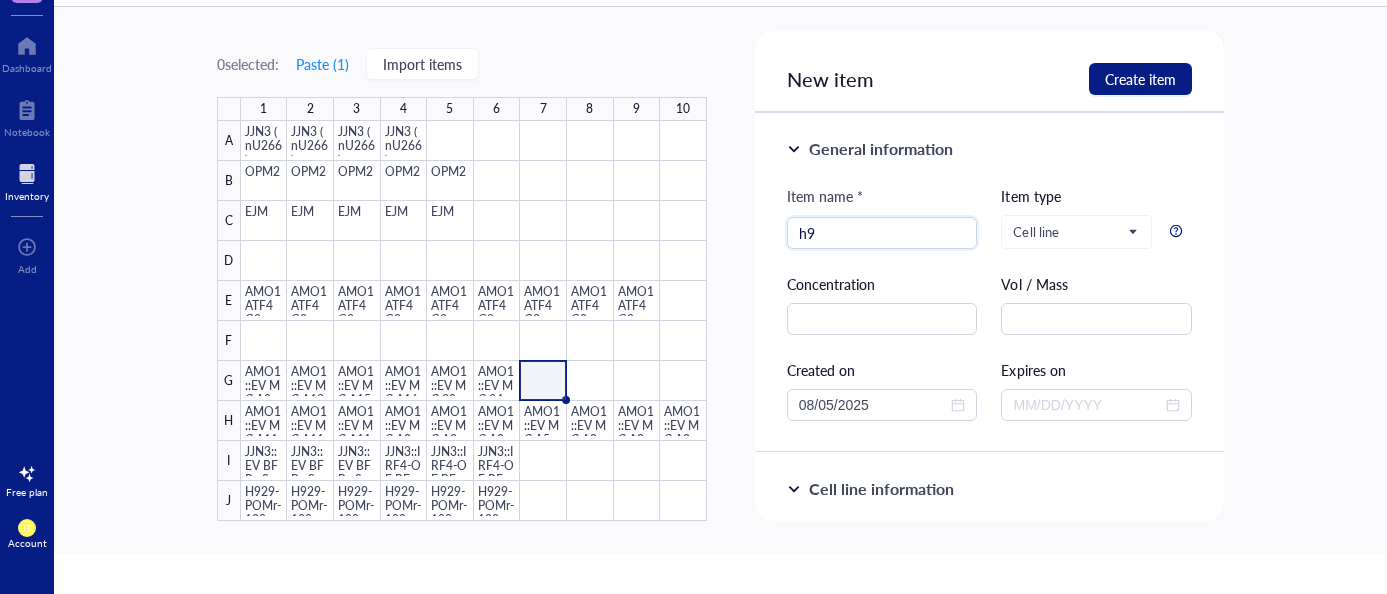 type on "h" 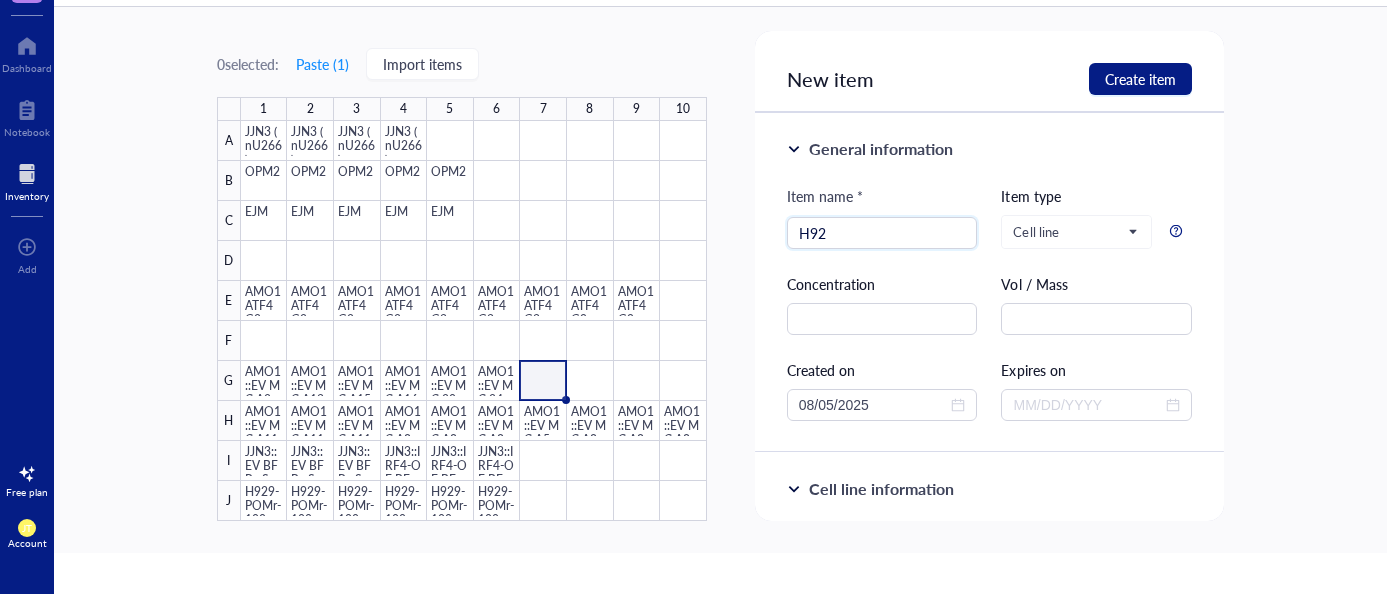 type on "H929" 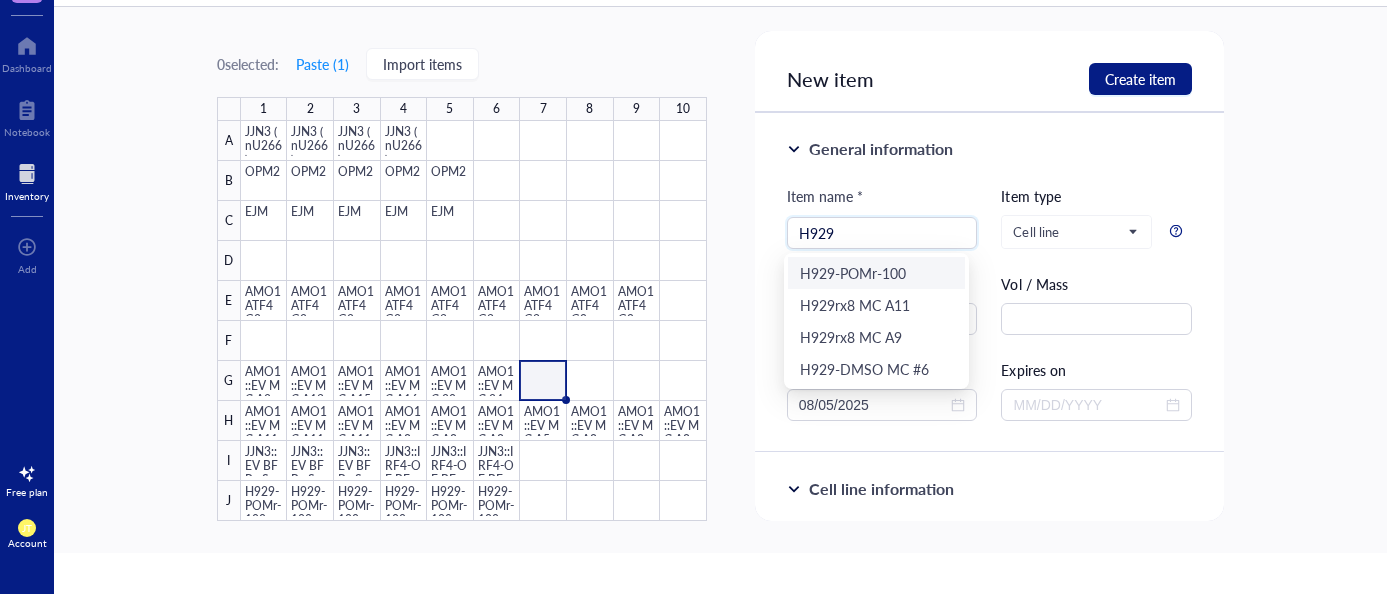 drag, startPoint x: 869, startPoint y: 238, endPoint x: 720, endPoint y: 227, distance: 149.40549 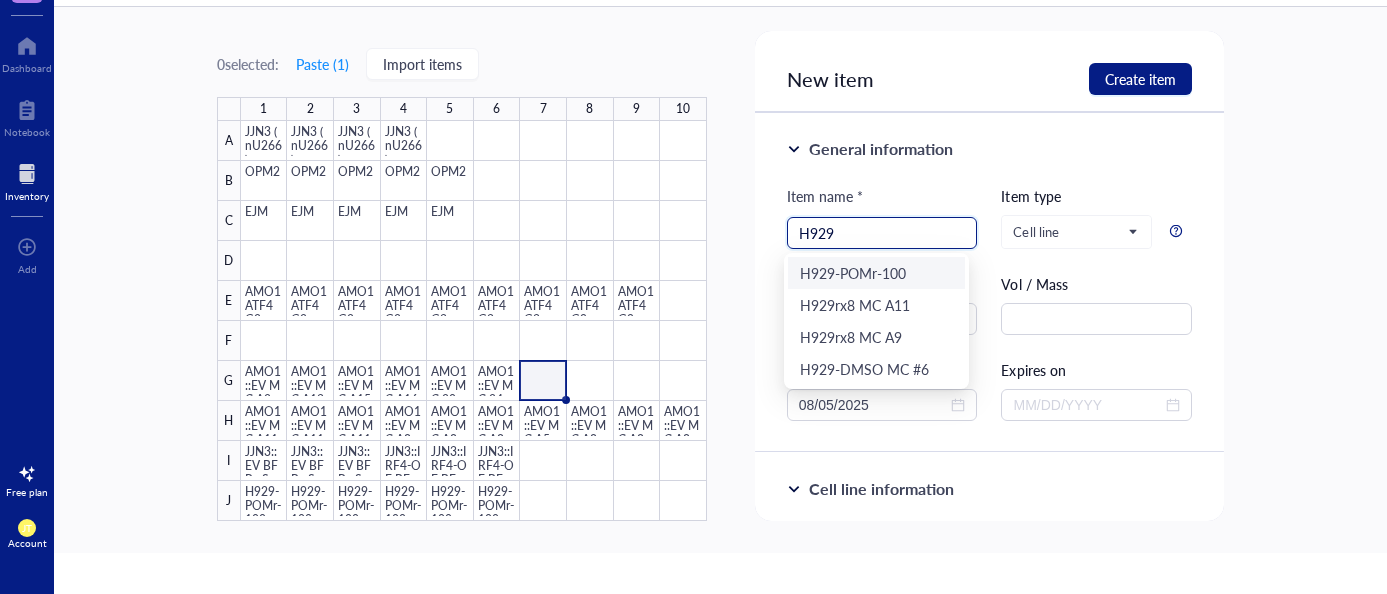 click on "H929" at bounding box center [882, 233] 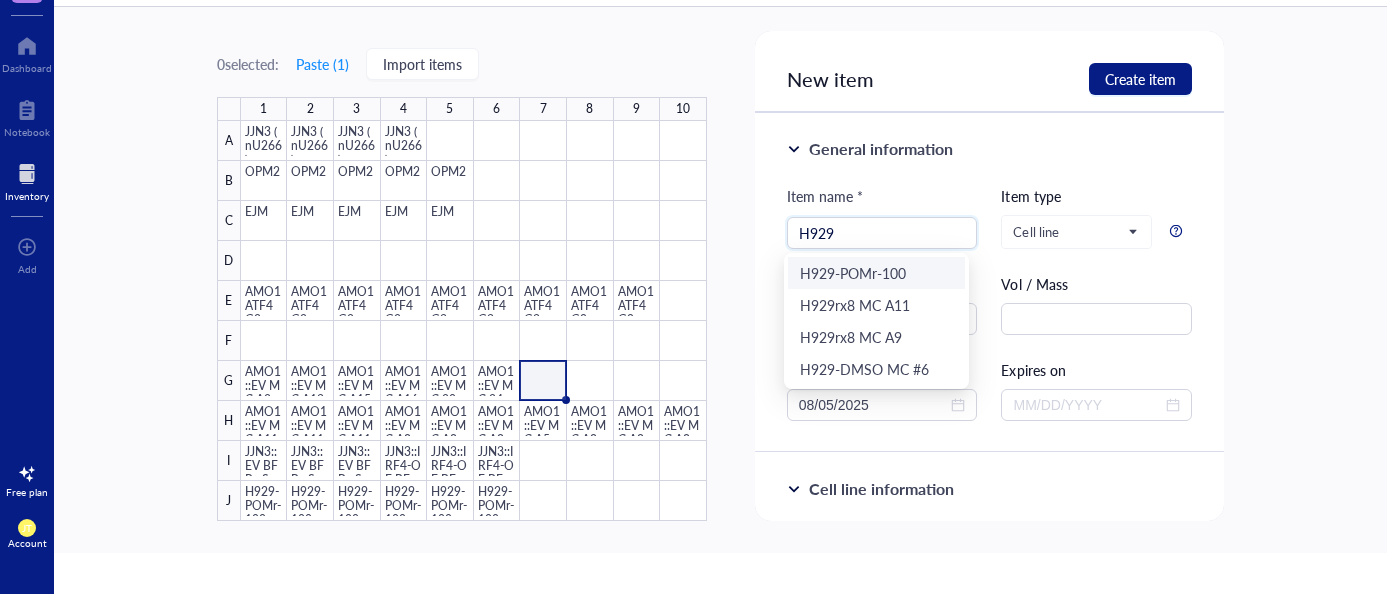 drag, startPoint x: 889, startPoint y: 236, endPoint x: 738, endPoint y: 224, distance: 151.47607 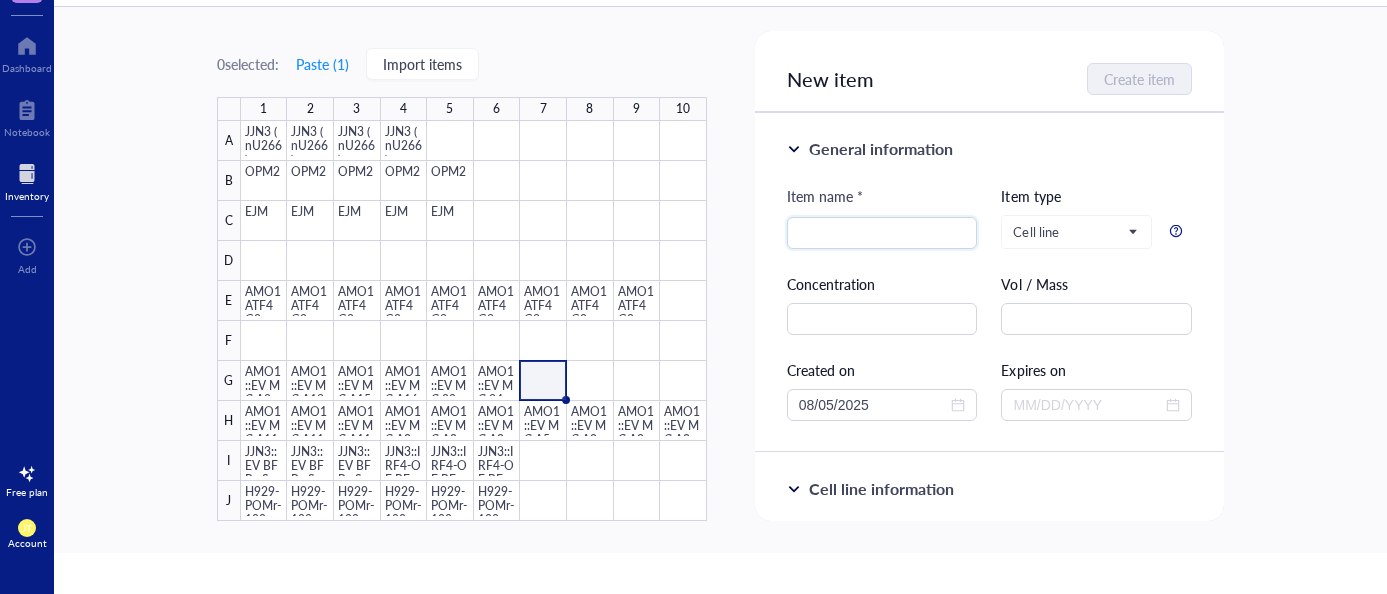 click on "General information" at bounding box center [990, 149] 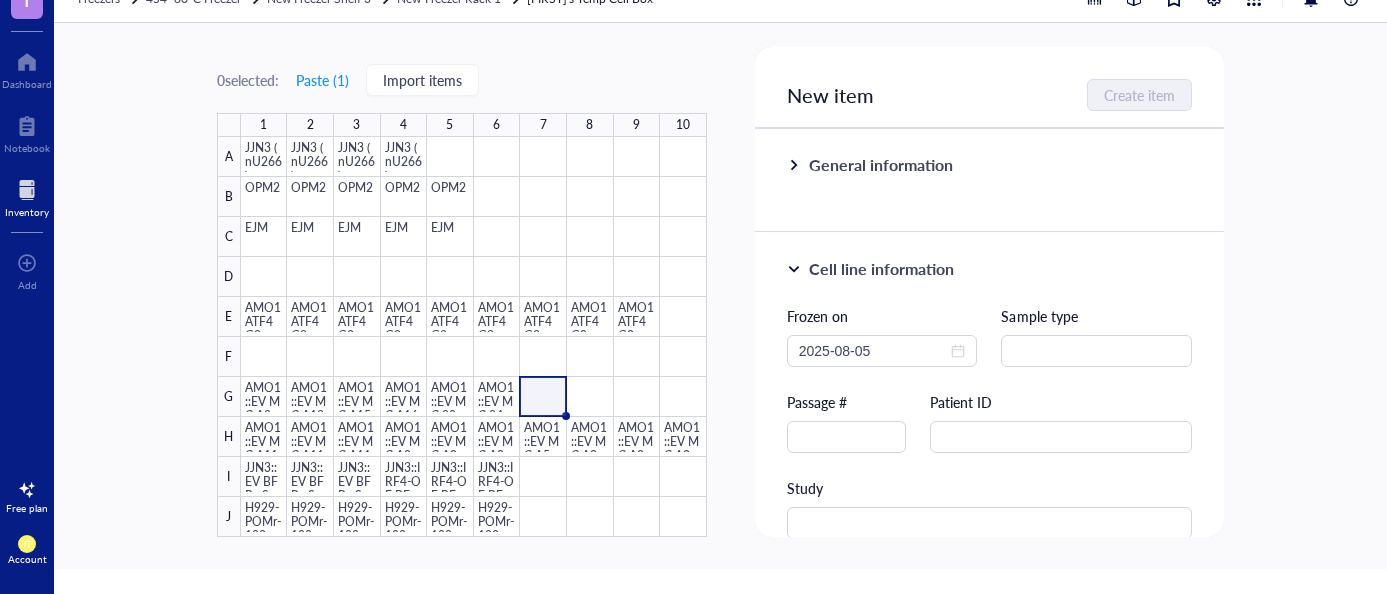 scroll, scrollTop: 0, scrollLeft: 0, axis: both 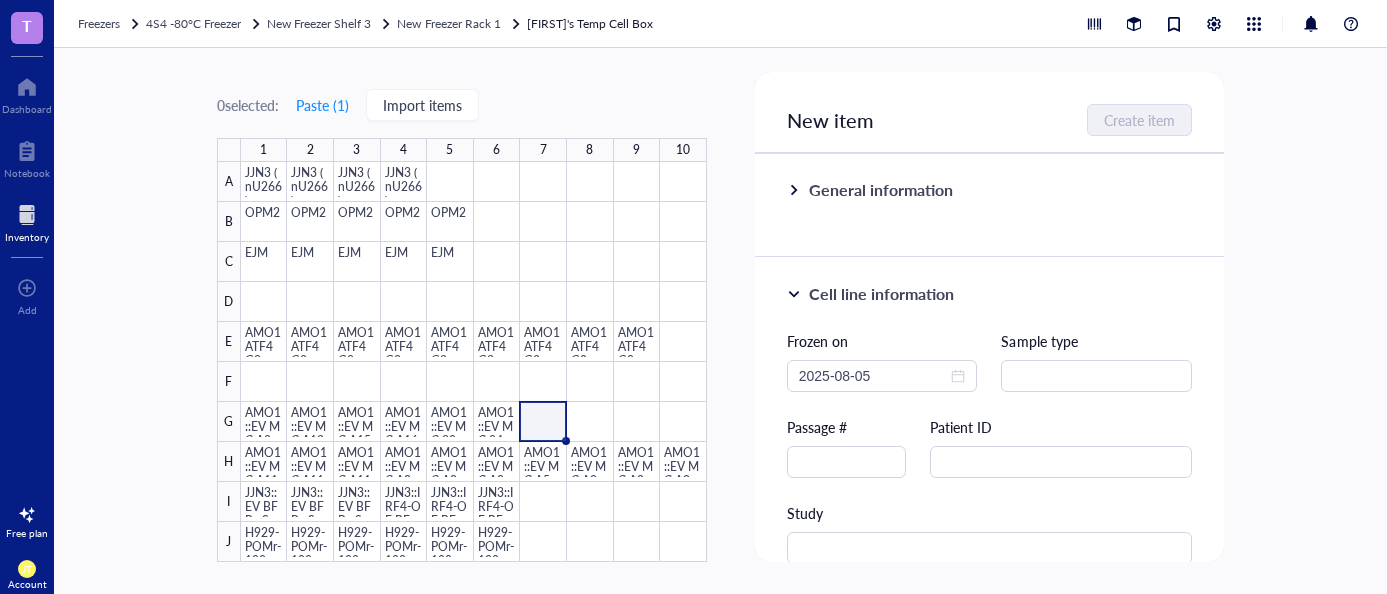 click at bounding box center [27, 215] 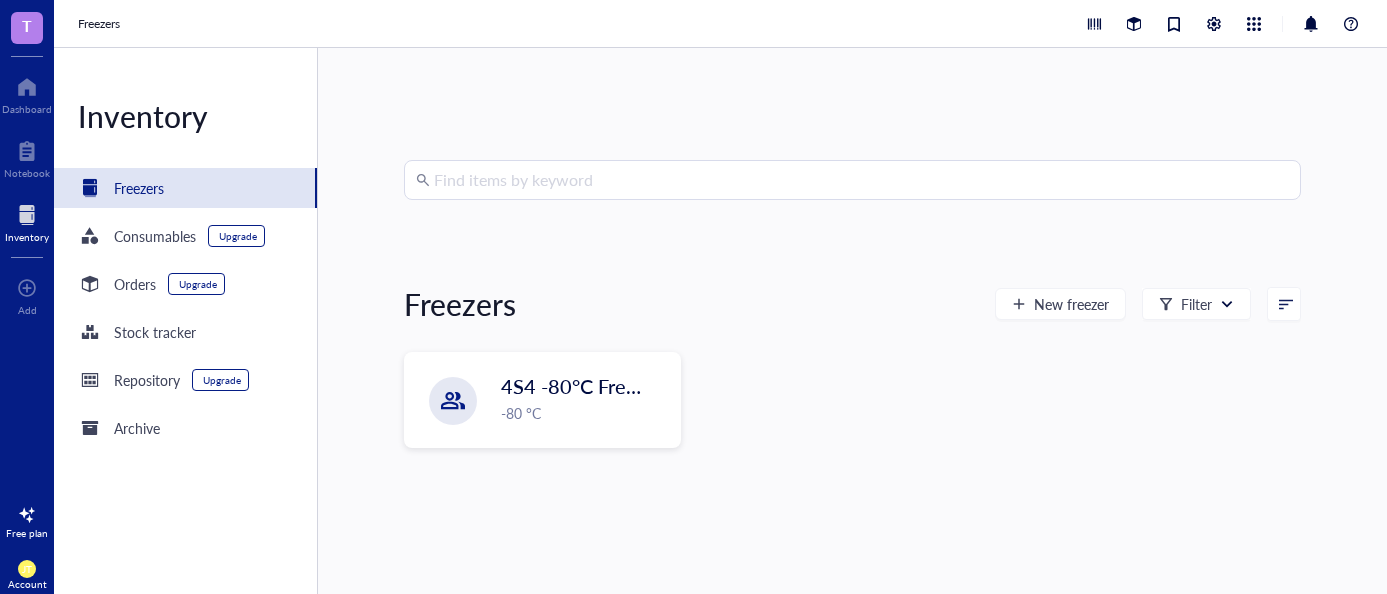 click at bounding box center (861, 180) 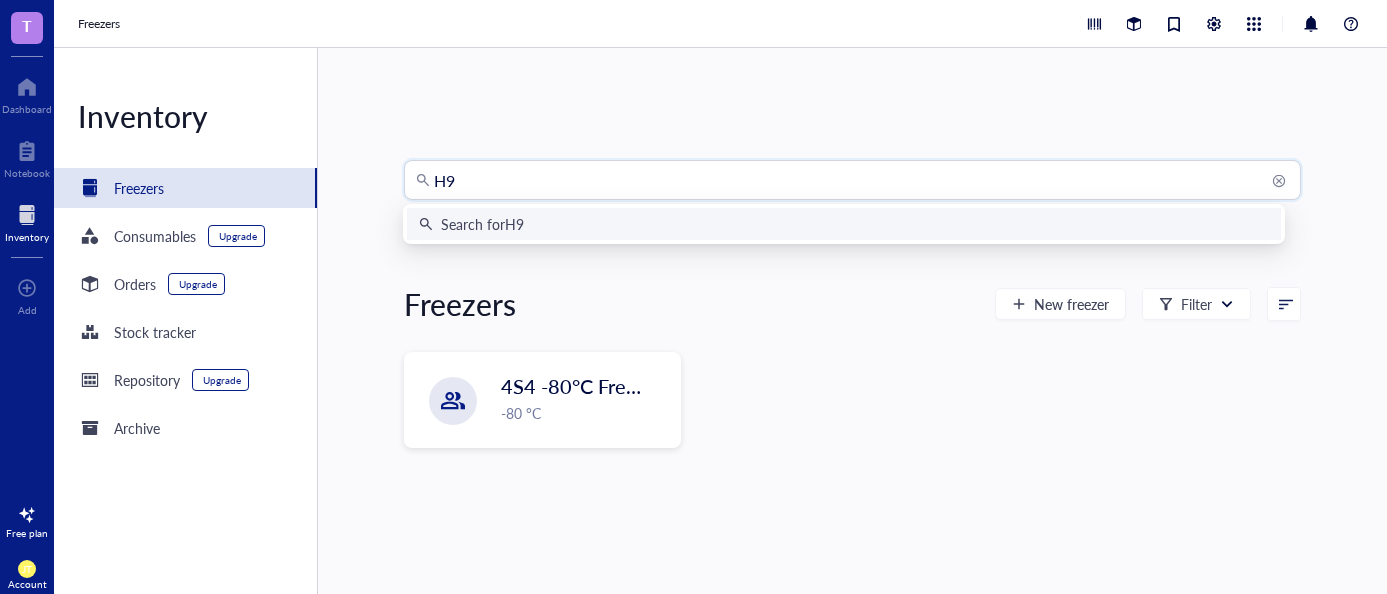 type on "H" 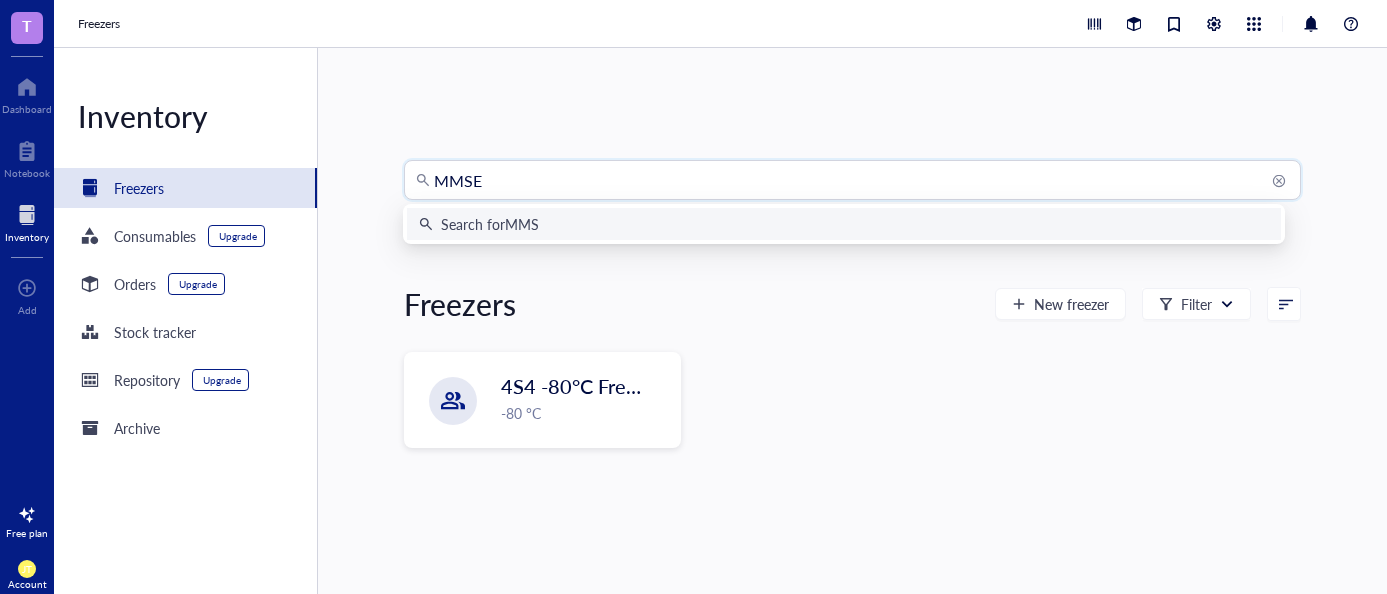 type on "MMSET" 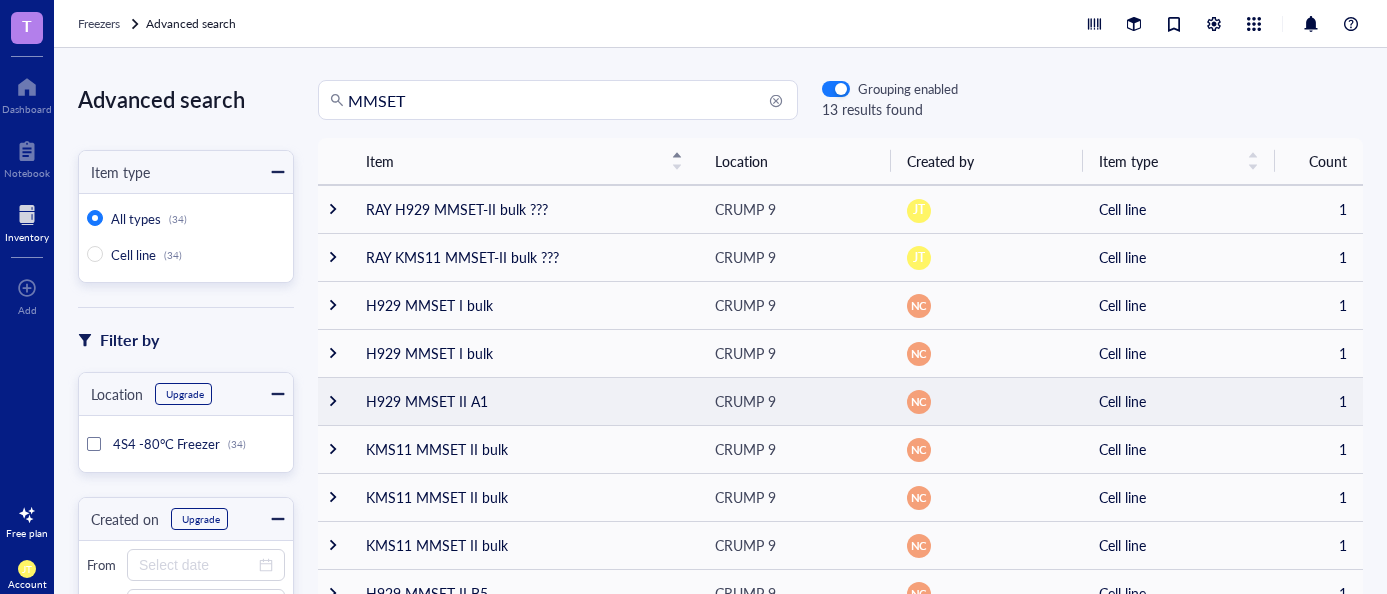 click on "H929 MMSET II A1" at bounding box center [524, 401] 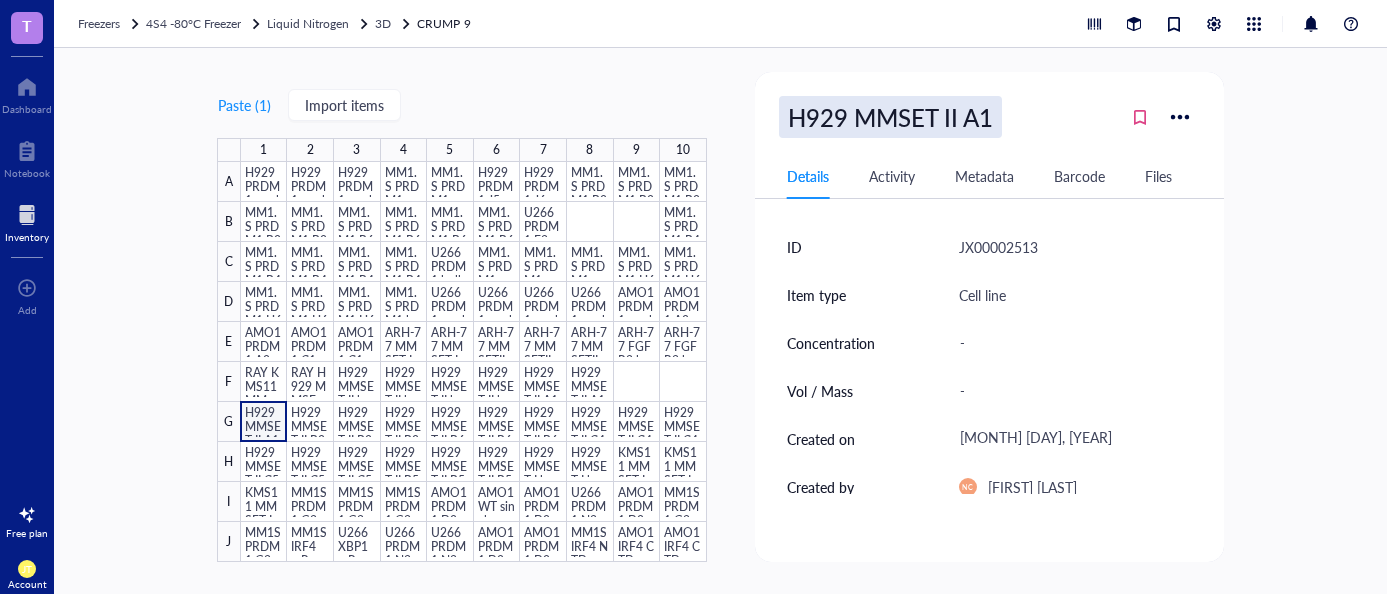 click on "H929 MMSET II A1" at bounding box center (890, 117) 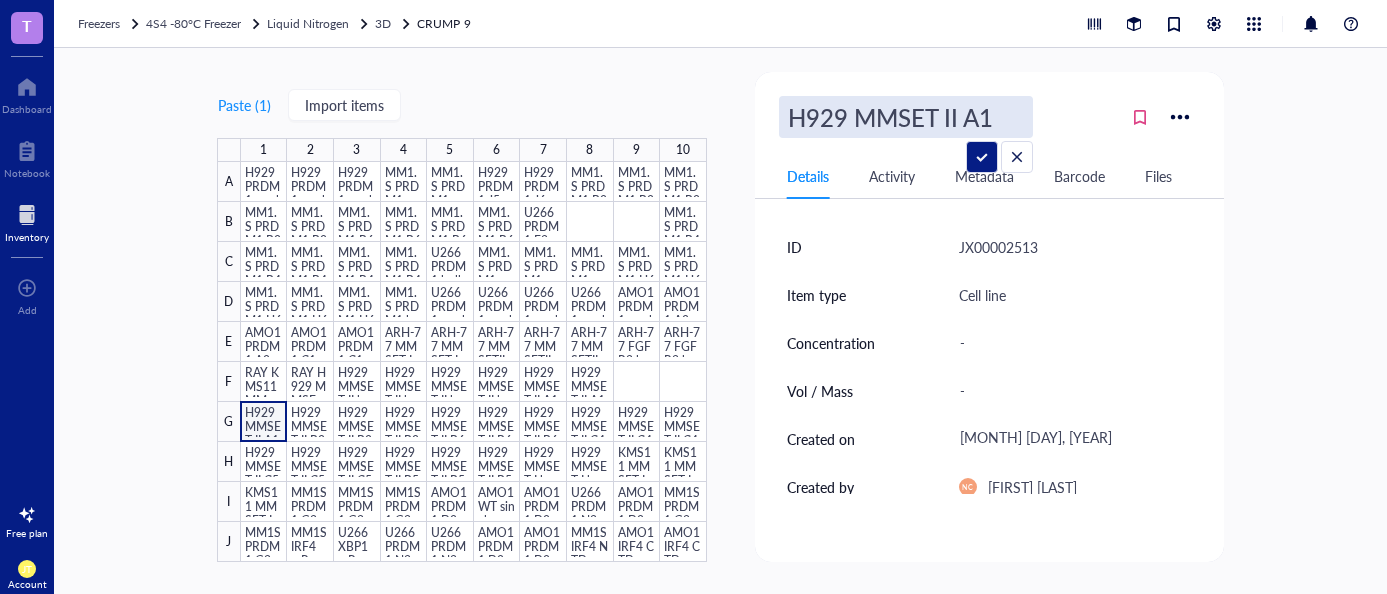 drag, startPoint x: 993, startPoint y: 115, endPoint x: 708, endPoint y: 106, distance: 285.14206 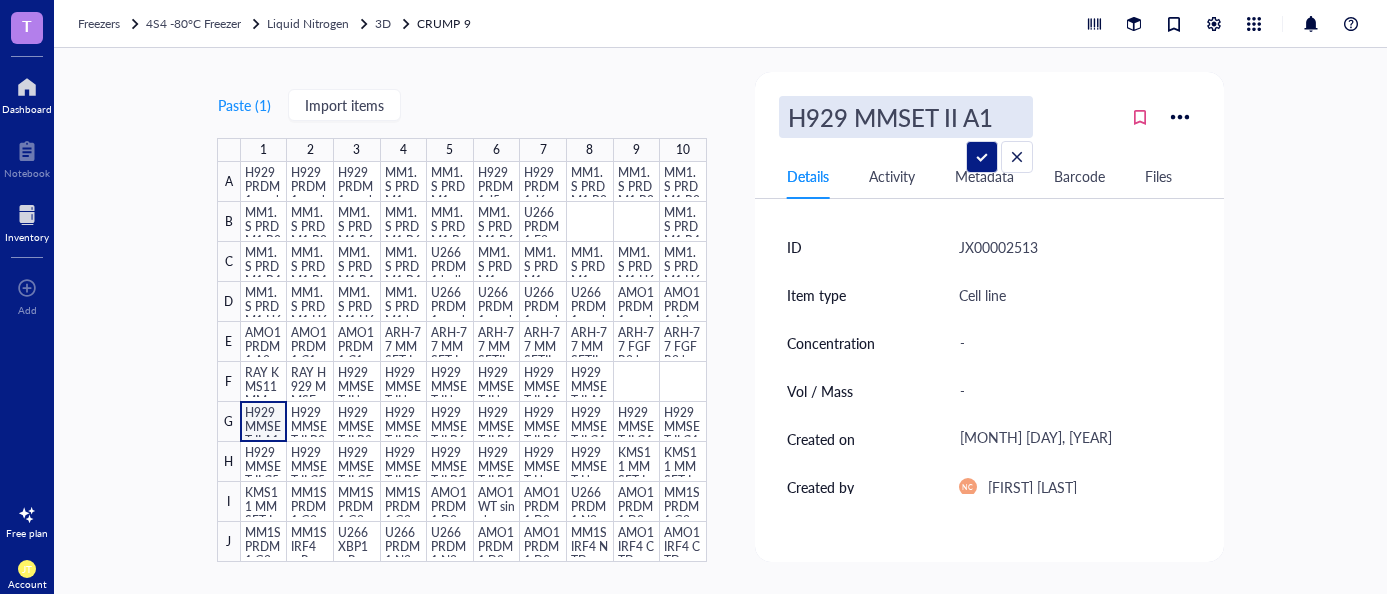 click at bounding box center (27, 87) 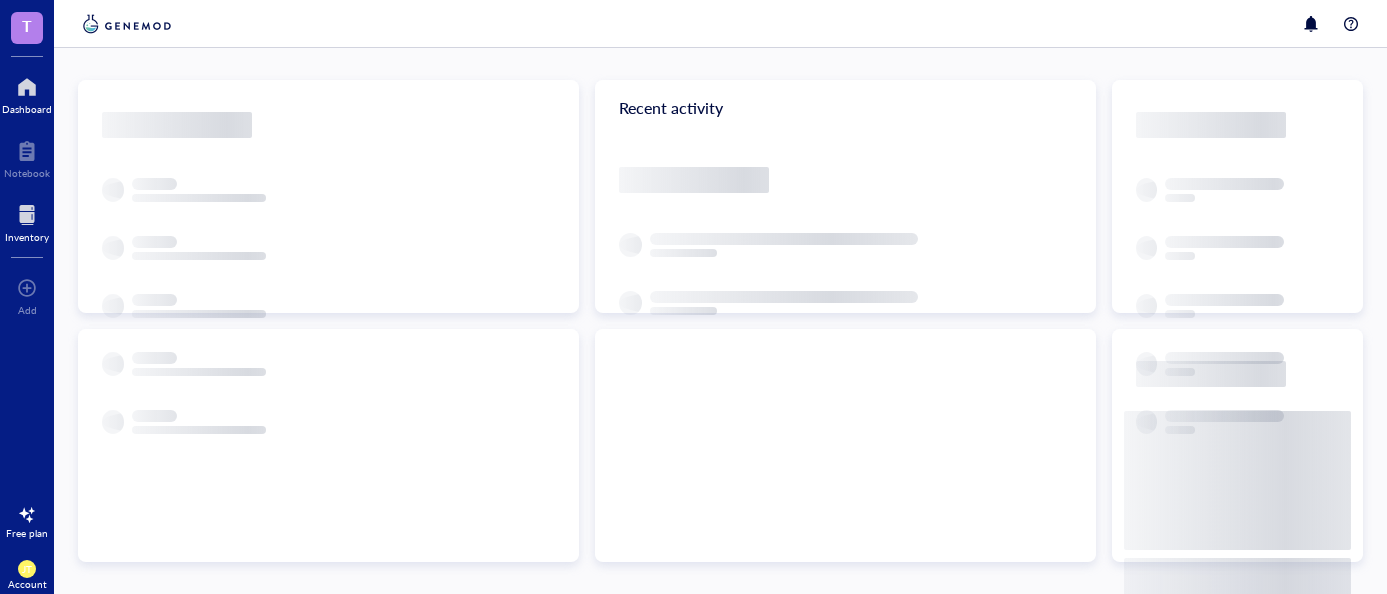 click at bounding box center (27, 215) 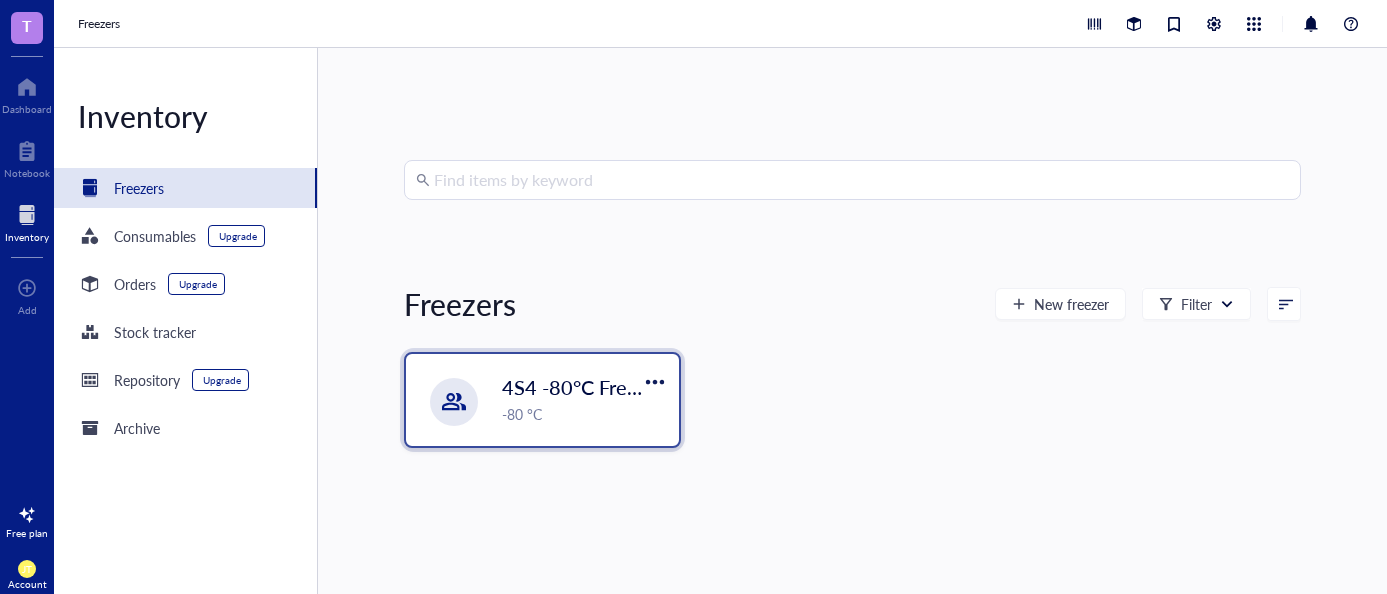 click on "4S4 -80°C Freezer -80 °C" at bounding box center [543, 400] 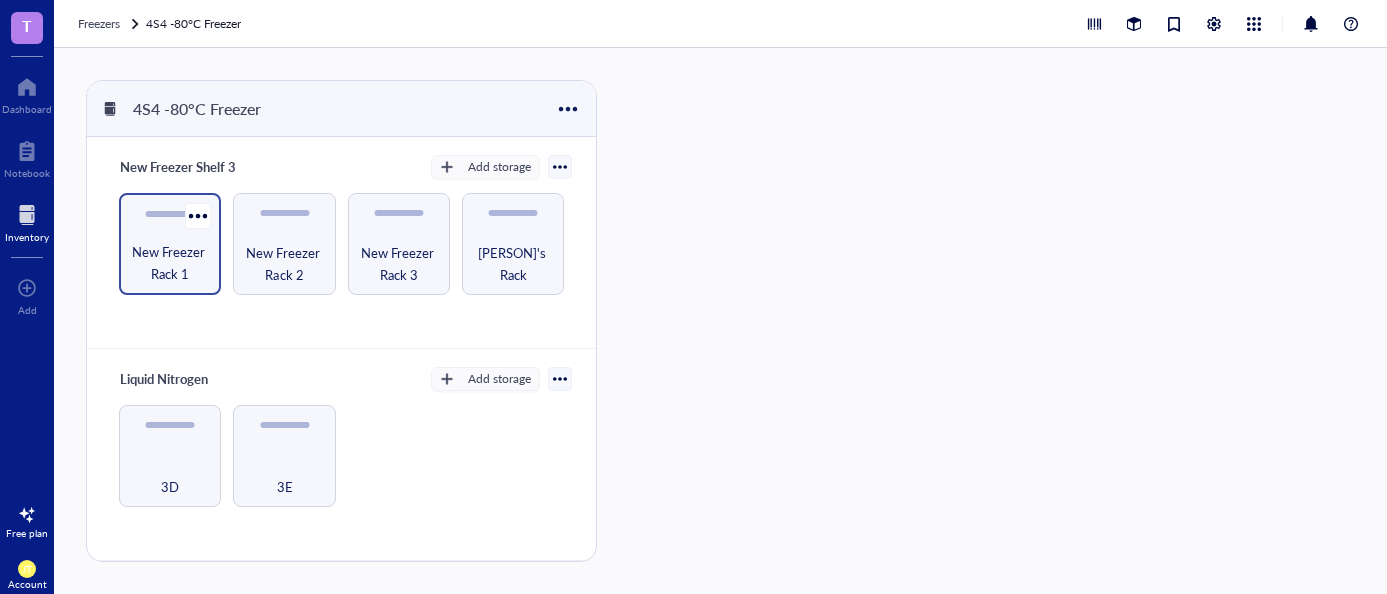 click on "New Freezer Rack 1" at bounding box center [170, 263] 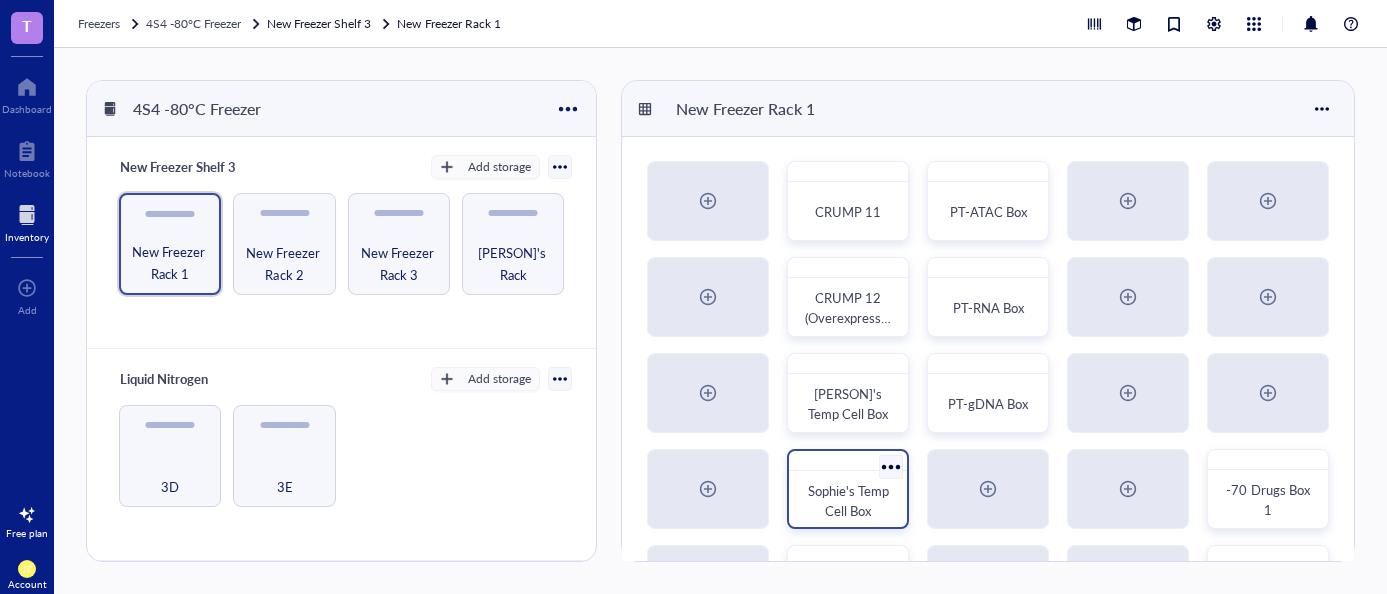 scroll, scrollTop: 88, scrollLeft: 0, axis: vertical 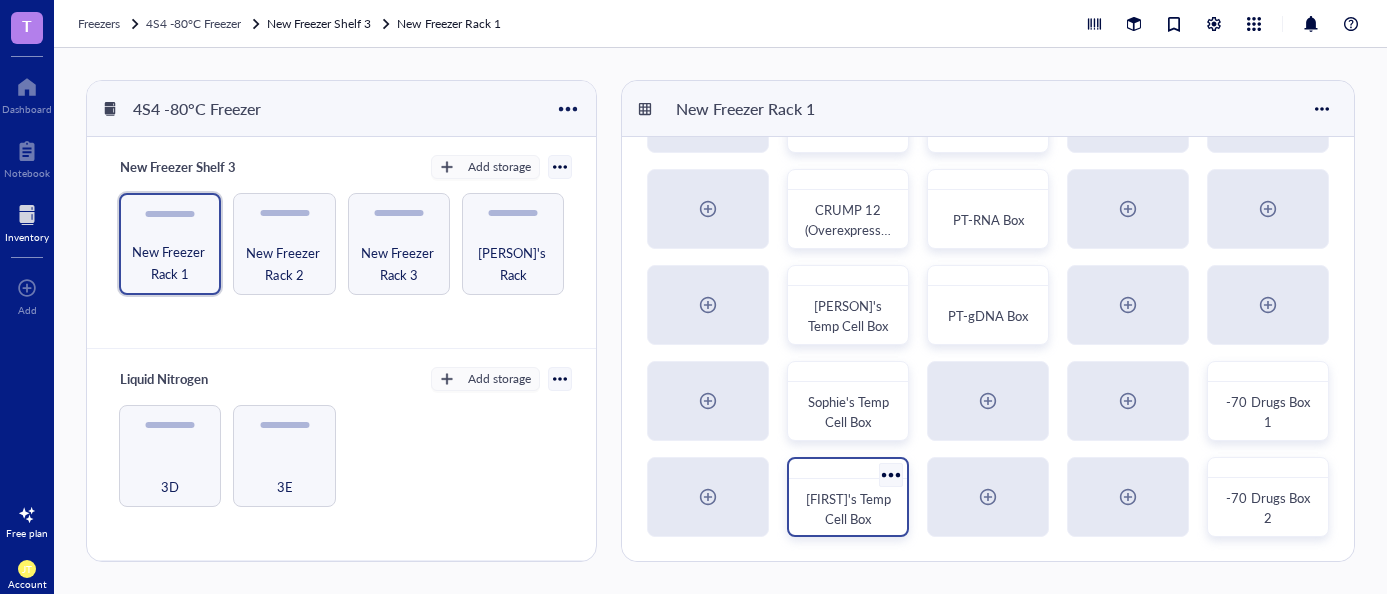 click on "[FIRST]'s Temp Cell Box" at bounding box center (848, 497) 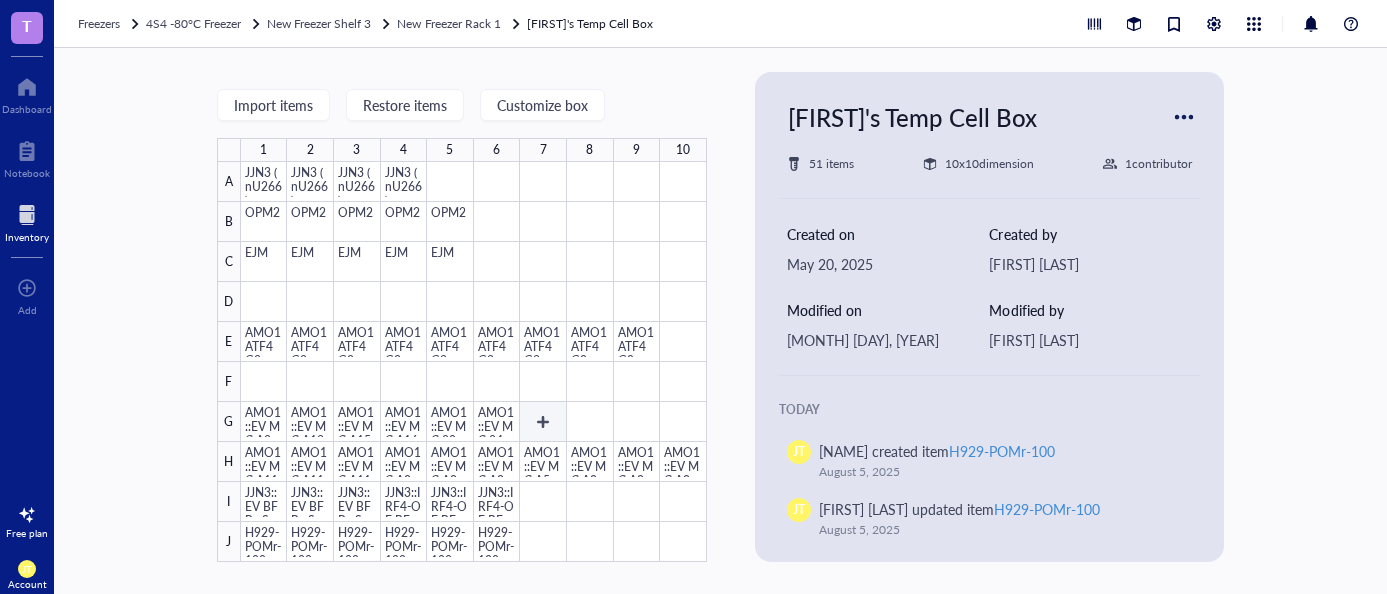 click at bounding box center [474, 362] 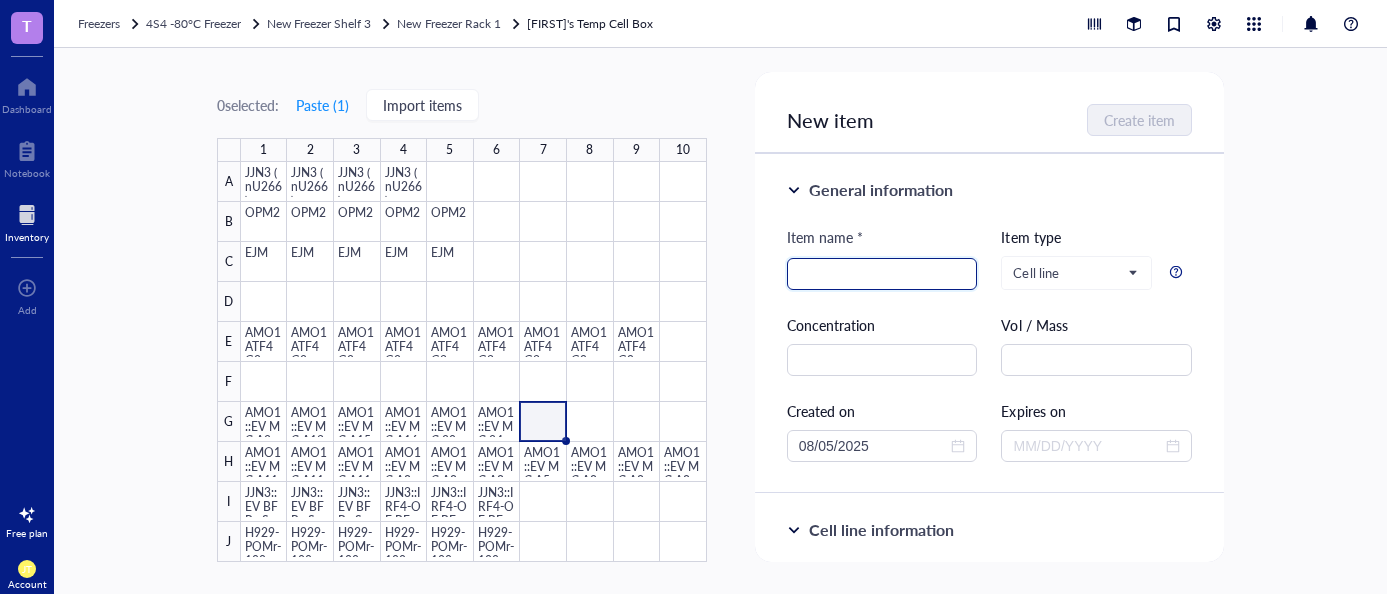 click at bounding box center [882, 274] 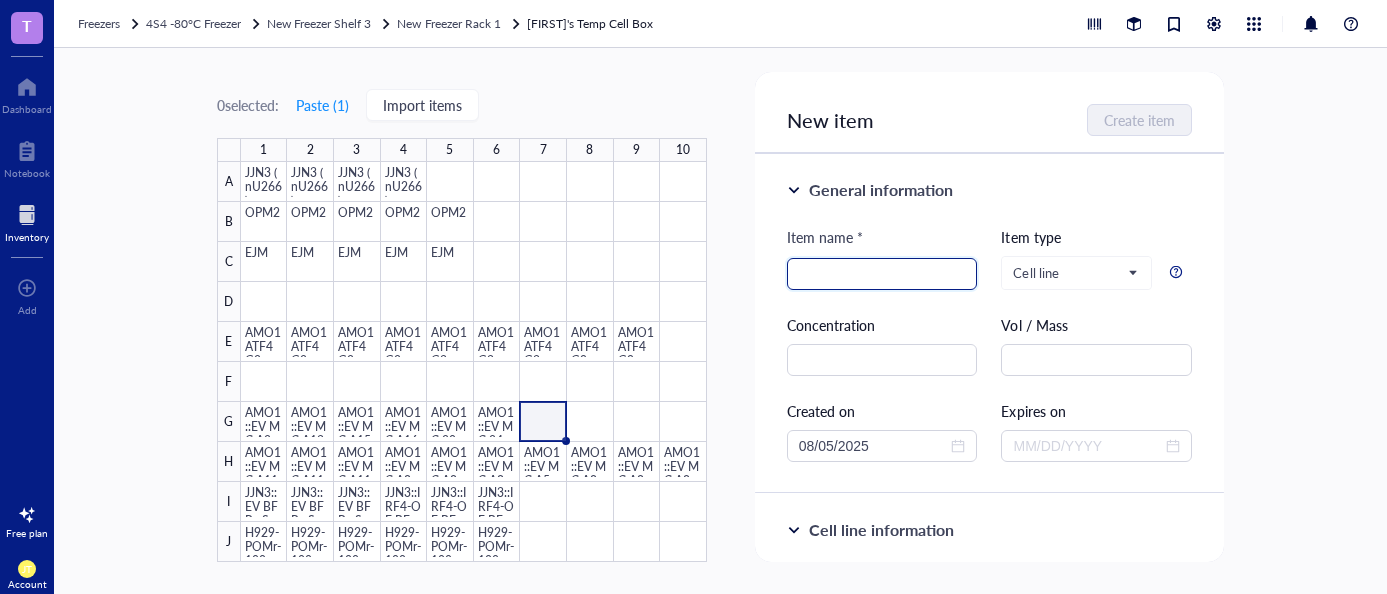 paste on "H929 MMSET II A1" 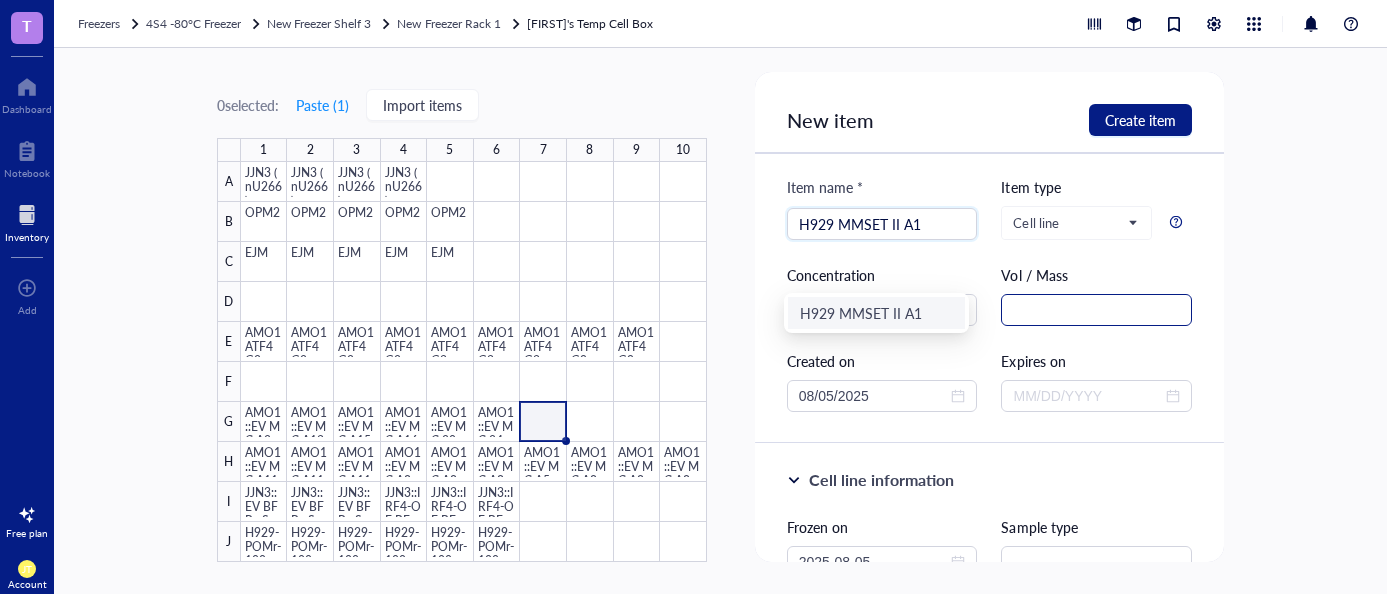 scroll, scrollTop: 68, scrollLeft: 0, axis: vertical 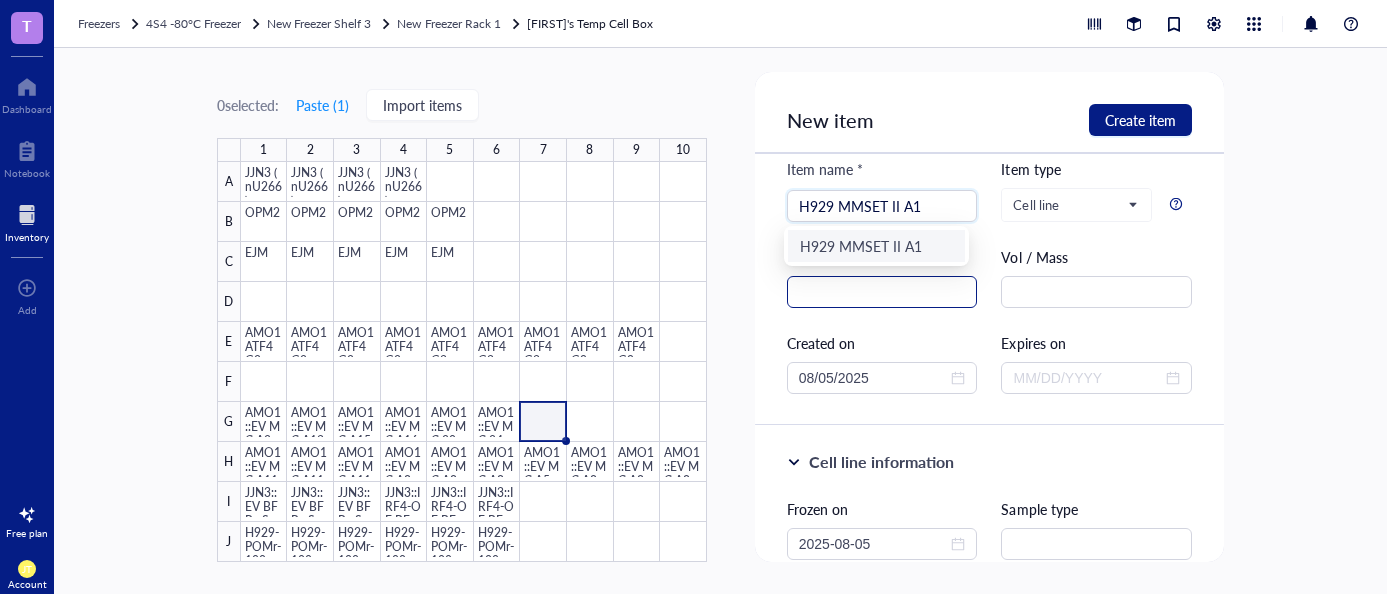 type on "H929 MMSET II A1" 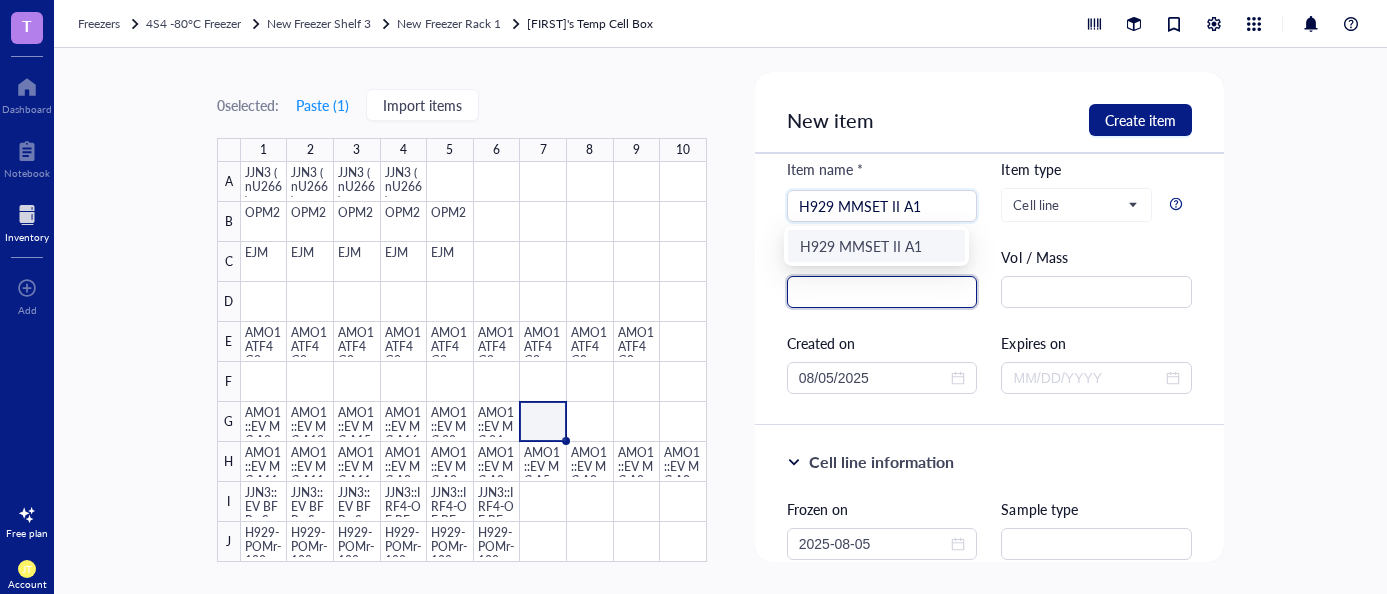 click at bounding box center [882, 292] 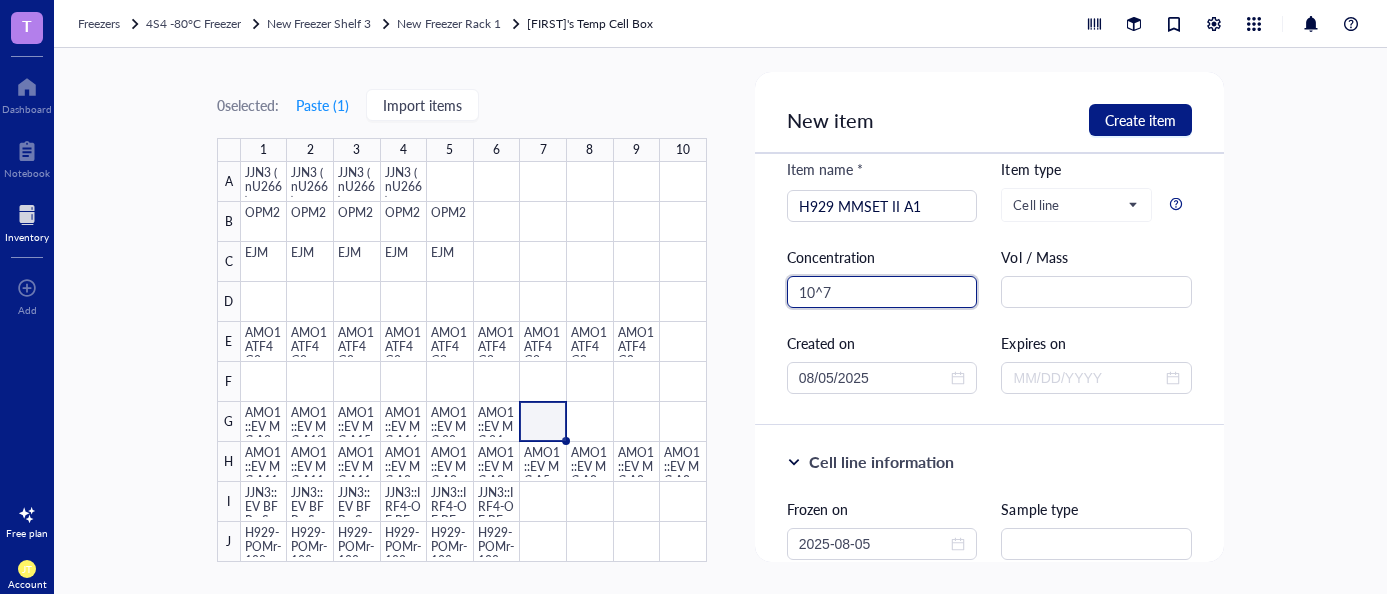 type on "10^7" 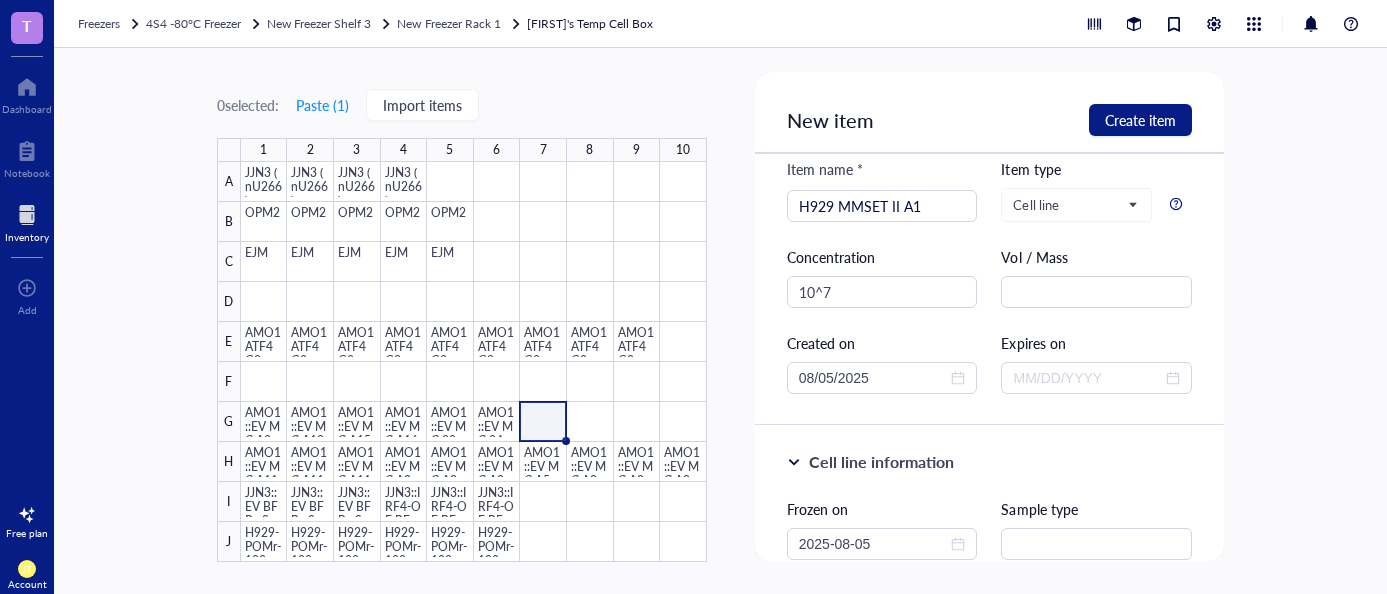 click on "Concentration" at bounding box center (882, 257) 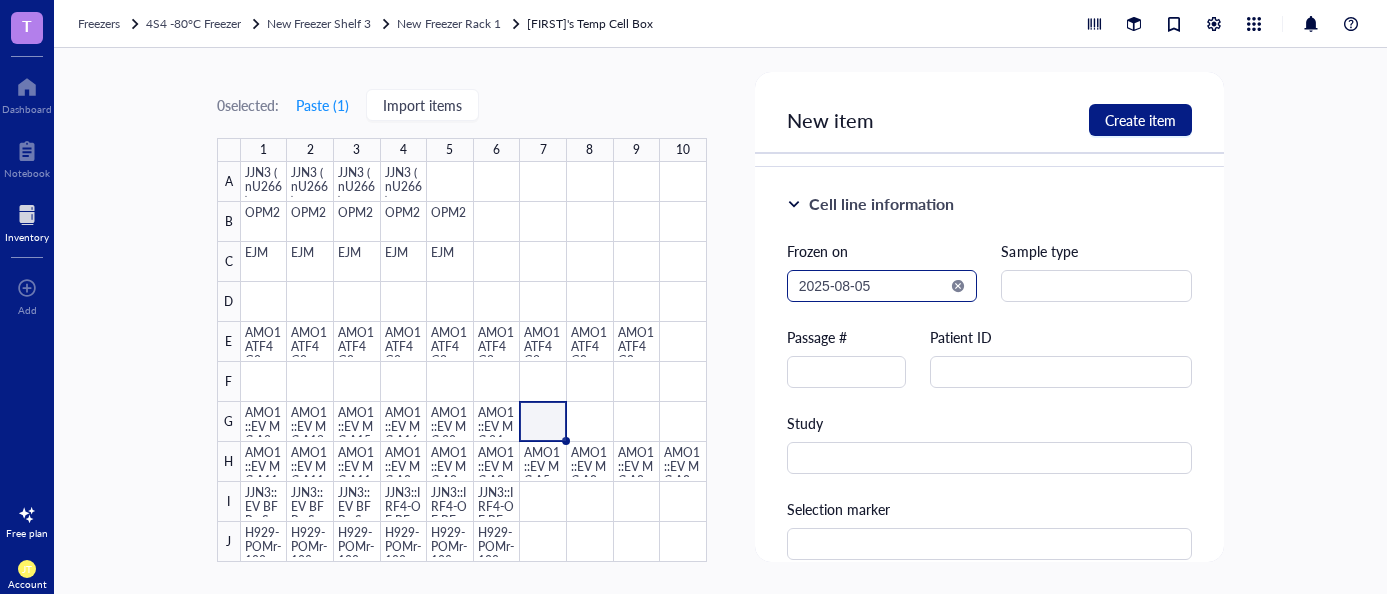 scroll, scrollTop: 322, scrollLeft: 0, axis: vertical 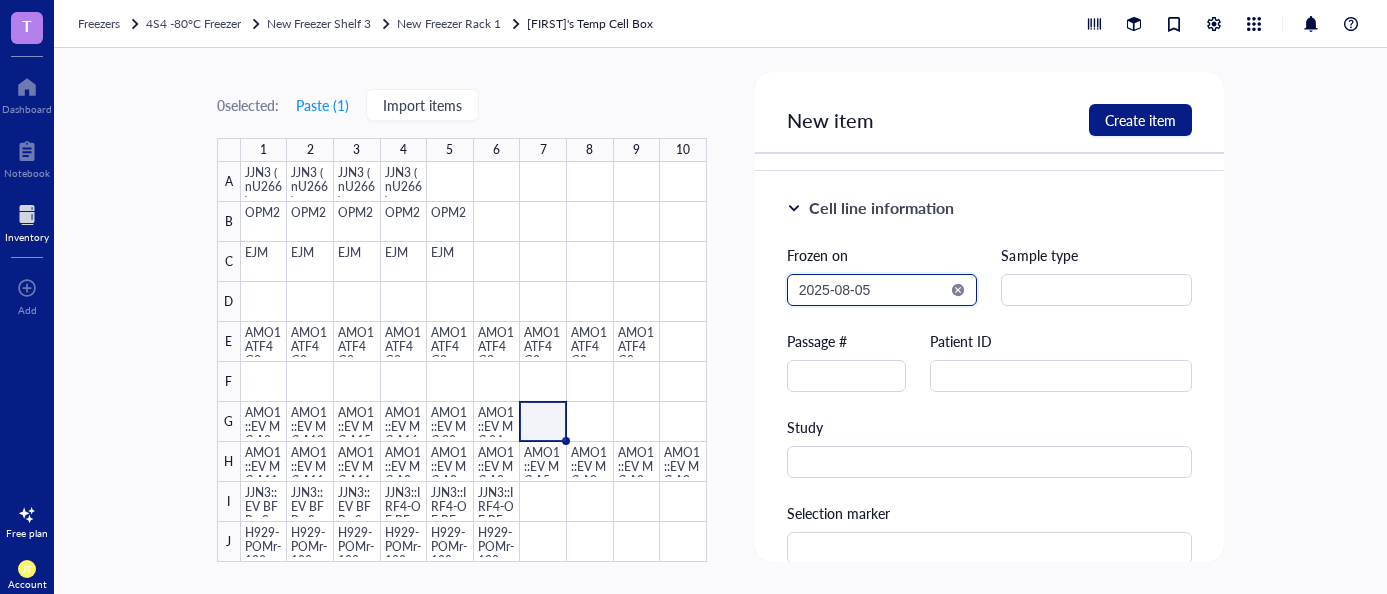 click on "2025-08-05" at bounding box center [873, 290] 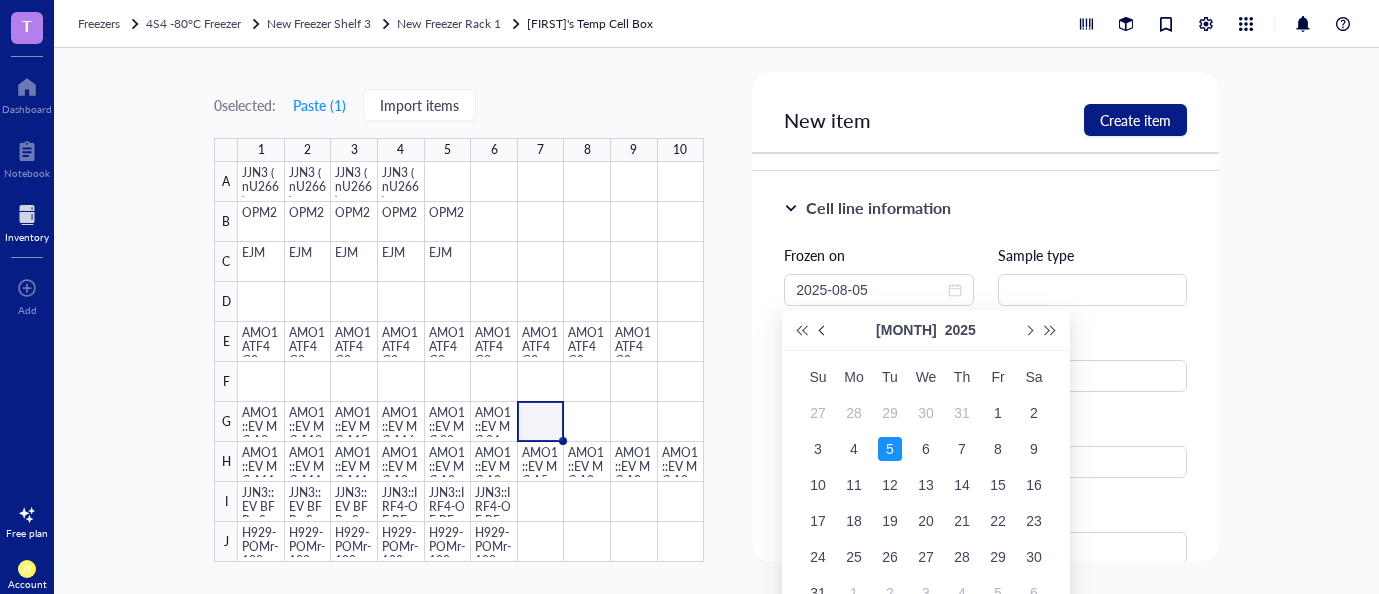 click at bounding box center (824, 330) 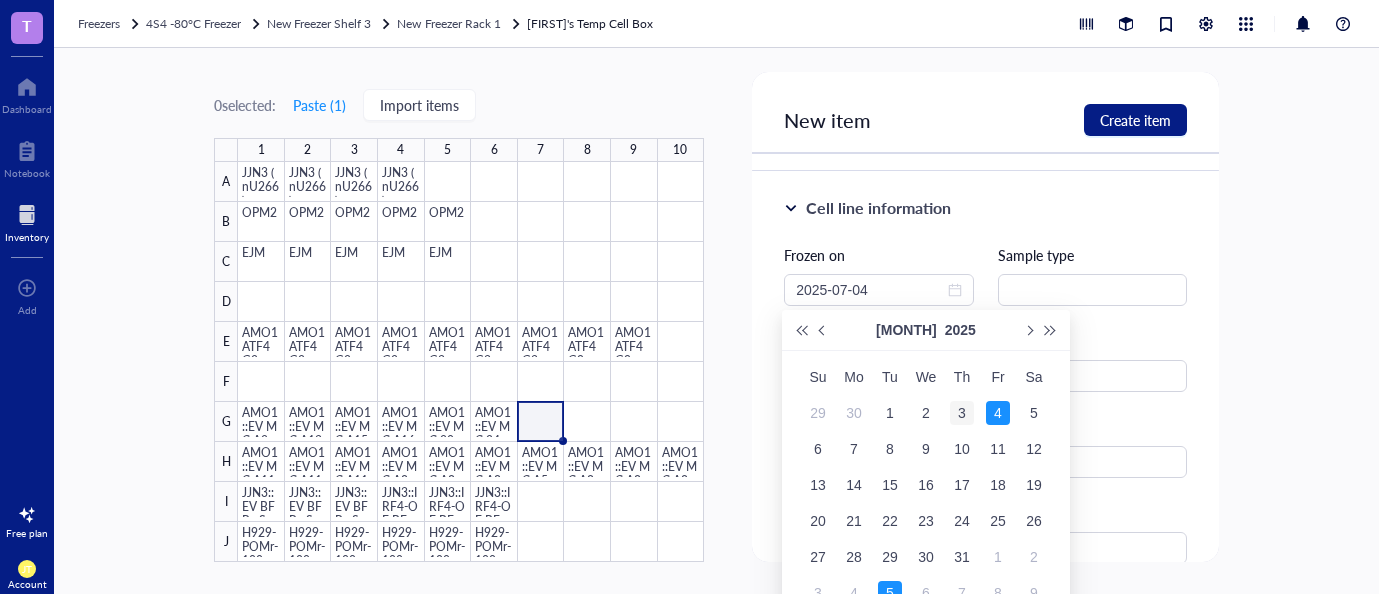 type on "2025-07-03" 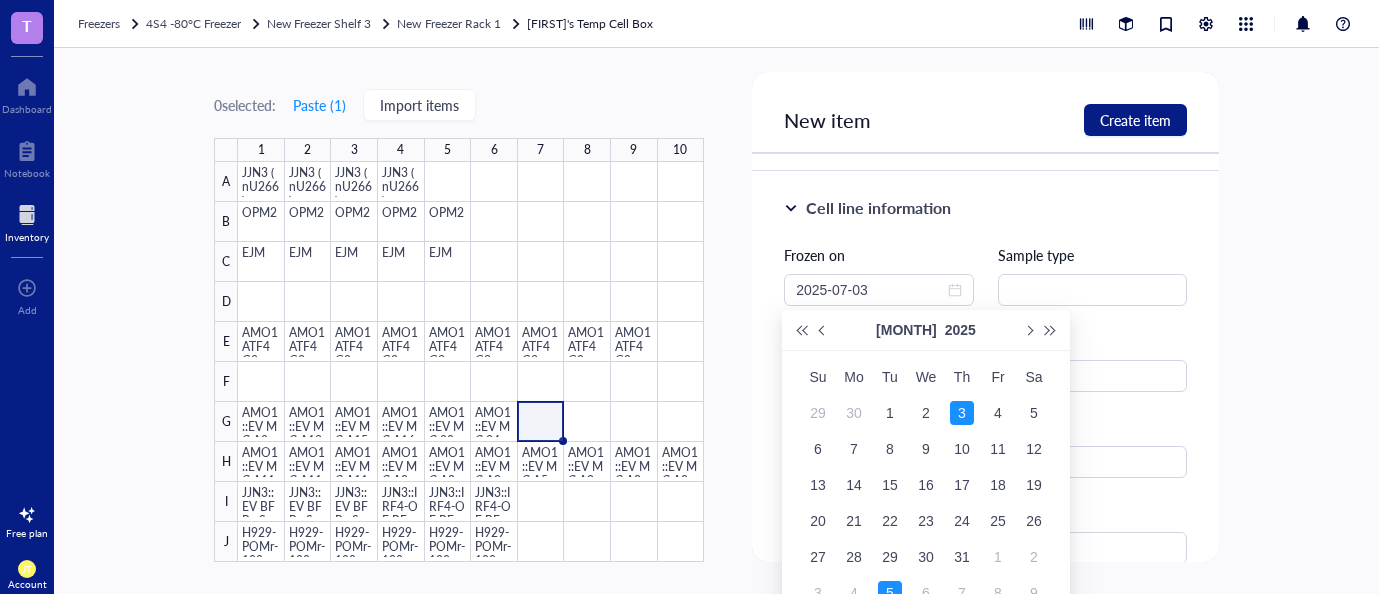 click on "3" at bounding box center (962, 413) 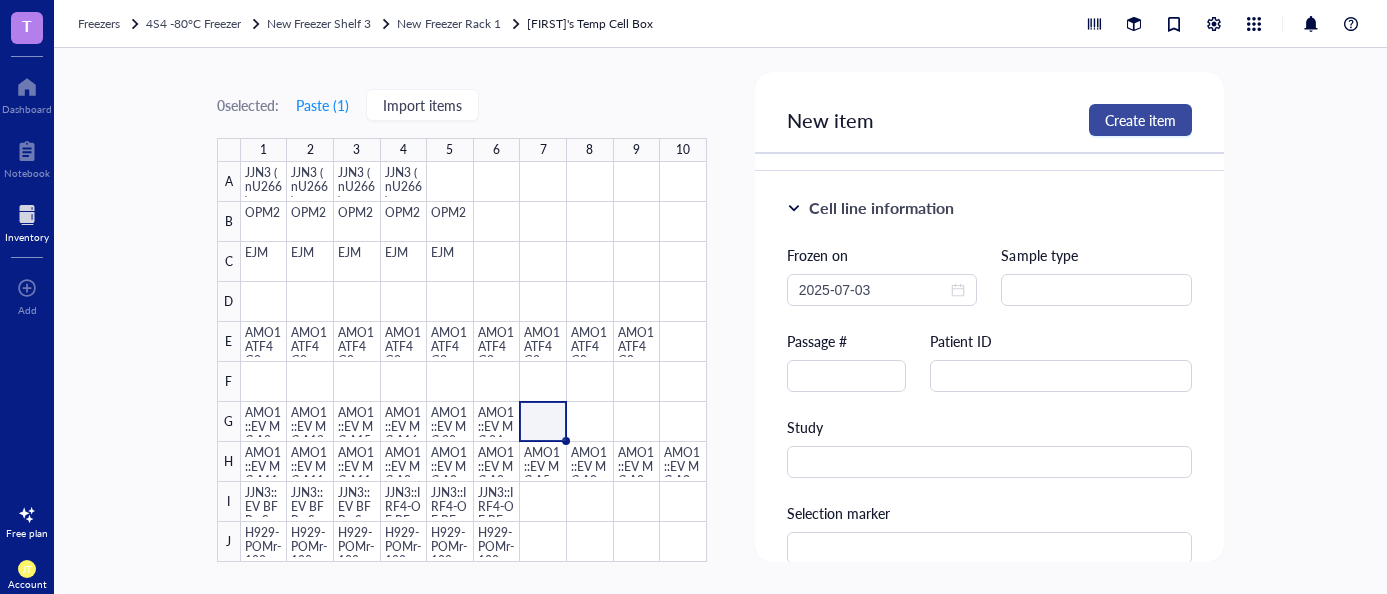 click on "Create item" at bounding box center (1140, 120) 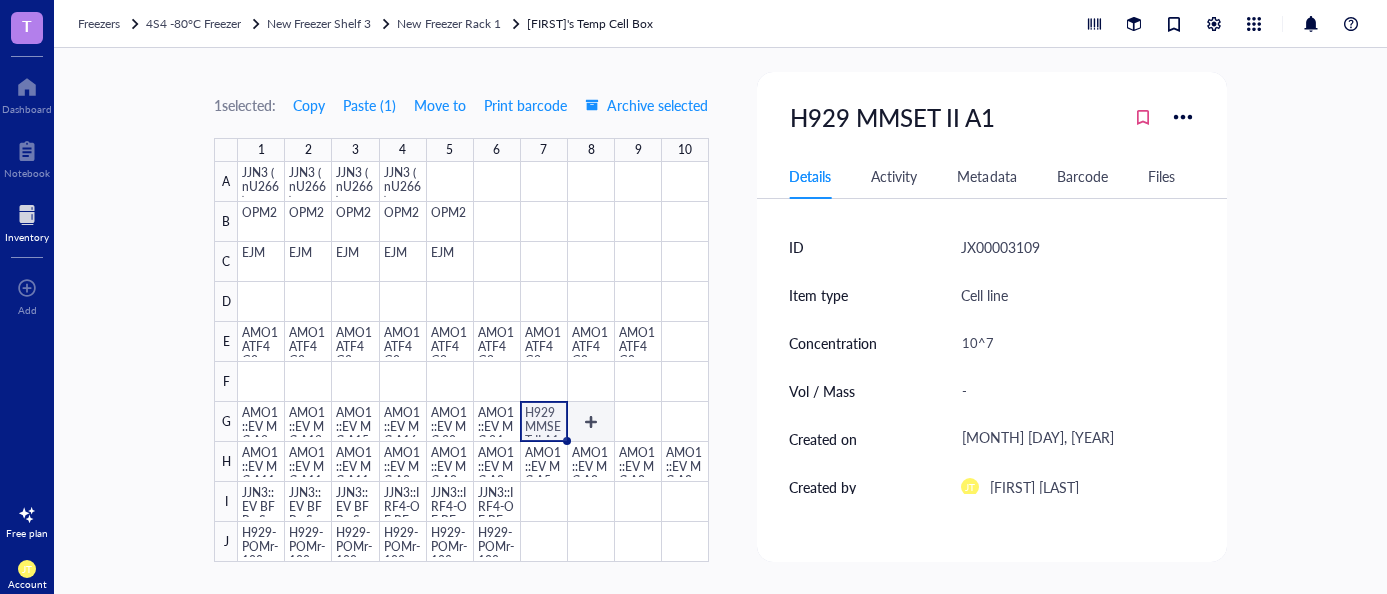 click at bounding box center (473, 362) 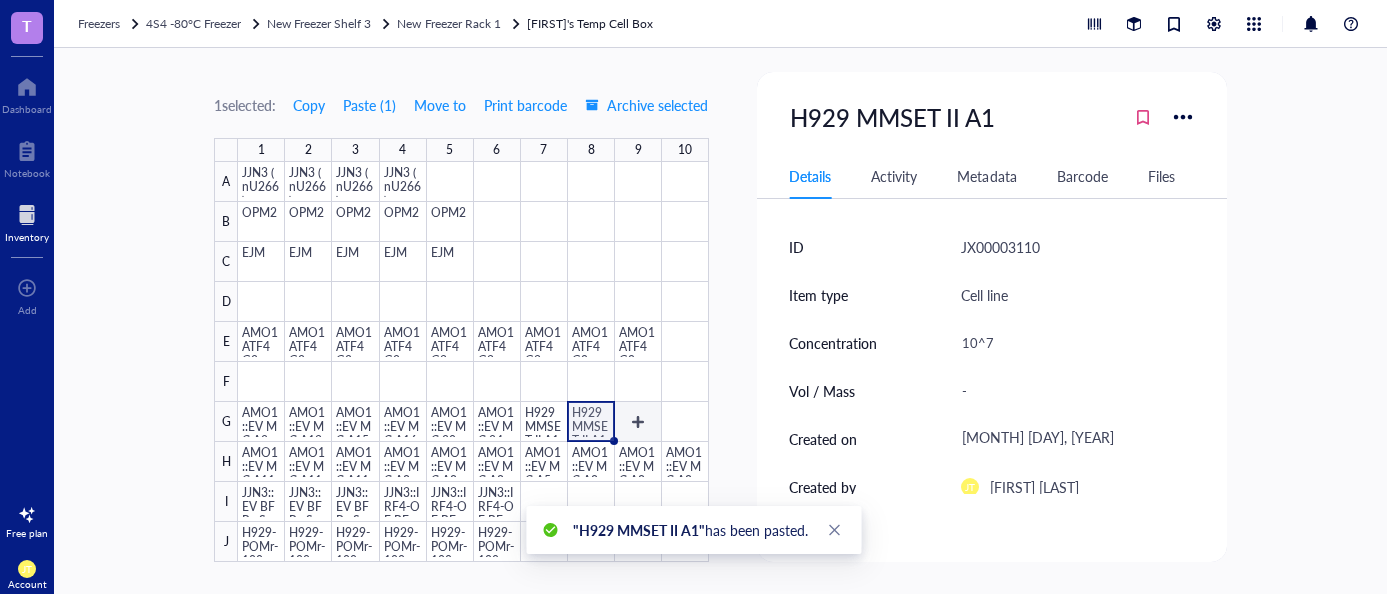 click at bounding box center (473, 362) 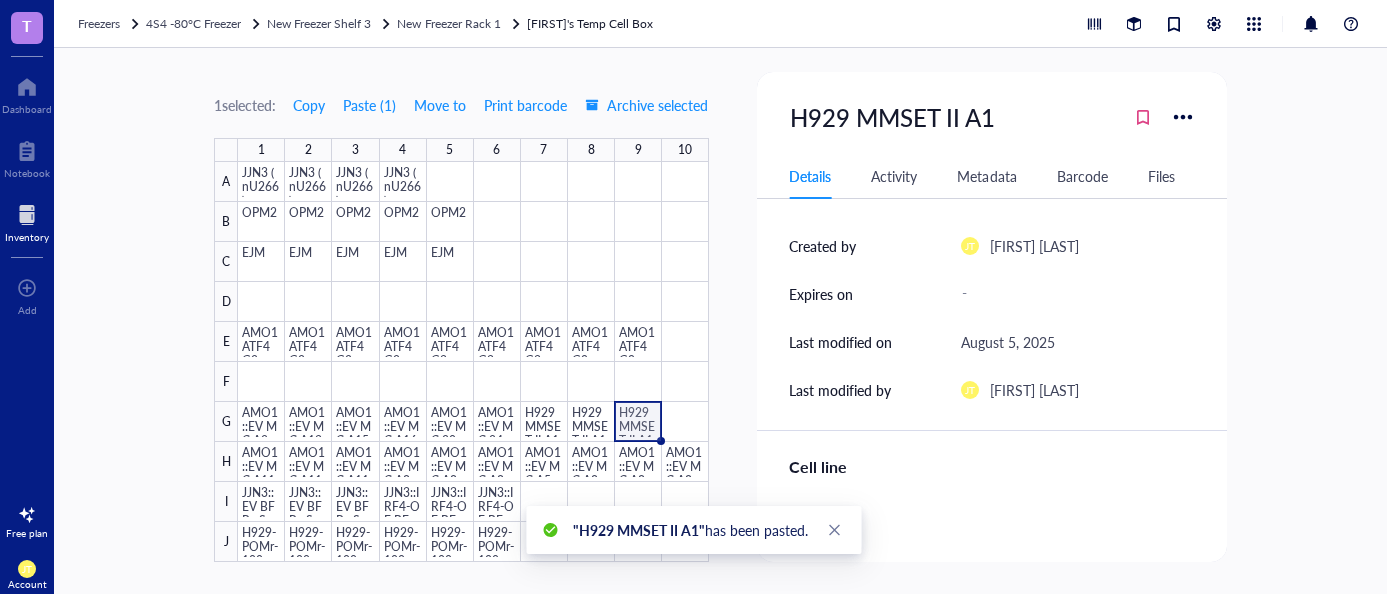 scroll, scrollTop: 332, scrollLeft: 0, axis: vertical 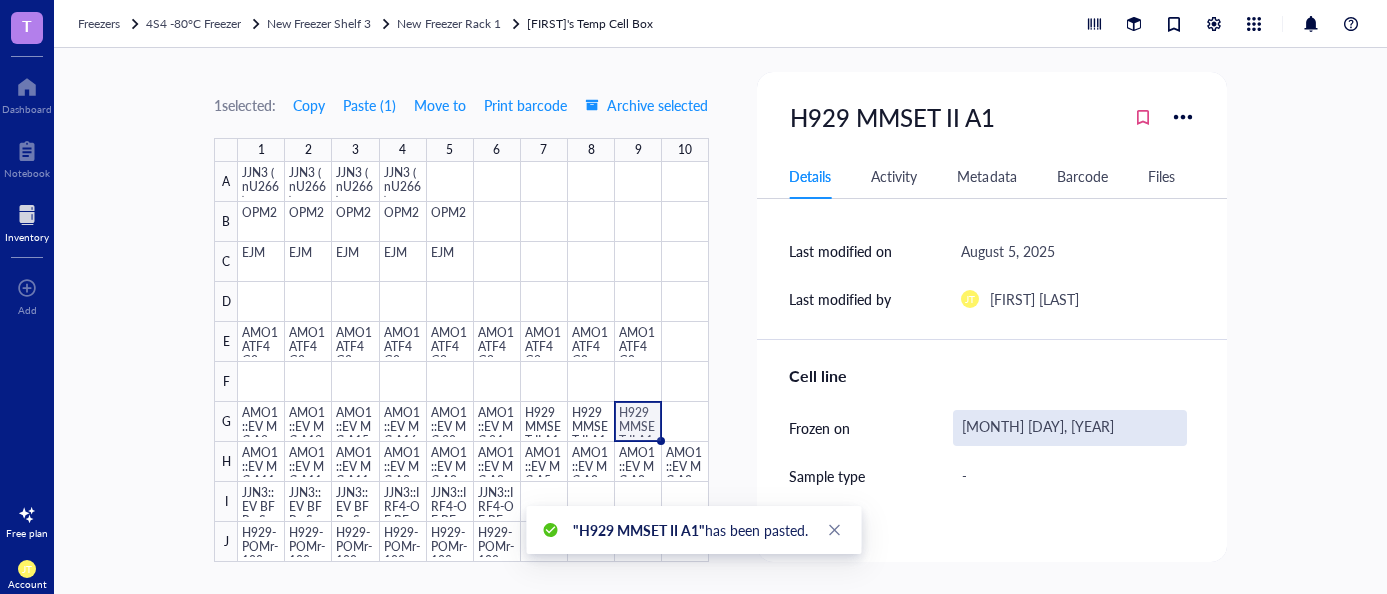click on "[MONTH] [DAY], [YEAR]" at bounding box center [1070, 428] 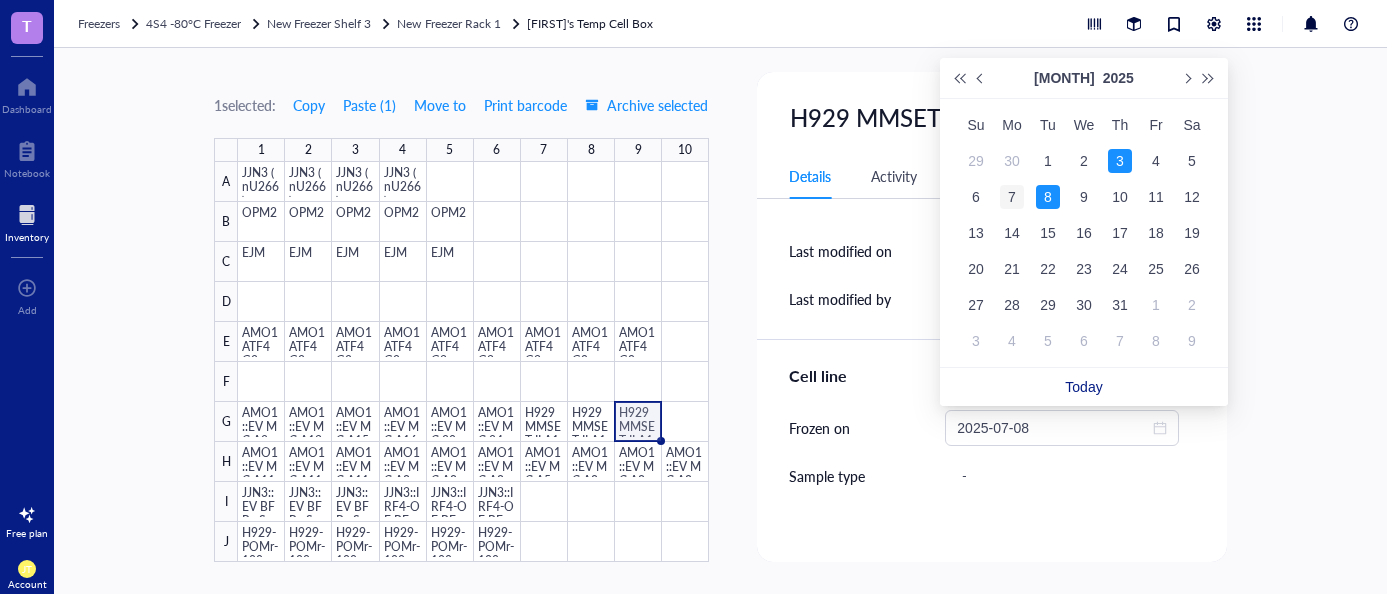 type on "2025-07-07" 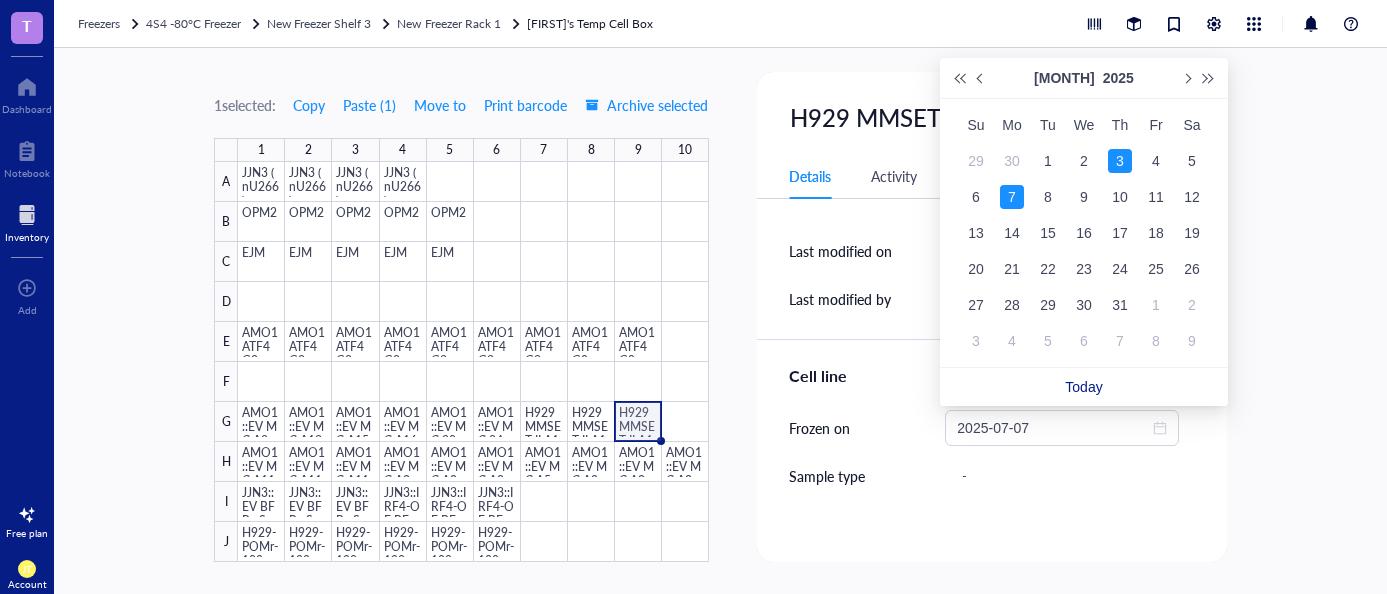 click on "7" at bounding box center (1012, 197) 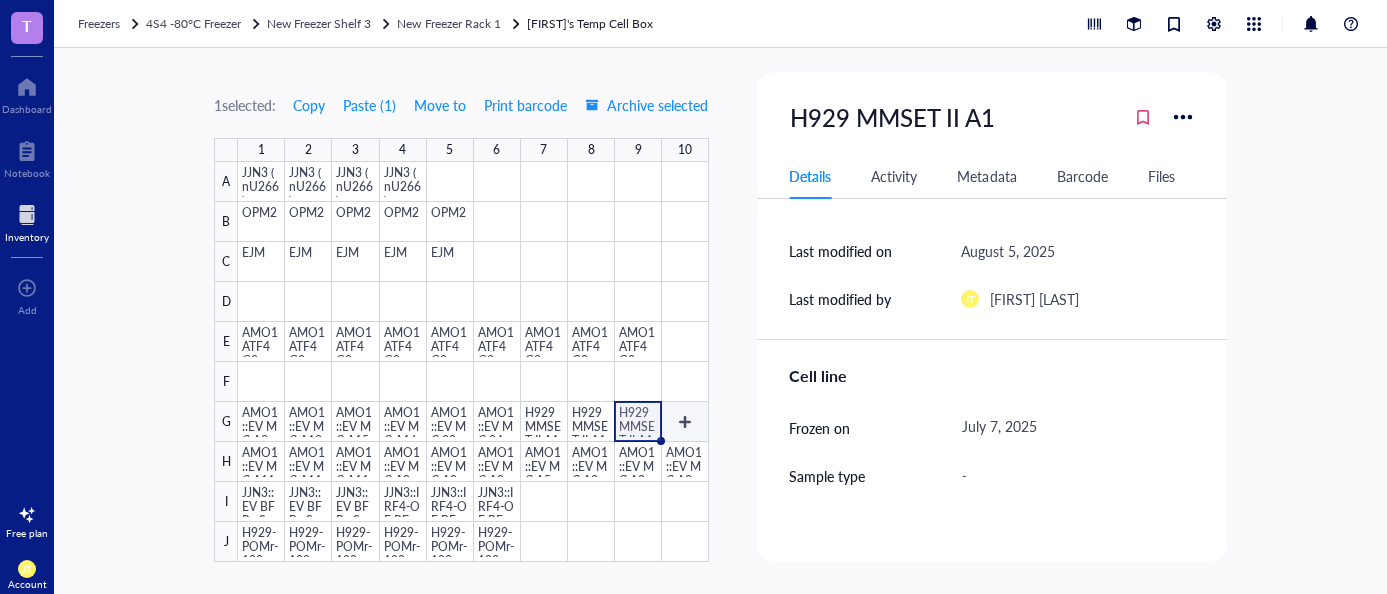 click at bounding box center [473, 362] 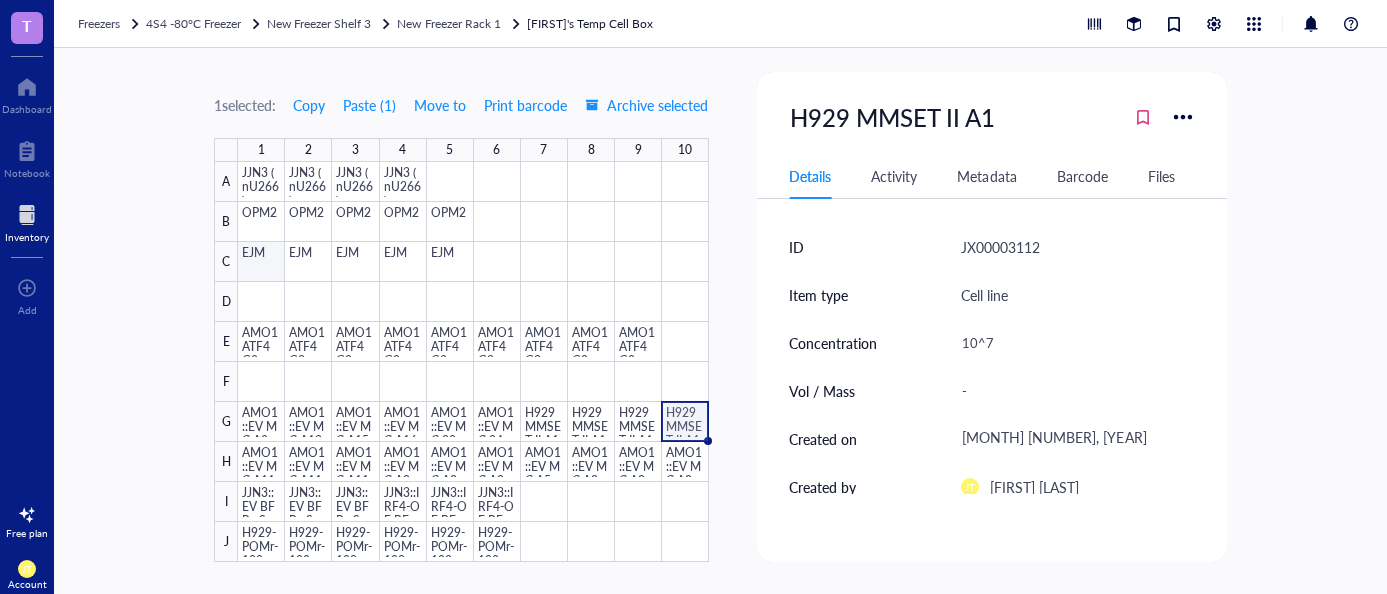 click at bounding box center [473, 362] 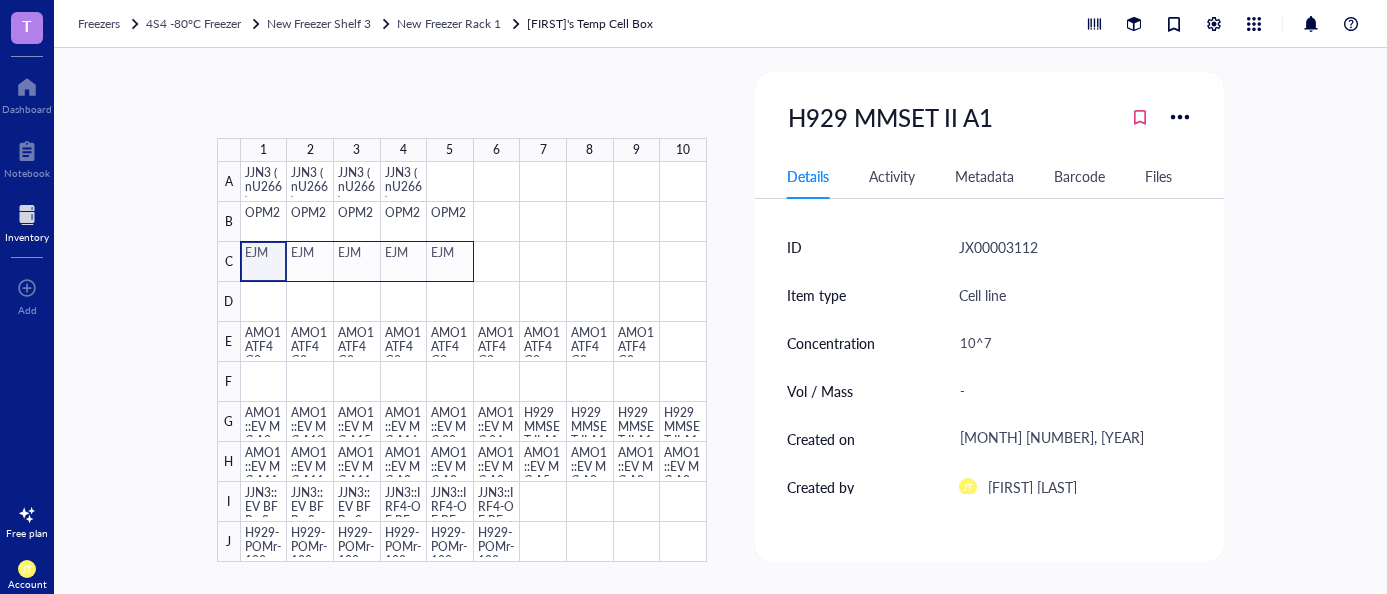 click at bounding box center (474, 362) 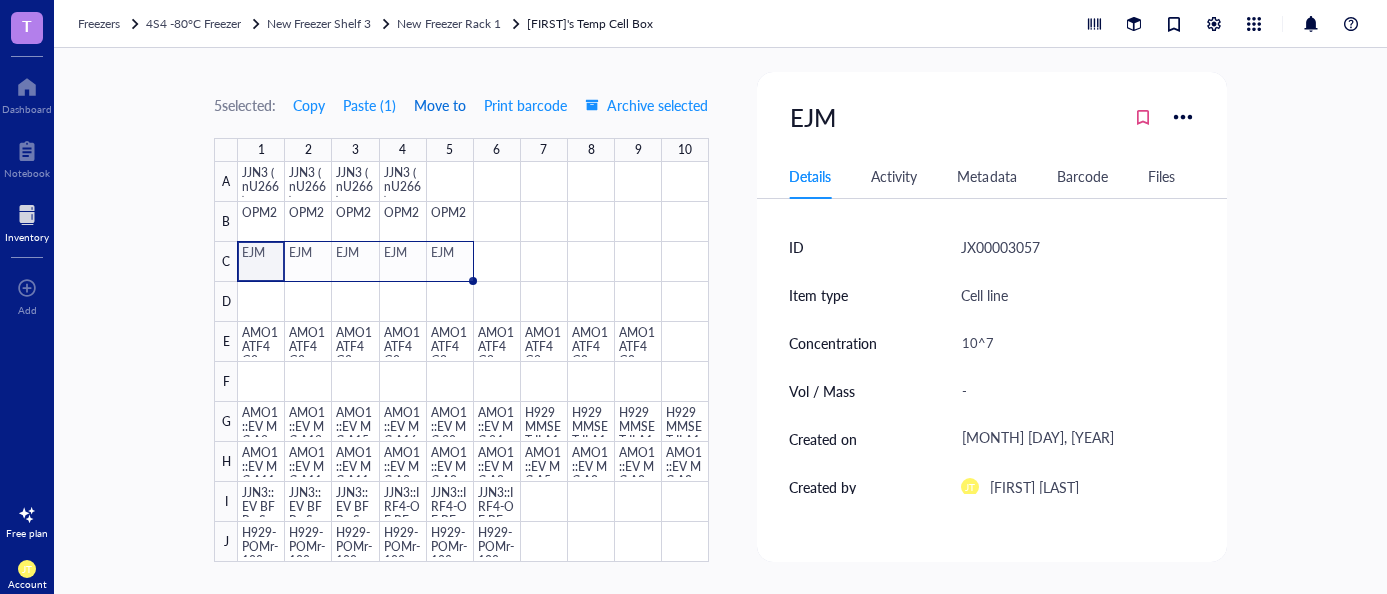click on "Move to" at bounding box center [440, 105] 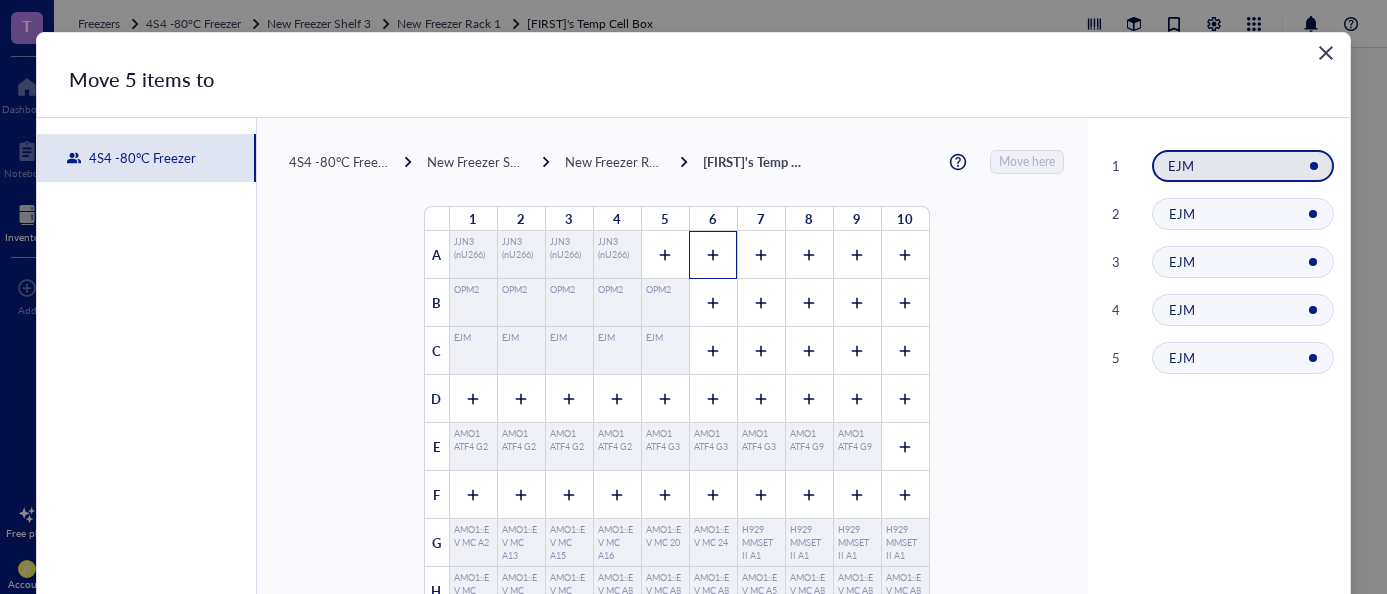click 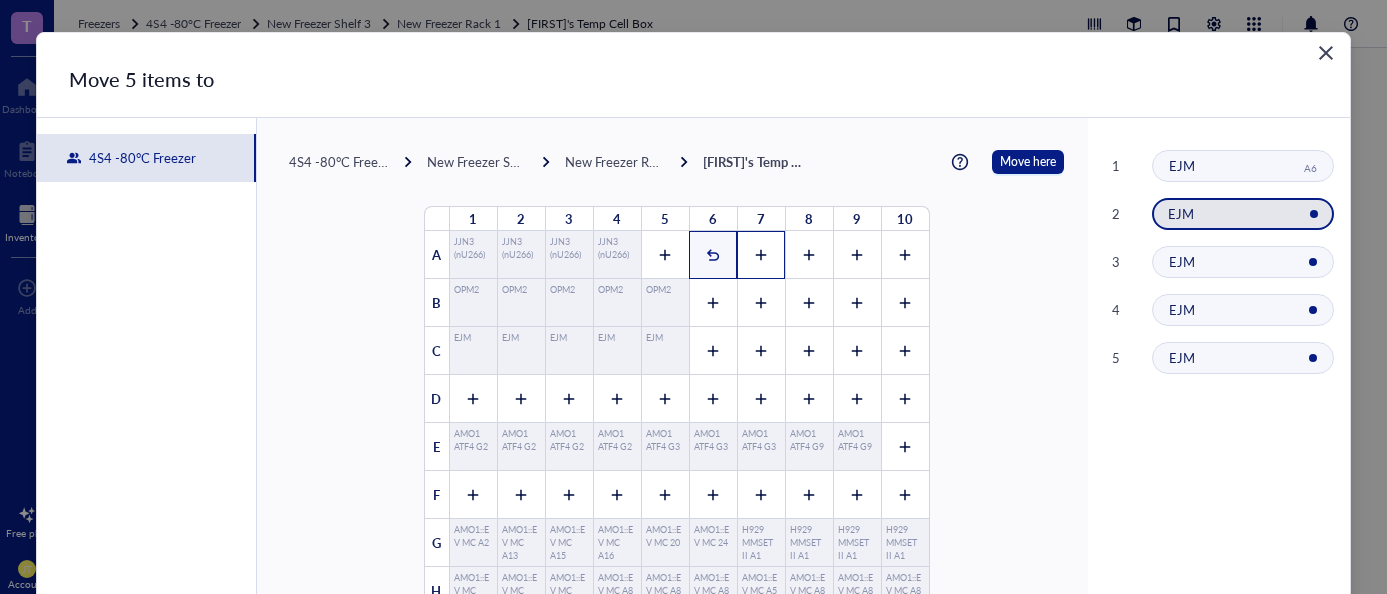 click 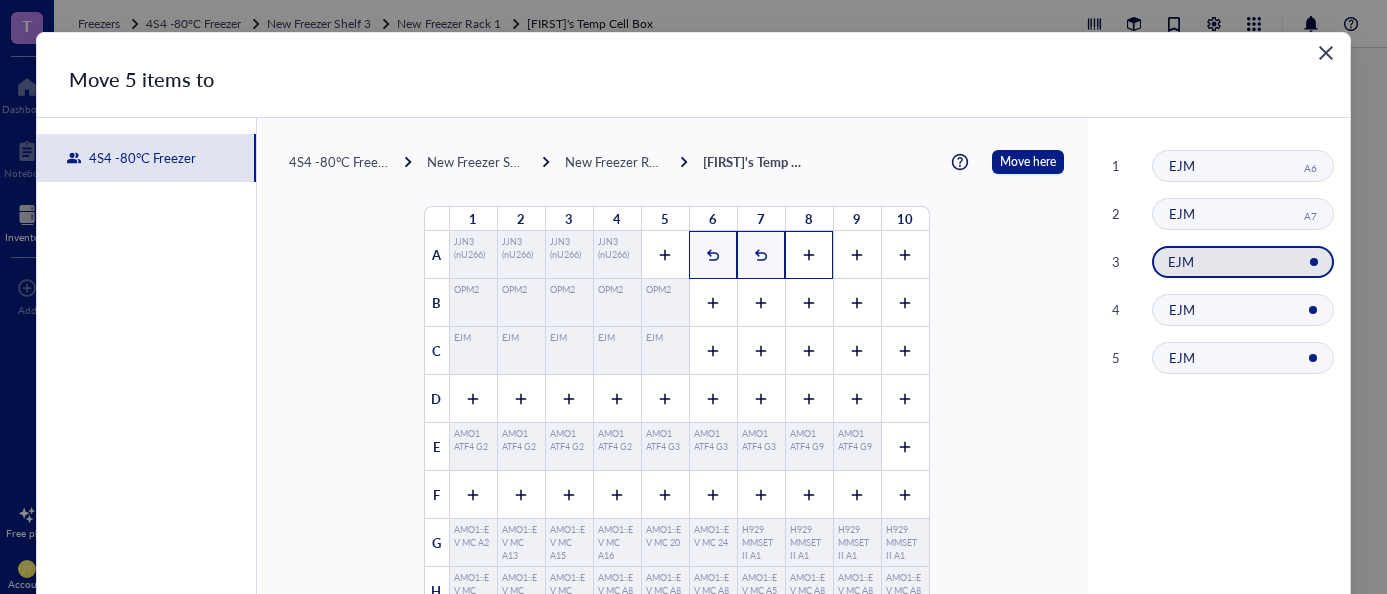 click 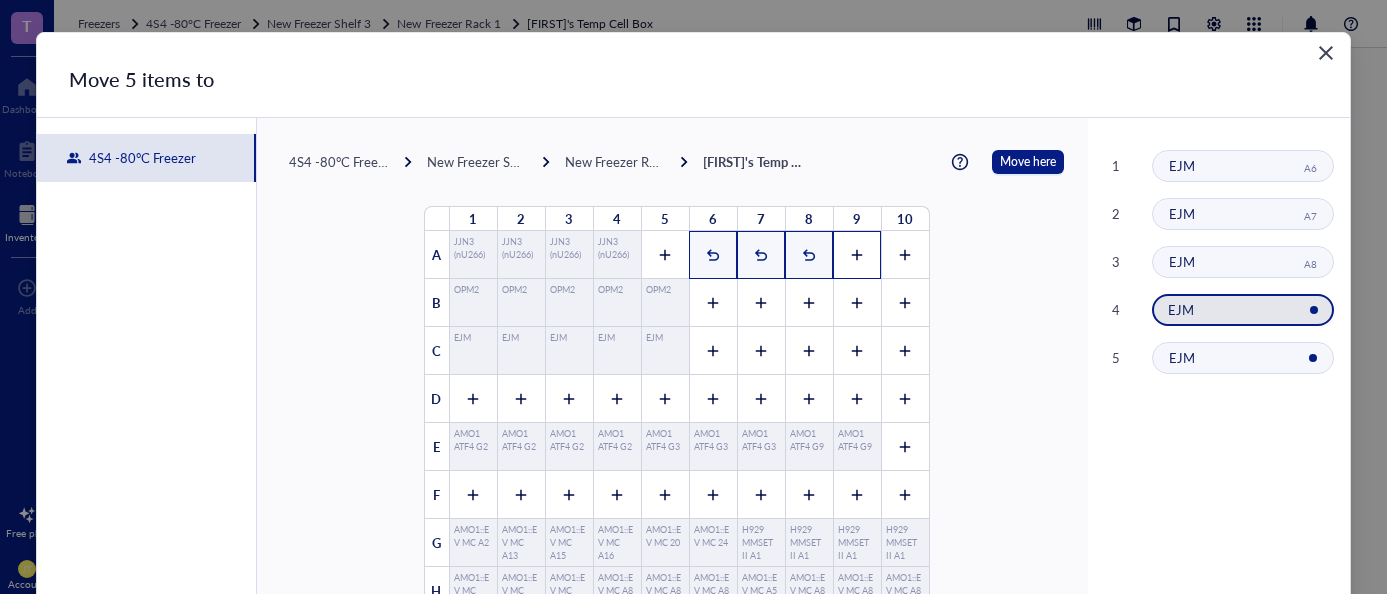 click at bounding box center (857, 255) 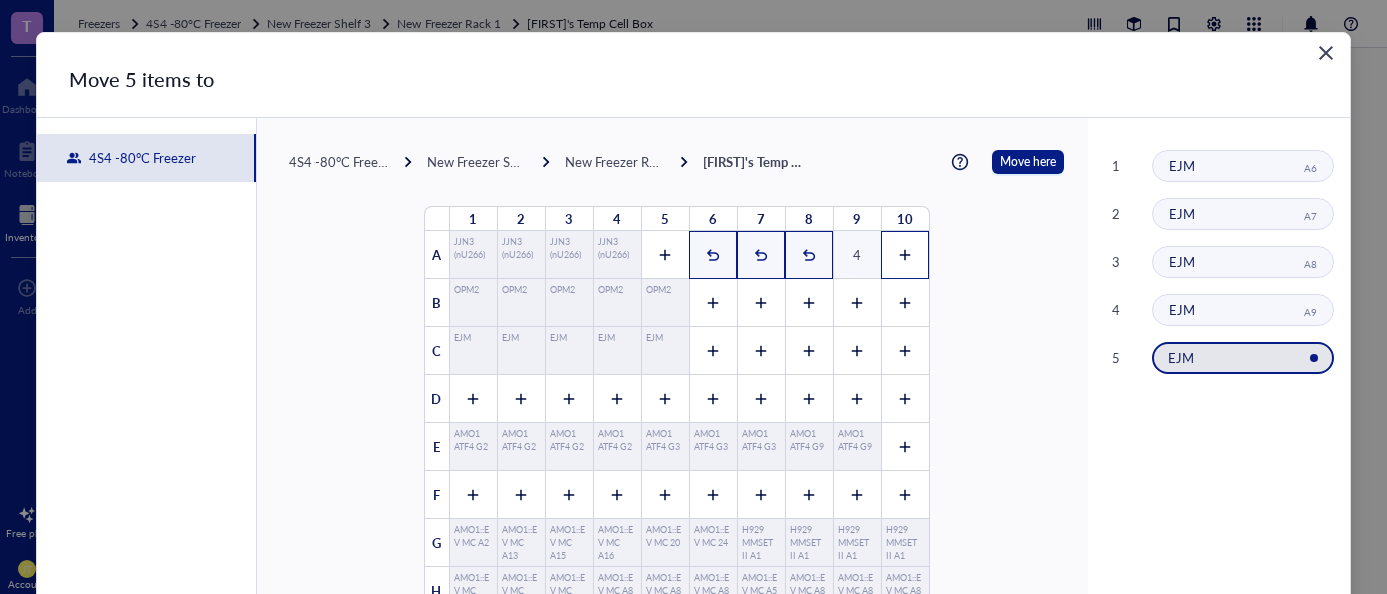 click at bounding box center [905, 255] 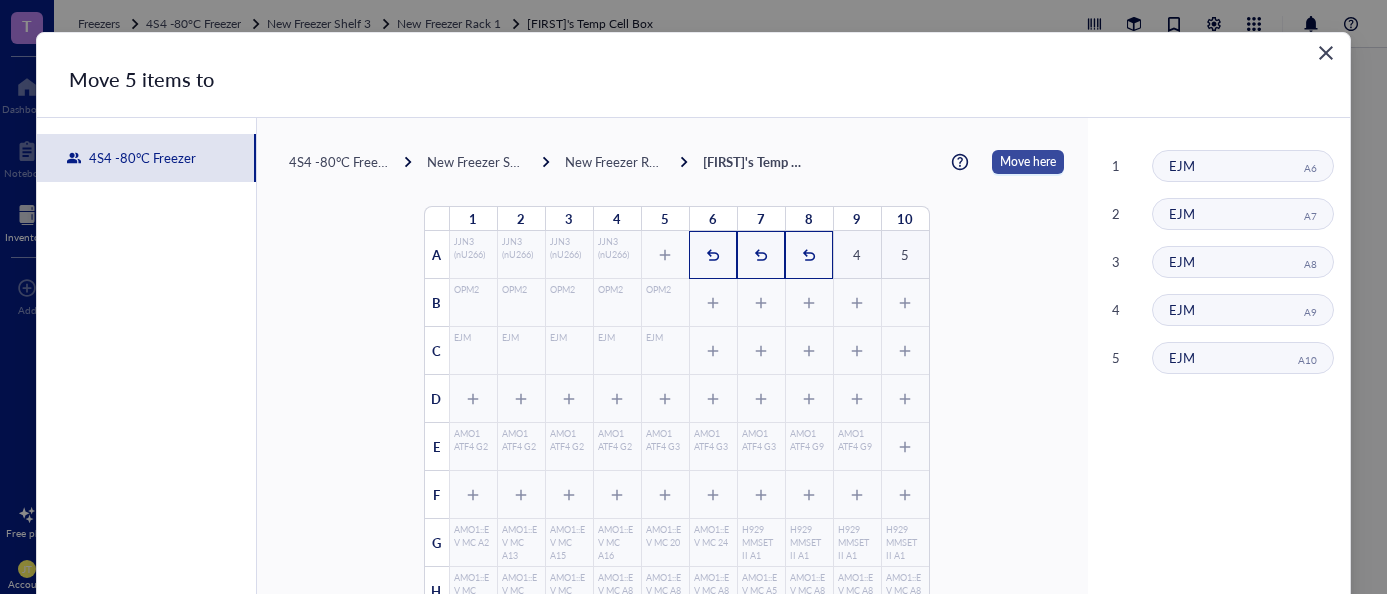 click on "Move here" at bounding box center [1028, 162] 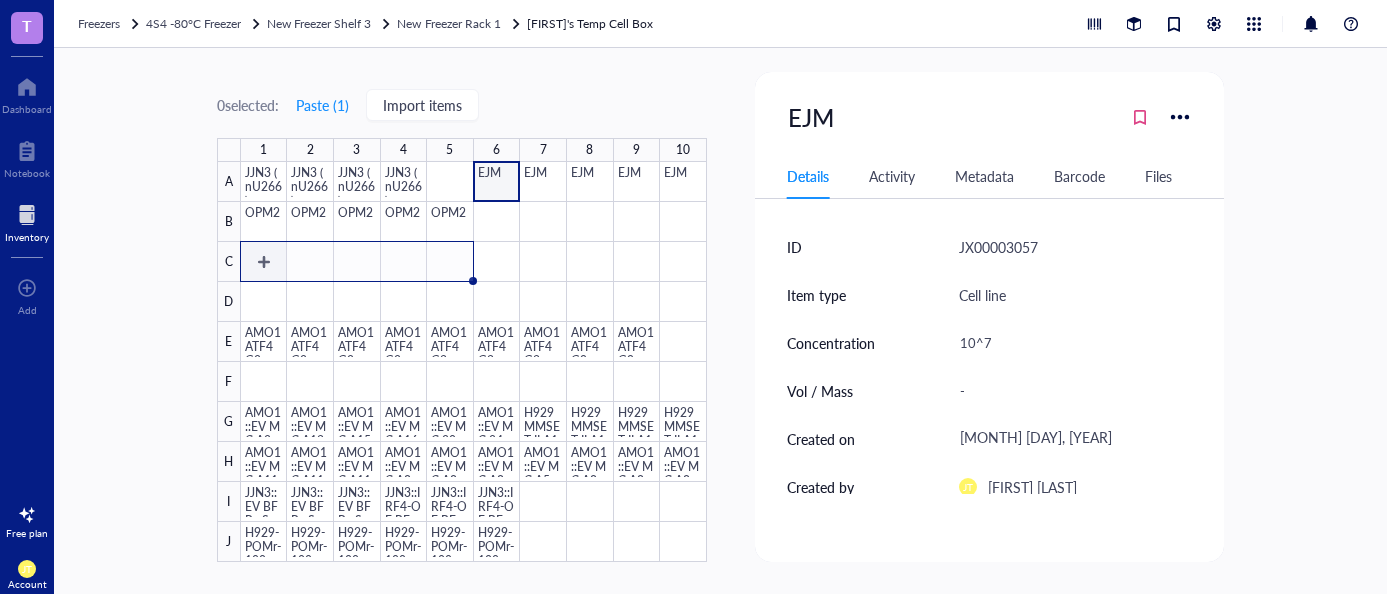 click at bounding box center [474, 362] 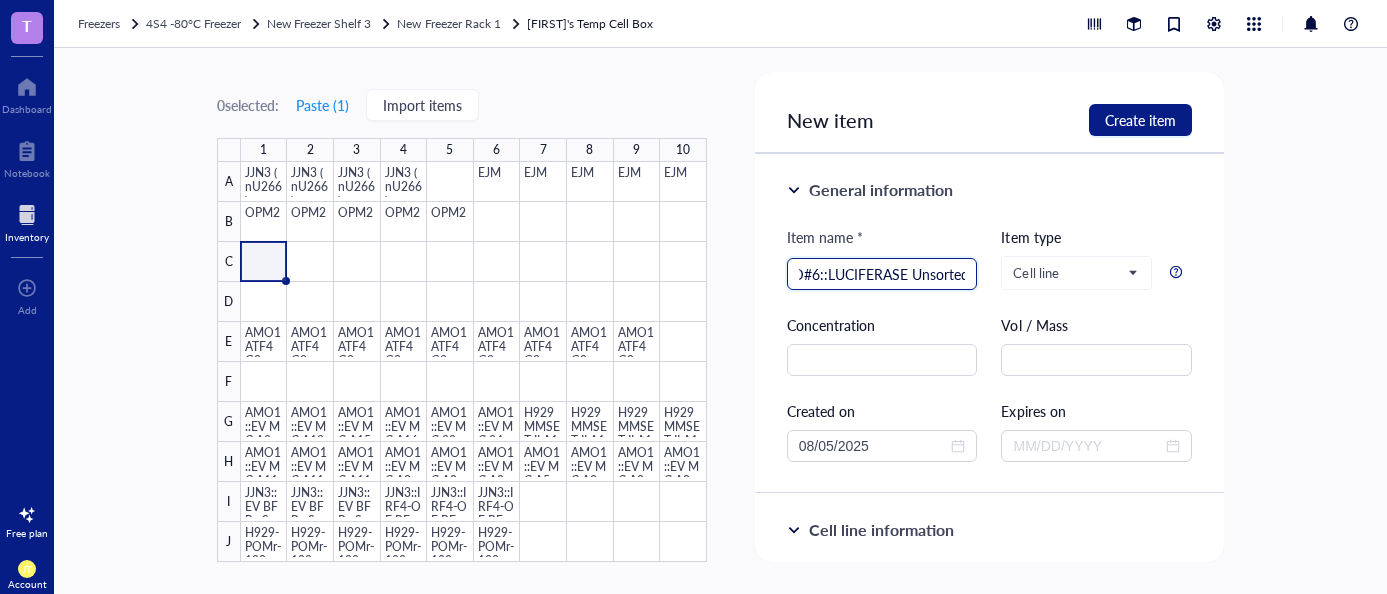 scroll, scrollTop: 0, scrollLeft: 25, axis: horizontal 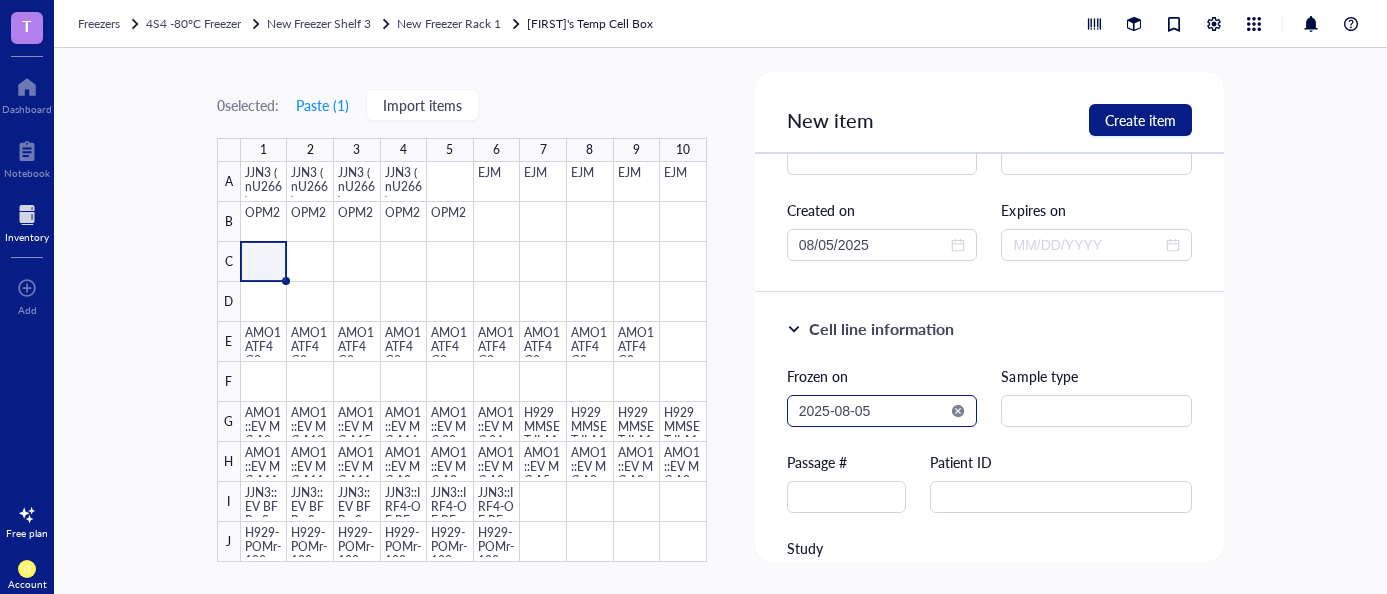 type on "HD#6::LUCIFERASE Unsorted" 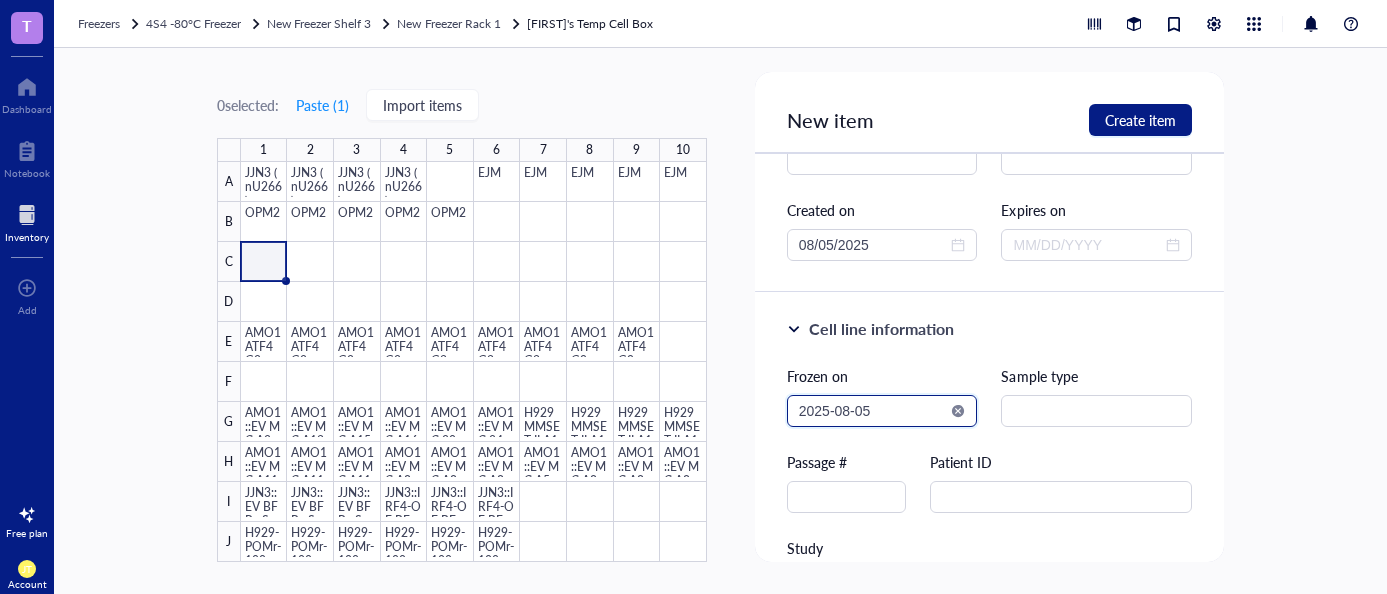 click on "2025-08-05" at bounding box center (873, 411) 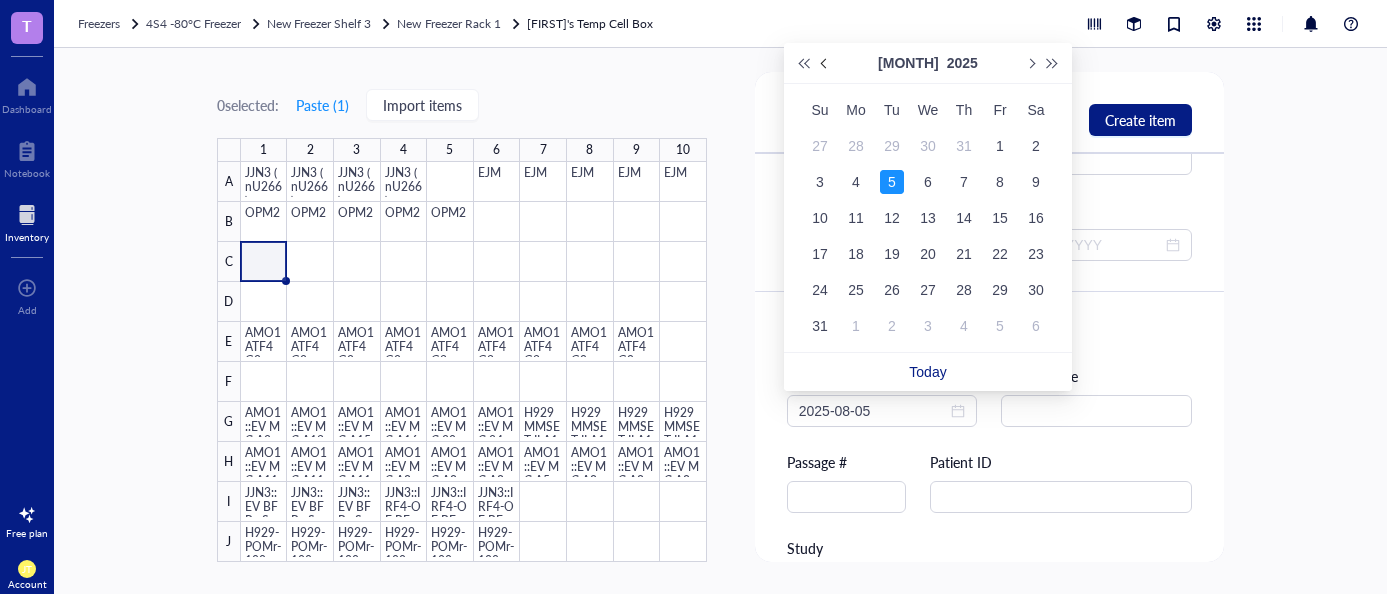 click at bounding box center [826, 63] 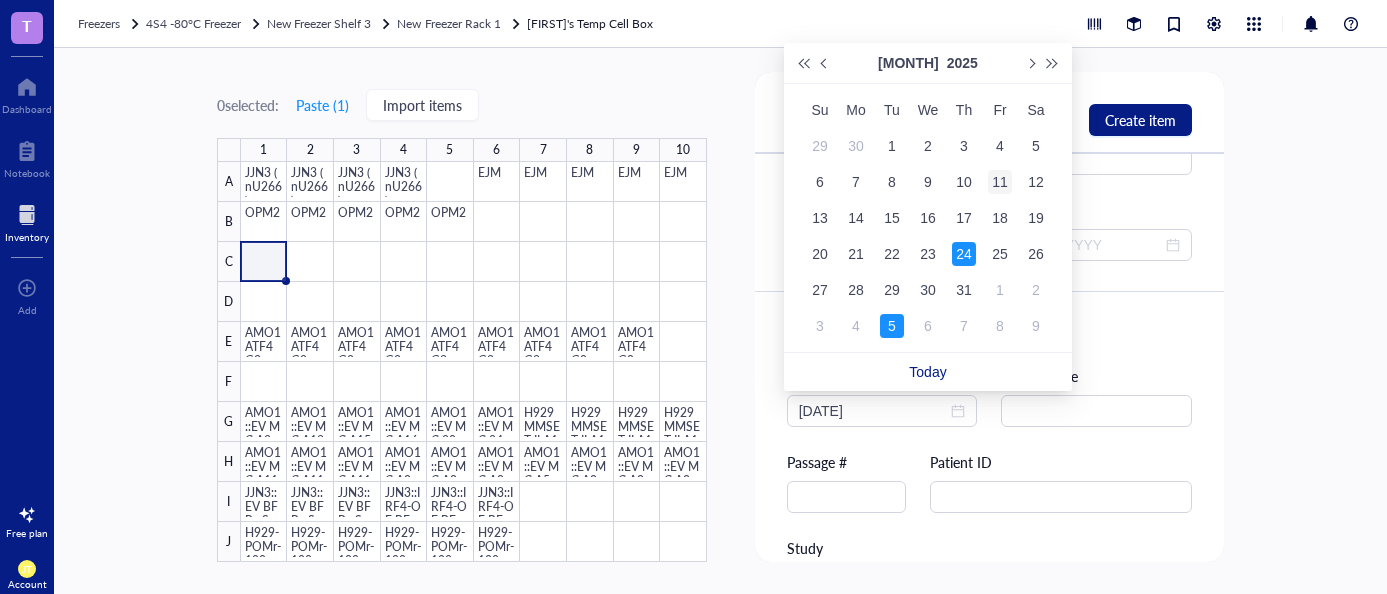 type on "[YEAR]-[MONTH]-[NUMBER]" 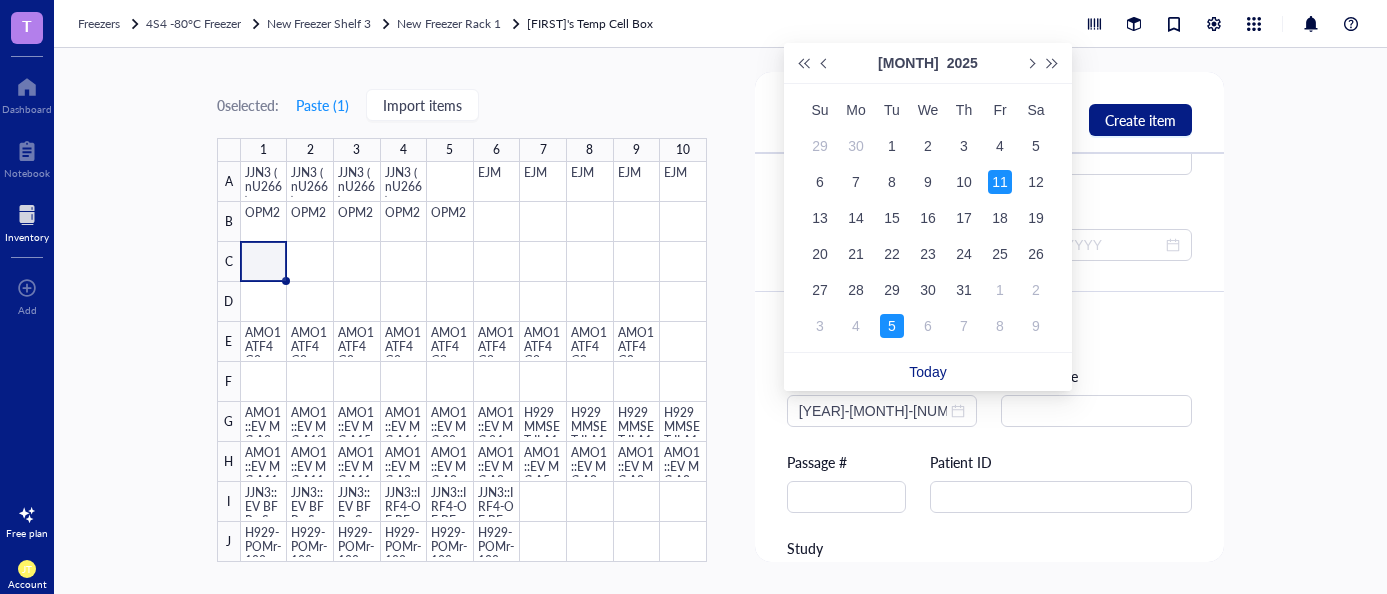 click on "11" at bounding box center (1000, 182) 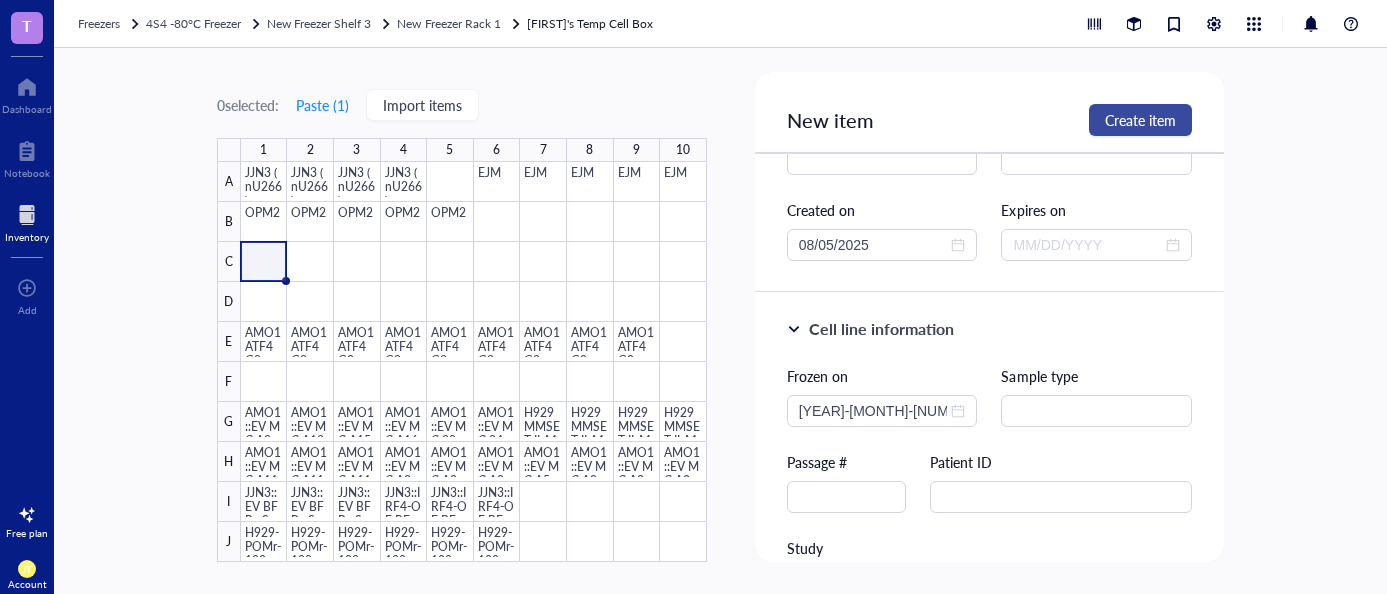 click on "Create item" at bounding box center (1140, 120) 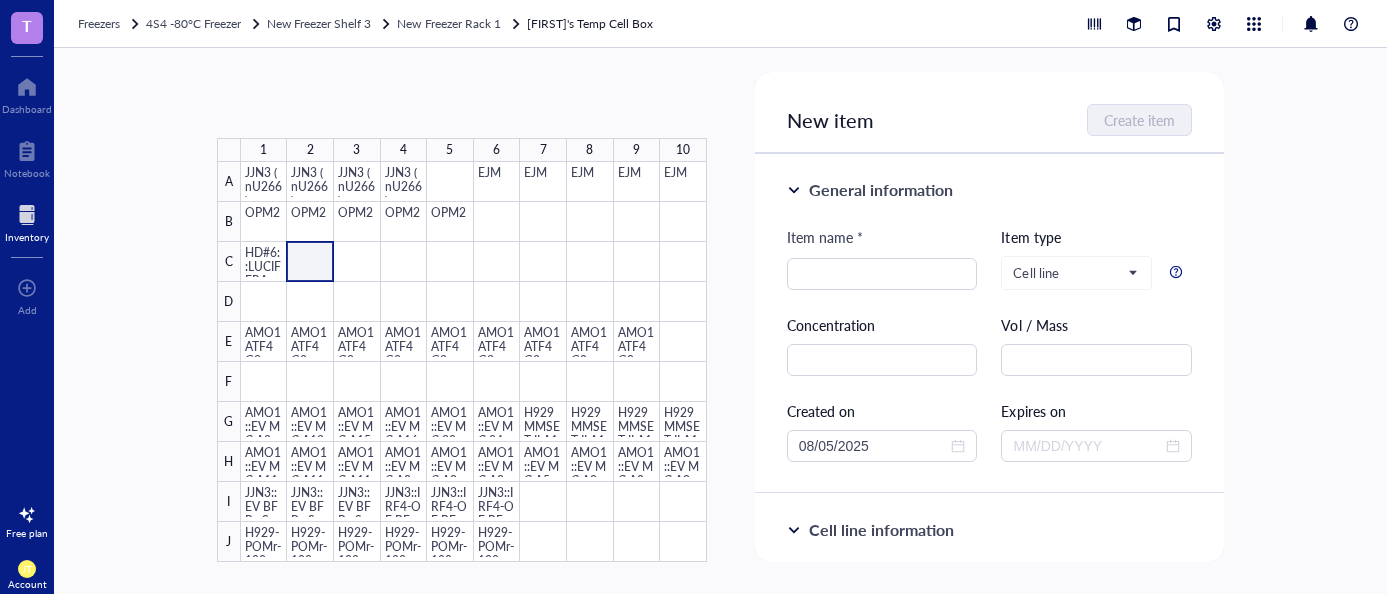 click at bounding box center (474, 362) 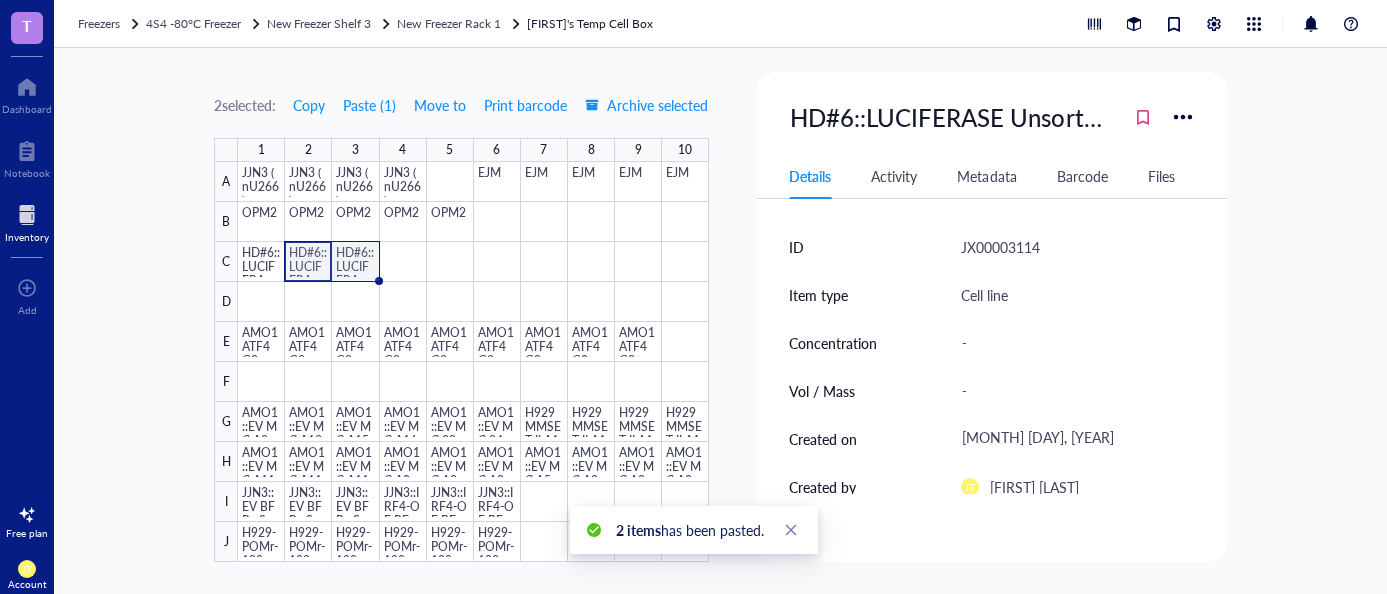 drag, startPoint x: 359, startPoint y: 256, endPoint x: 376, endPoint y: 251, distance: 17.720045 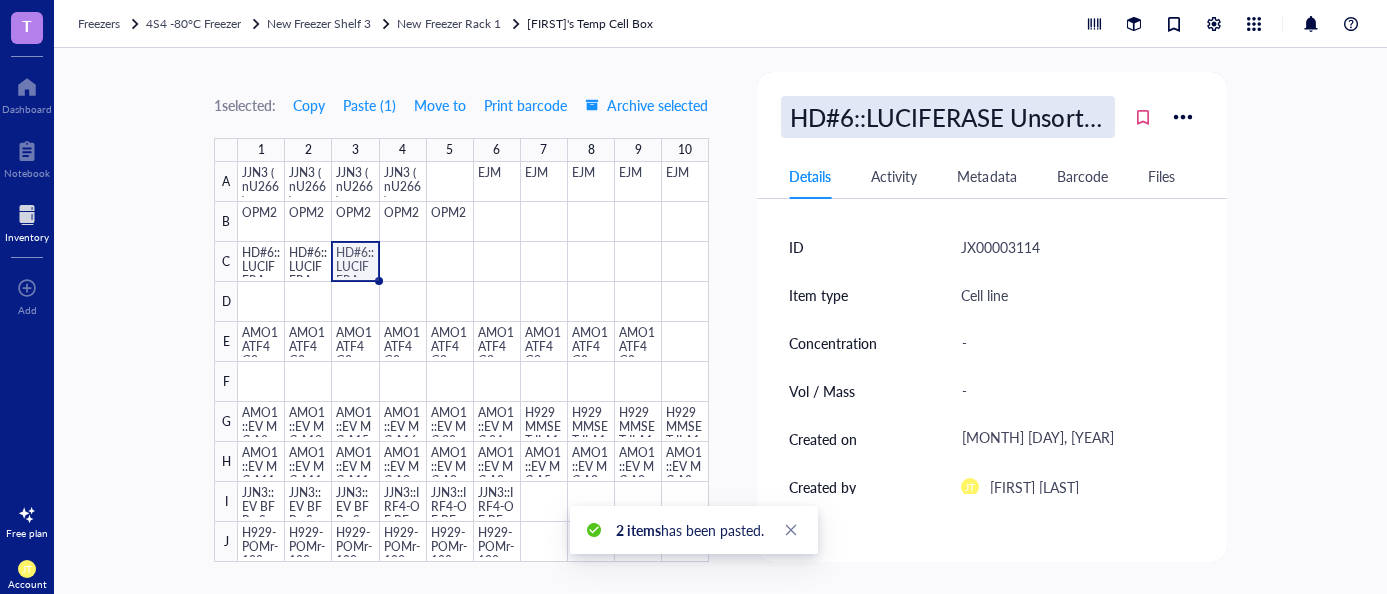 click on "HD#6::LUCIFERASE Unsorted" at bounding box center (948, 117) 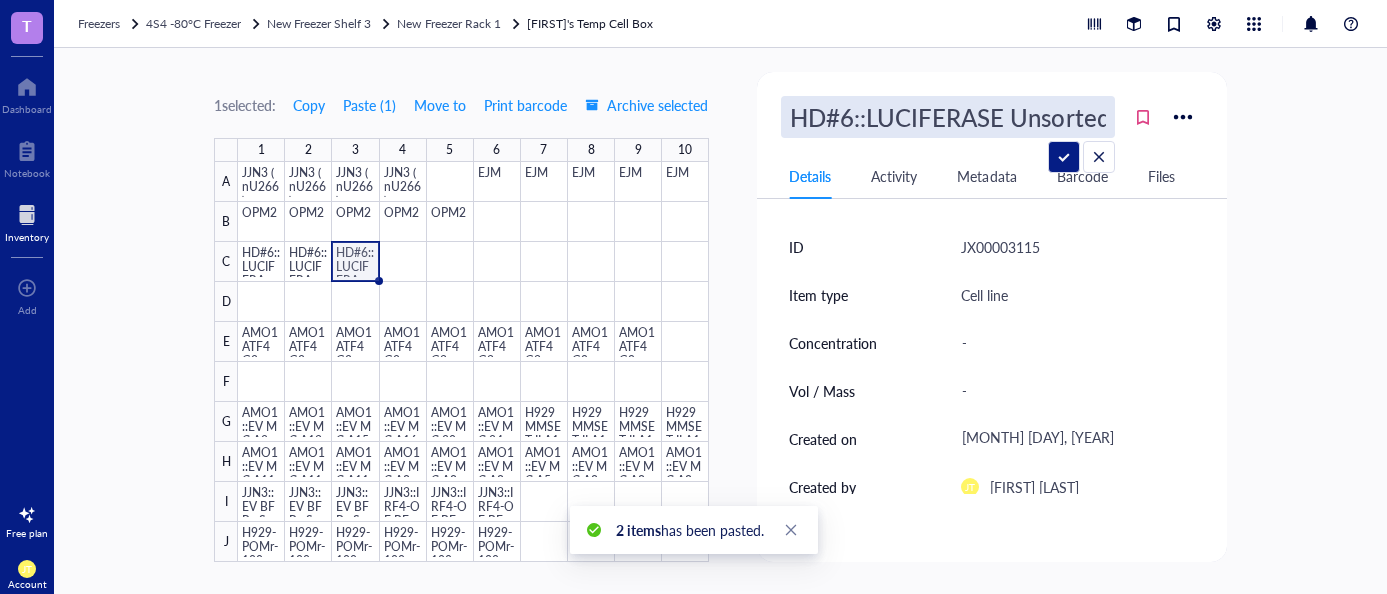 scroll, scrollTop: 0, scrollLeft: 6, axis: horizontal 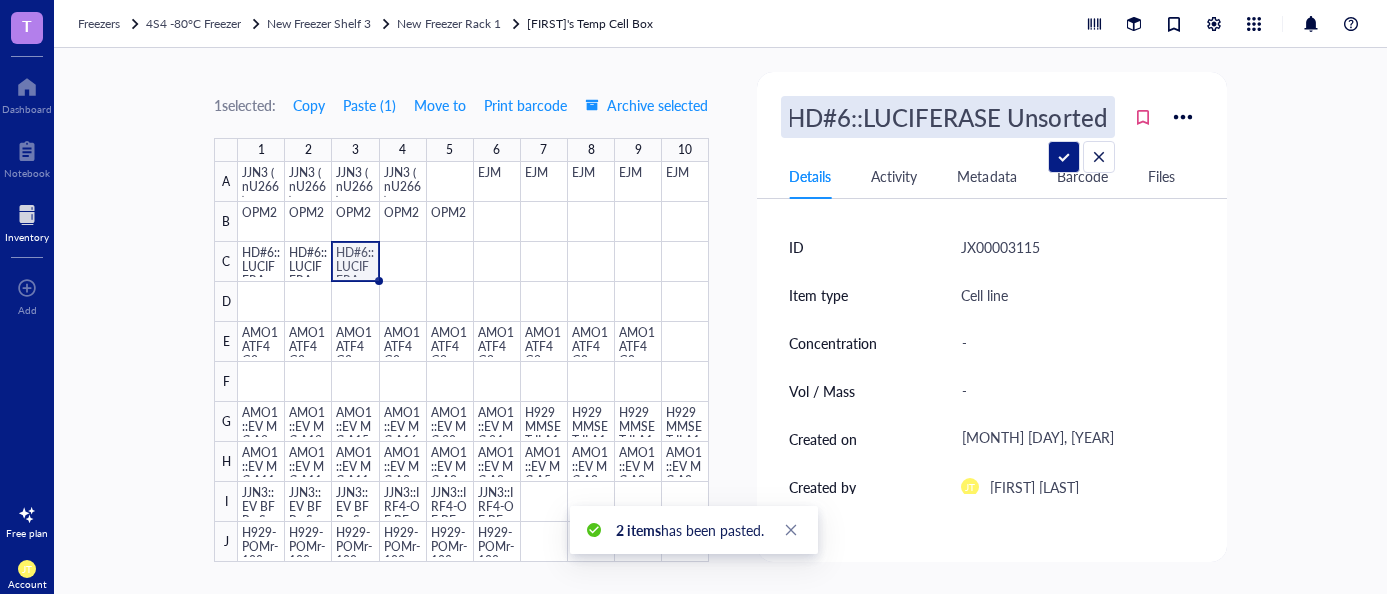 click on "HD#6::LUCIFERASE Unsorted" at bounding box center [948, 117] 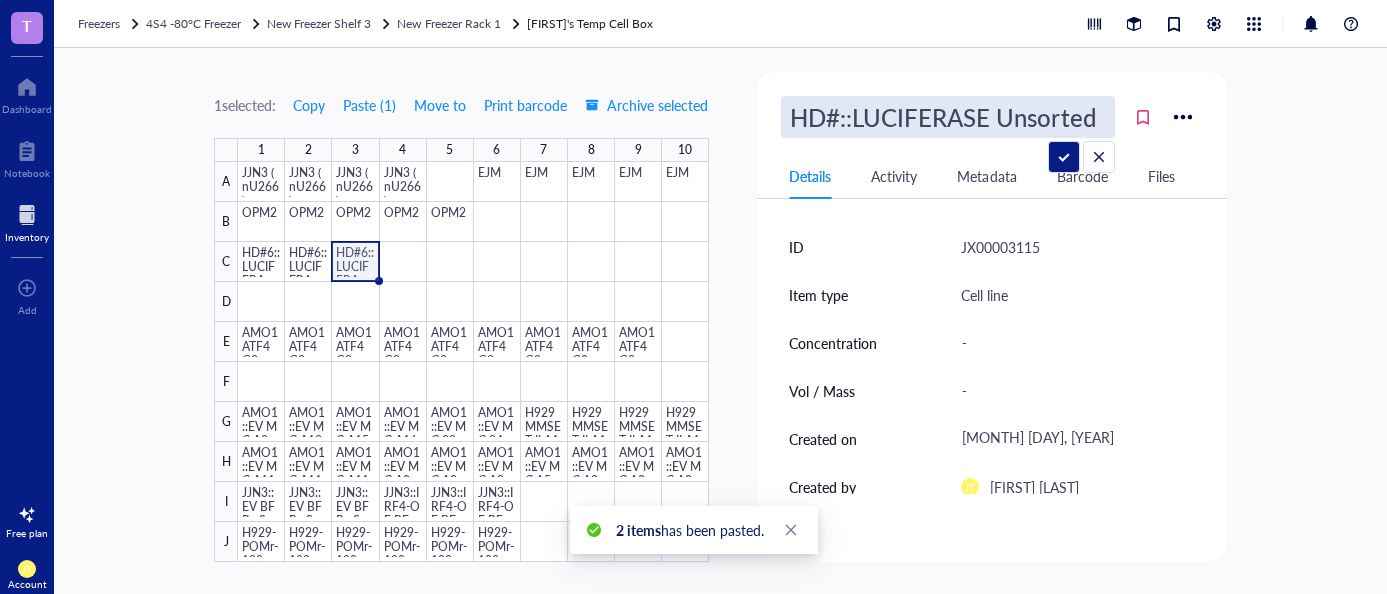scroll, scrollTop: 0, scrollLeft: 0, axis: both 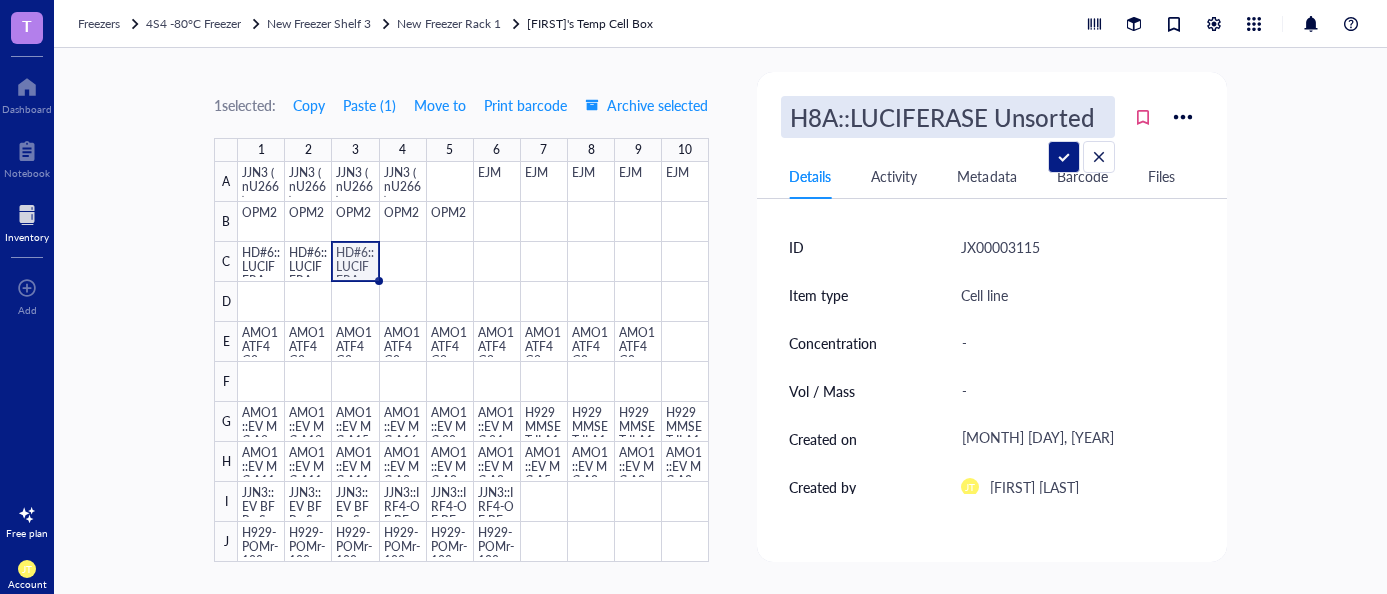 type on "H8A9::LUCIFERASE Unsorted" 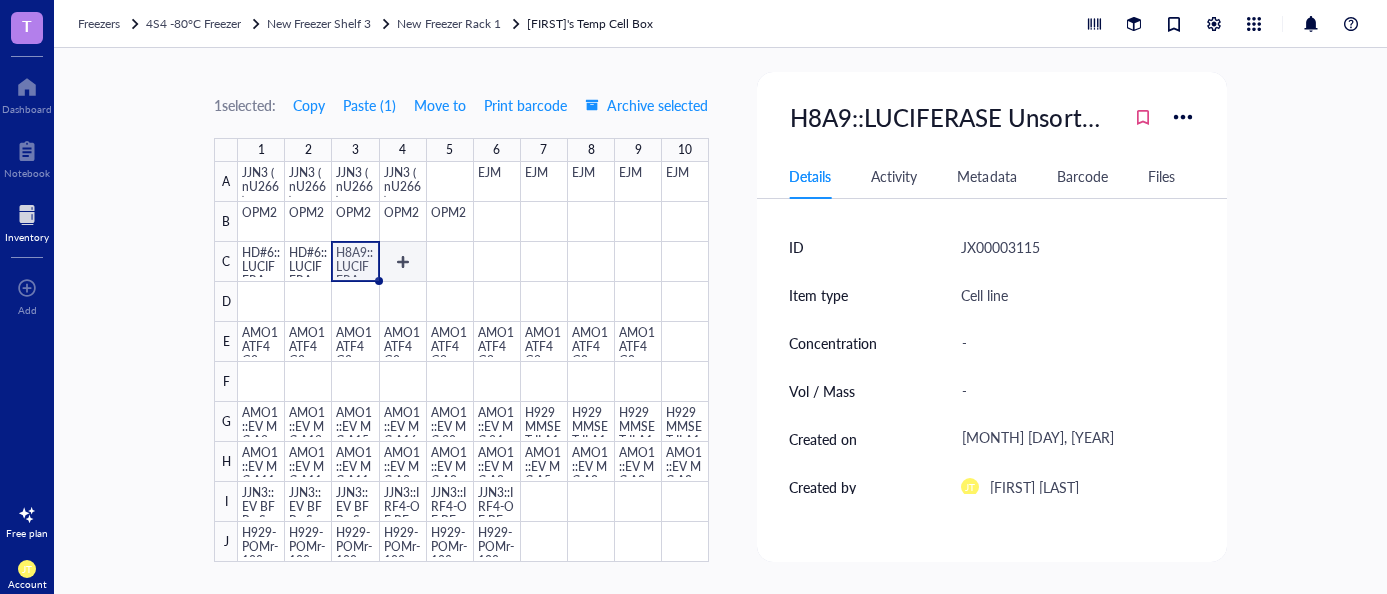 click at bounding box center (473, 362) 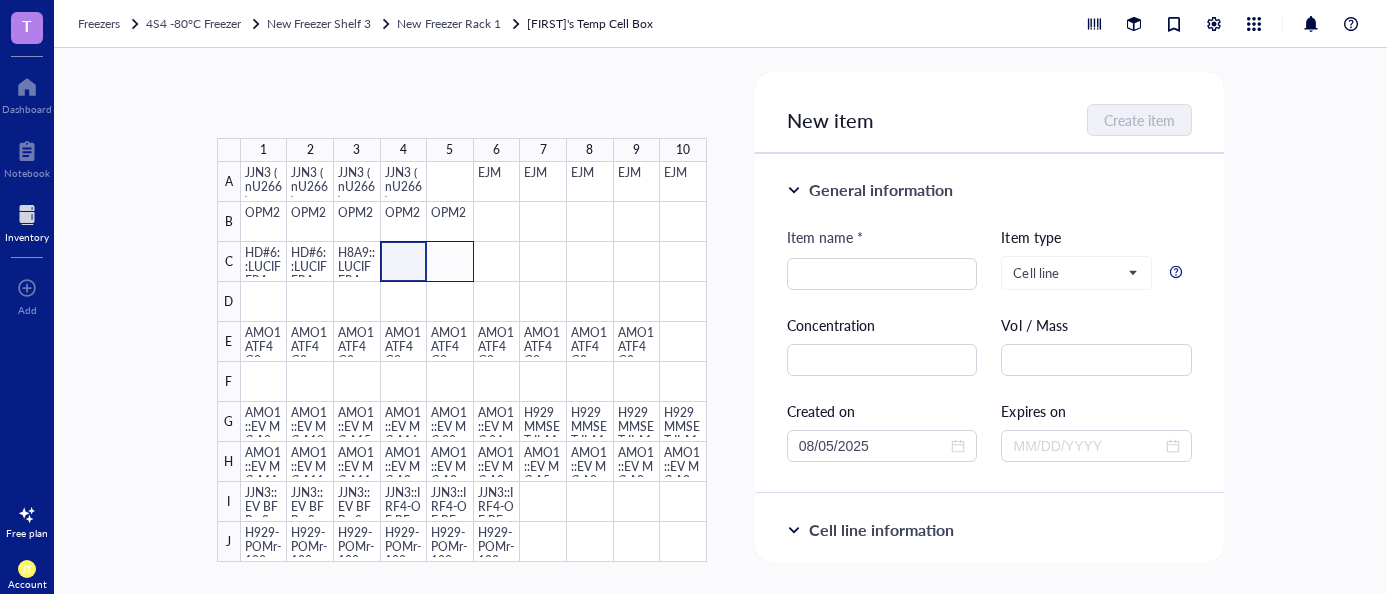 drag, startPoint x: 404, startPoint y: 264, endPoint x: 441, endPoint y: 266, distance: 37.054016 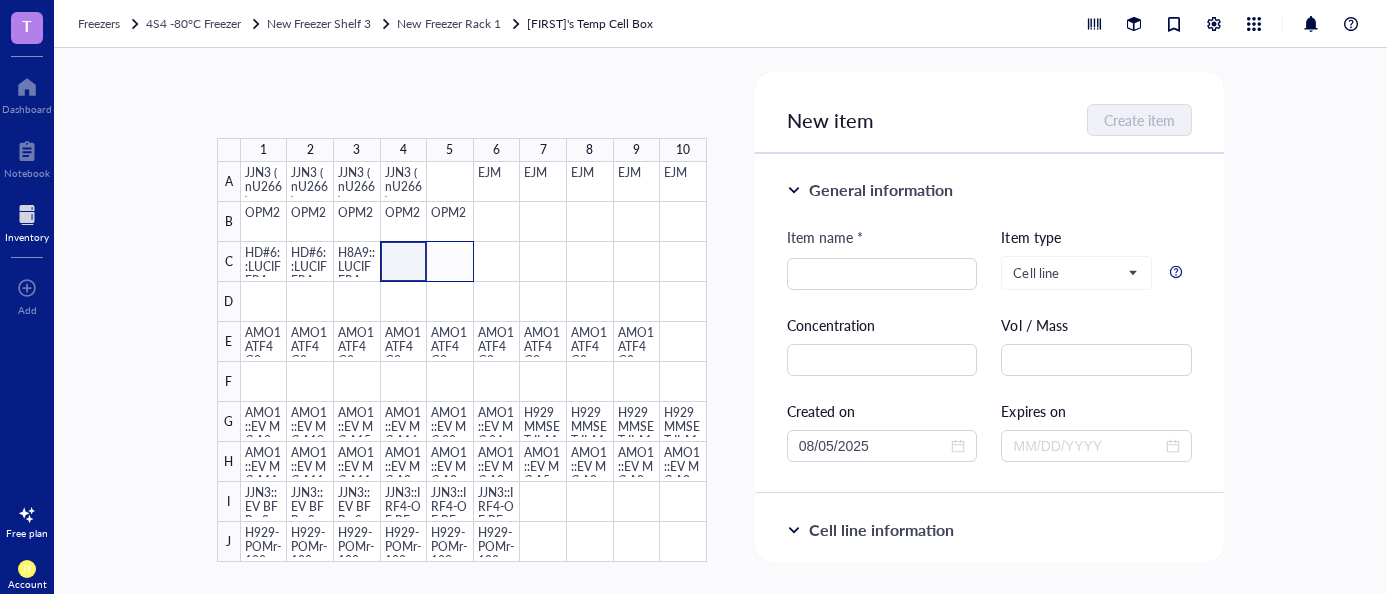 click at bounding box center (474, 362) 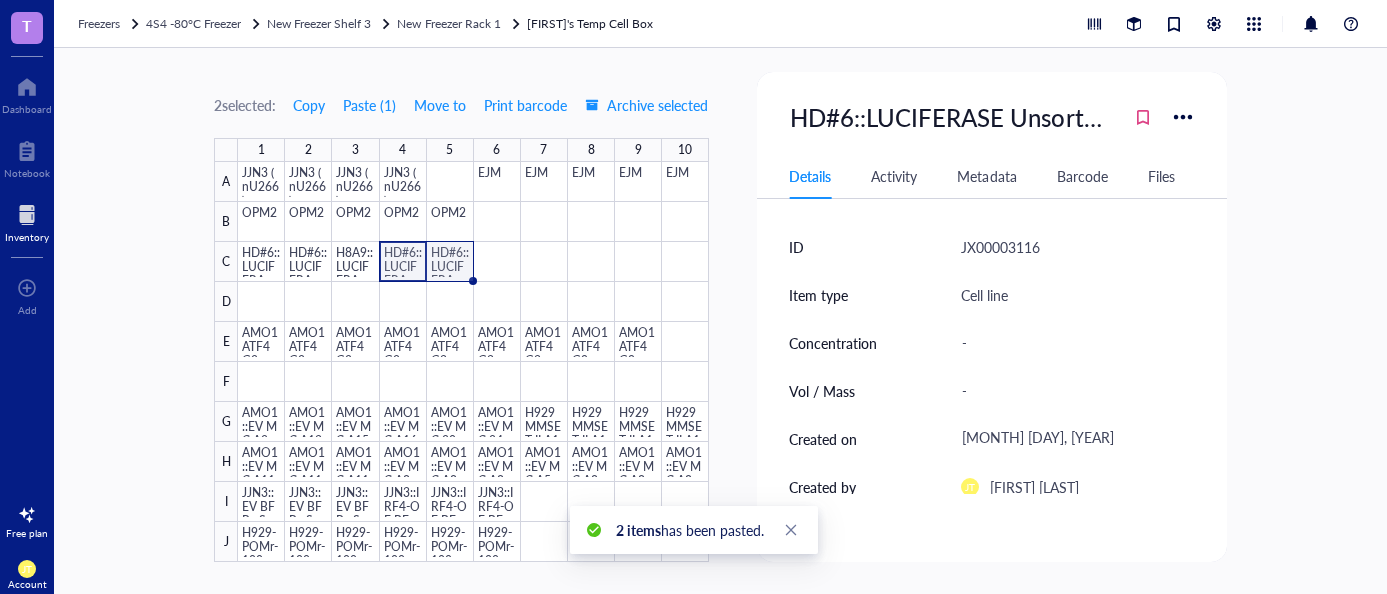 drag, startPoint x: 453, startPoint y: 262, endPoint x: 752, endPoint y: 136, distance: 324.46417 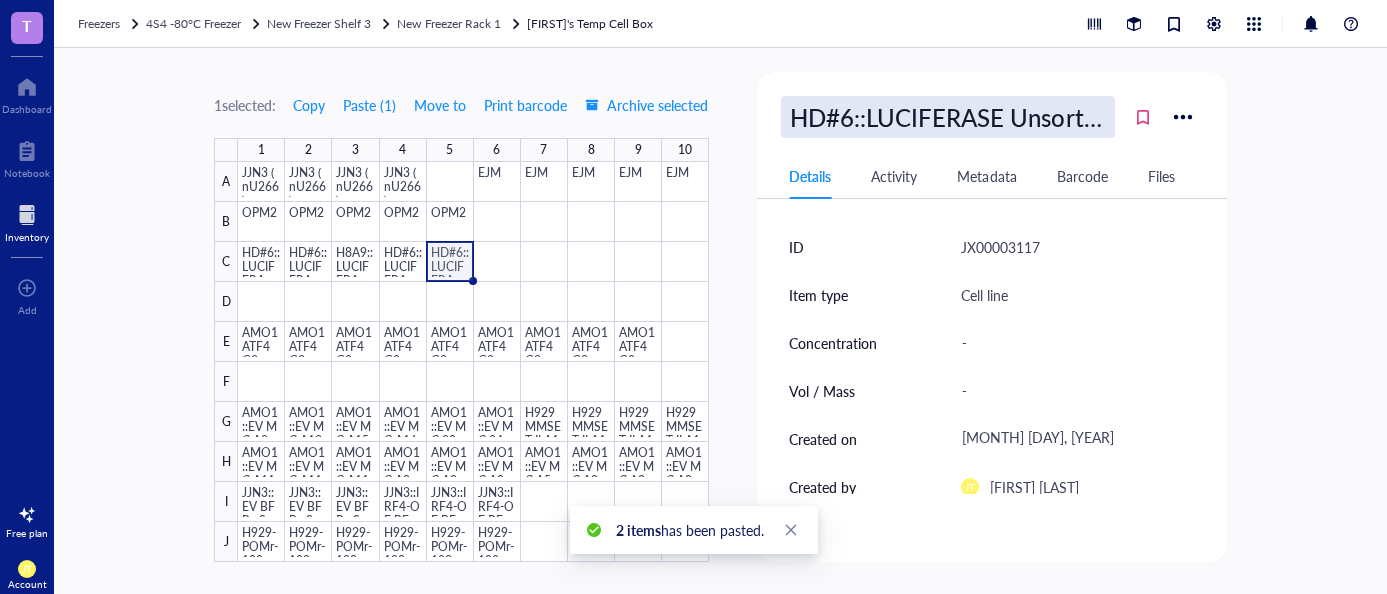 click on "HD#6::LUCIFERASE Unsorted" at bounding box center [948, 117] 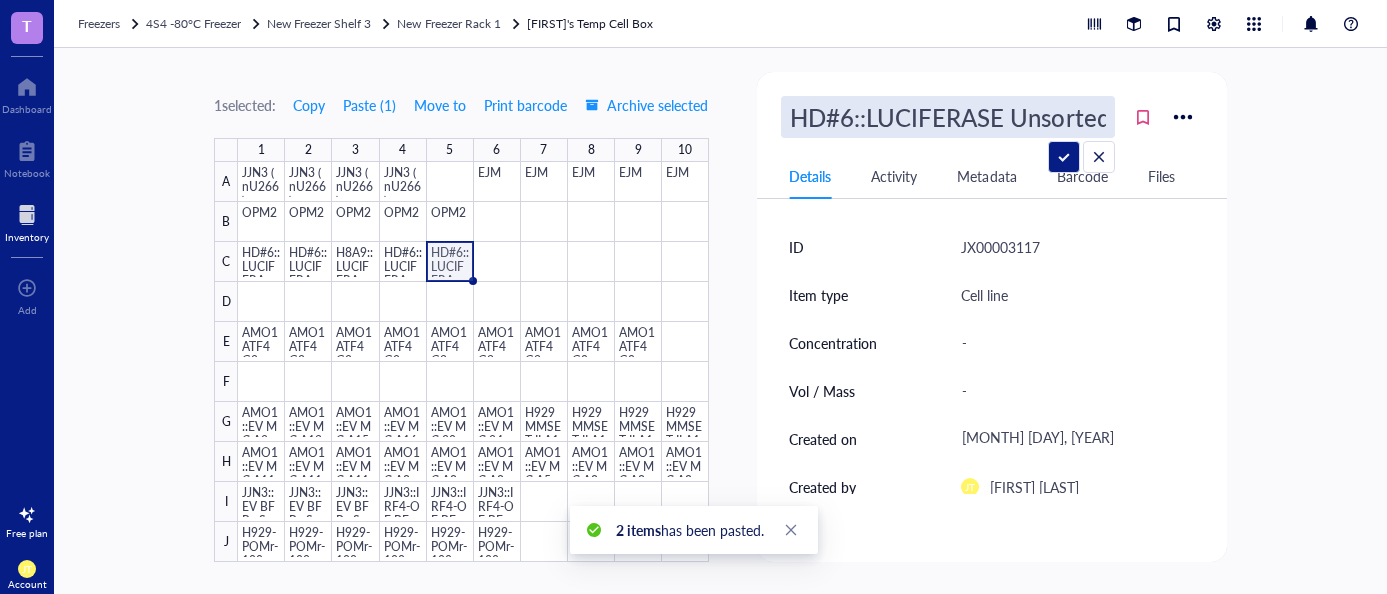 scroll, scrollTop: 0, scrollLeft: 6, axis: horizontal 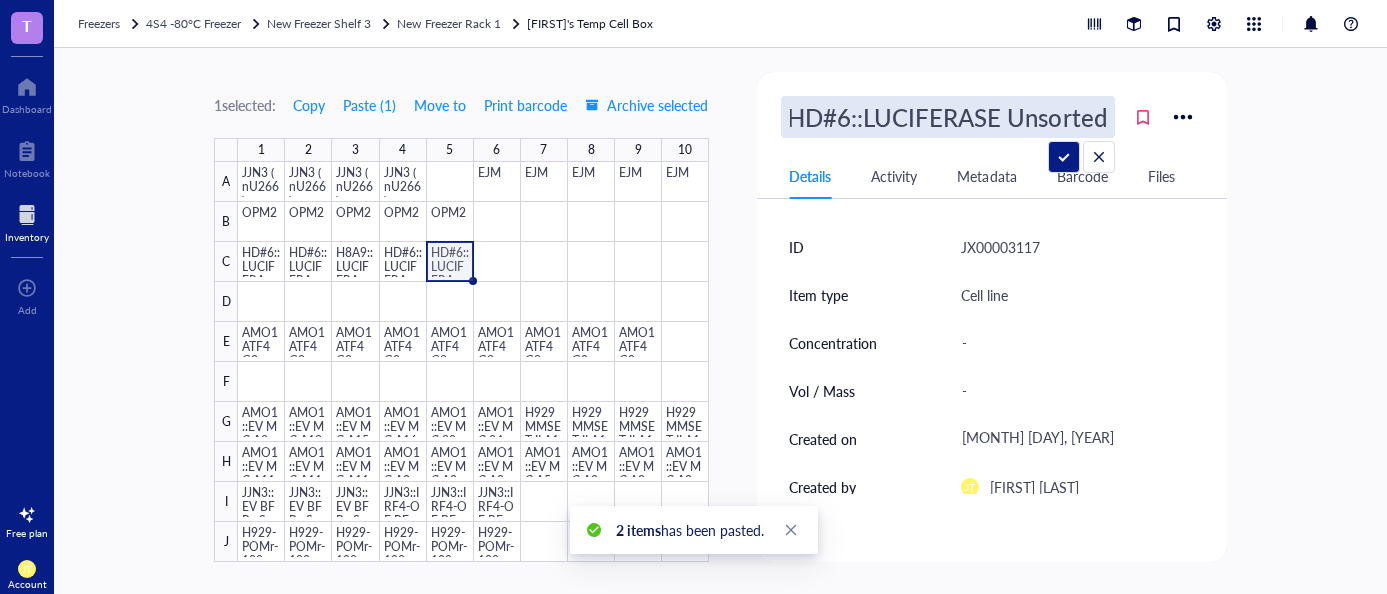 click on "HD#6::LUCIFERASE Unsorted" at bounding box center [948, 117] 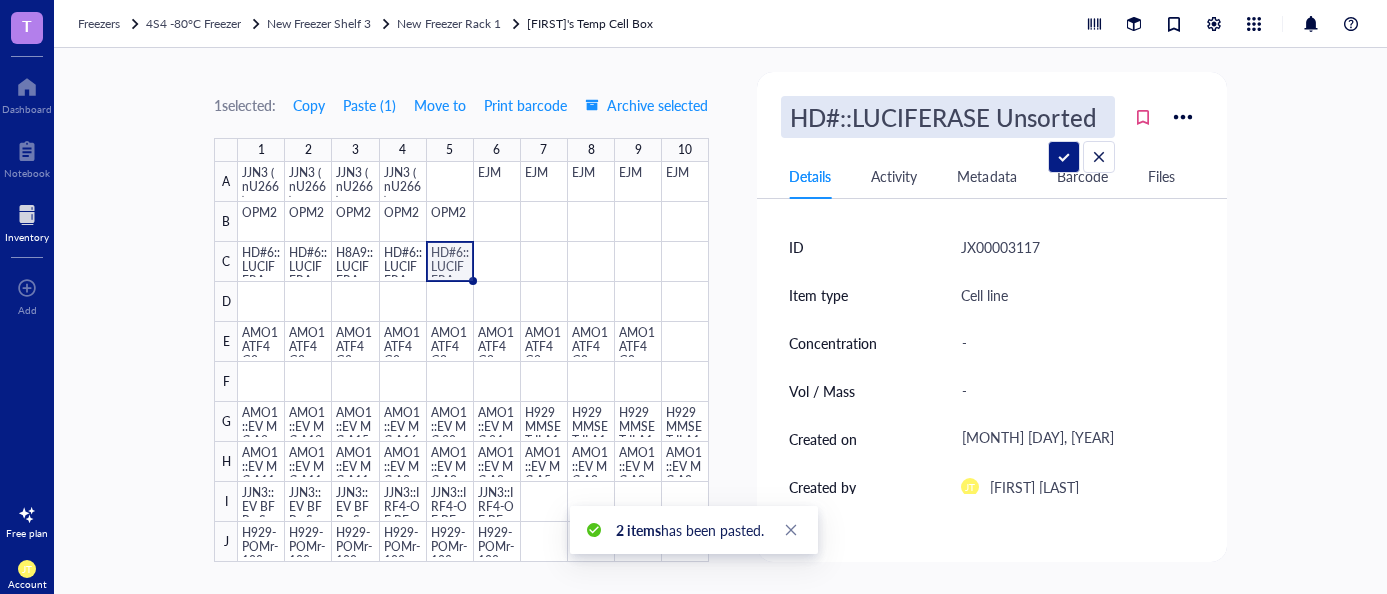 scroll, scrollTop: 0, scrollLeft: 0, axis: both 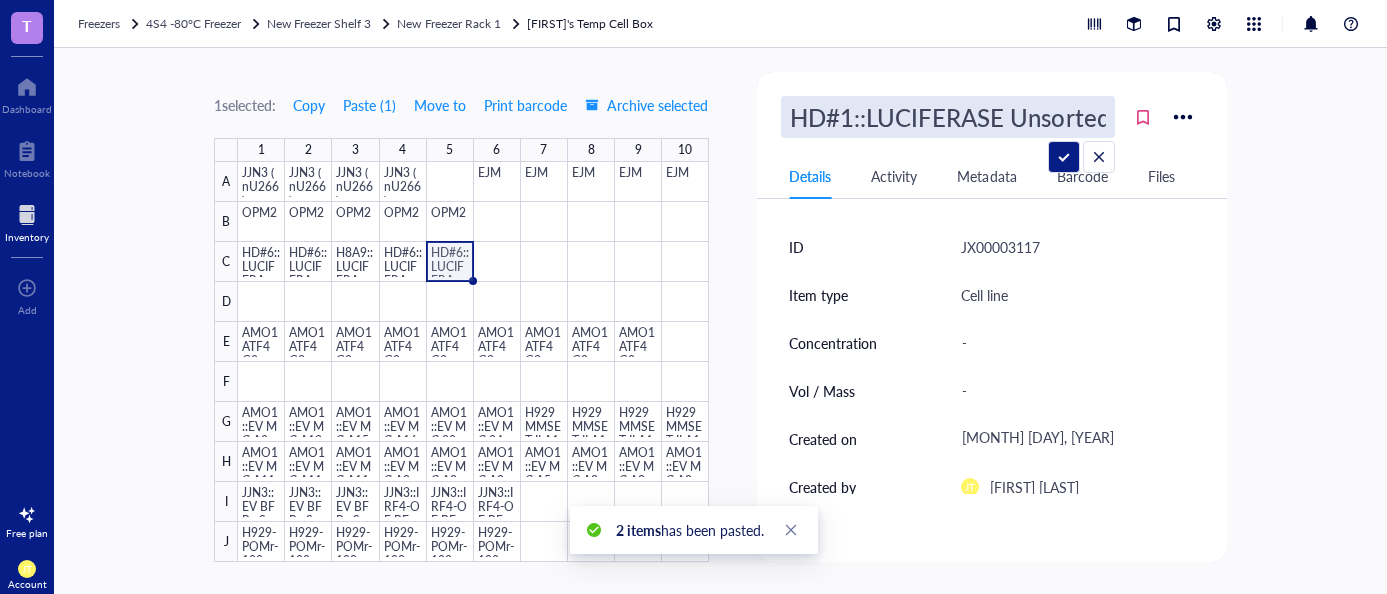 type on "HD#11::LUCIFERASE Unsorted" 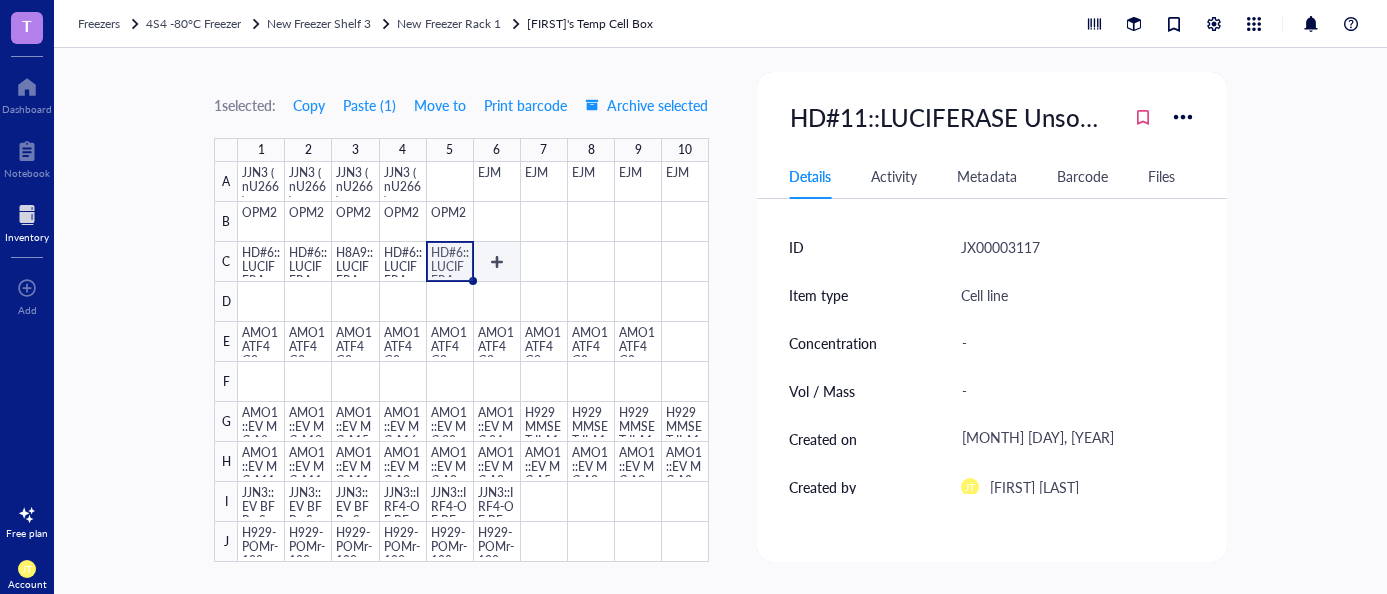click at bounding box center (473, 362) 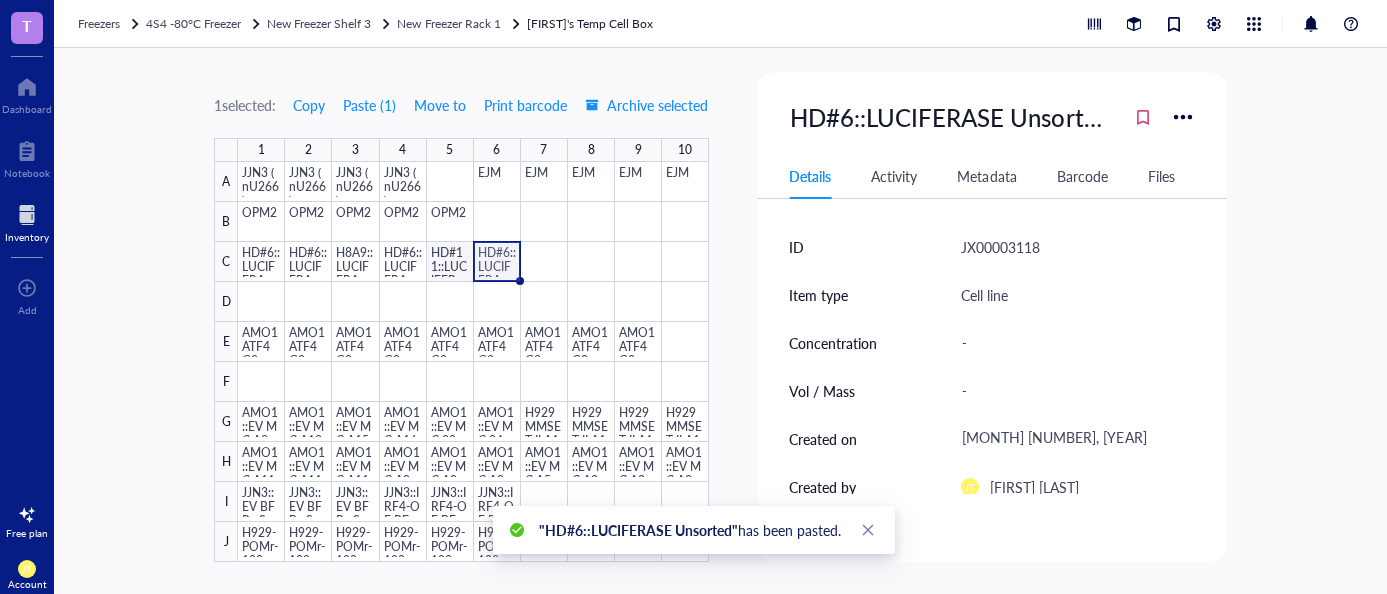 click at bounding box center (473, 362) 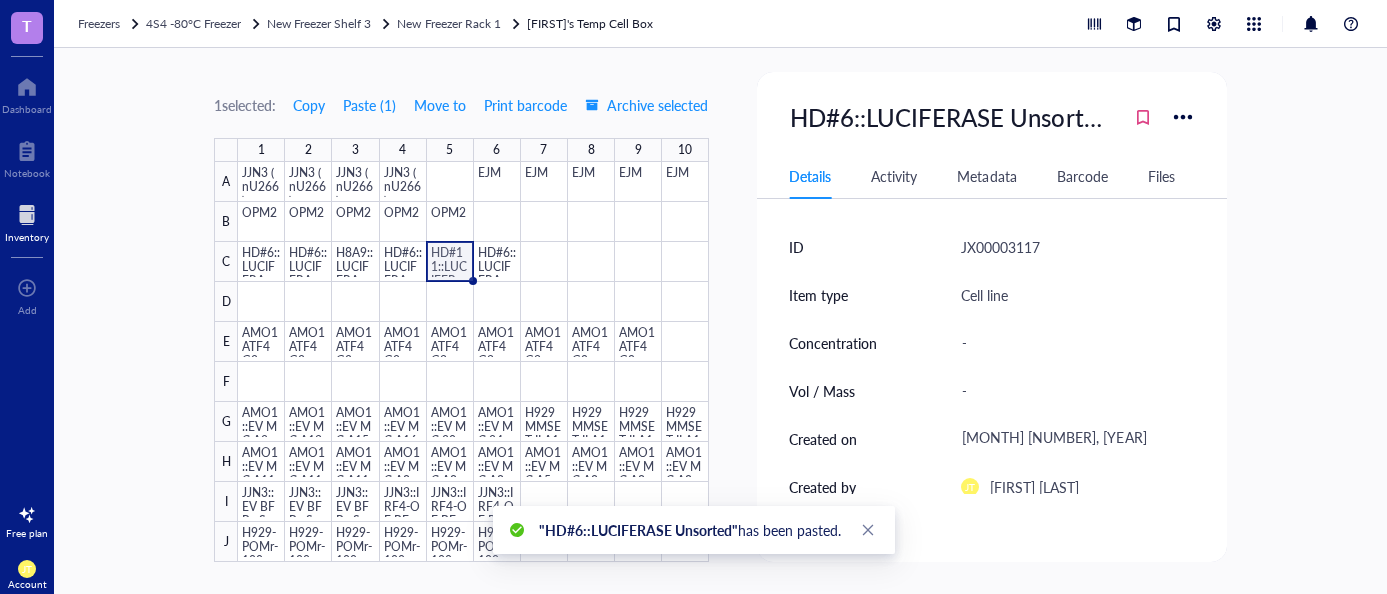 click at bounding box center (473, 362) 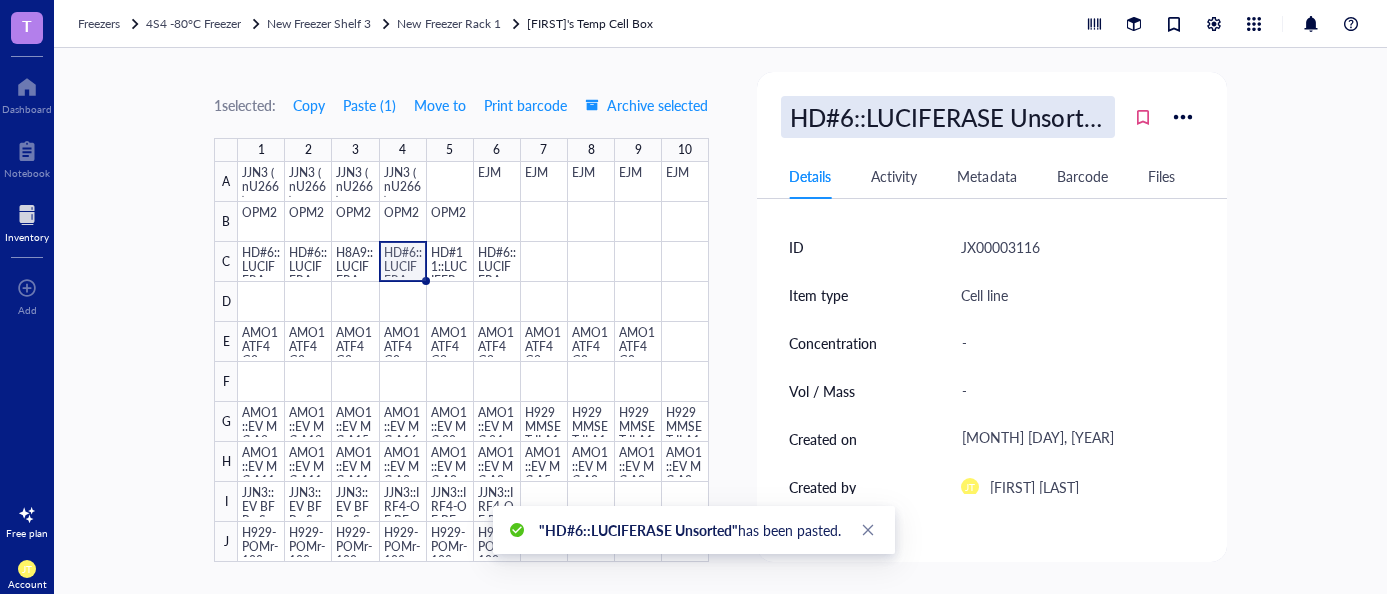 click on "HD#6::LUCIFERASE Unsorted" at bounding box center [948, 117] 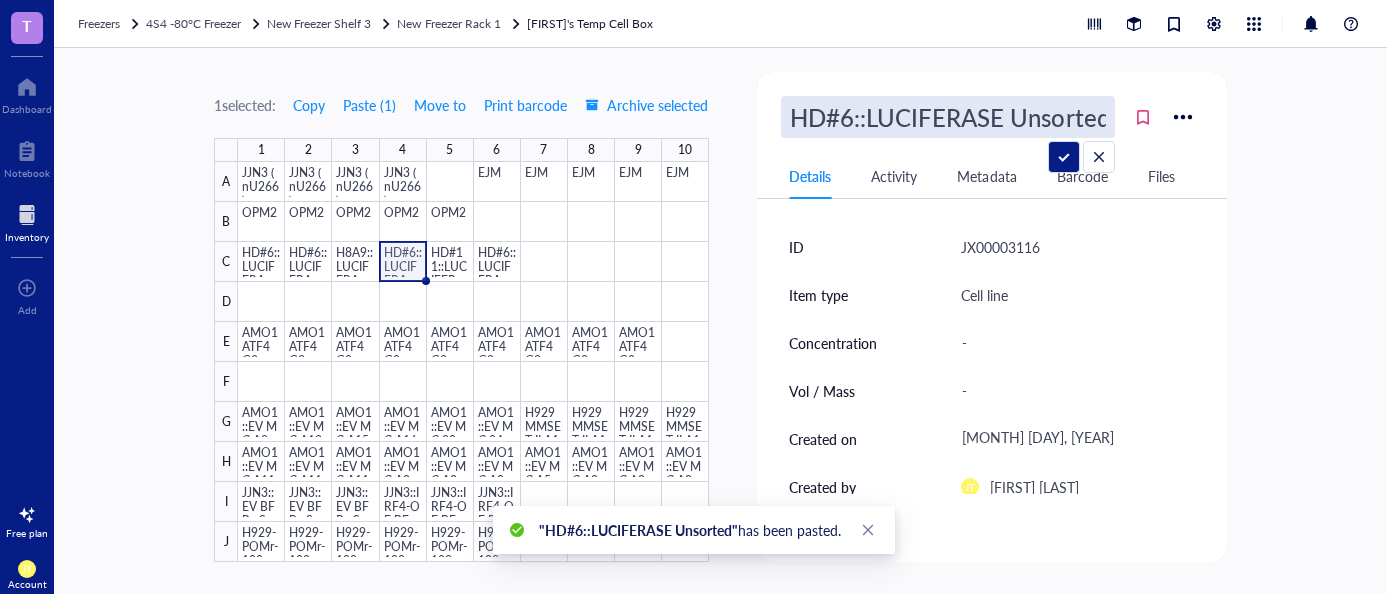 scroll, scrollTop: 0, scrollLeft: 6, axis: horizontal 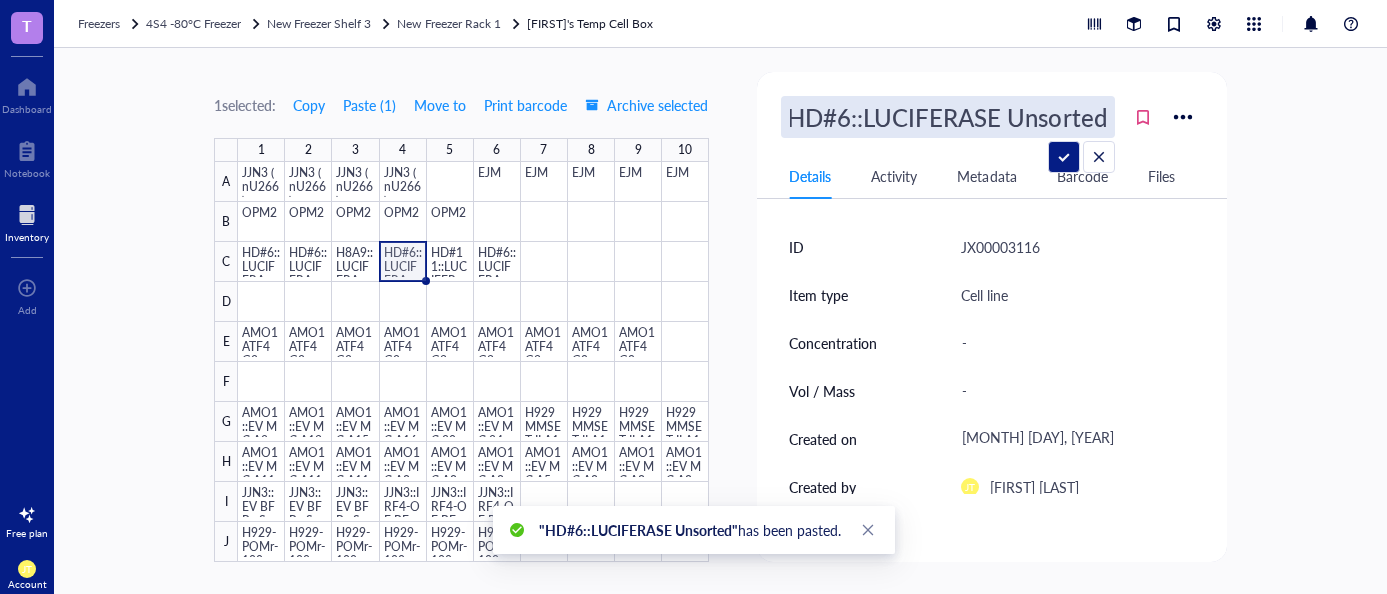 click on "HD#6::LUCIFERASE Unsorted" at bounding box center (948, 117) 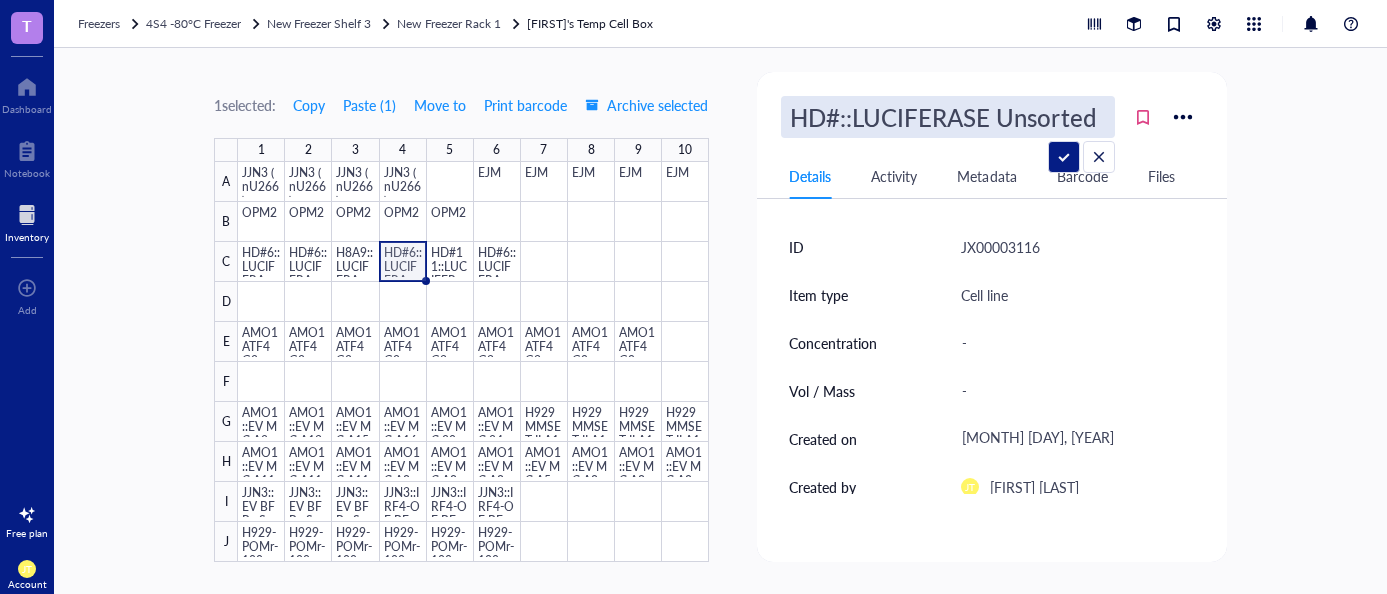scroll, scrollTop: 0, scrollLeft: 0, axis: both 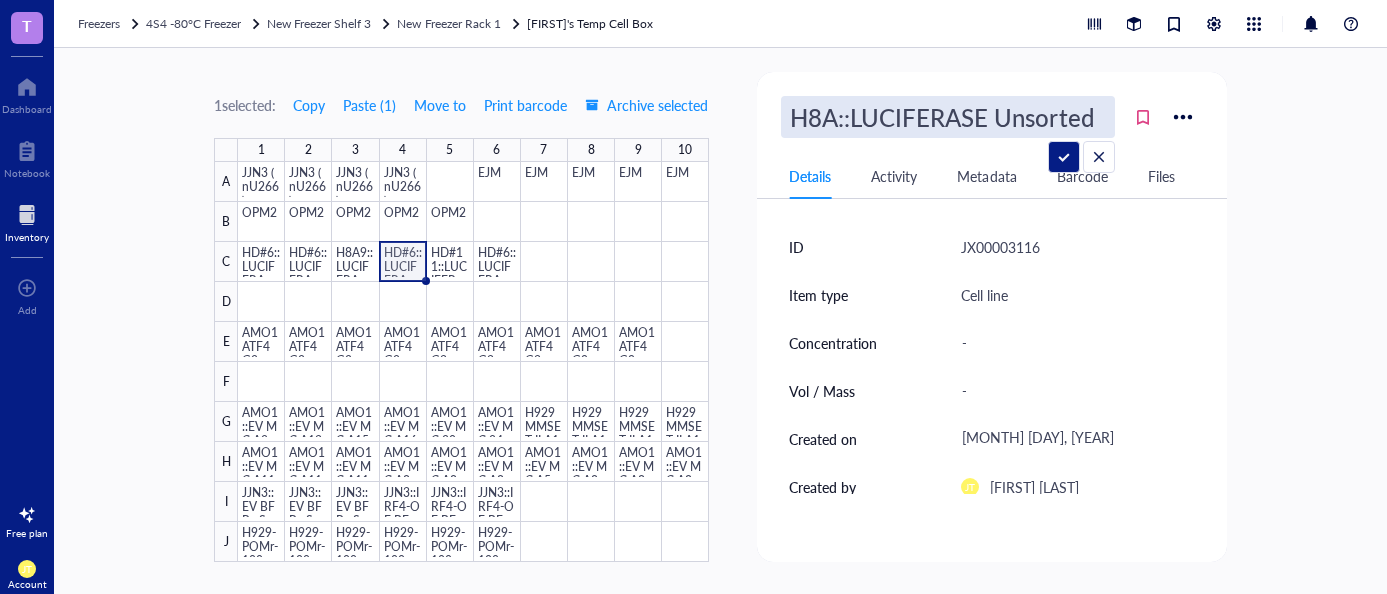 type on "H8A9::LUCIFERASE Unsorted" 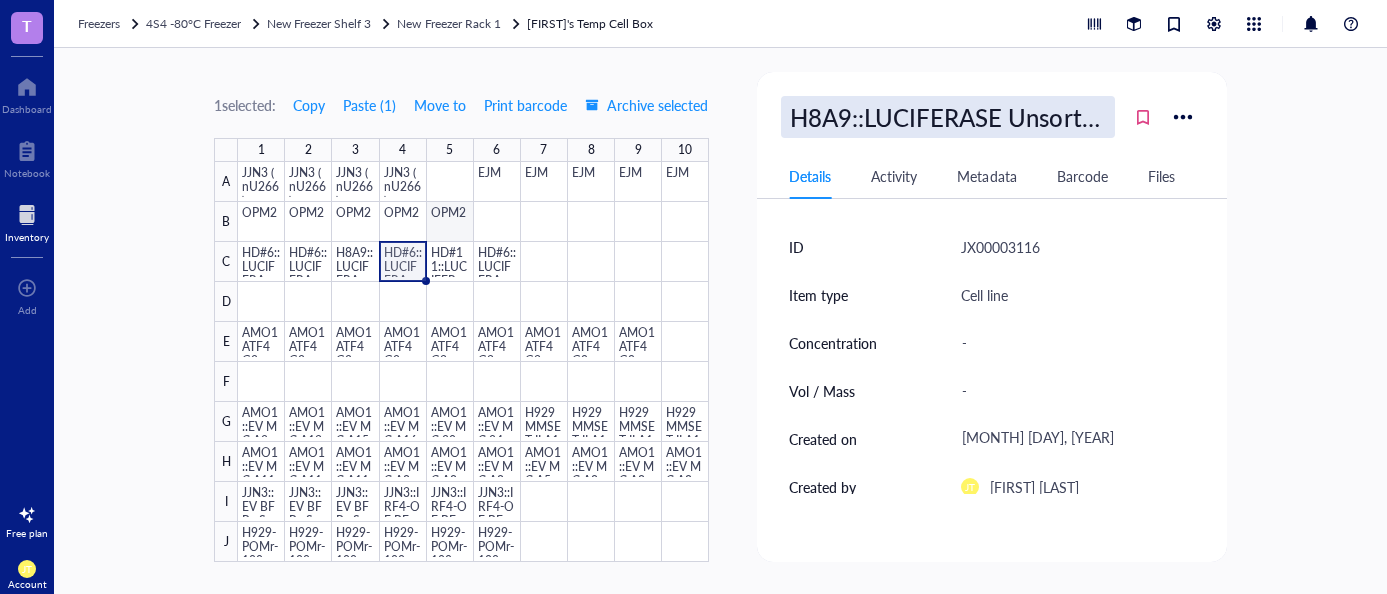 click at bounding box center (473, 362) 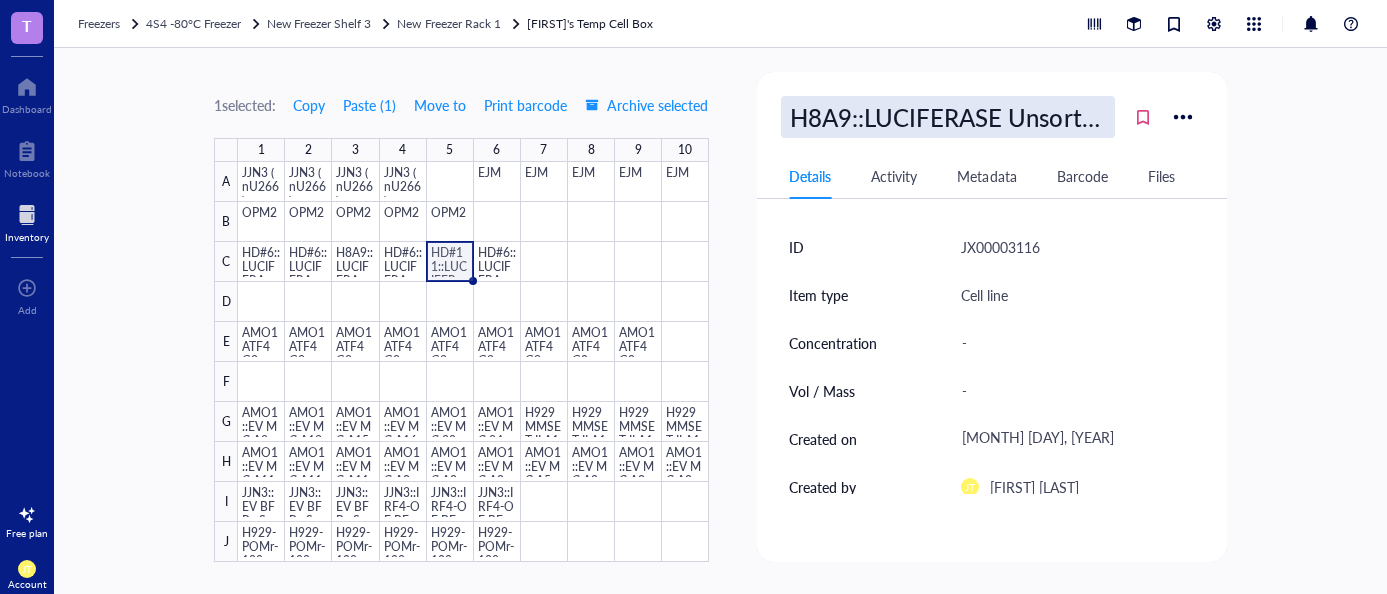click on "H8A9::LUCIFERASE Unsorted" at bounding box center [948, 117] 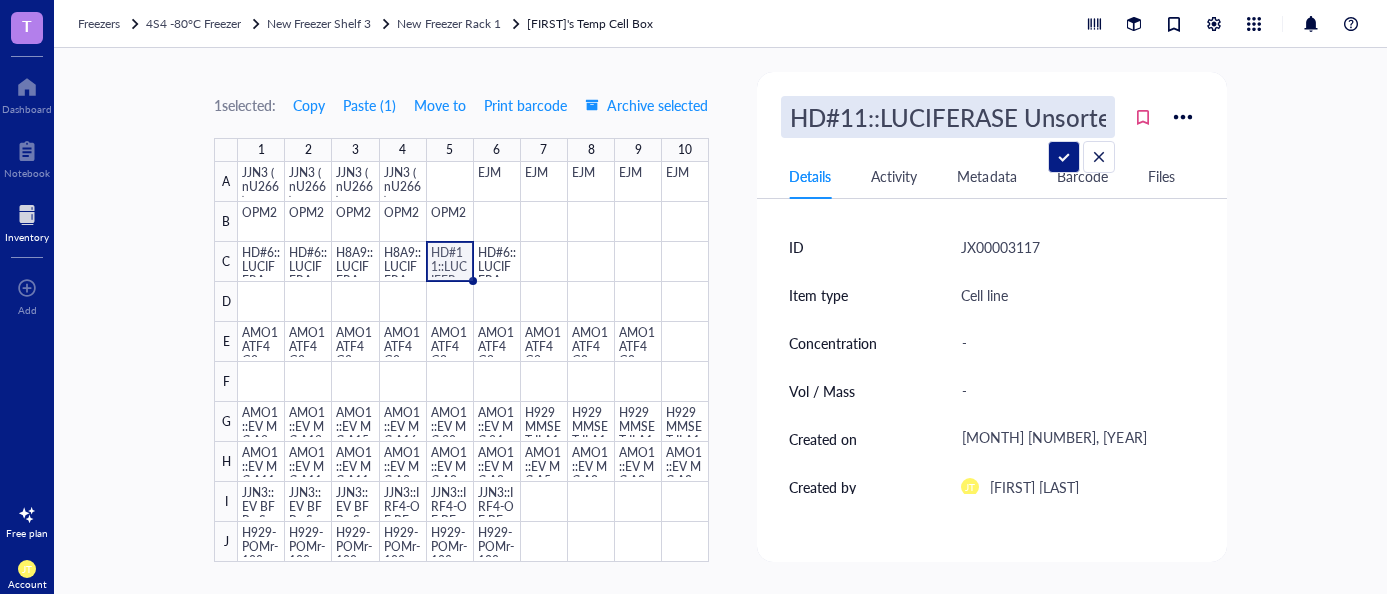 scroll, scrollTop: 0, scrollLeft: 5, axis: horizontal 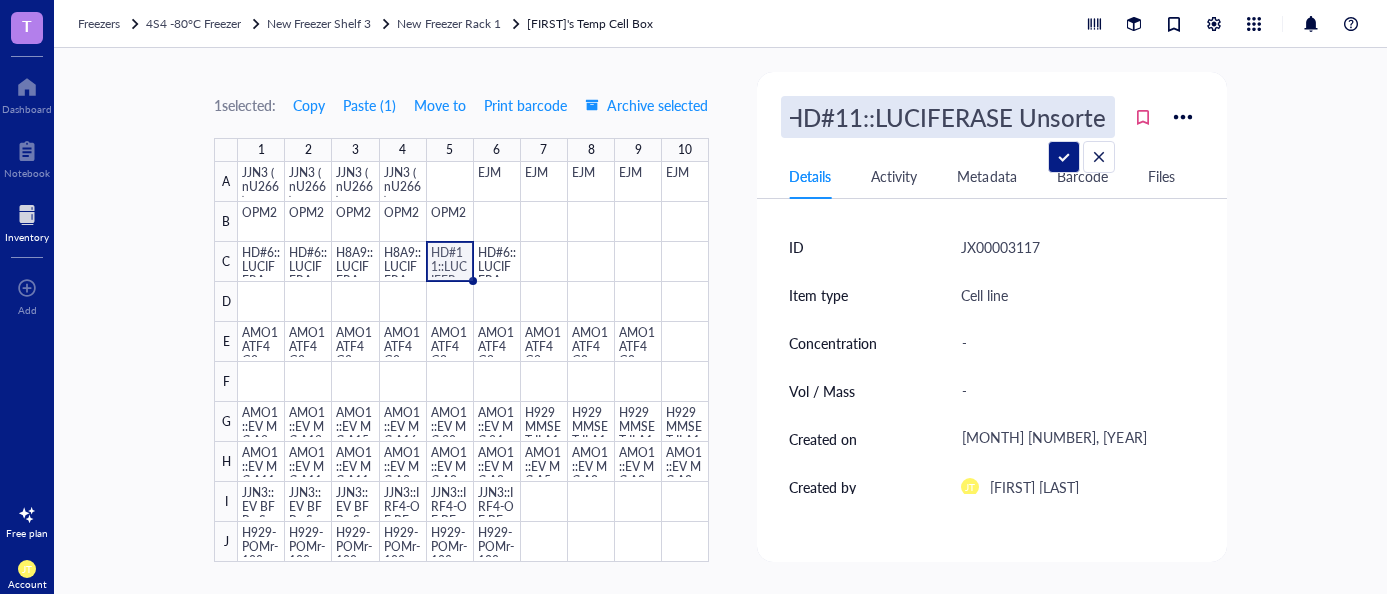 click on "HD#11::LUCIFERASE Unsorted" at bounding box center [948, 117] 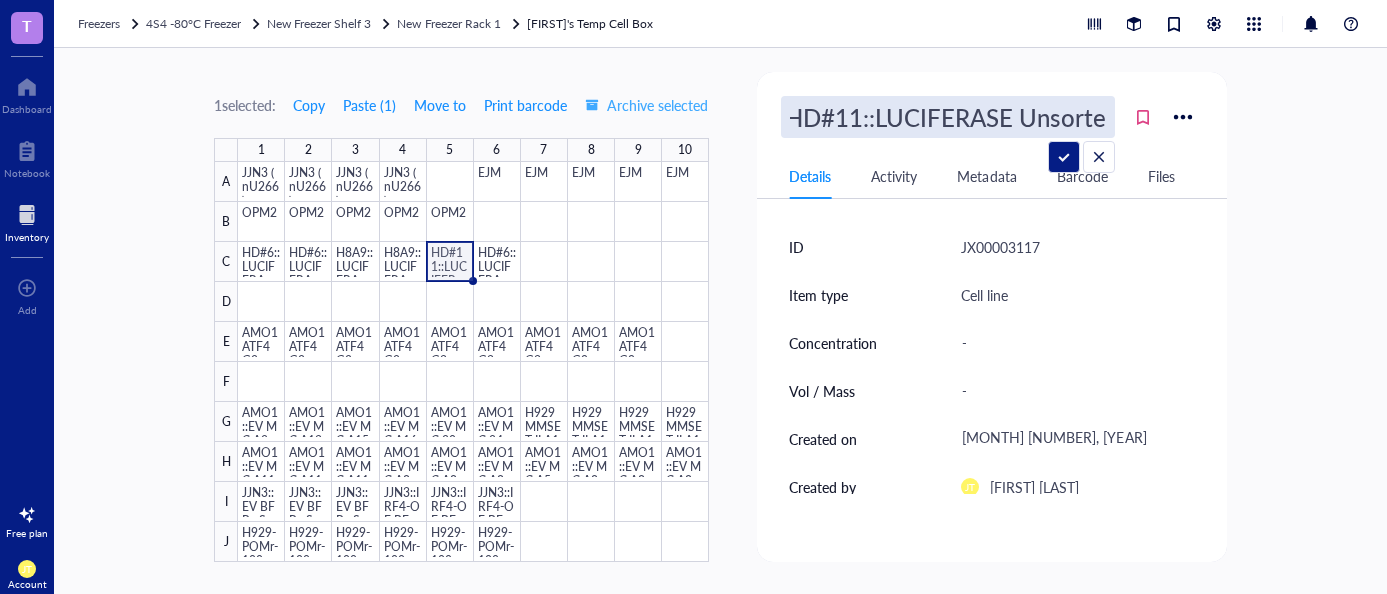 scroll, scrollTop: 0, scrollLeft: 0, axis: both 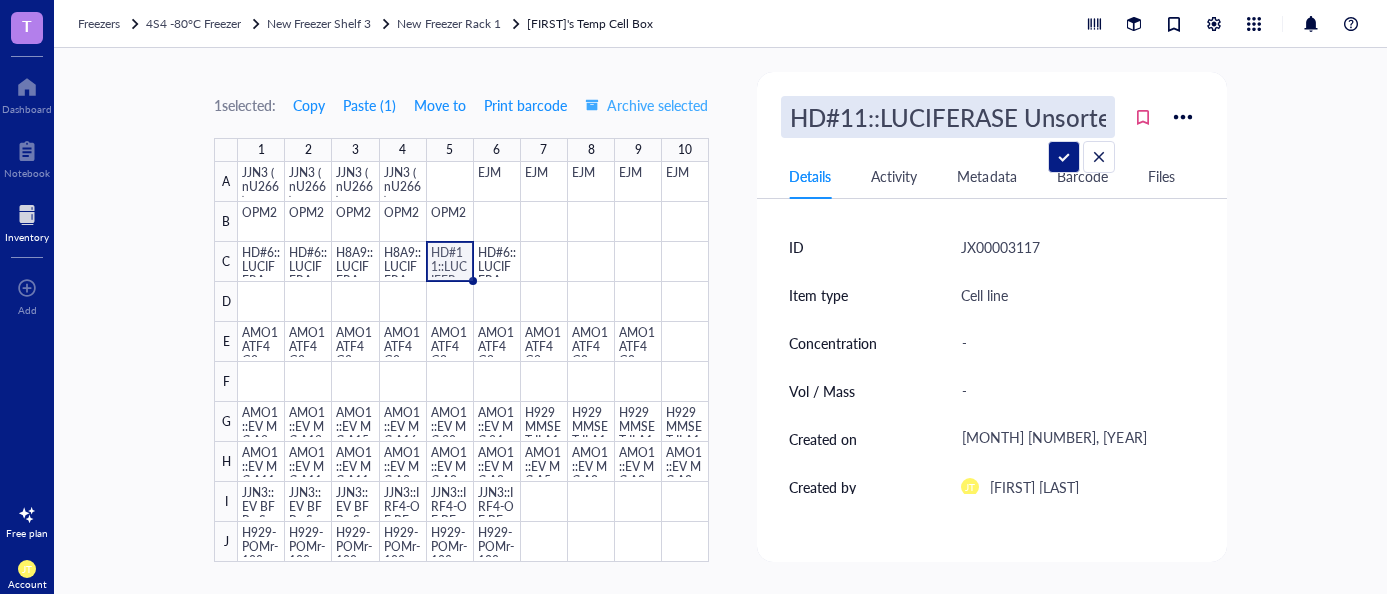 drag, startPoint x: 856, startPoint y: 116, endPoint x: 612, endPoint y: 114, distance: 244.0082 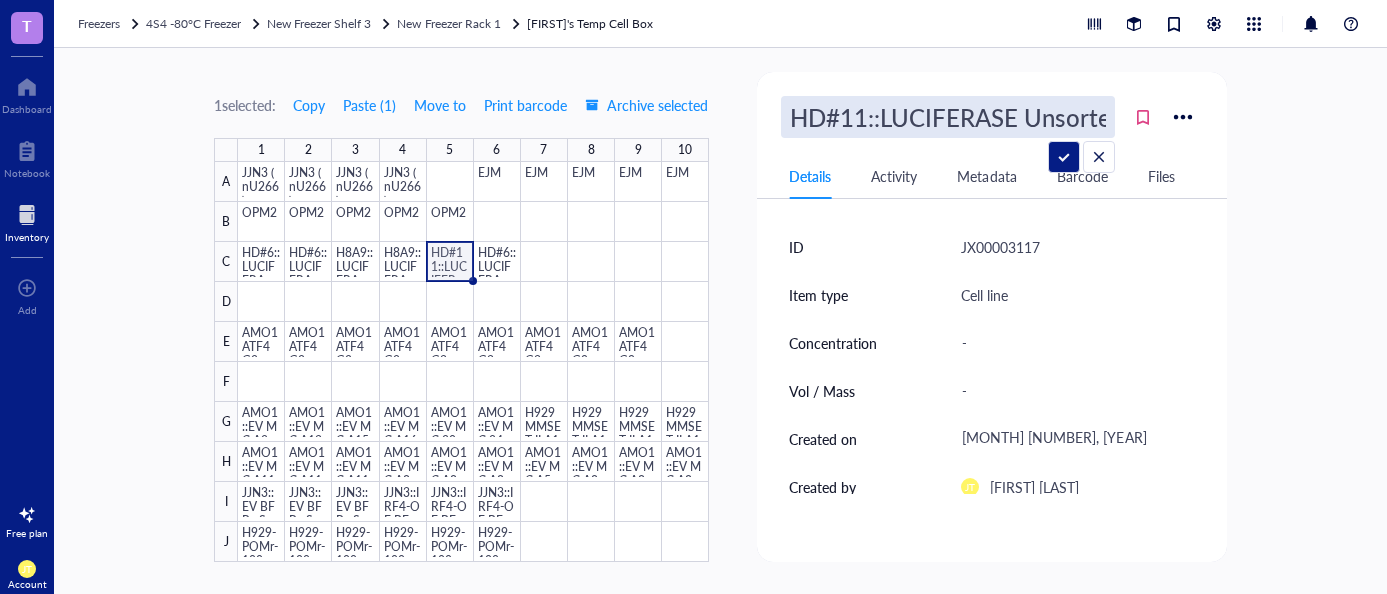 click on "HD#11::LUCIFERASE Unsorted" at bounding box center (948, 117) 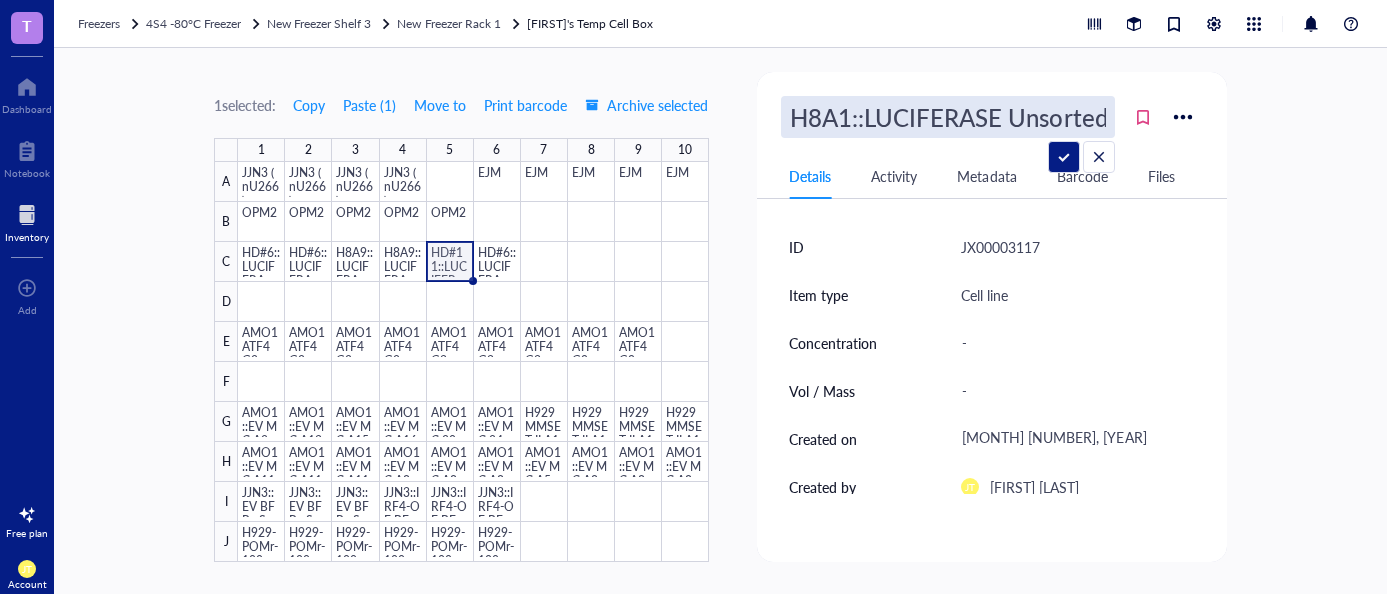 type on "H8A11::LUCIFERASE Unsorted" 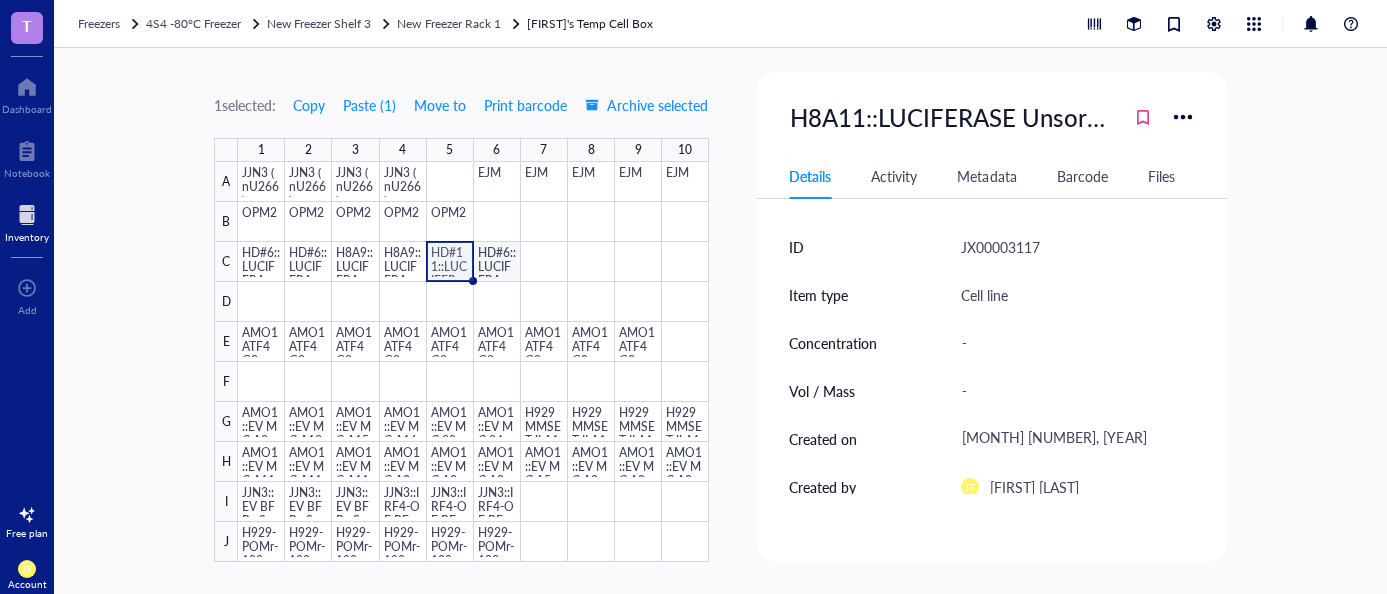 click at bounding box center [473, 362] 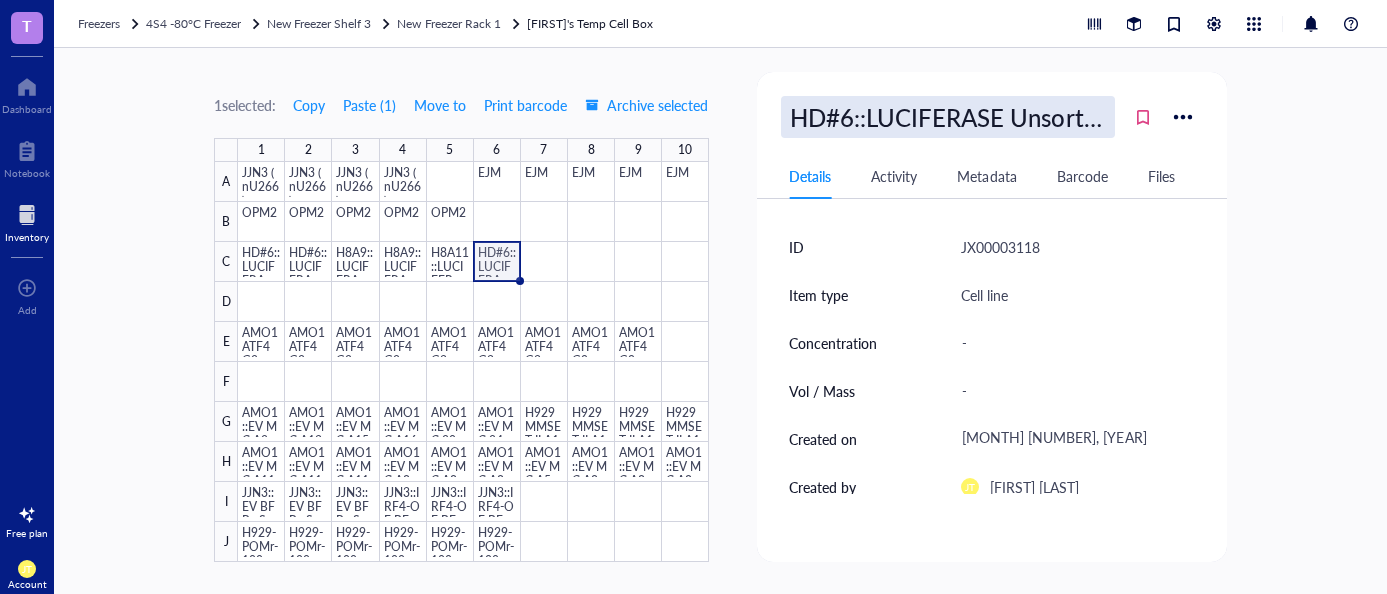 click on "HD#6::LUCIFERASE Unsorted" at bounding box center (948, 117) 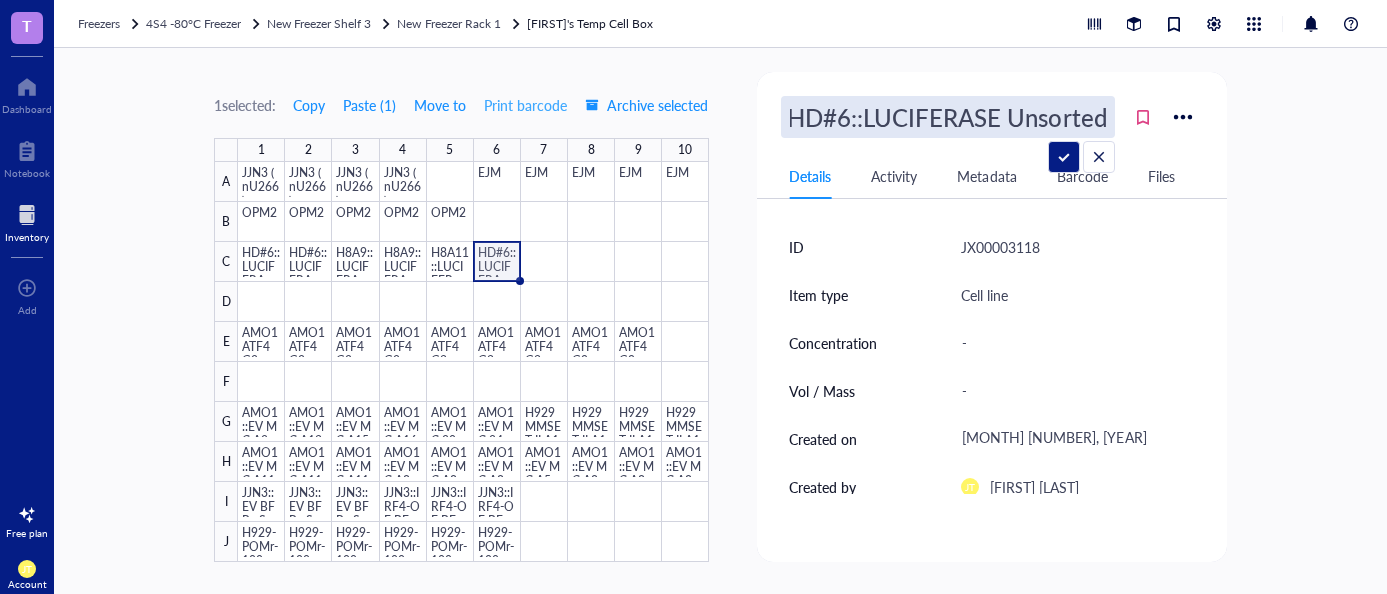 scroll, scrollTop: 0, scrollLeft: 0, axis: both 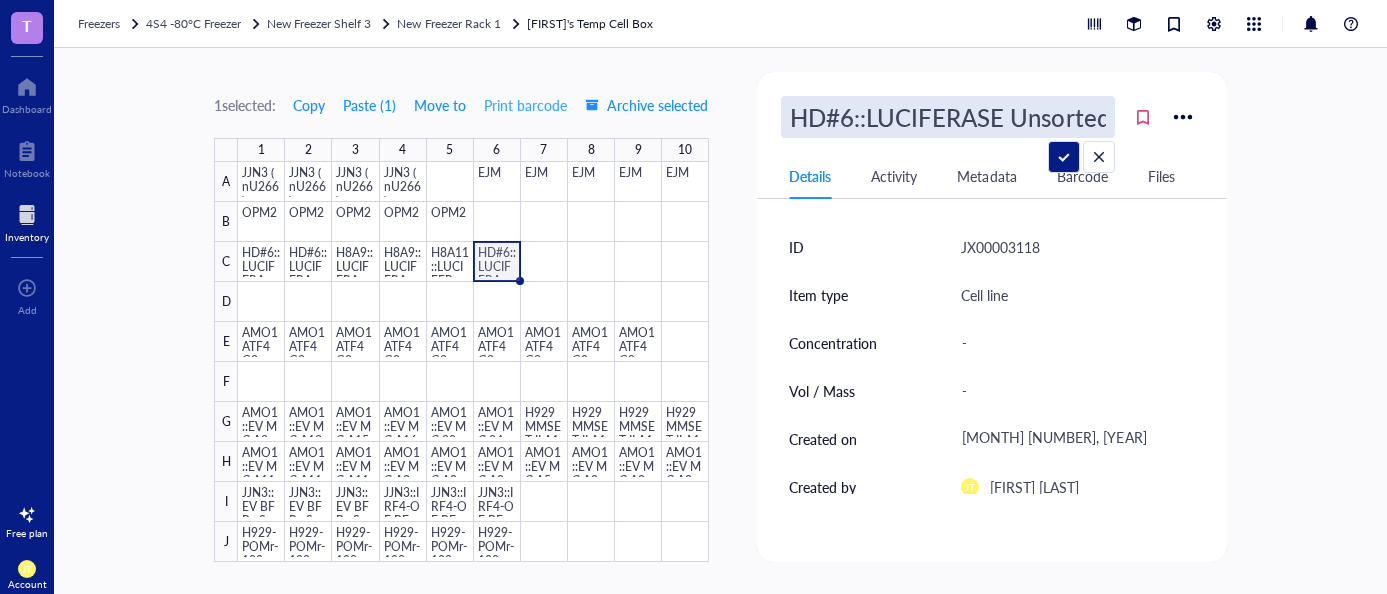 drag, startPoint x: 839, startPoint y: 117, endPoint x: 541, endPoint y: 108, distance: 298.13586 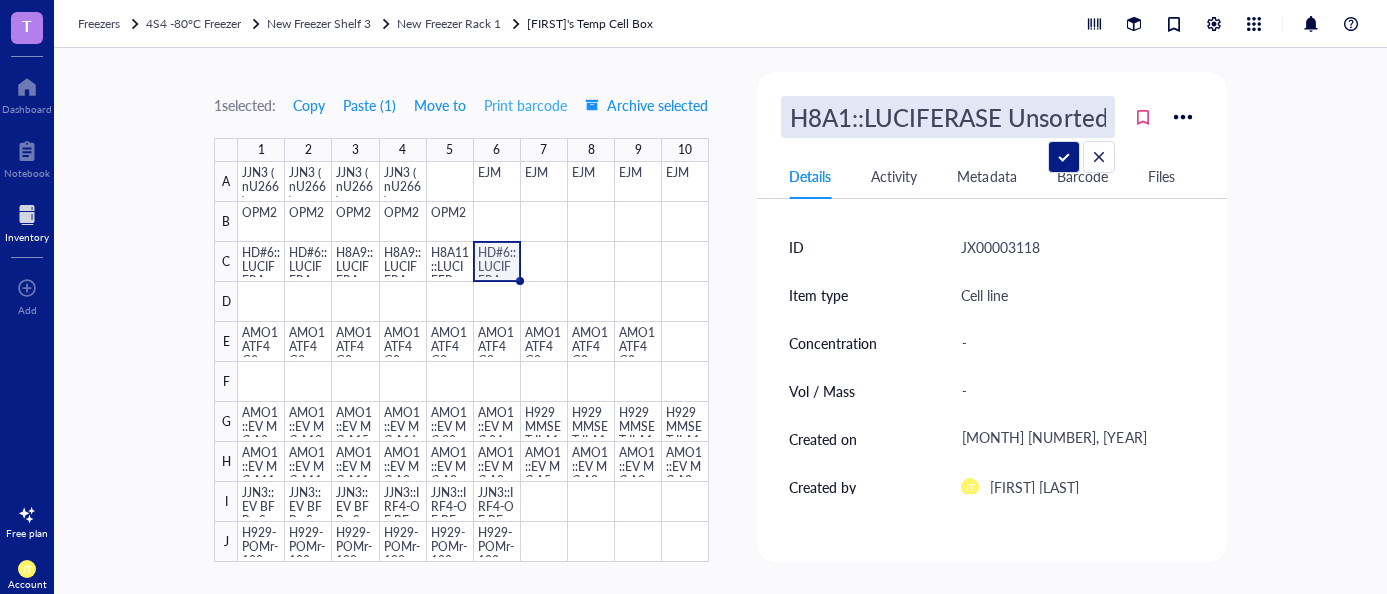 type on "H8A11::LUCIFERASE Unsorted" 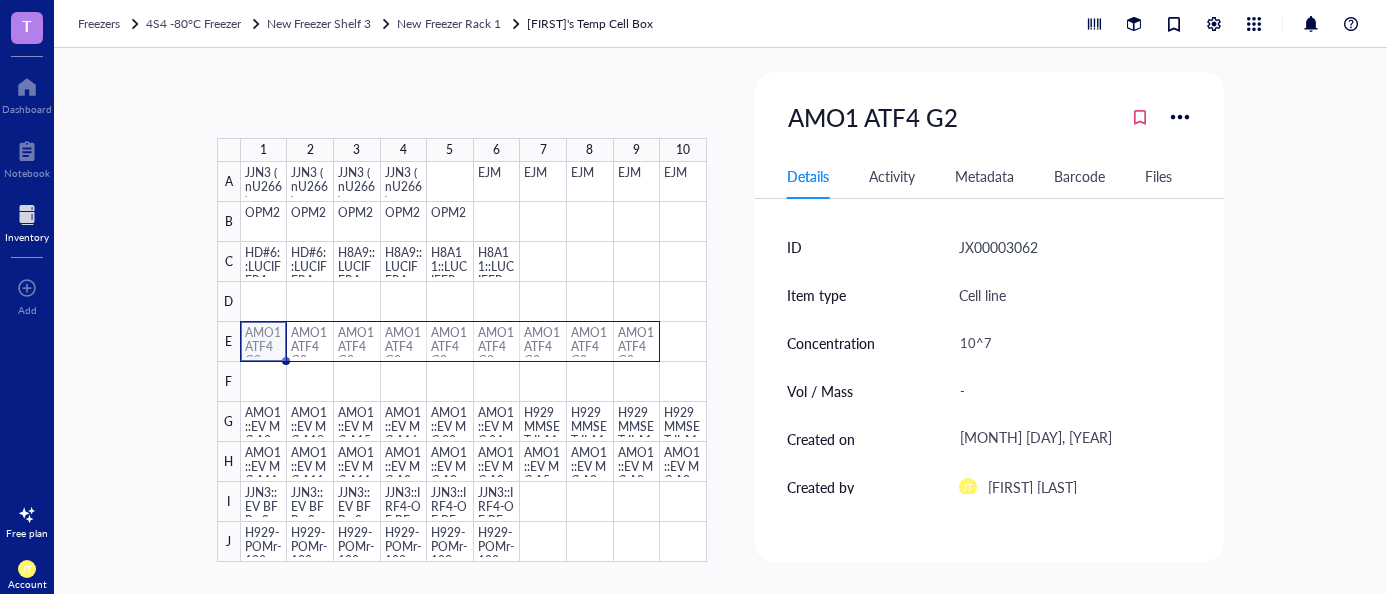 drag, startPoint x: 260, startPoint y: 334, endPoint x: 628, endPoint y: 339, distance: 368.03397 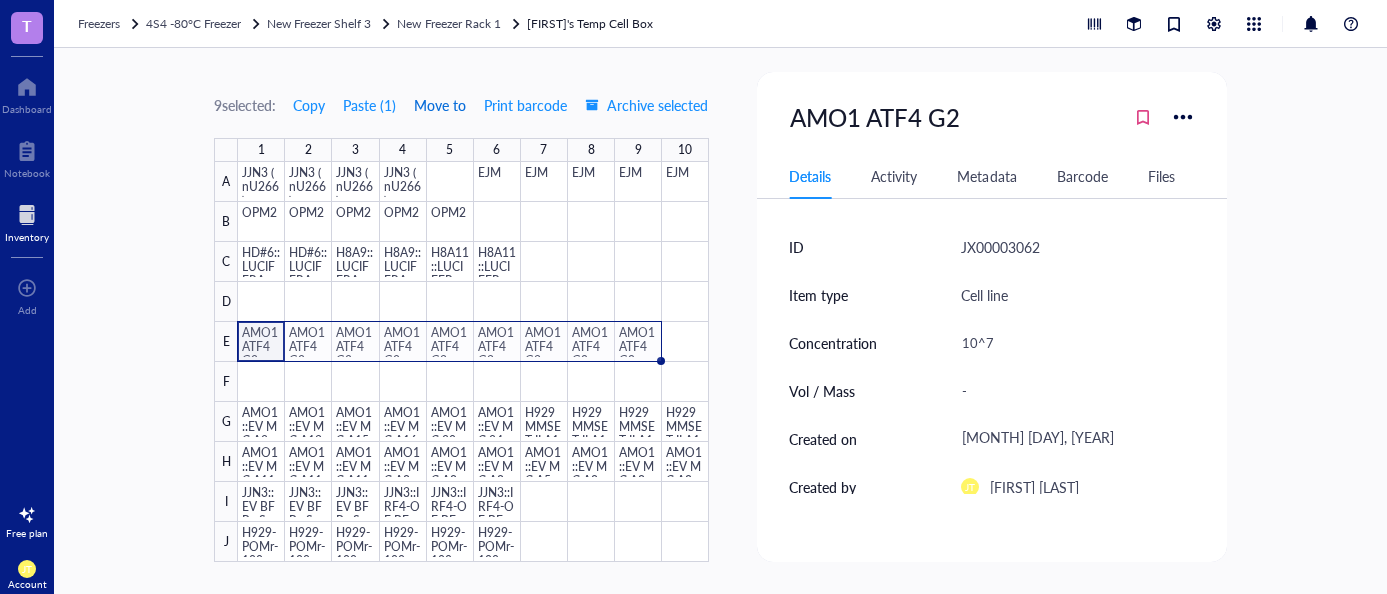 click on "Move to" at bounding box center (440, 105) 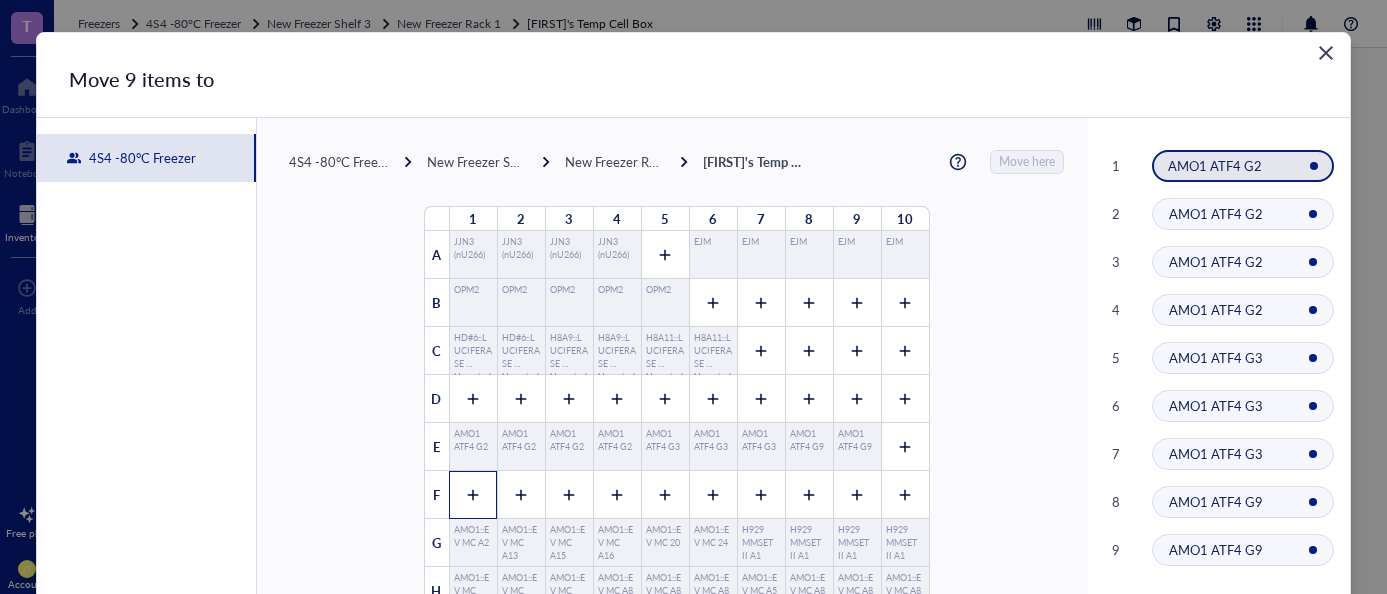 click at bounding box center [473, 495] 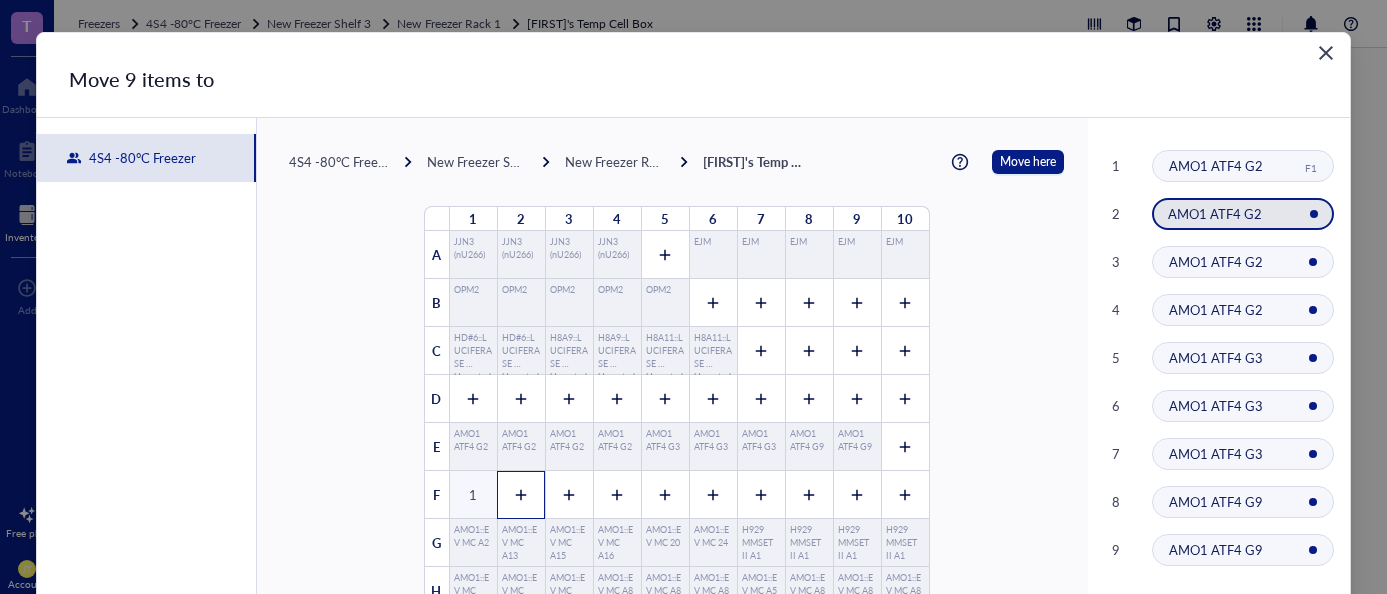 click at bounding box center [521, 495] 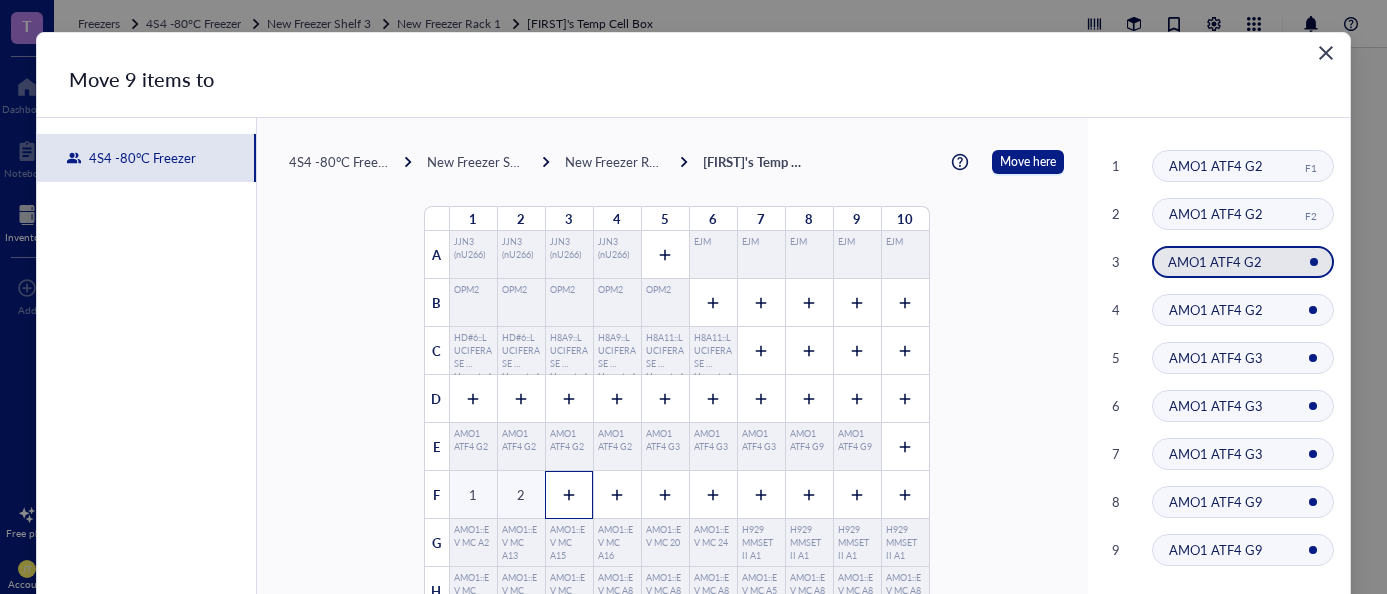 click 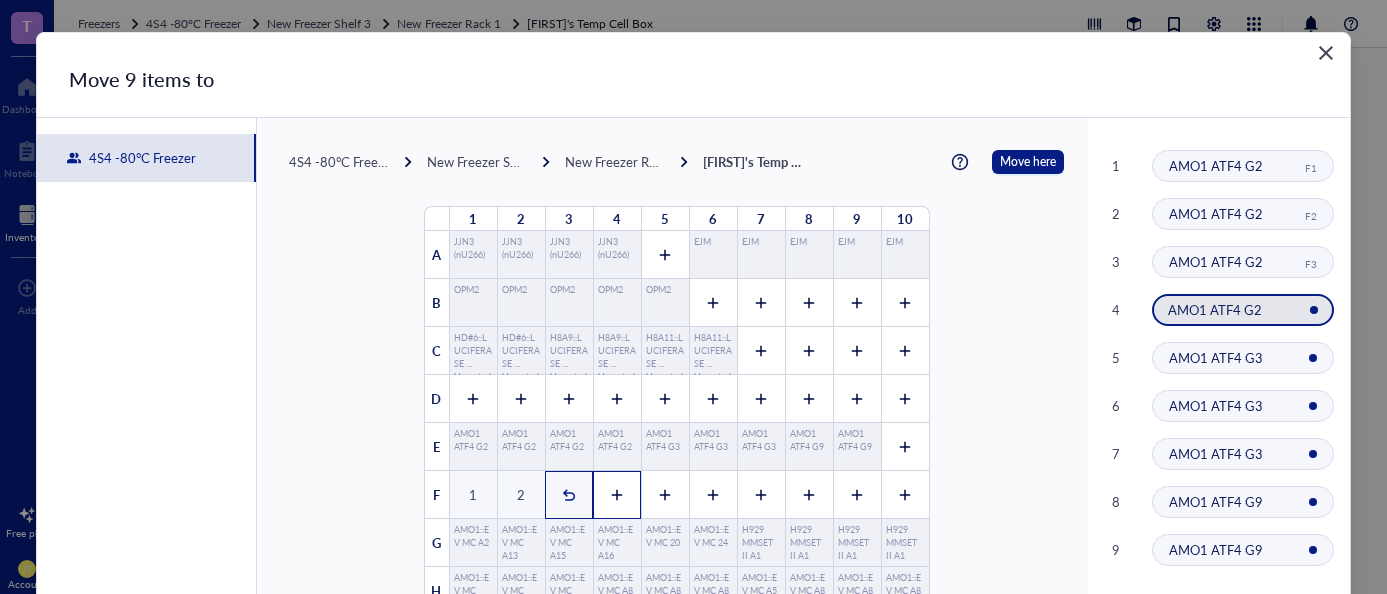click at bounding box center [617, 495] 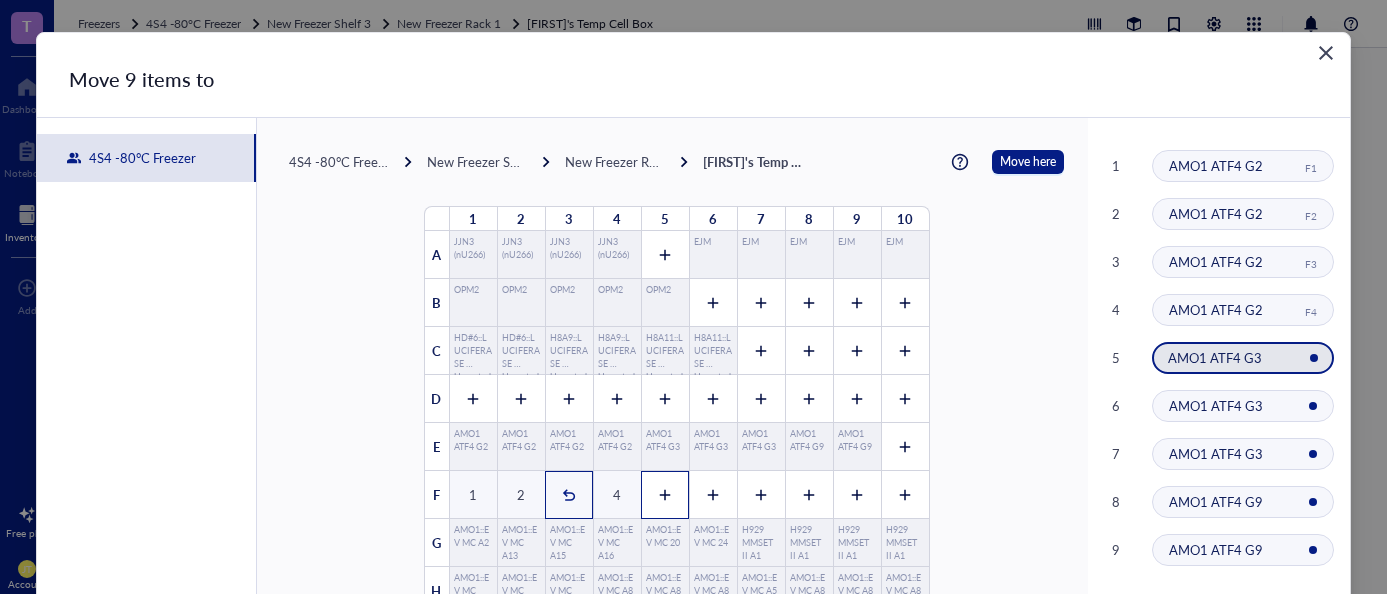 click at bounding box center [665, 495] 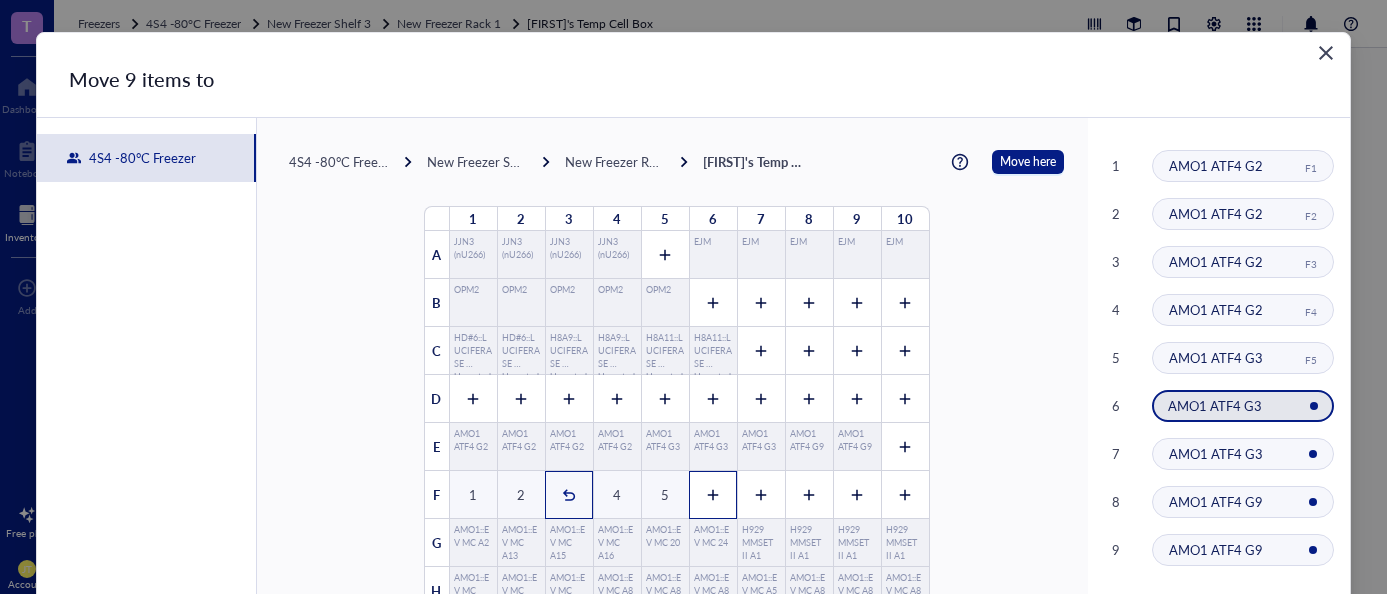 click 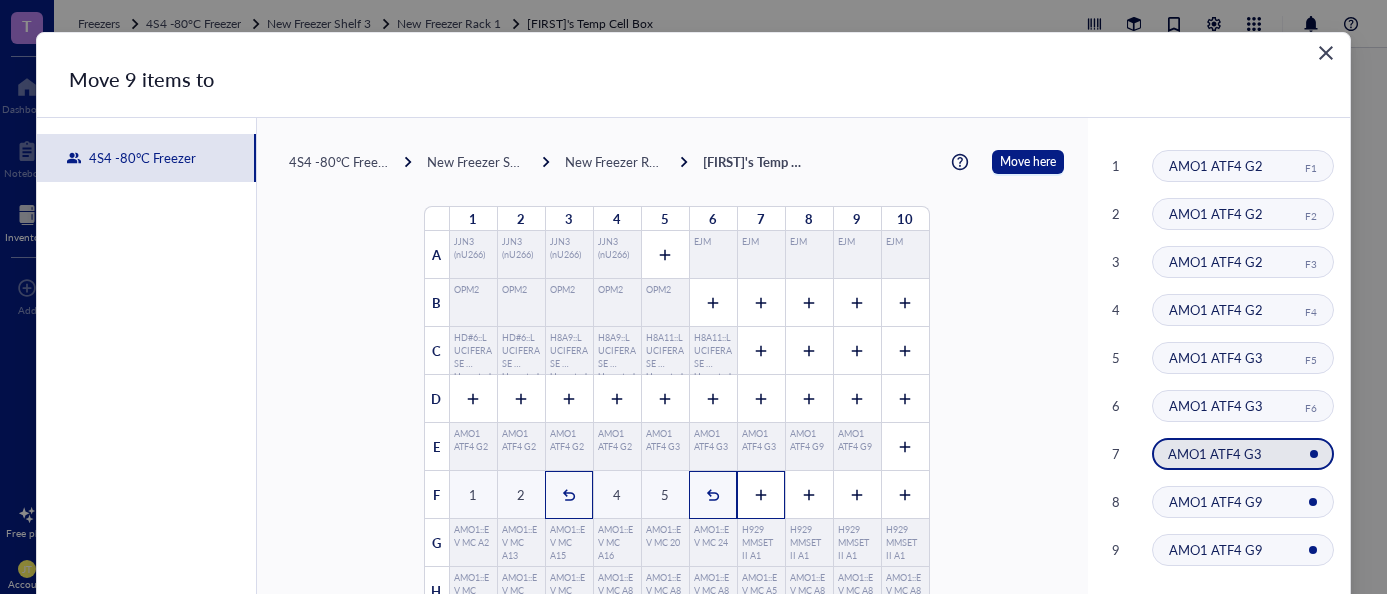 click at bounding box center (761, 495) 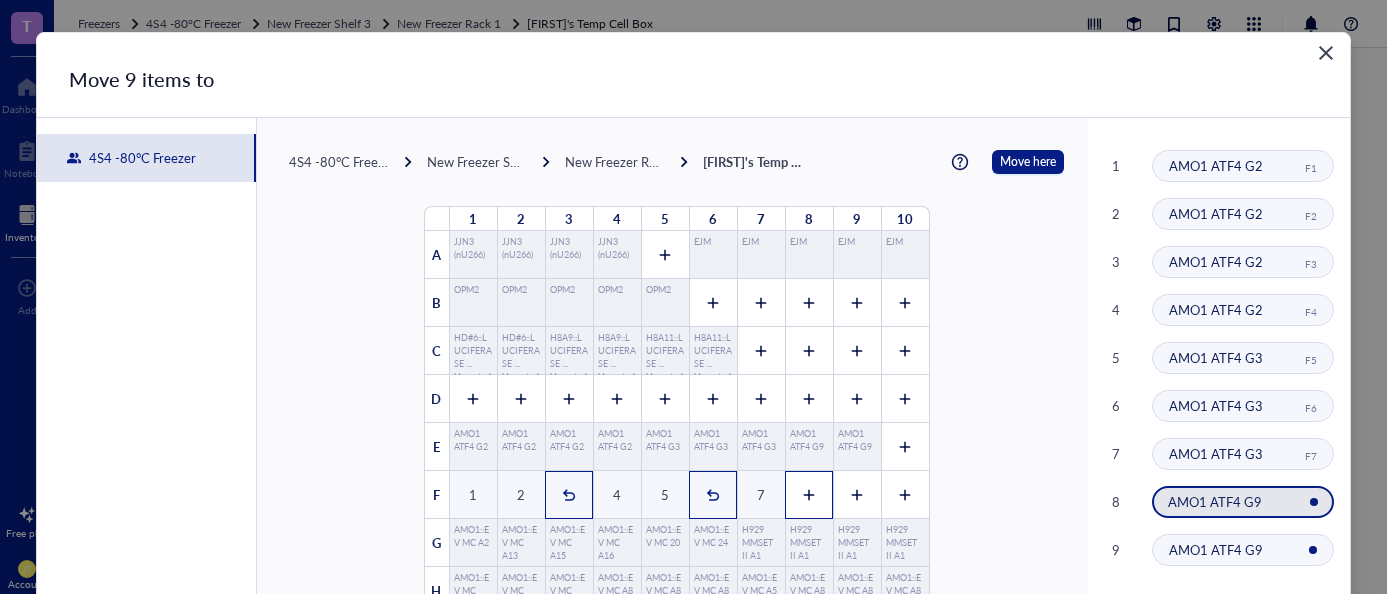 click 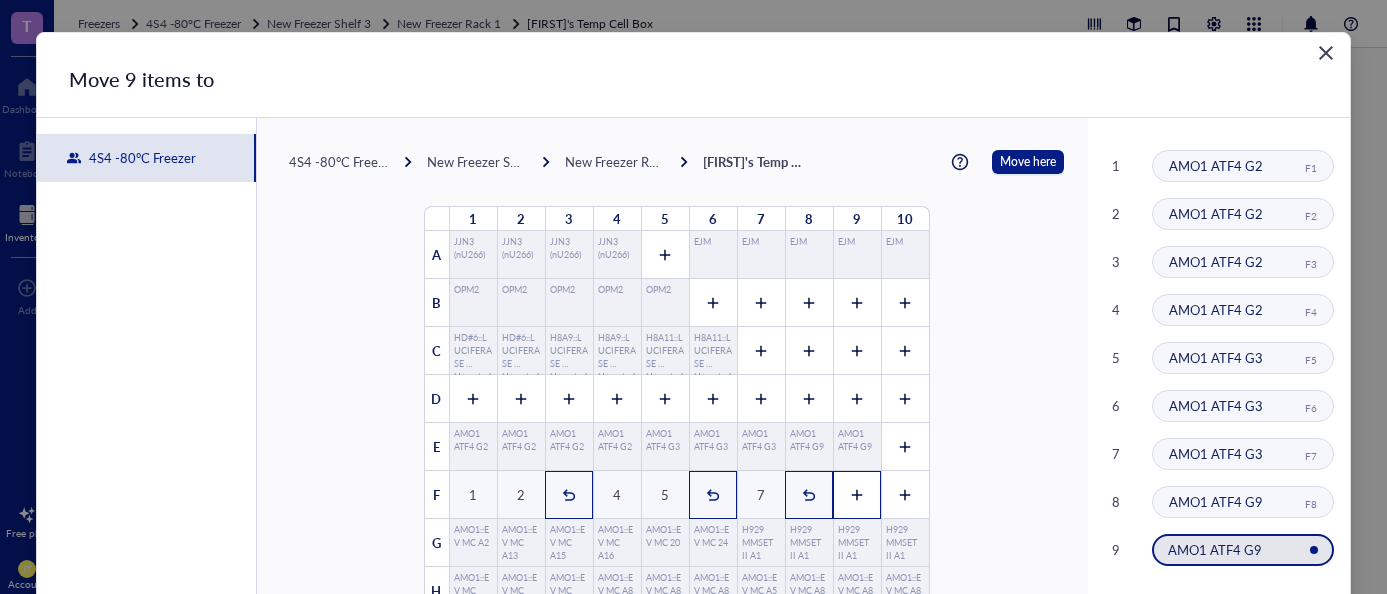 click at bounding box center (857, 495) 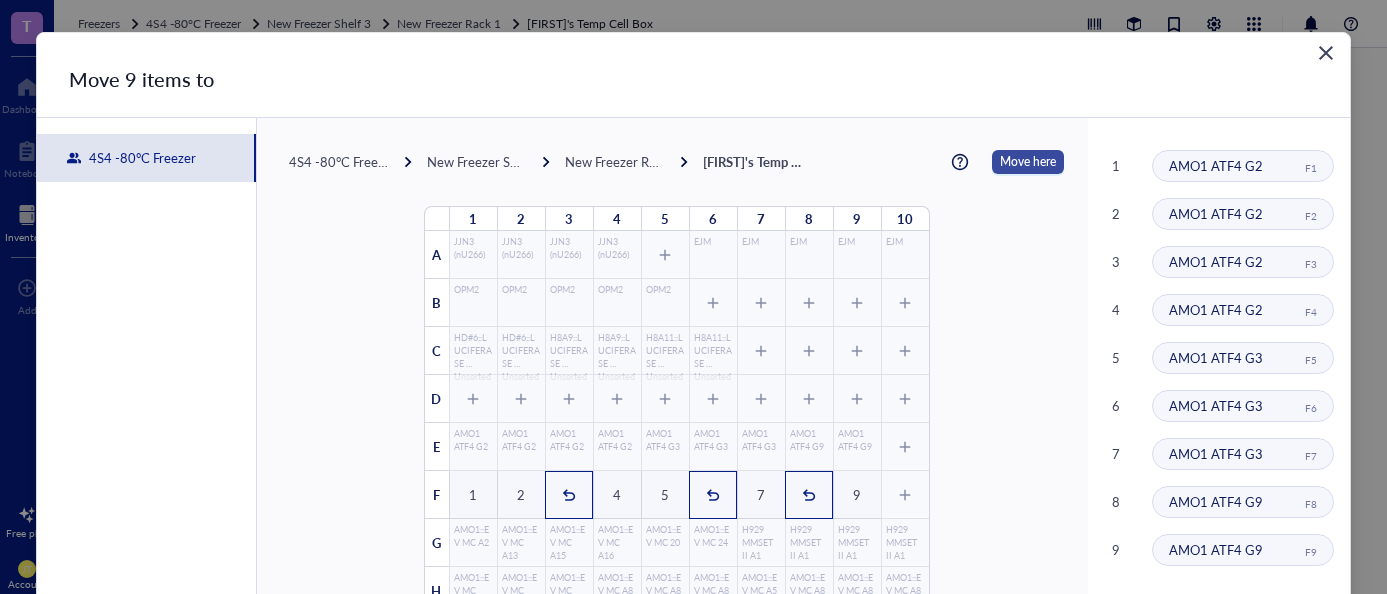 click on "Move here" at bounding box center [1028, 162] 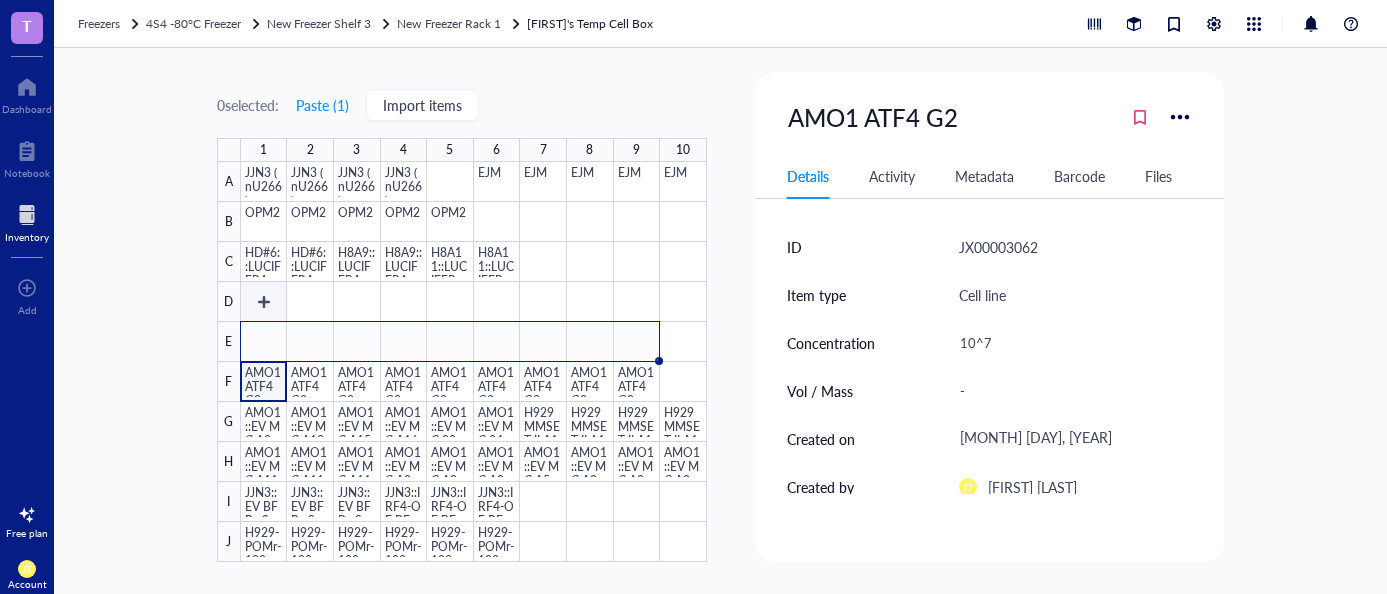 click at bounding box center (474, 362) 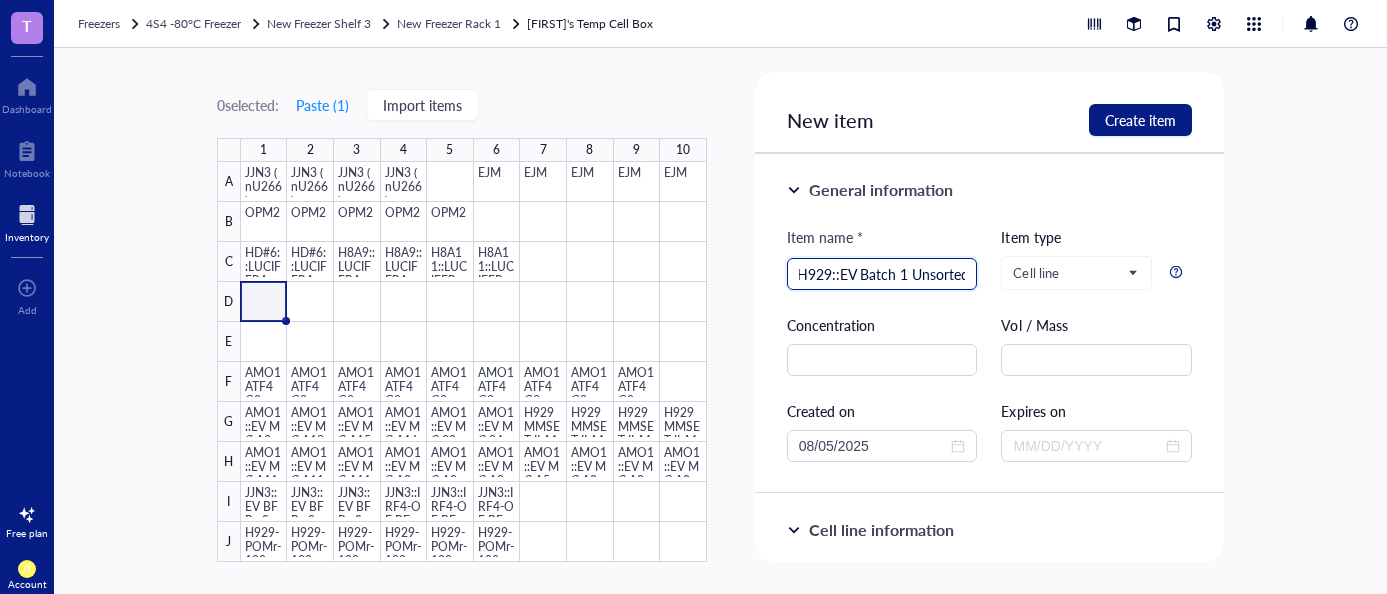 scroll, scrollTop: 0, scrollLeft: 9, axis: horizontal 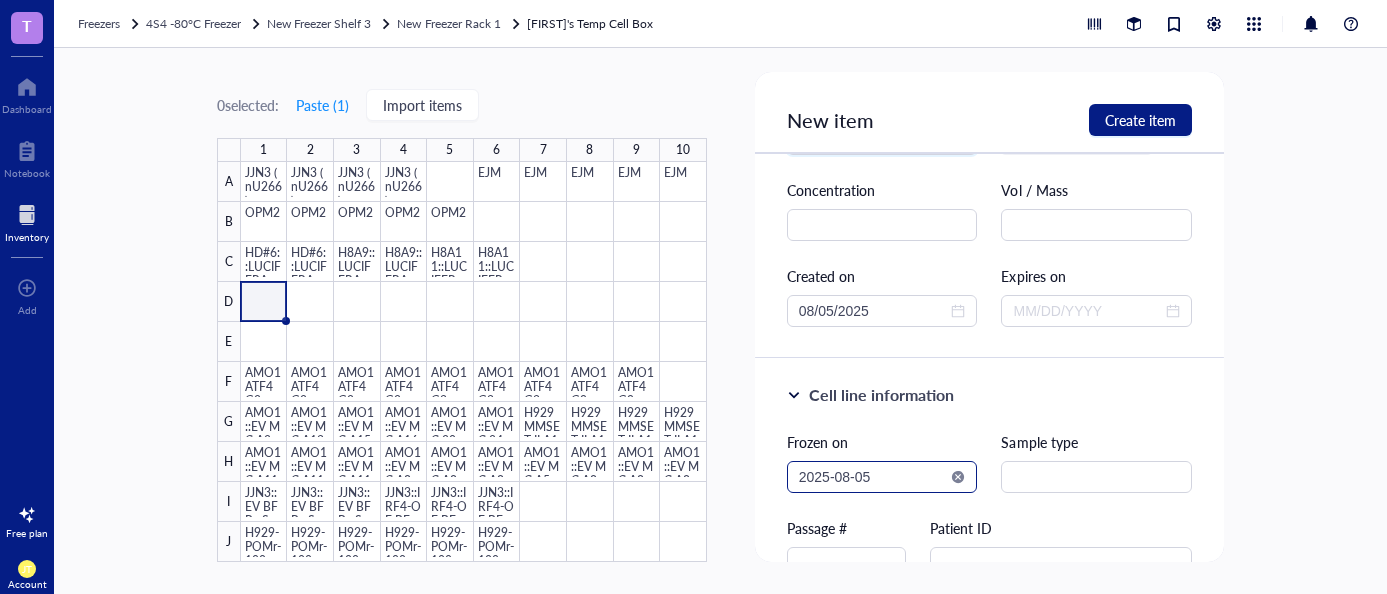 type on "H929::EV Batch 1 Unsorted" 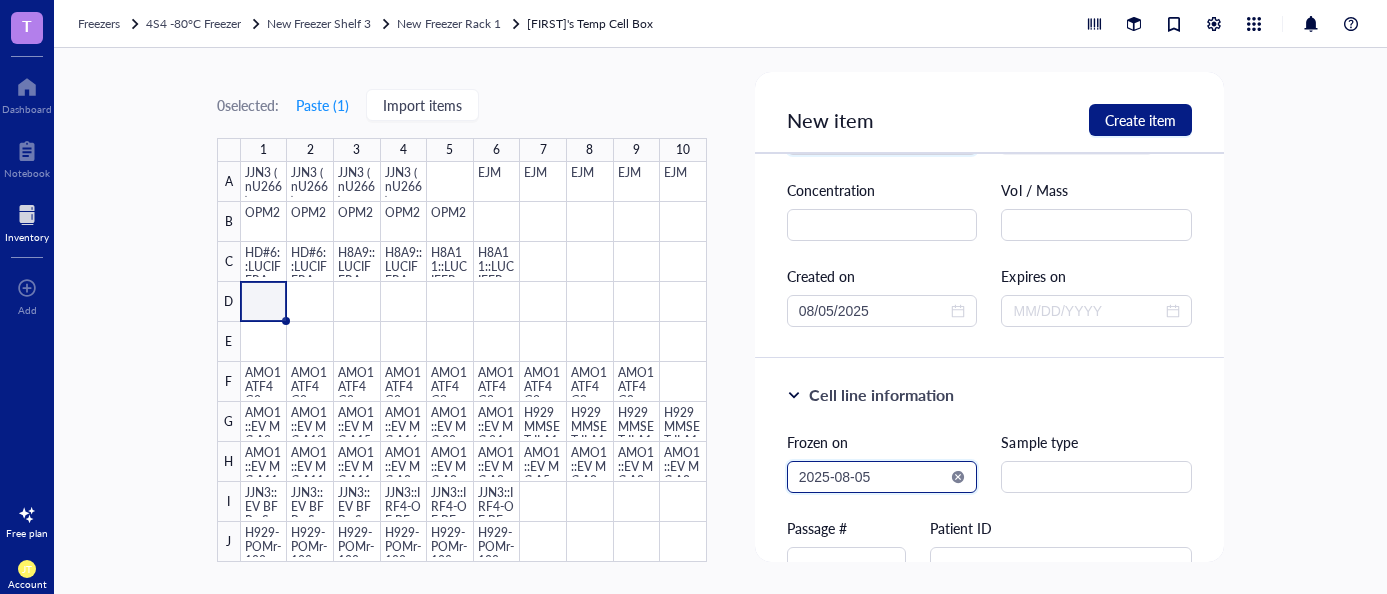 scroll, scrollTop: 0, scrollLeft: 0, axis: both 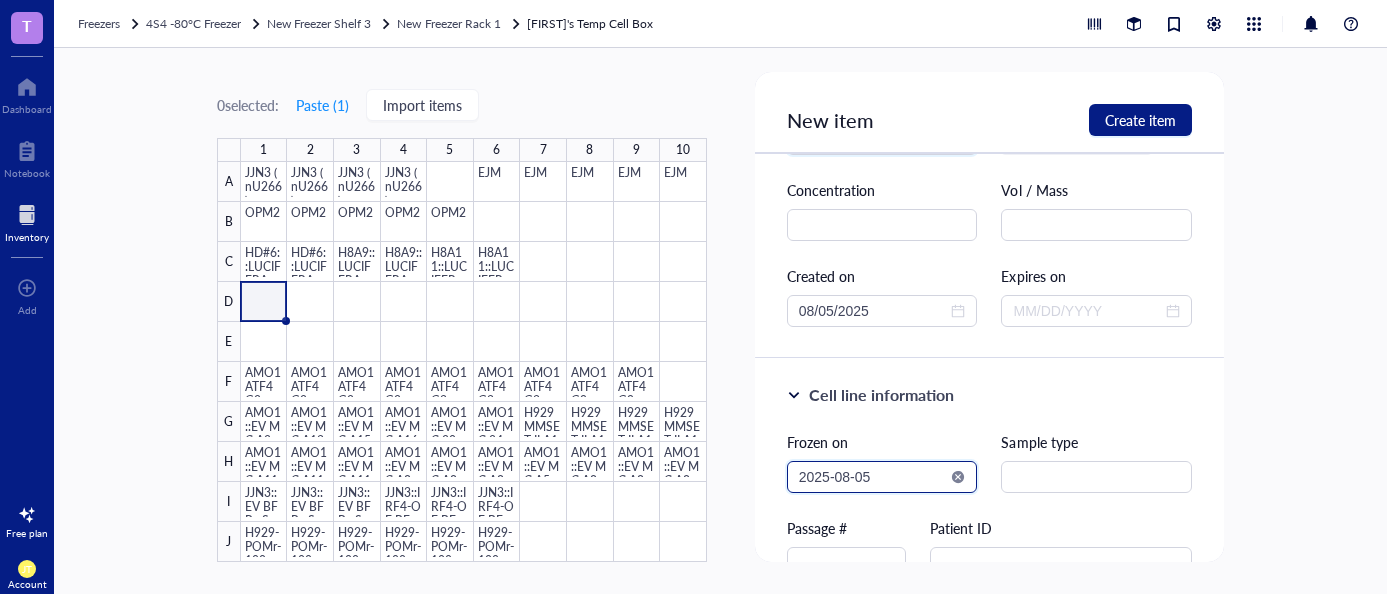 click on "2025-08-05" at bounding box center [873, 477] 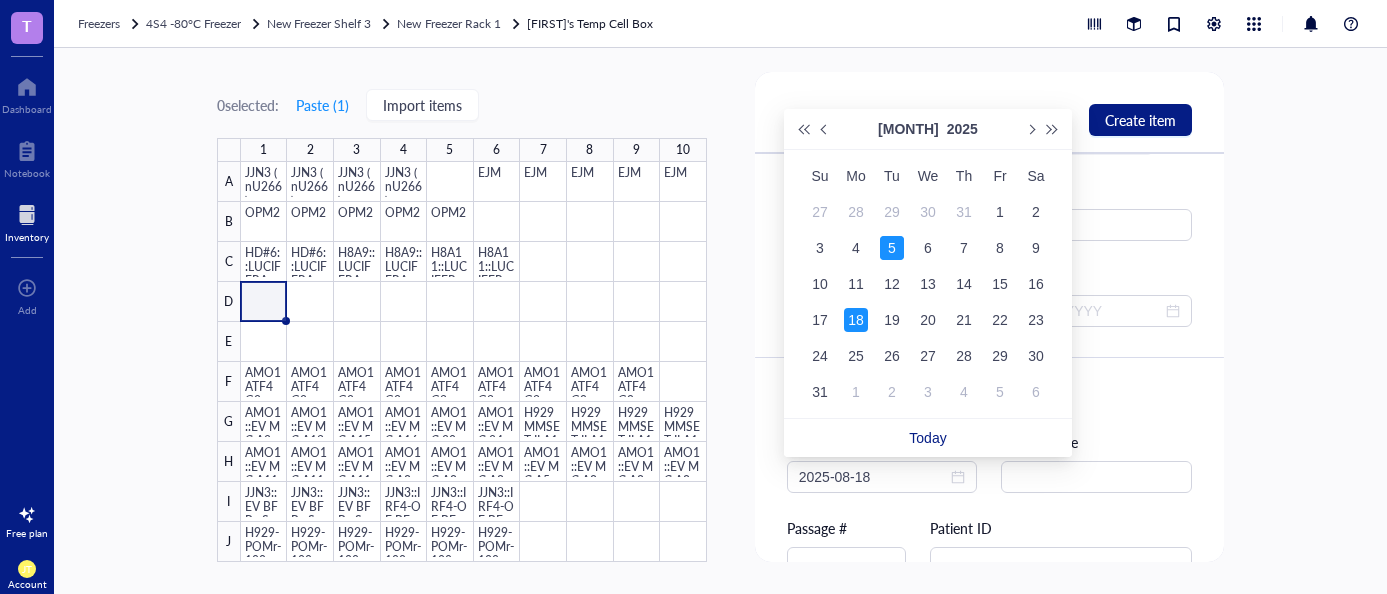 click on "18" at bounding box center (856, 320) 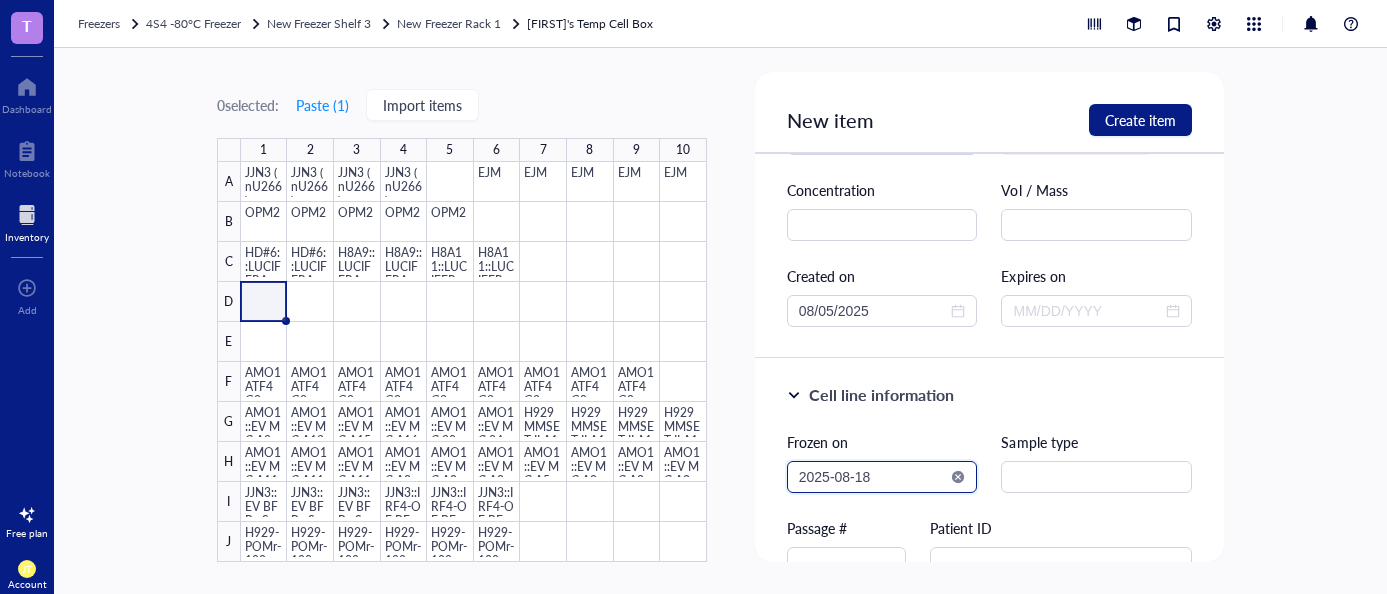 click on "2025-08-18" at bounding box center (873, 477) 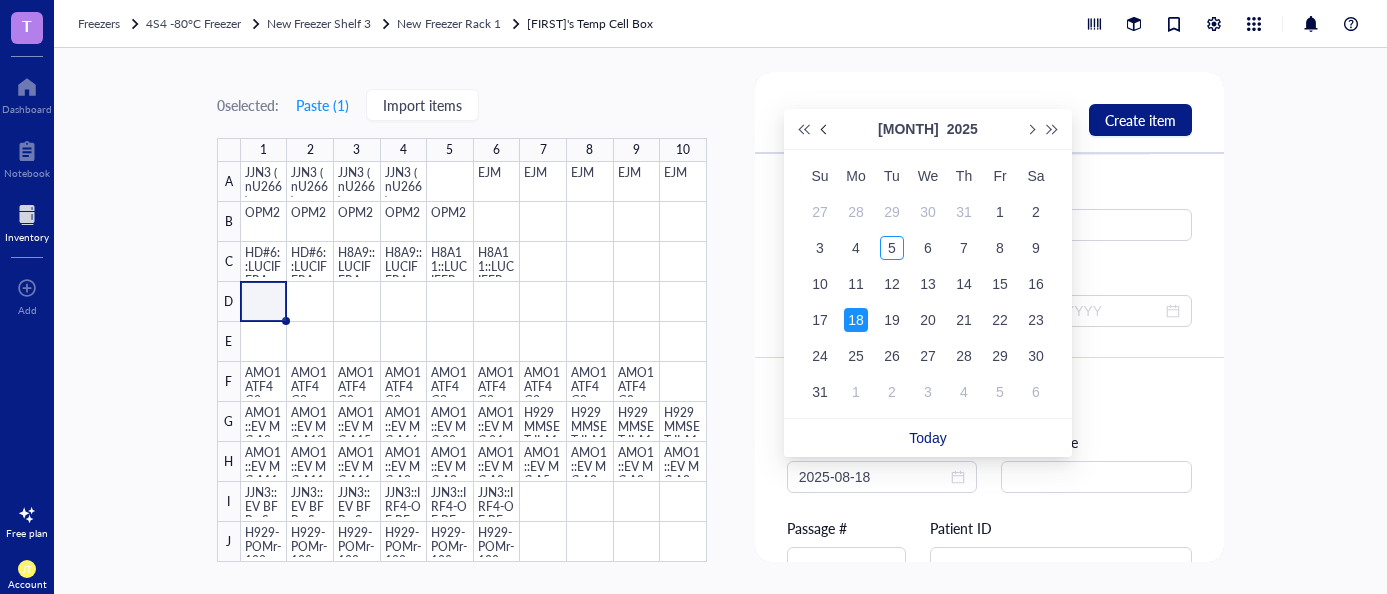 click at bounding box center (826, 129) 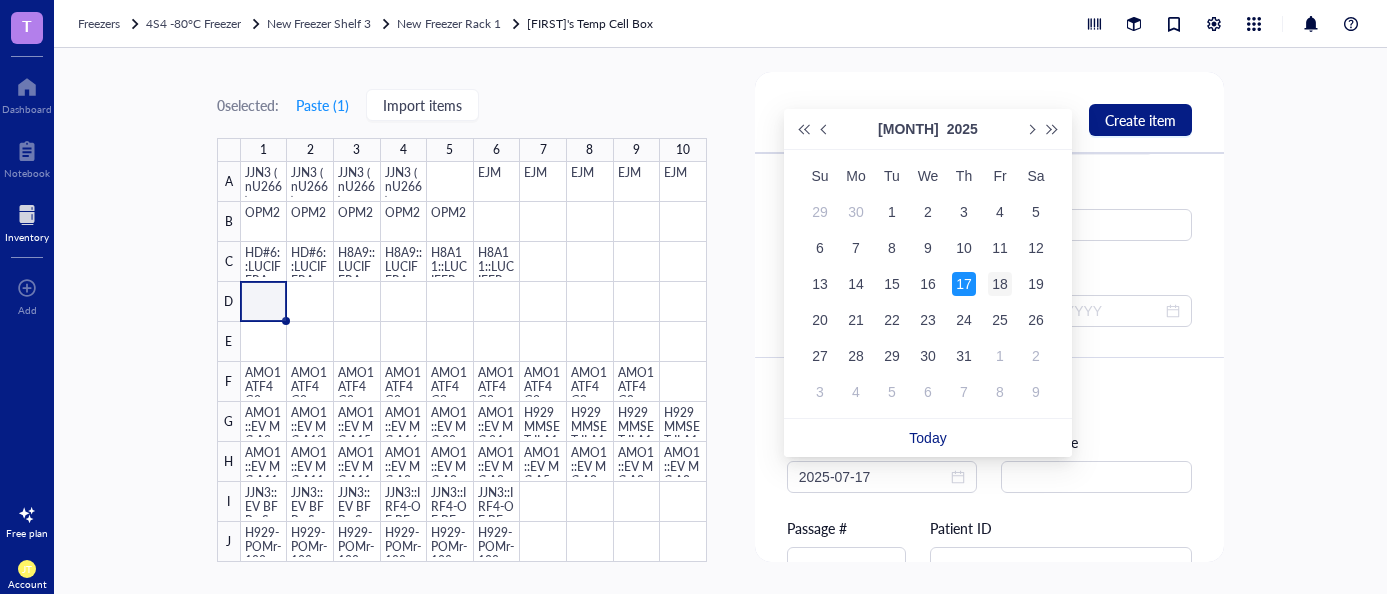 type on "[DATE]" 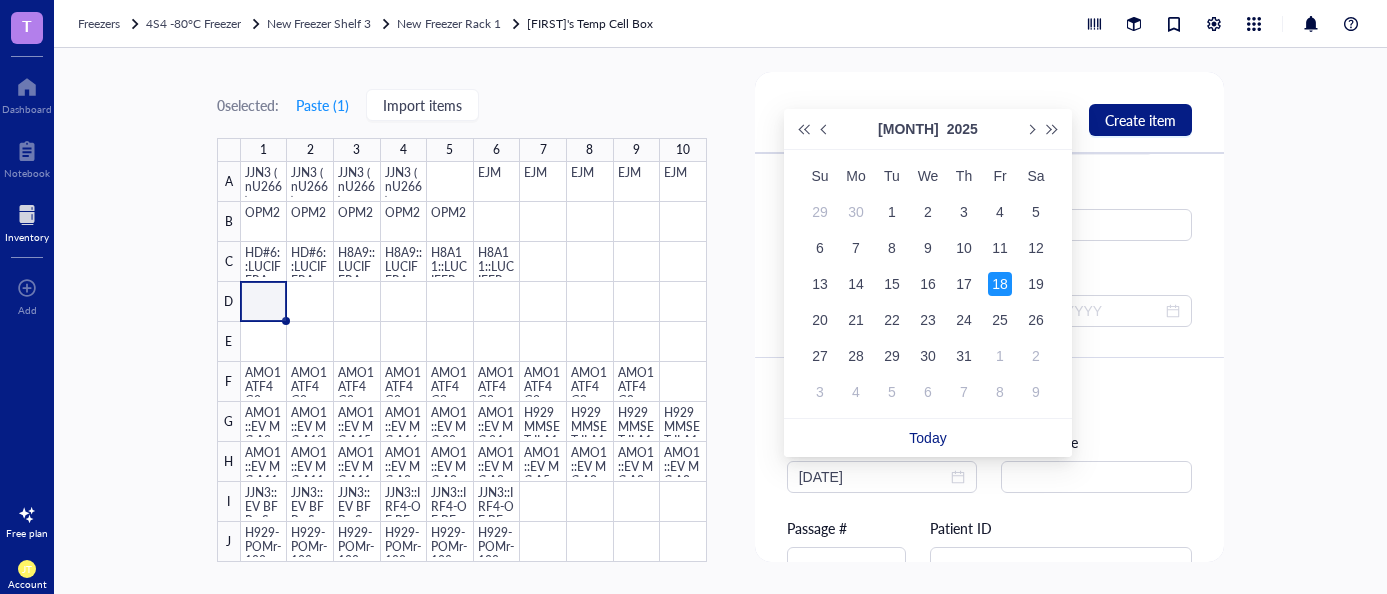 click on "18" at bounding box center [1000, 284] 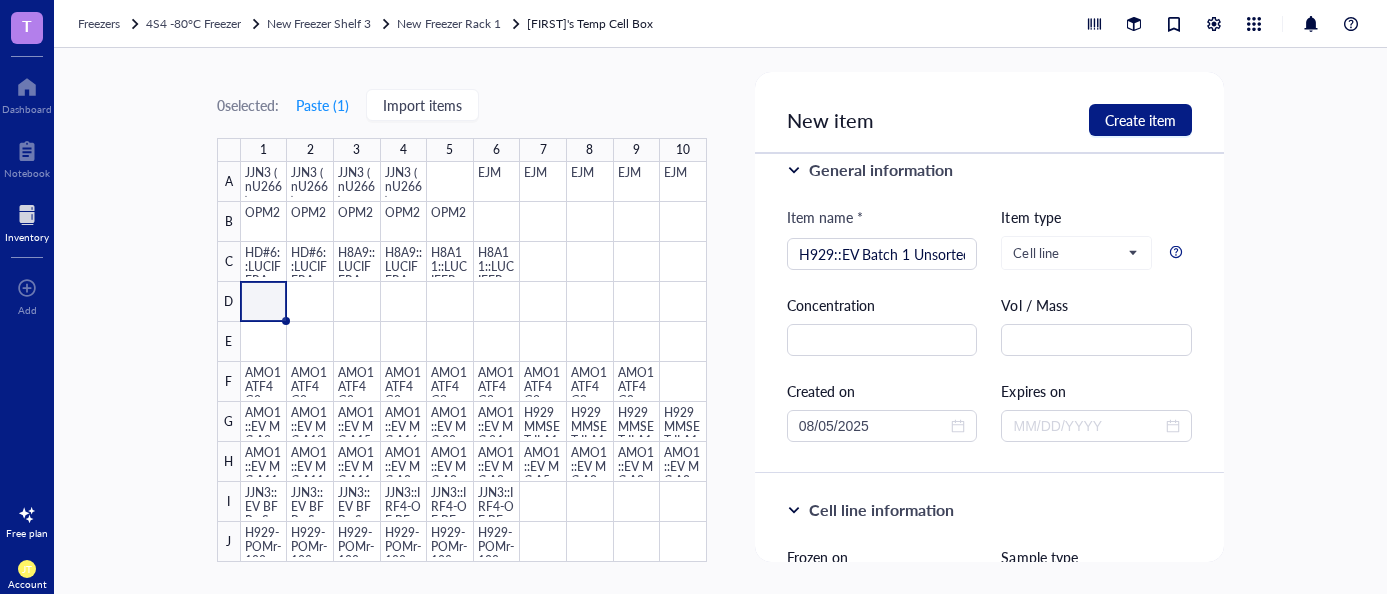 scroll, scrollTop: 0, scrollLeft: 0, axis: both 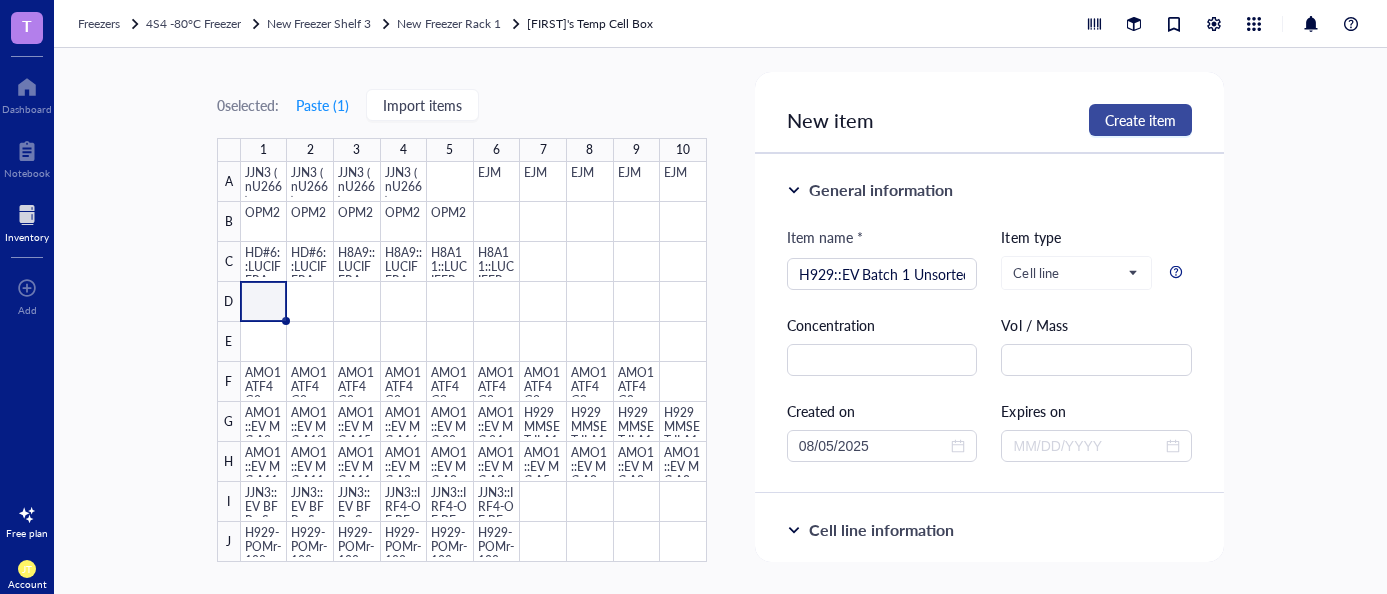 click on "Create item" at bounding box center (1140, 120) 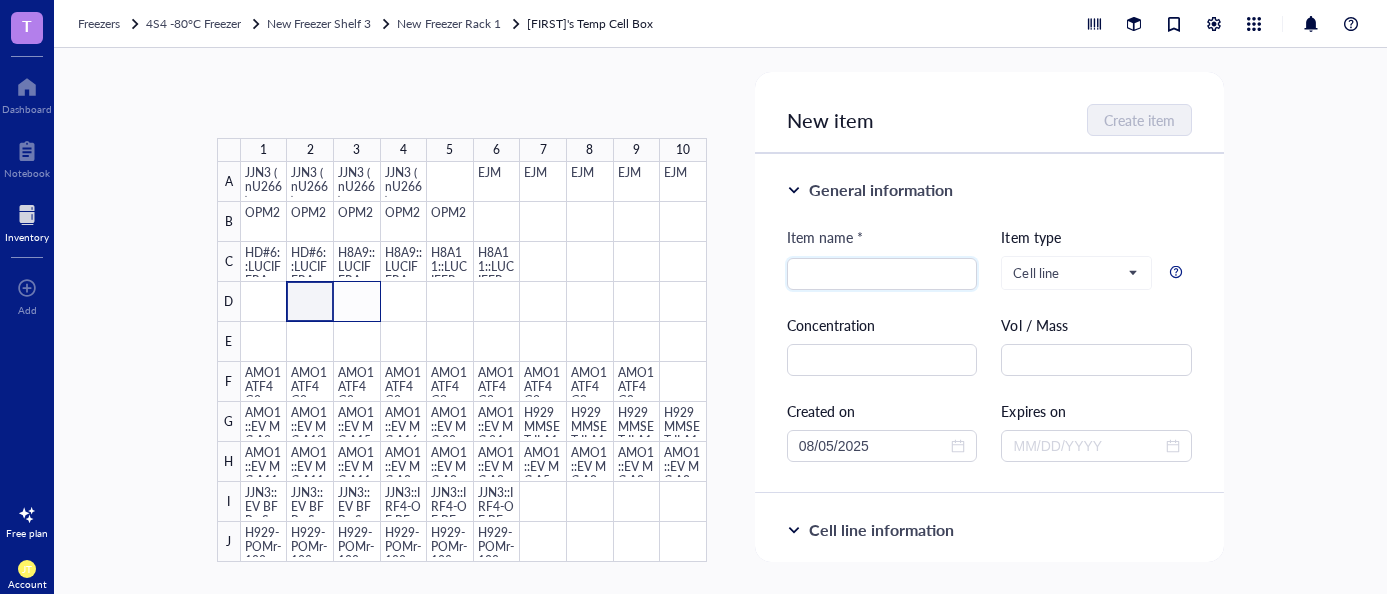 click at bounding box center [474, 362] 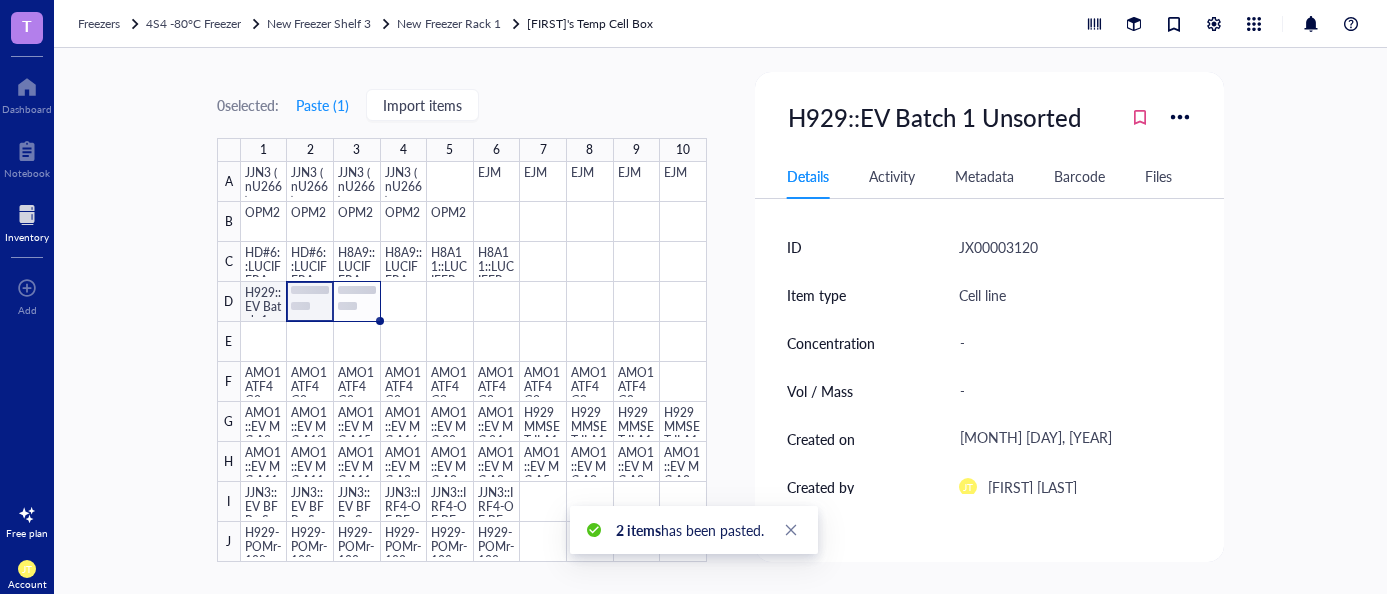 click at bounding box center [474, 362] 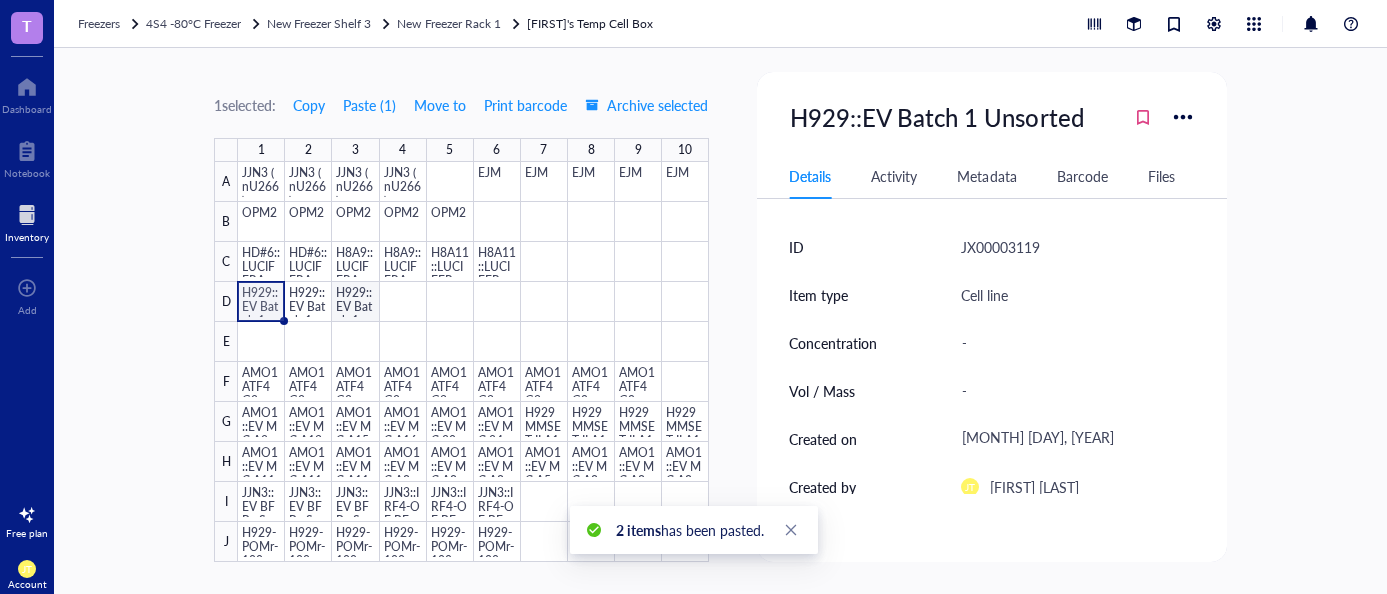 click at bounding box center (473, 362) 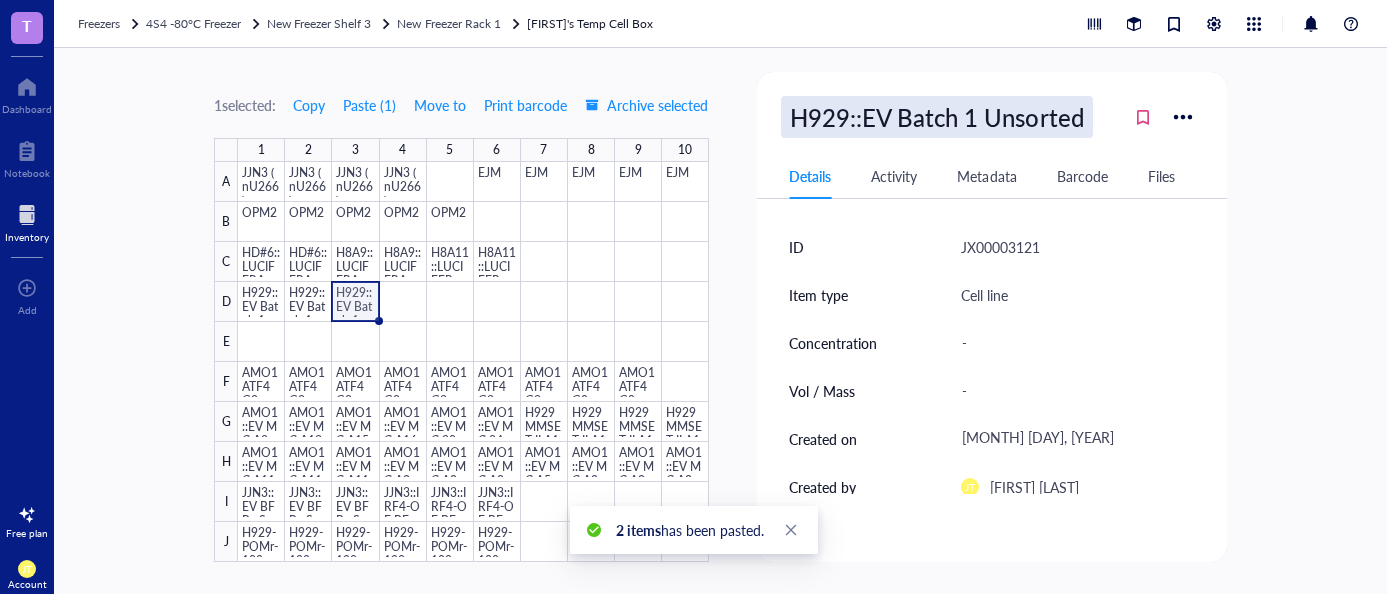 click on "H929::EV Batch 1 Unsorted" at bounding box center [936, 117] 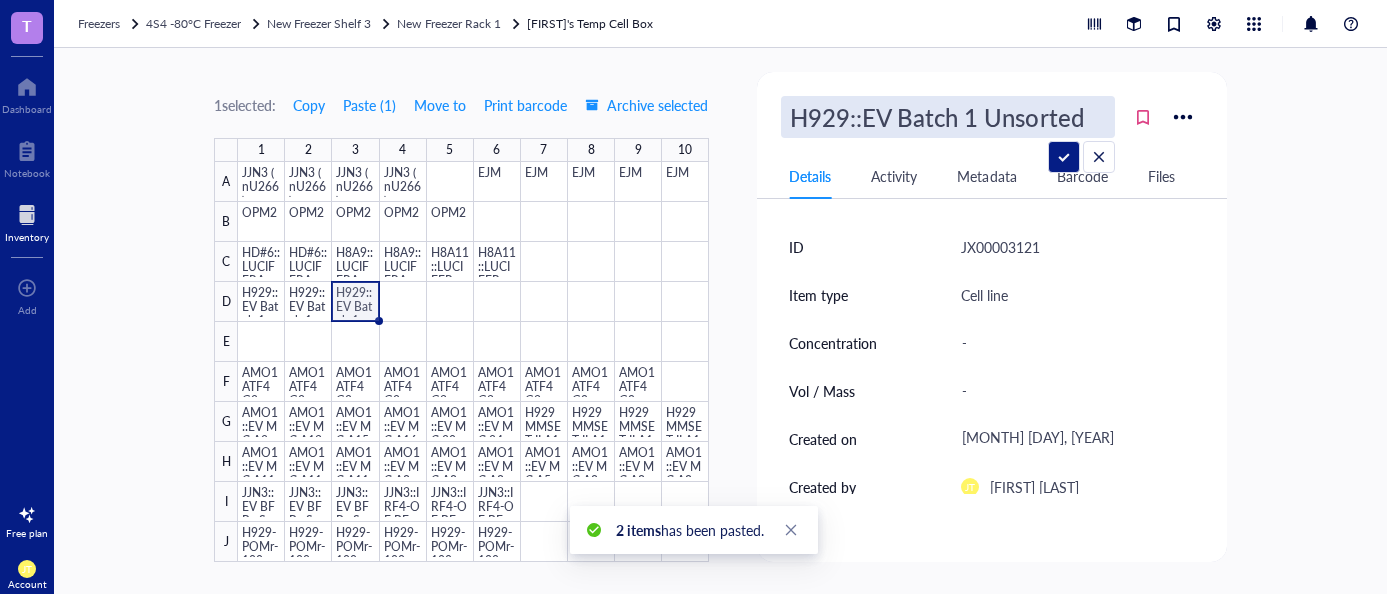 scroll, scrollTop: 1, scrollLeft: 0, axis: vertical 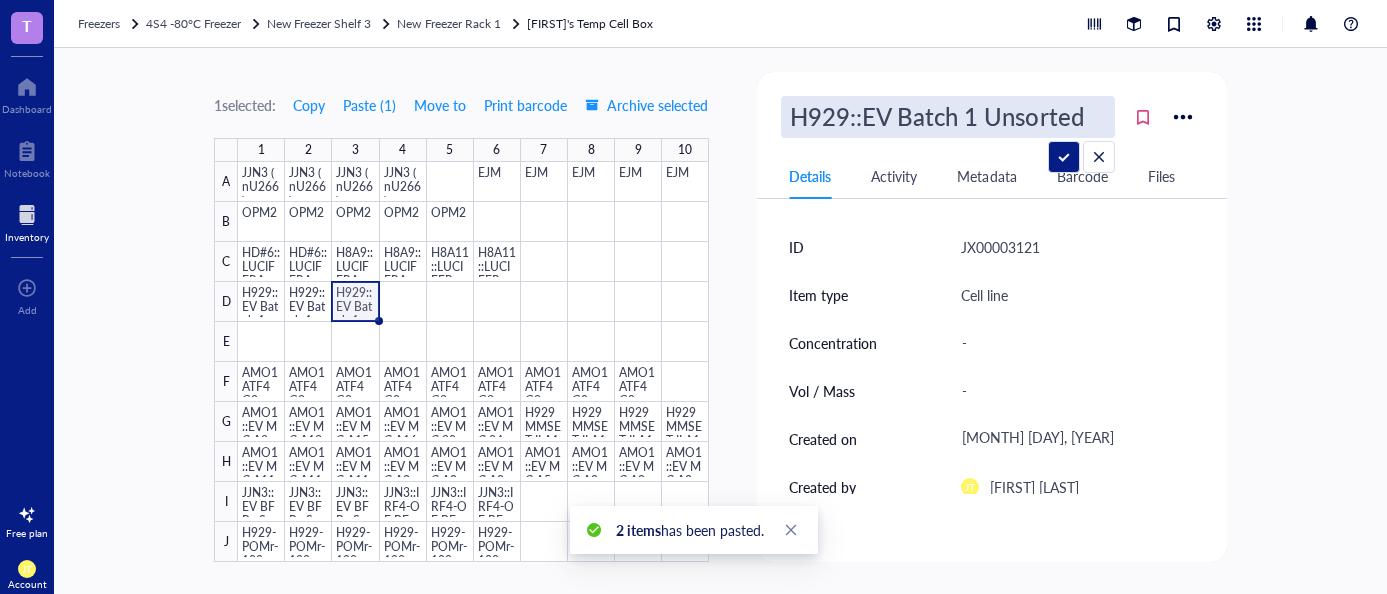 drag, startPoint x: 889, startPoint y: 114, endPoint x: 862, endPoint y: 120, distance: 27.658634 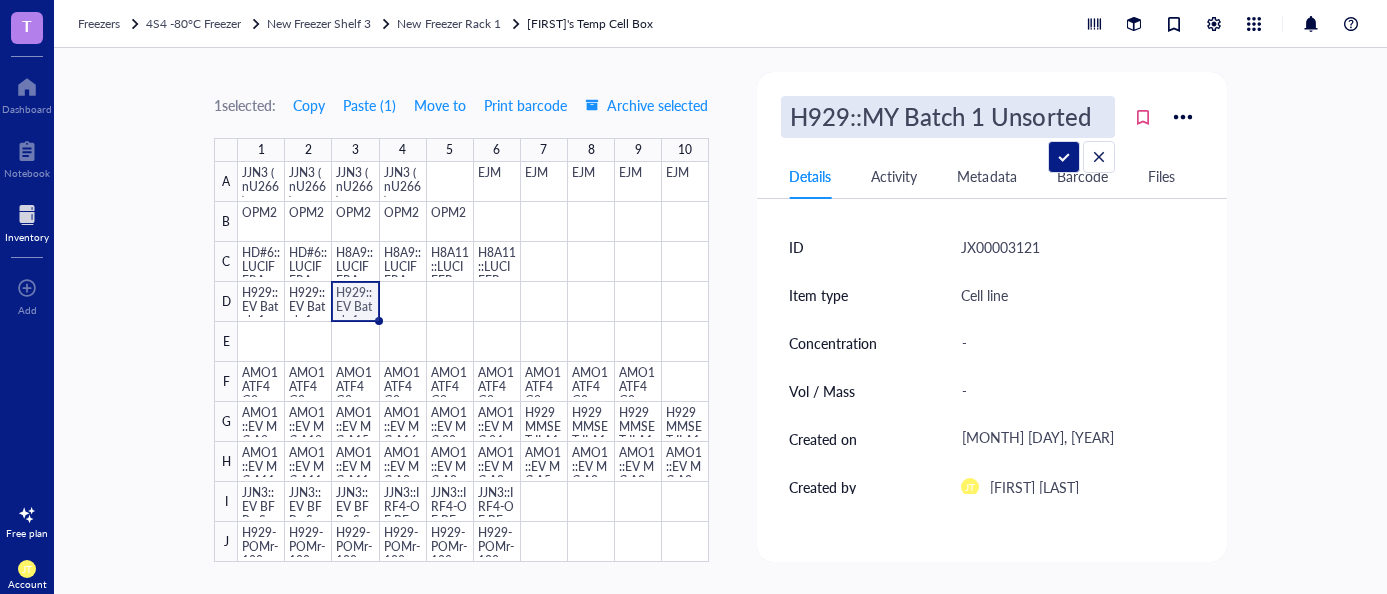 type on "H929::MYC Batch 1 Unsorted" 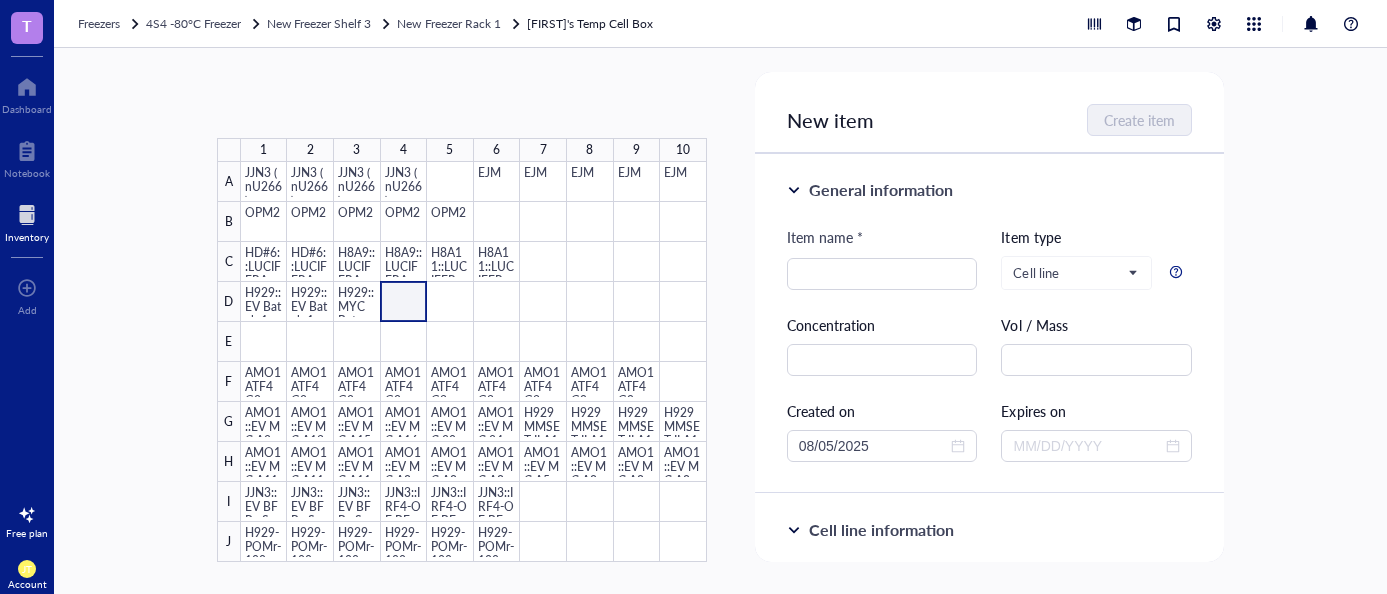 drag, startPoint x: 407, startPoint y: 312, endPoint x: 444, endPoint y: 313, distance: 37.01351 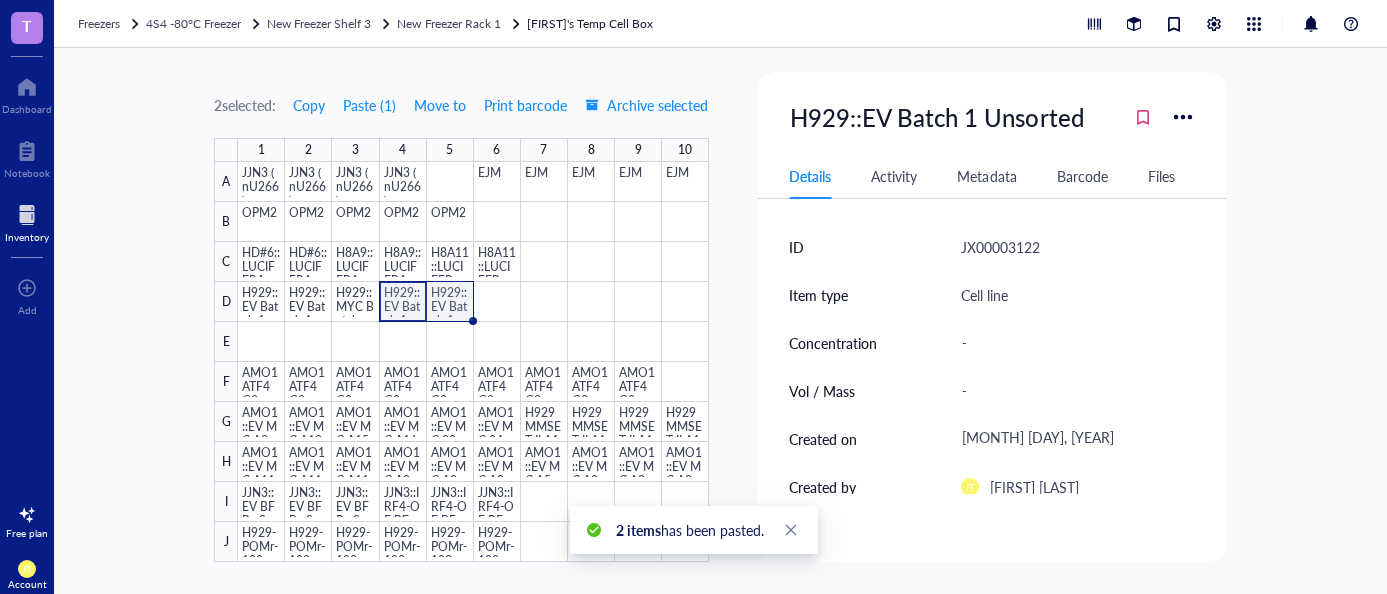 click at bounding box center (473, 362) 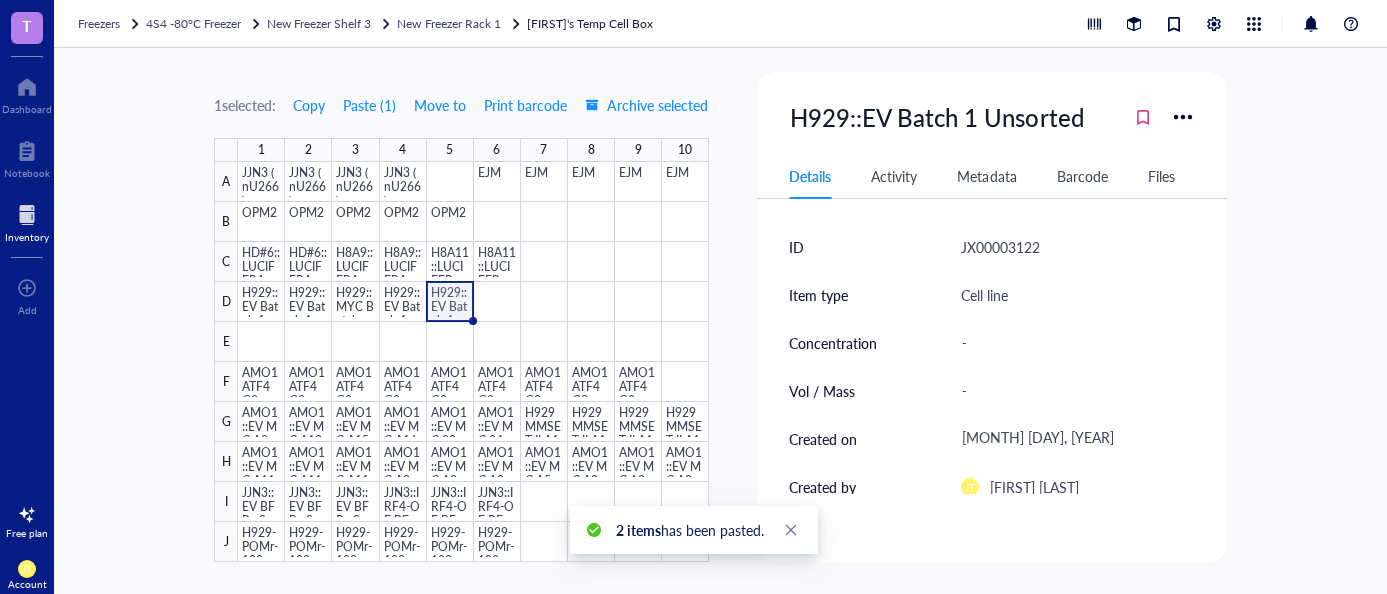 click at bounding box center [473, 362] 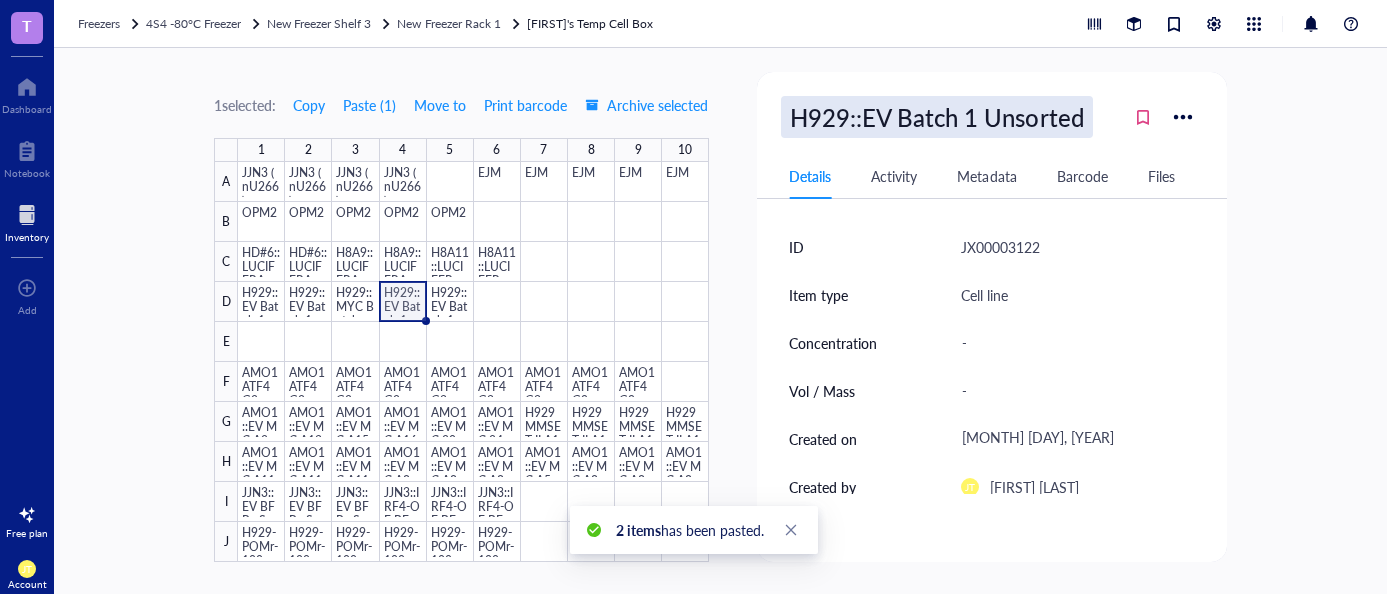 click on "H929::EV Batch 1 Unsorted" at bounding box center [936, 117] 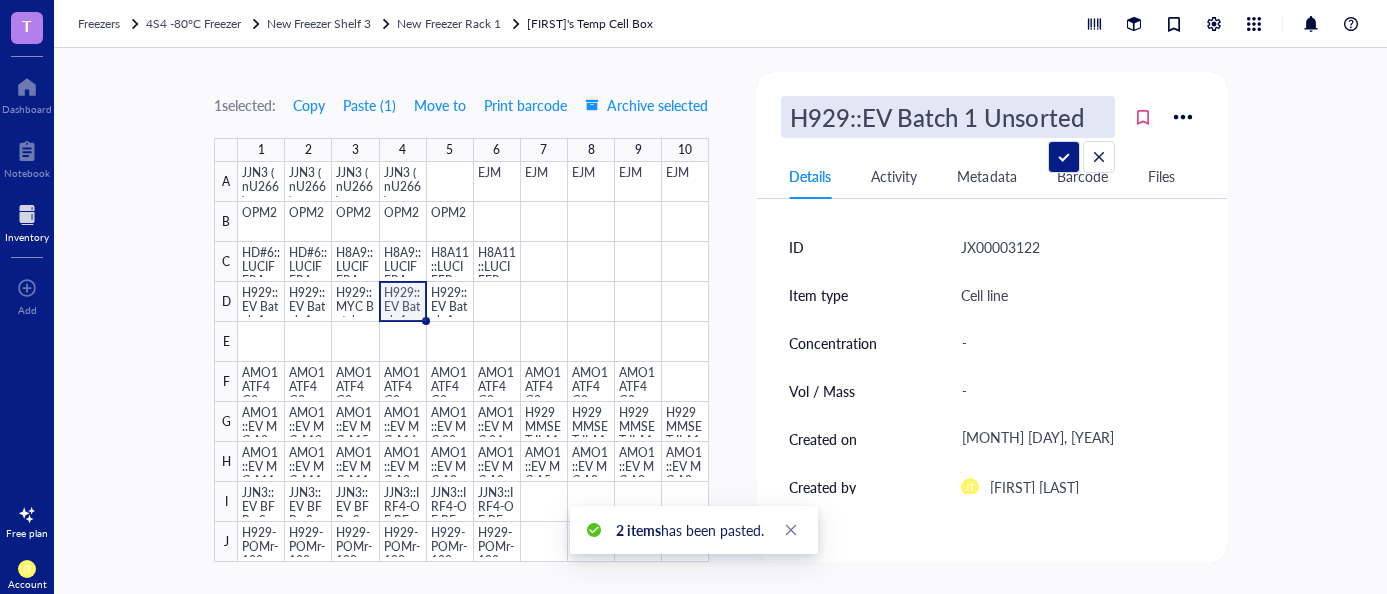 click on "H929::EV Batch 1 Unsorted" at bounding box center (948, 117) 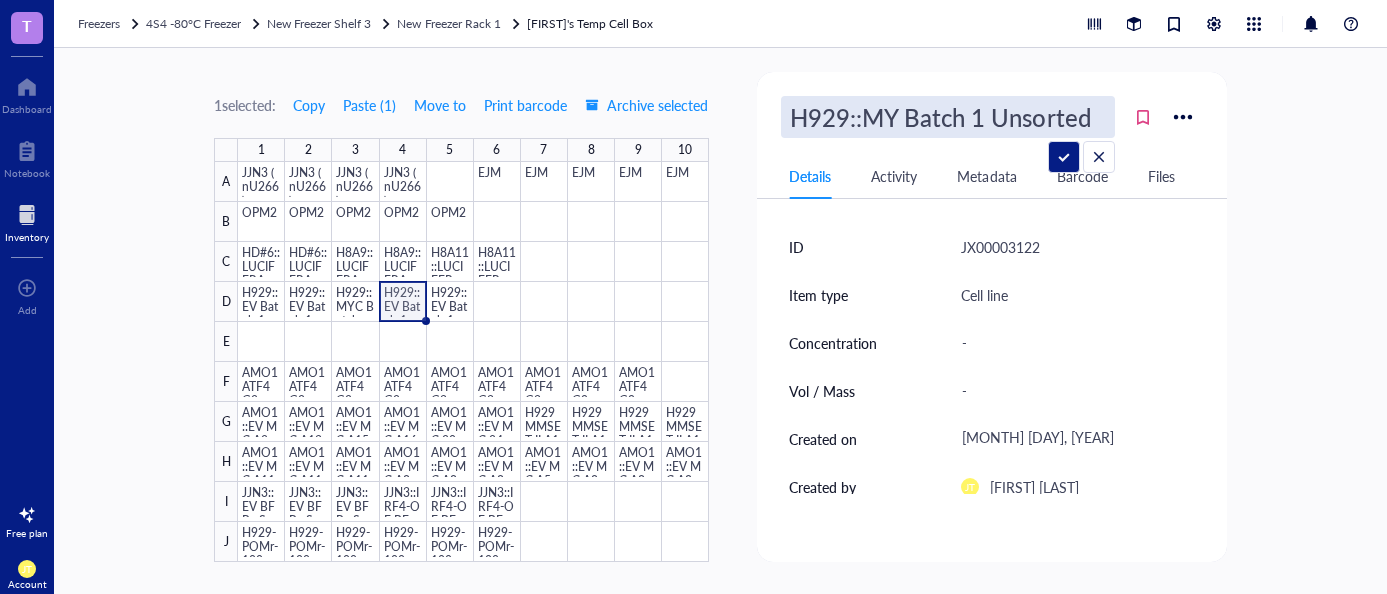 type on "H929::MYC Batch 1 Unsorted" 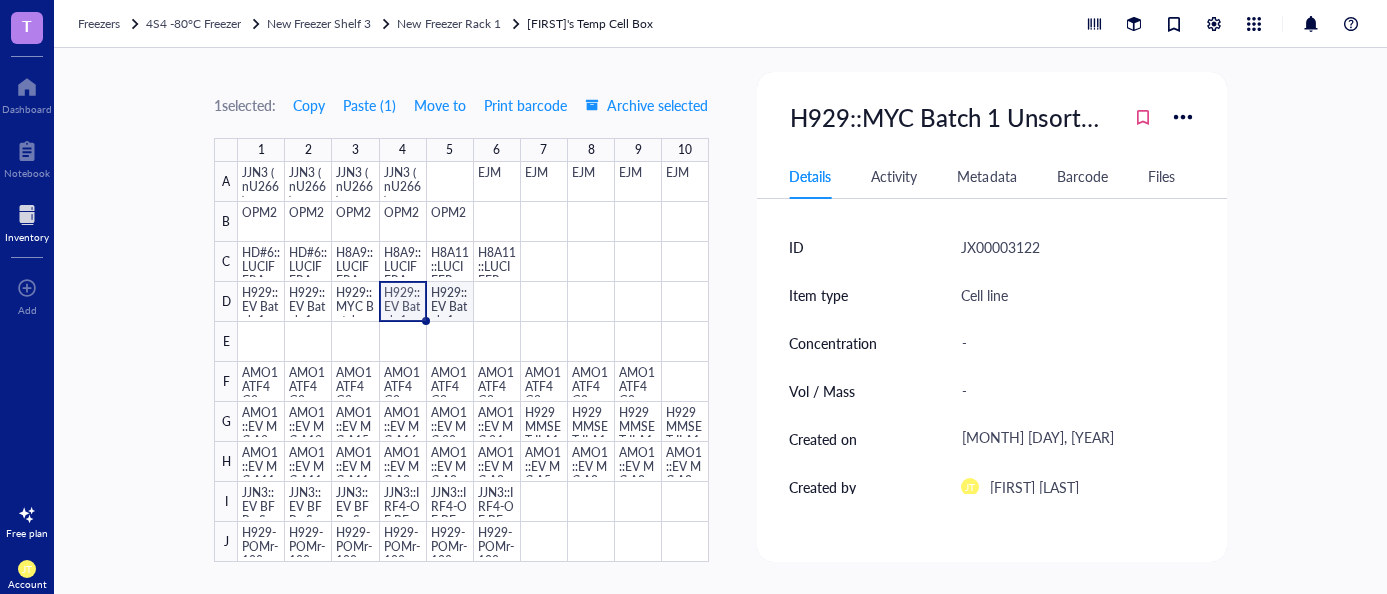 drag, startPoint x: 446, startPoint y: 293, endPoint x: 804, endPoint y: 179, distance: 375.71265 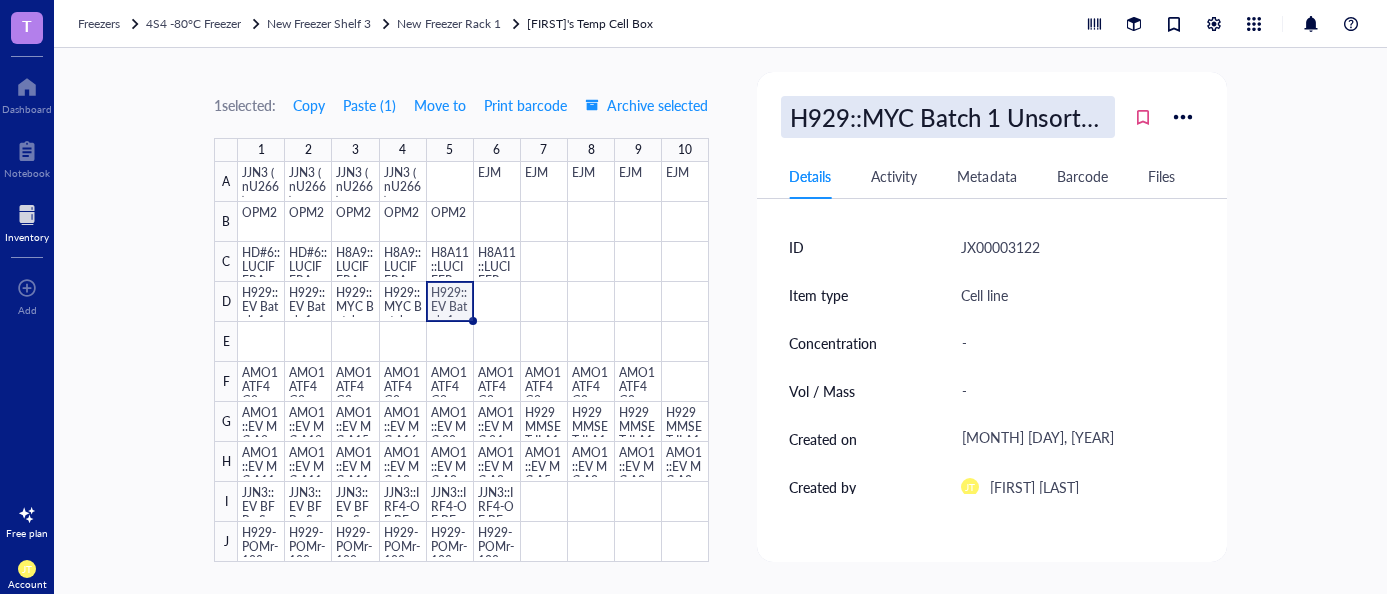 click on "H929::MYC Batch 1 Unsorted" at bounding box center [948, 117] 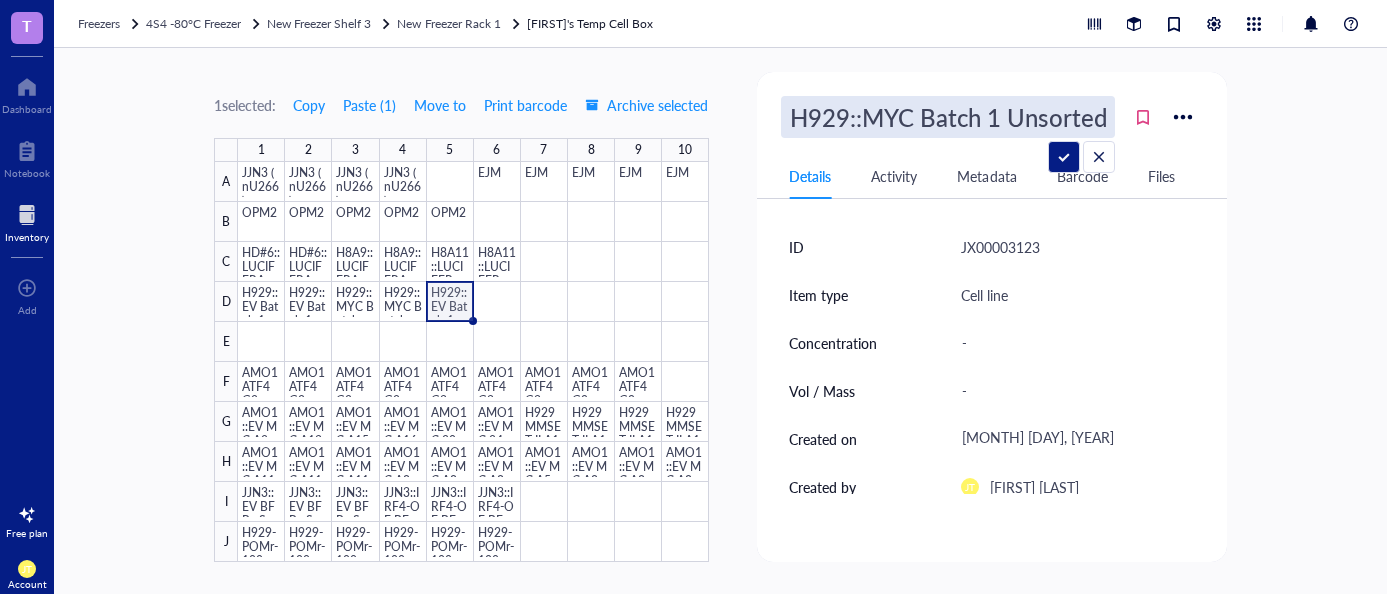 scroll, scrollTop: 0, scrollLeft: 3, axis: horizontal 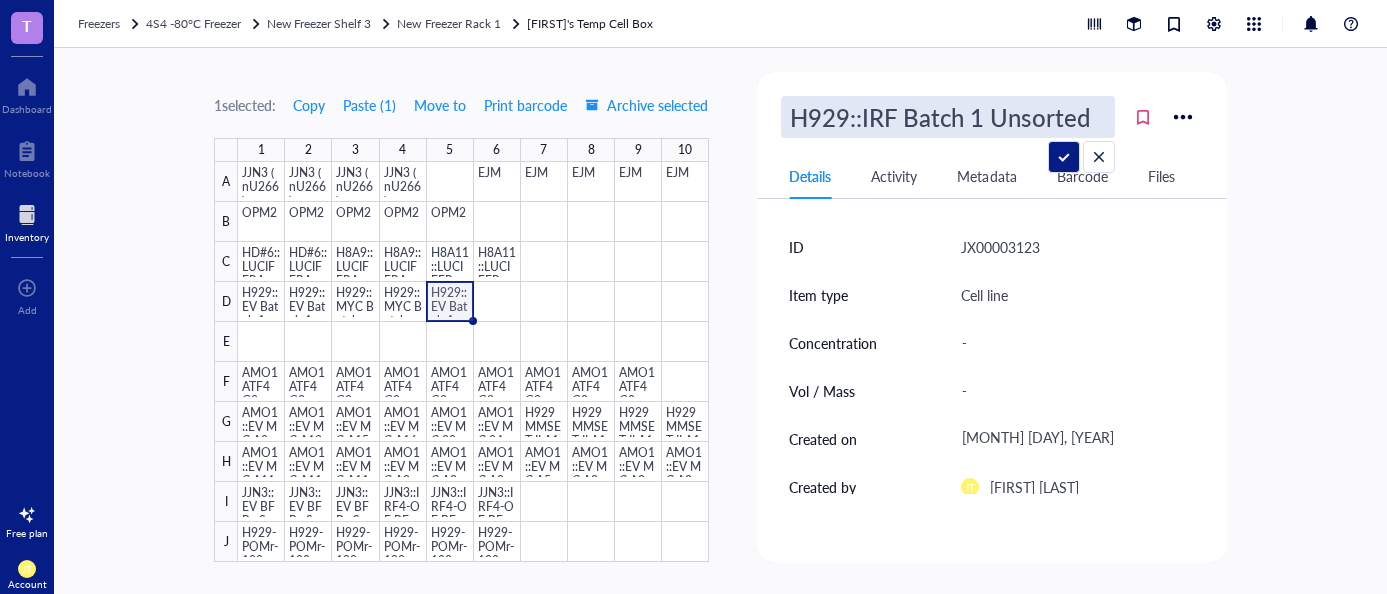 type on "H929::IRF4 Batch 1 Unsorted" 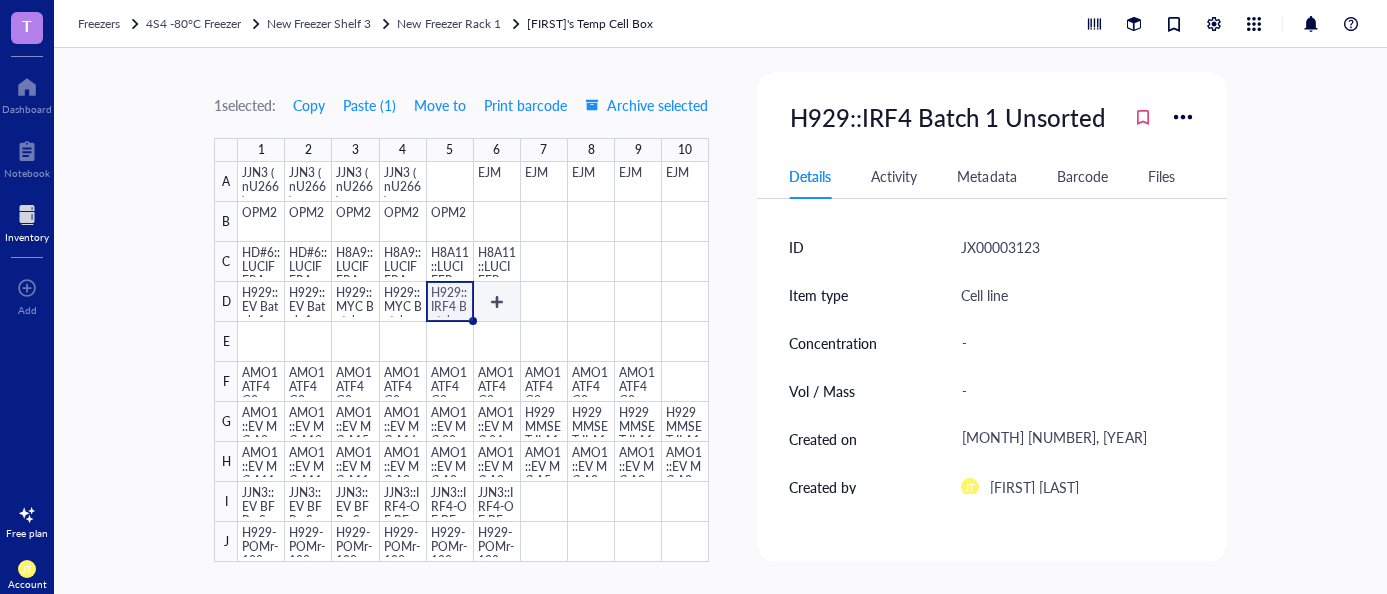 click at bounding box center (473, 362) 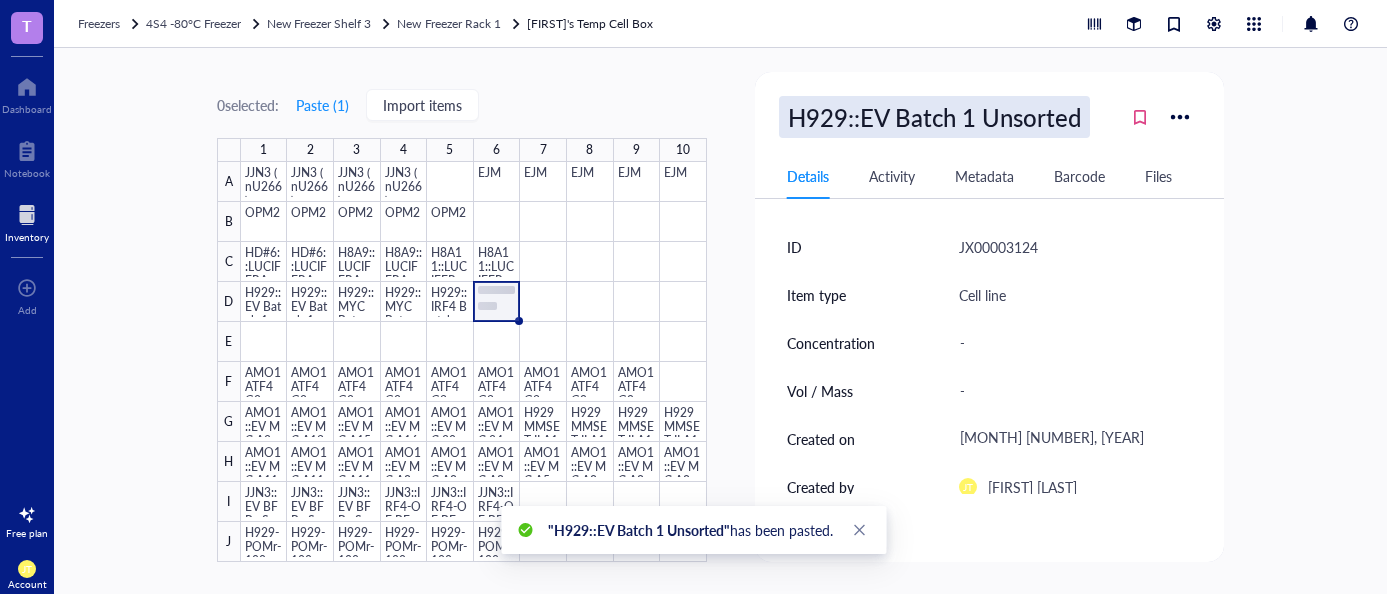click on "H929::EV Batch 1 Unsorted" at bounding box center (934, 117) 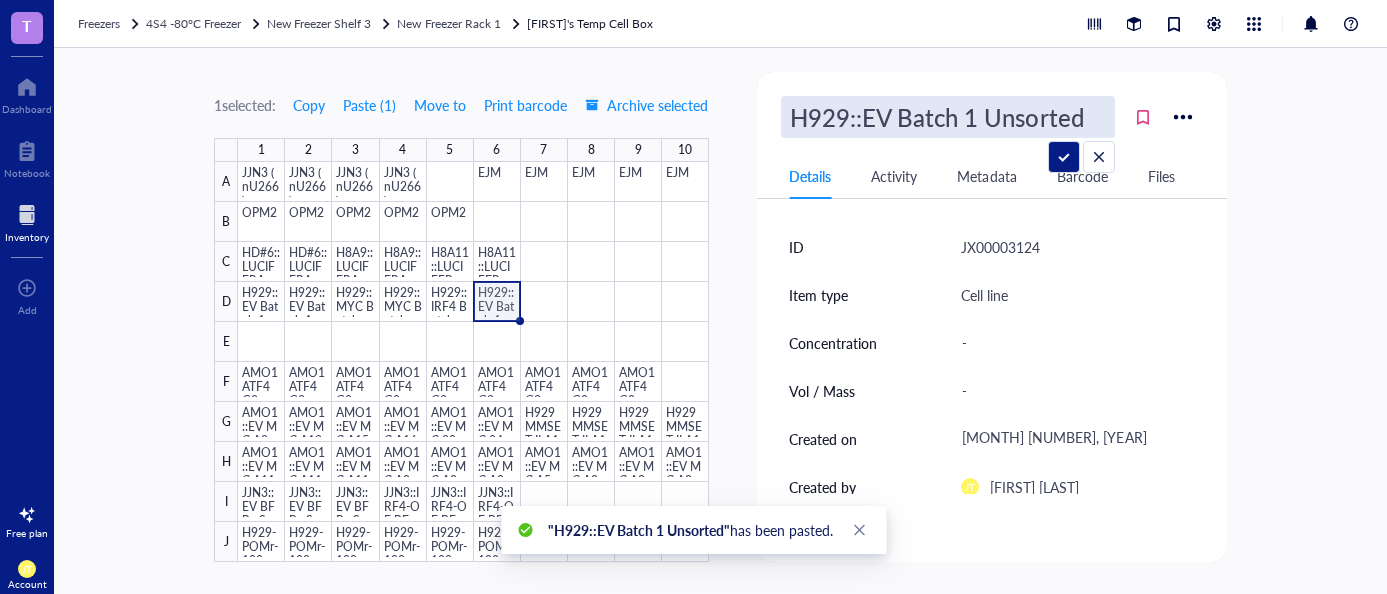 click on "H929::EV Batch 1 Unsorted" at bounding box center [948, 117] 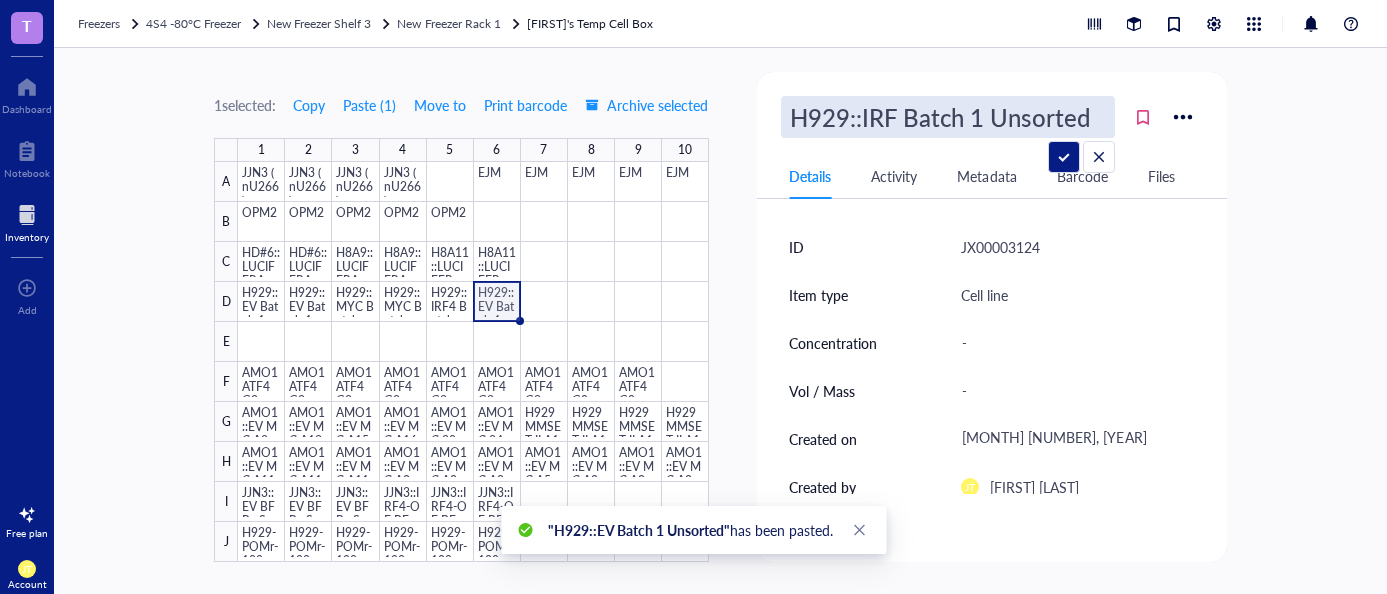 type on "H929::IRF4 Batch 1 Unsorted" 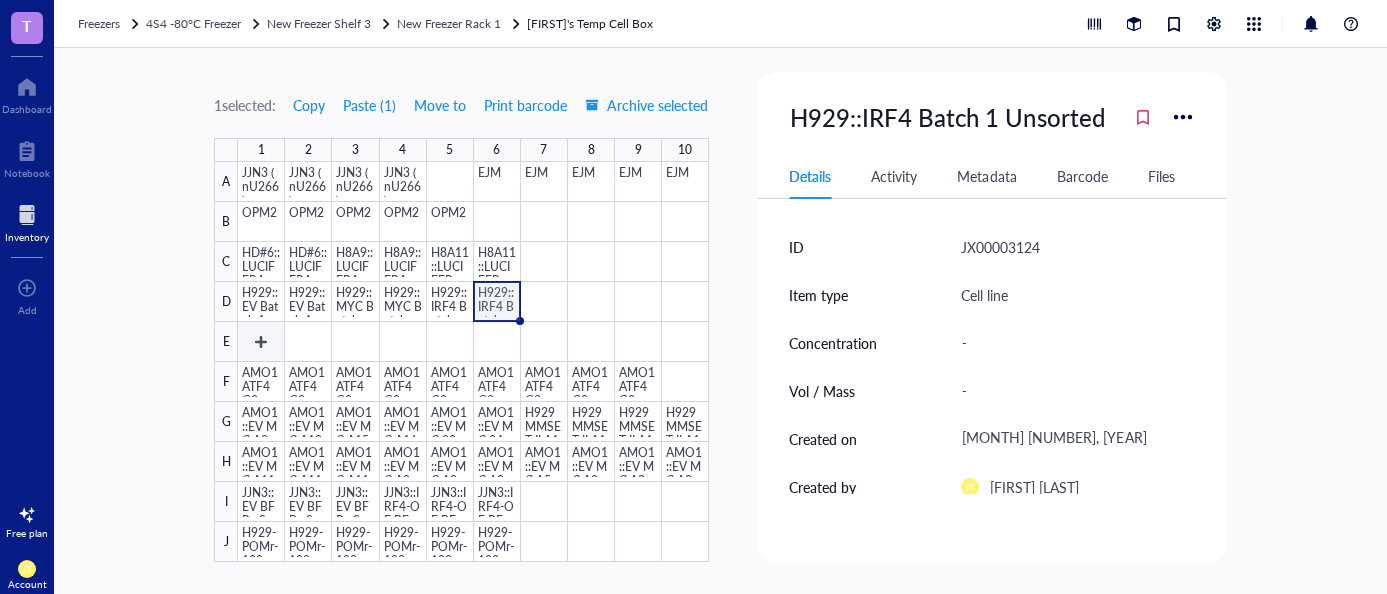 click at bounding box center (473, 362) 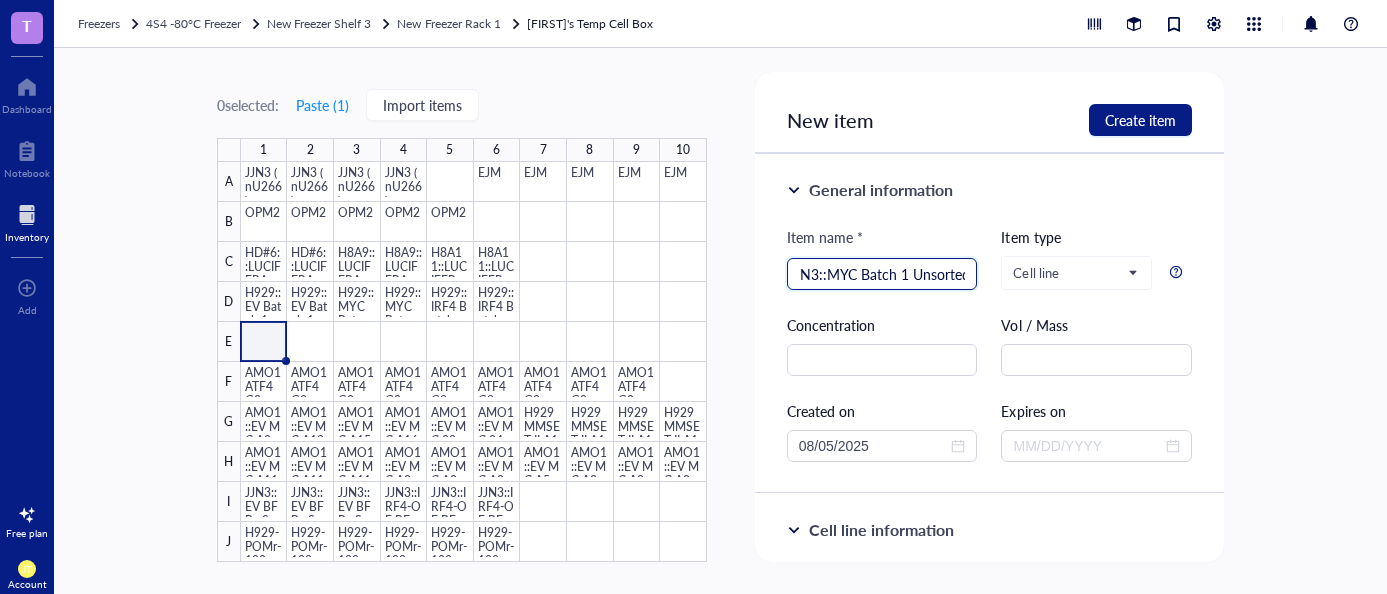 scroll, scrollTop: 0, scrollLeft: 18, axis: horizontal 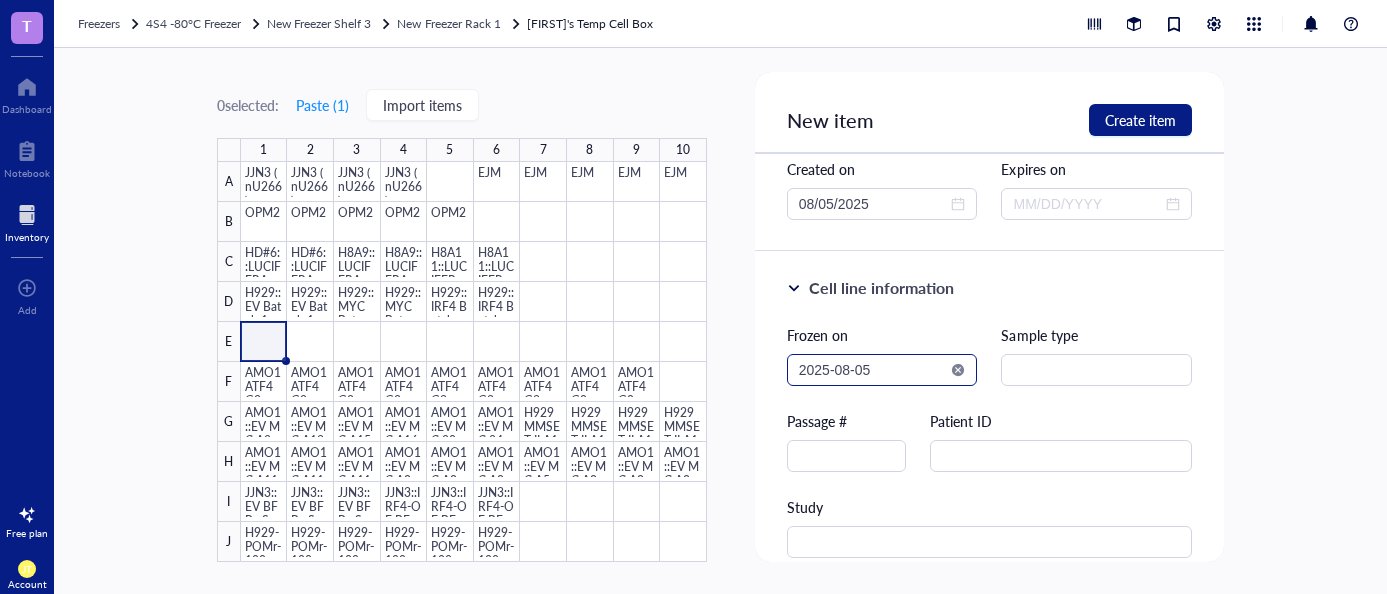 type on "JJN3::MYC Batch 1 Unsorted" 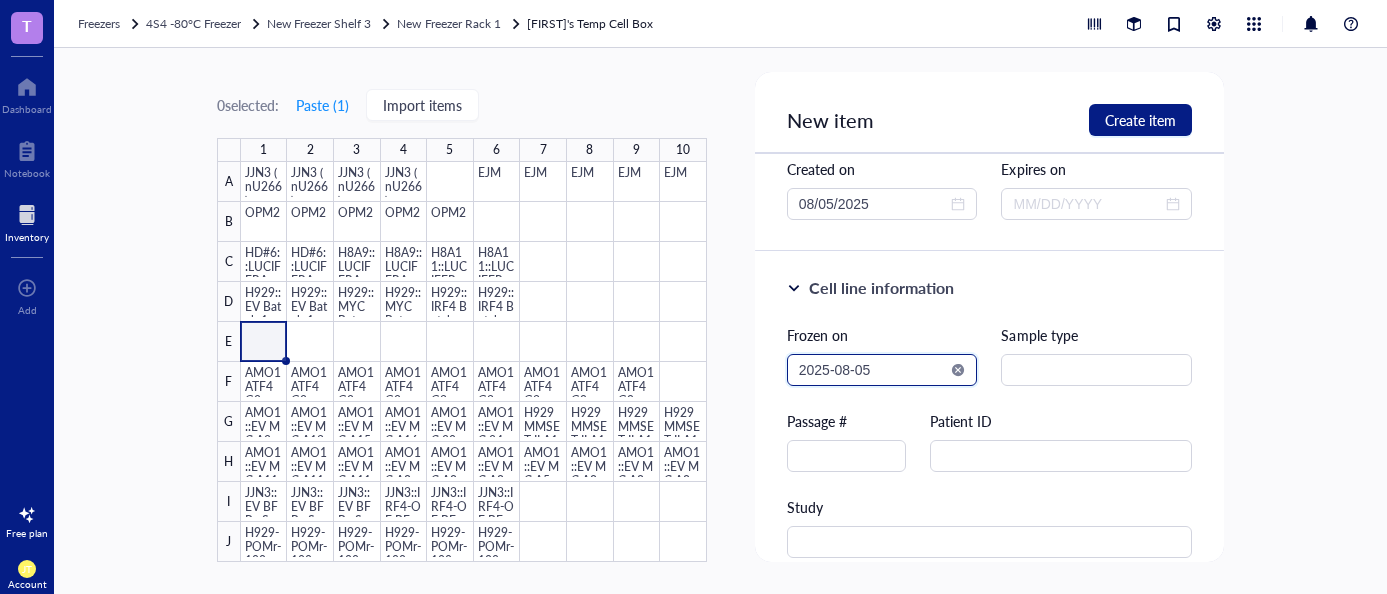 click on "2025-08-05" at bounding box center [873, 370] 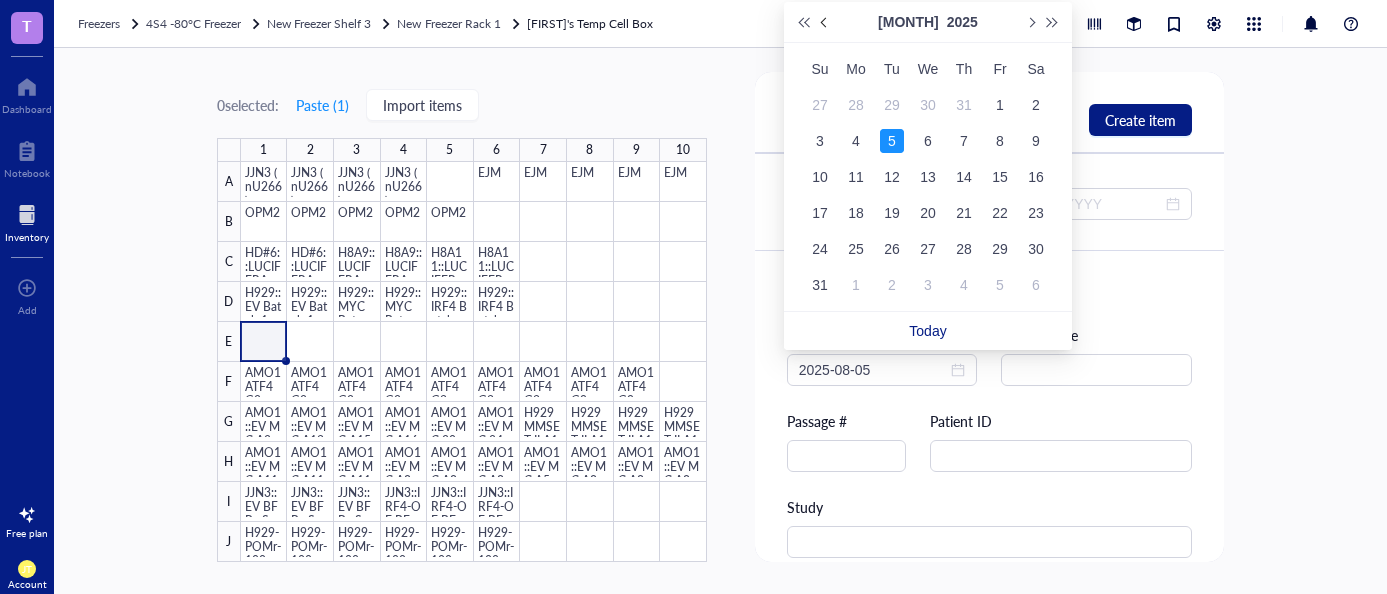click at bounding box center (825, 22) 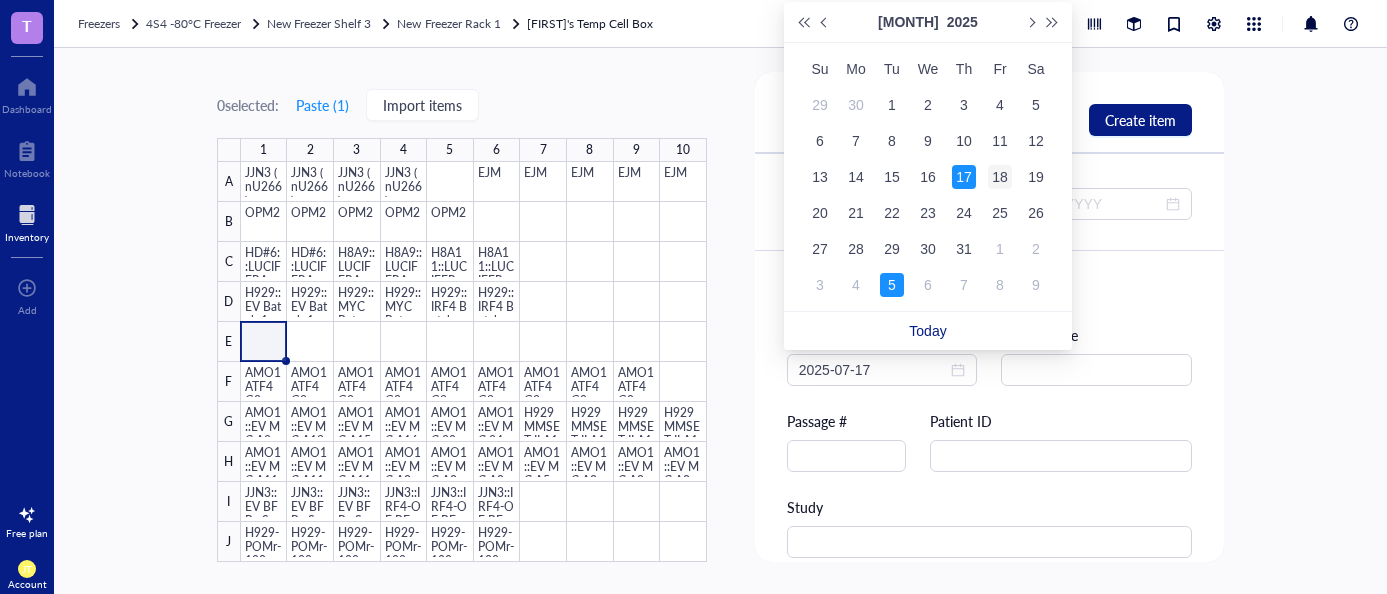 type on "[DATE]" 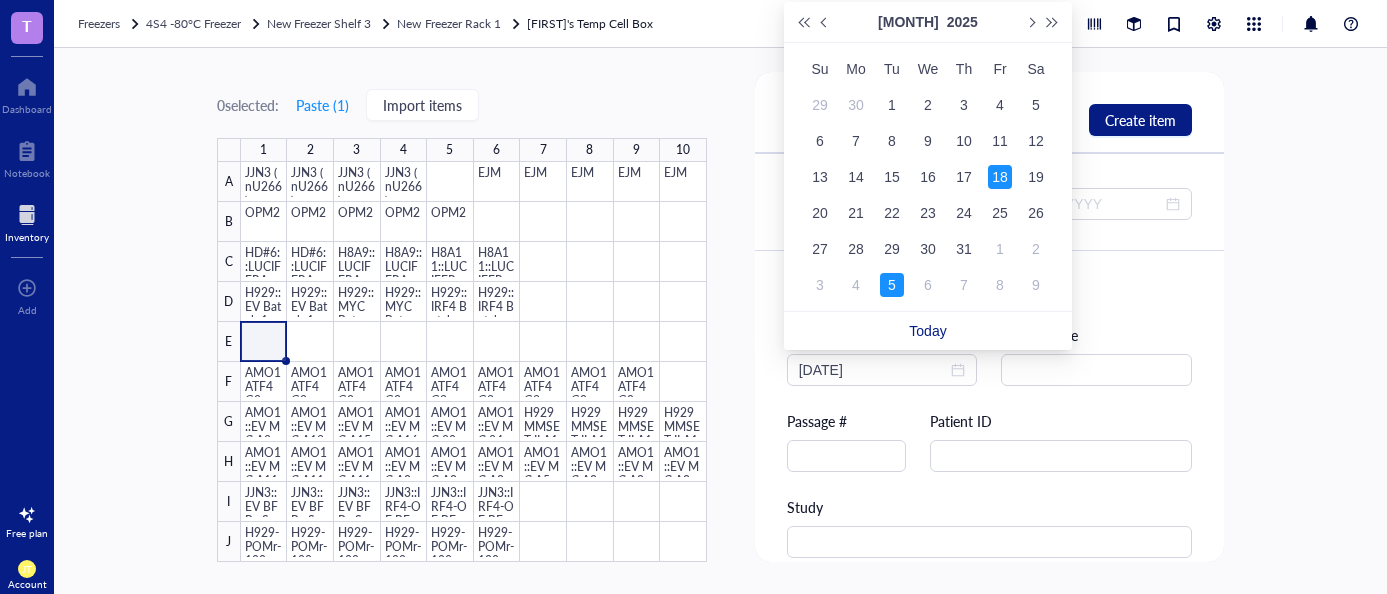 click on "18" at bounding box center (1000, 177) 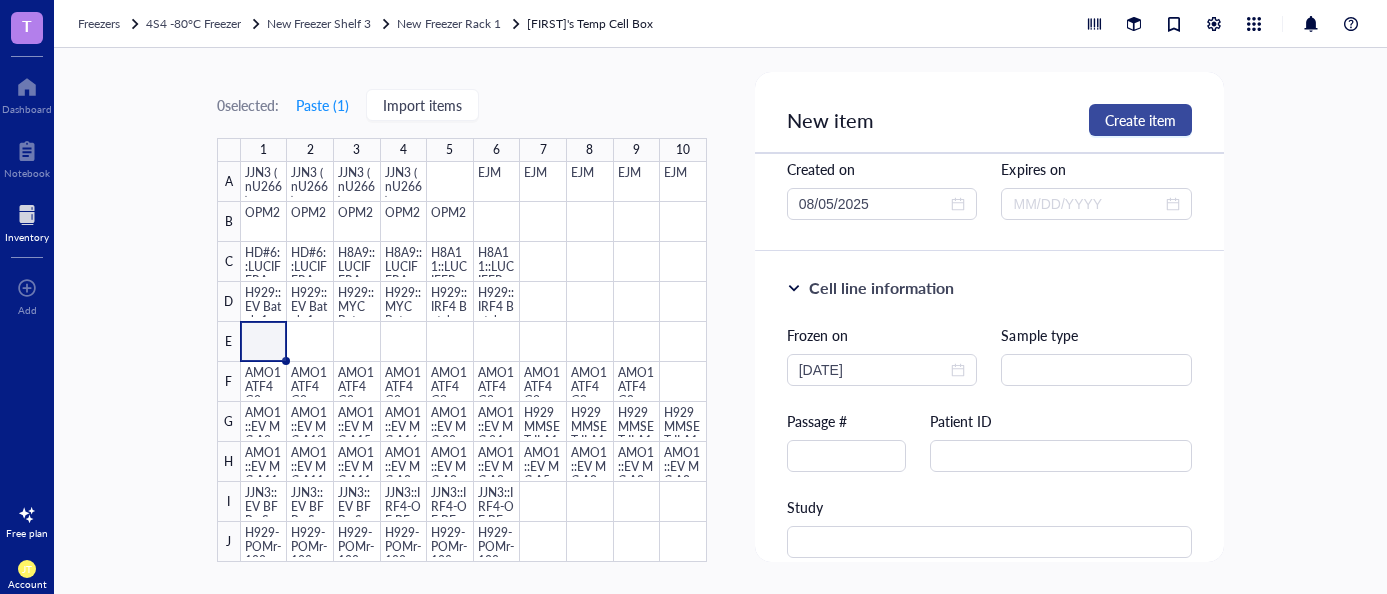 click on "Create item" at bounding box center [1140, 120] 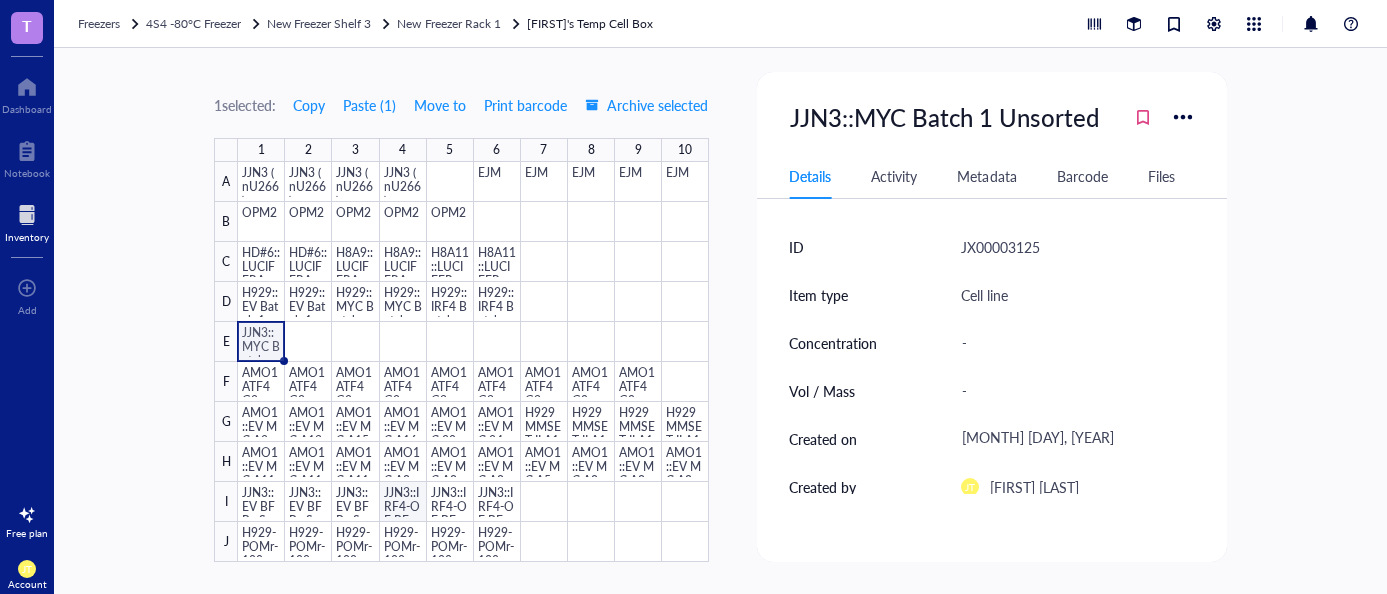 click at bounding box center [473, 362] 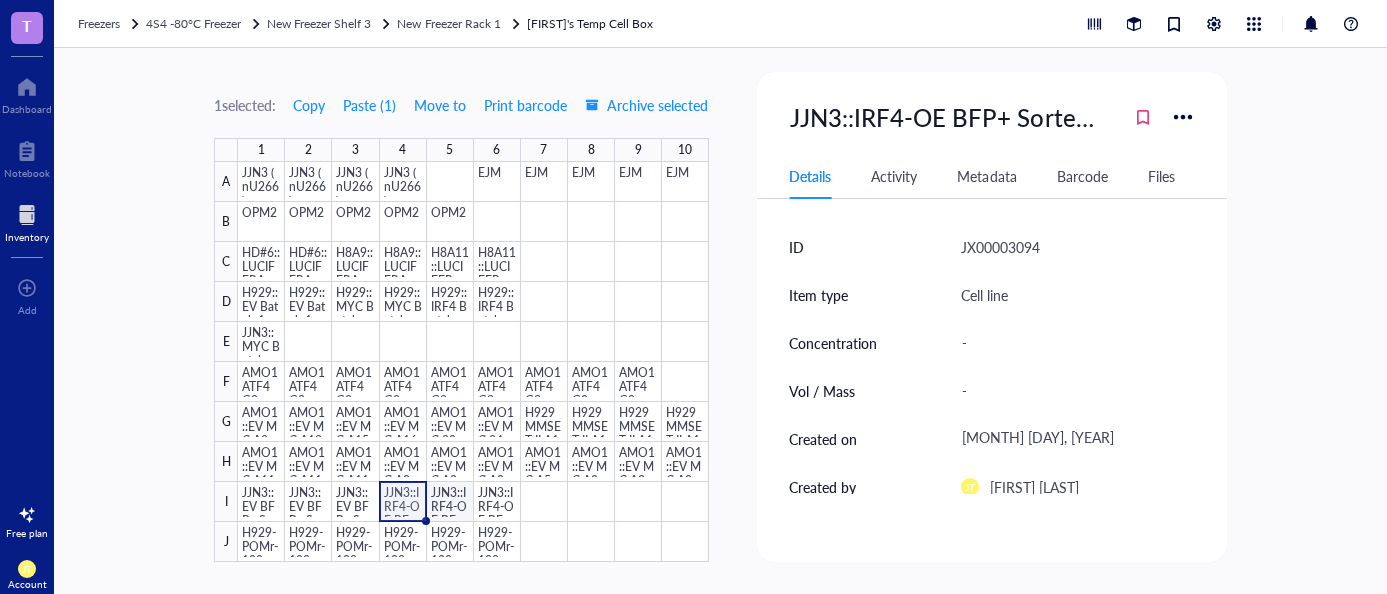 click at bounding box center [473, 362] 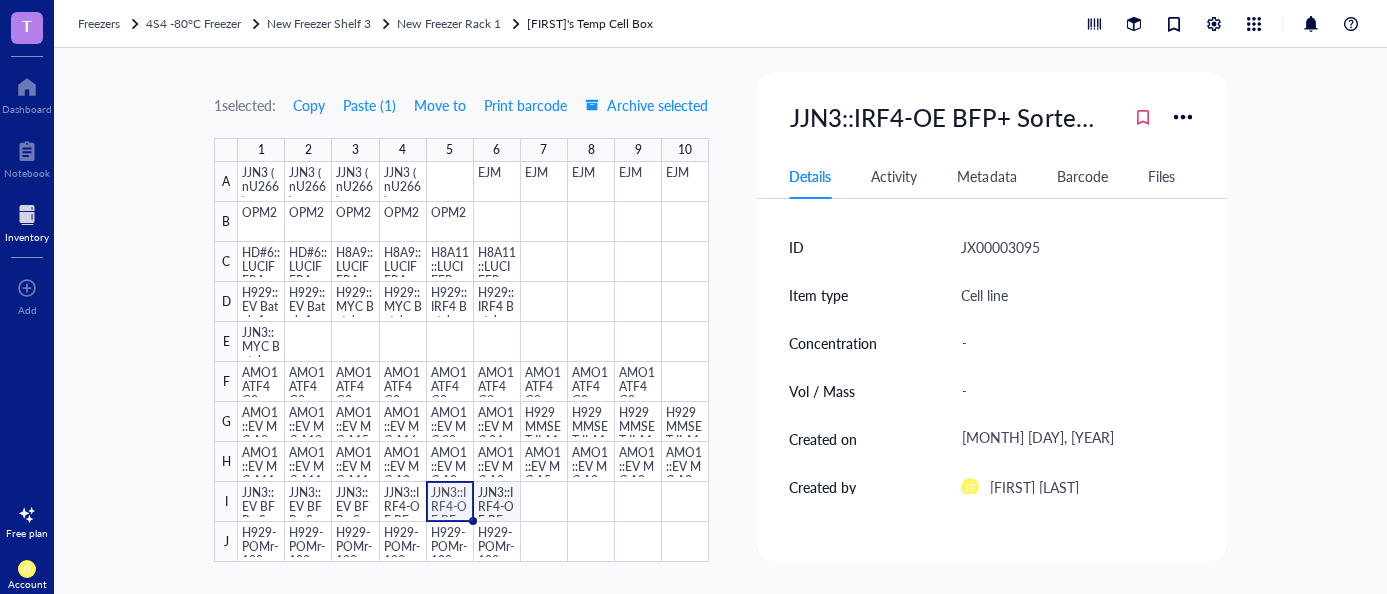 click at bounding box center (473, 362) 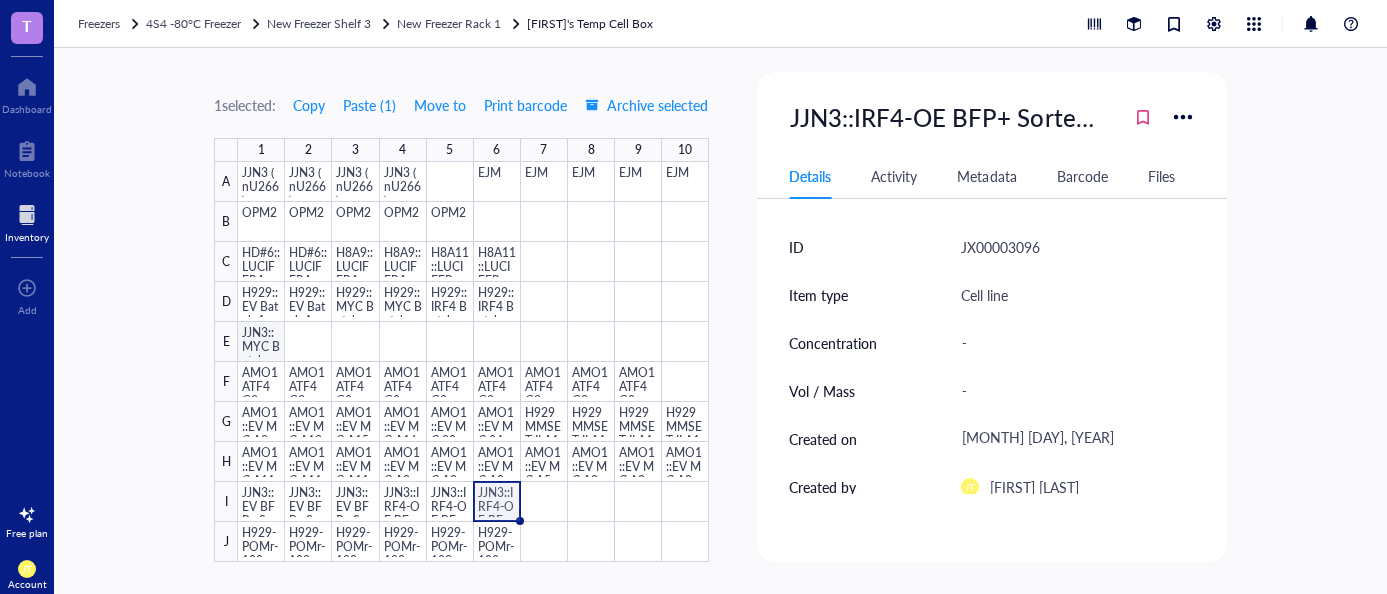click at bounding box center [473, 362] 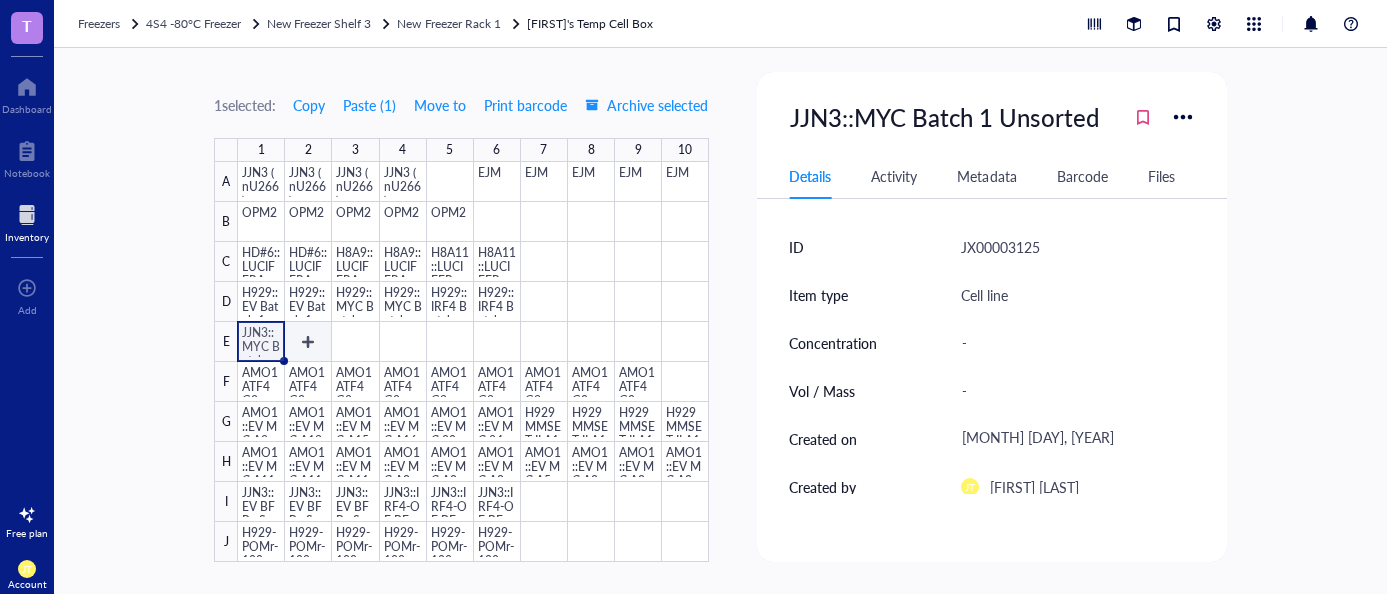 click at bounding box center (473, 362) 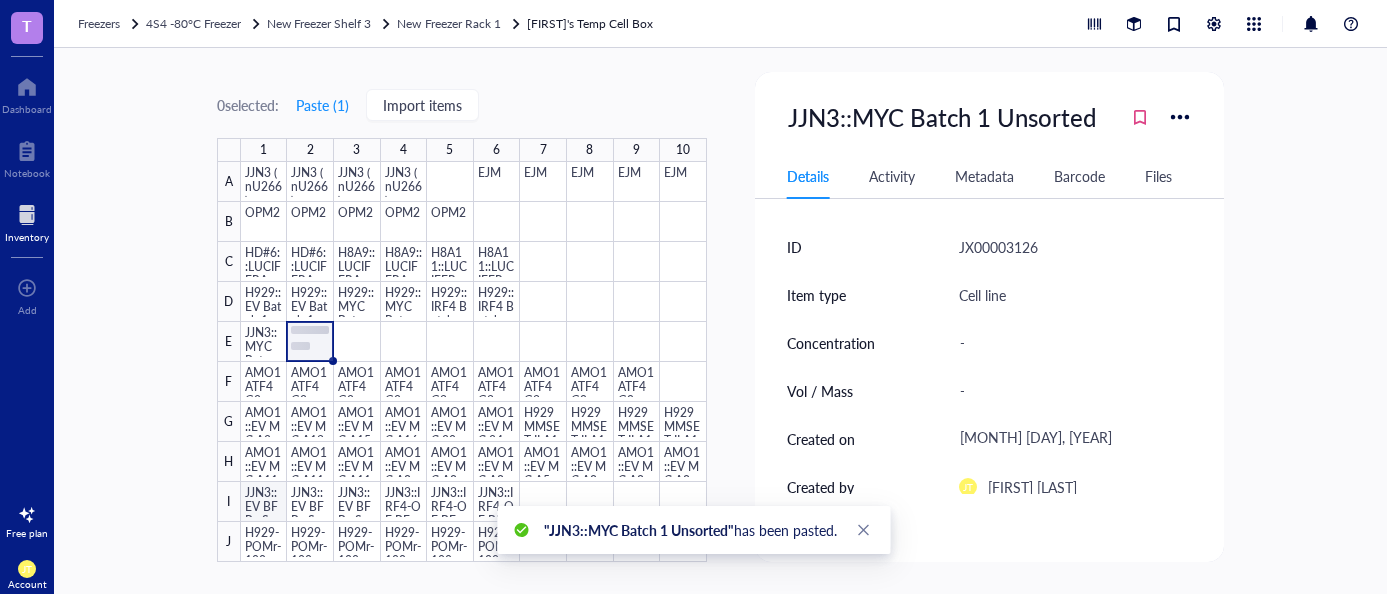 click at bounding box center (474, 362) 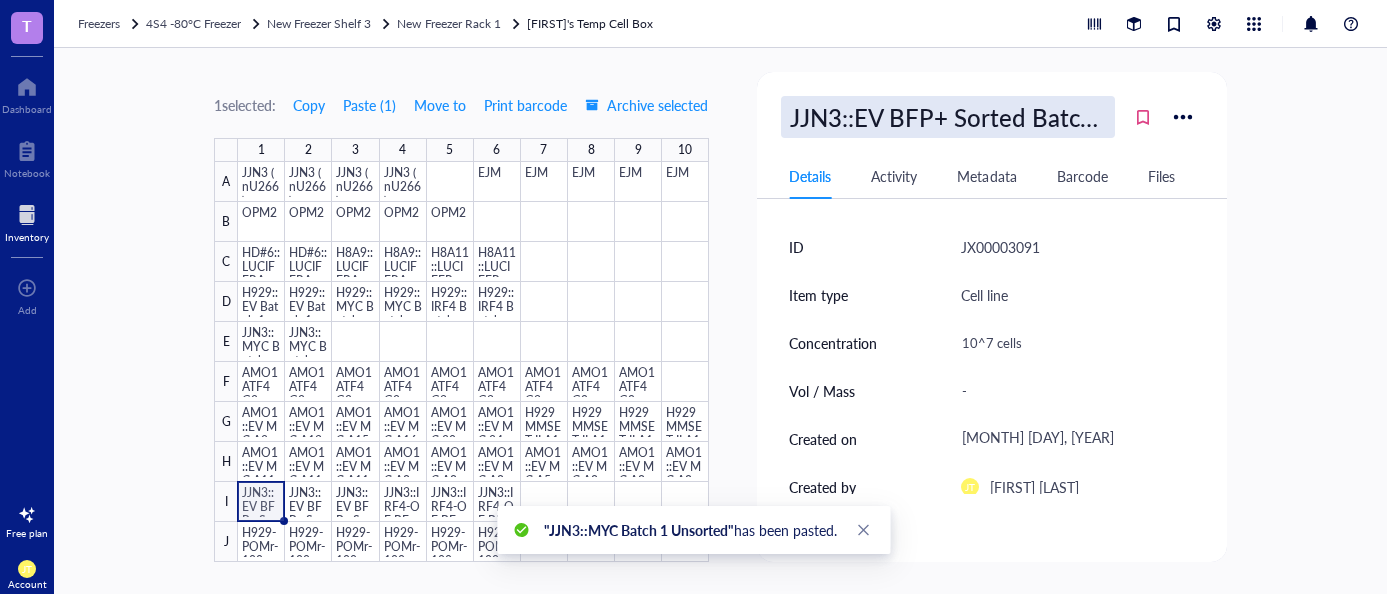 click on "JJN3::EV BFP+ Sorted Batch 1" at bounding box center (948, 117) 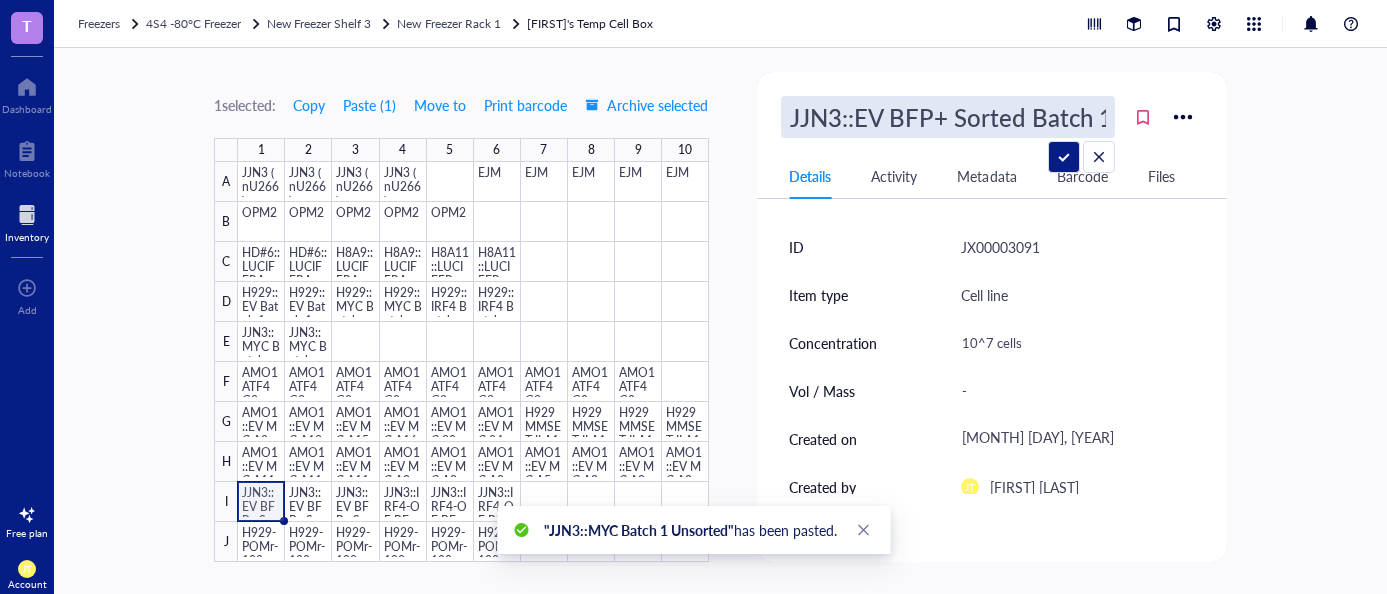 scroll, scrollTop: 0, scrollLeft: 8, axis: horizontal 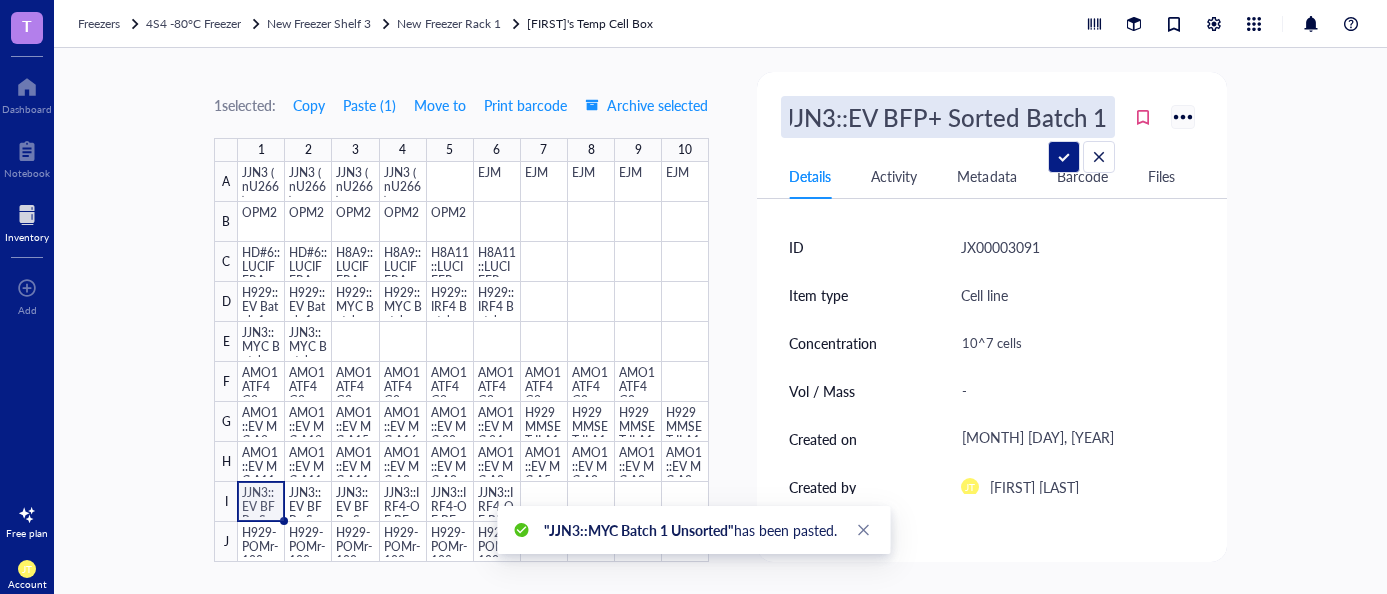 drag, startPoint x: 869, startPoint y: 112, endPoint x: 1186, endPoint y: 118, distance: 317.05676 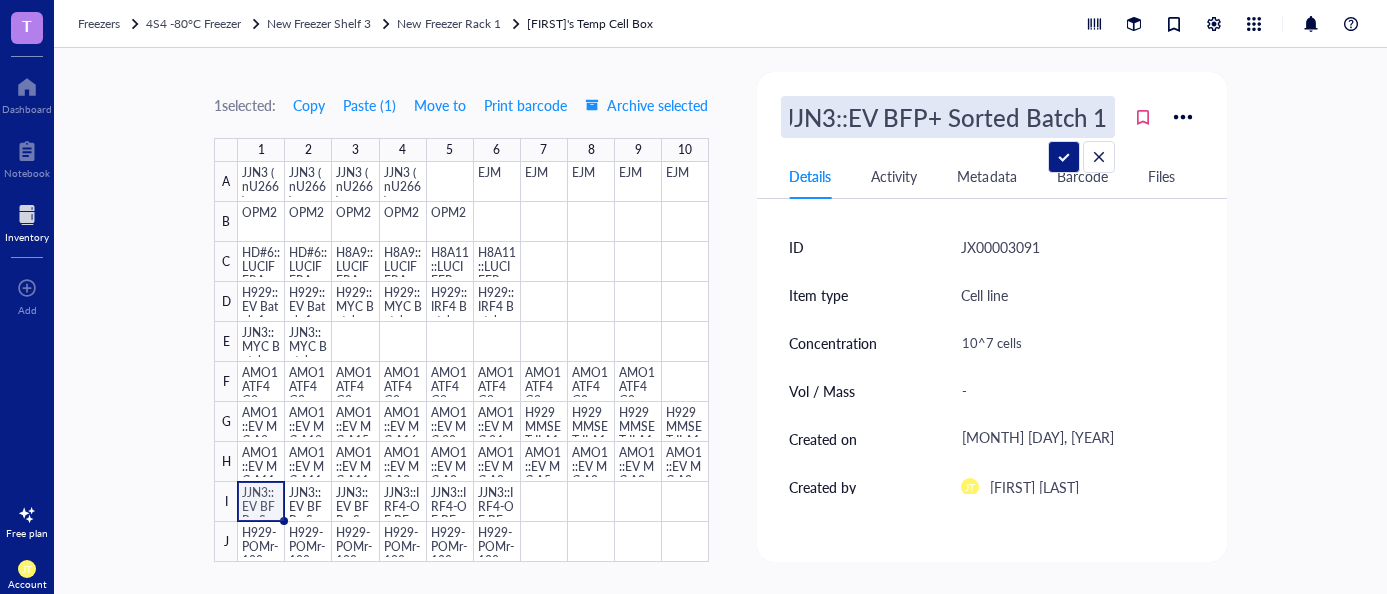 click on "JJN3::EV BFP+ Sorted Batch 1" at bounding box center (948, 117) 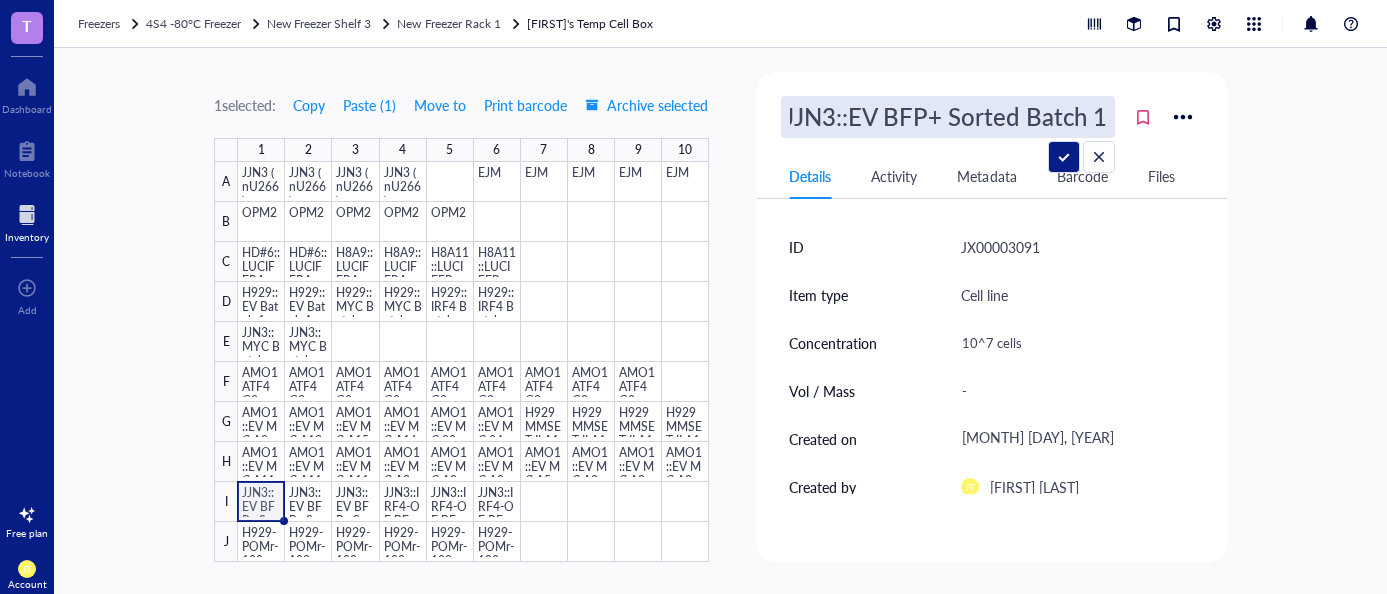 drag, startPoint x: 878, startPoint y: 119, endPoint x: 1193, endPoint y: 123, distance: 315.0254 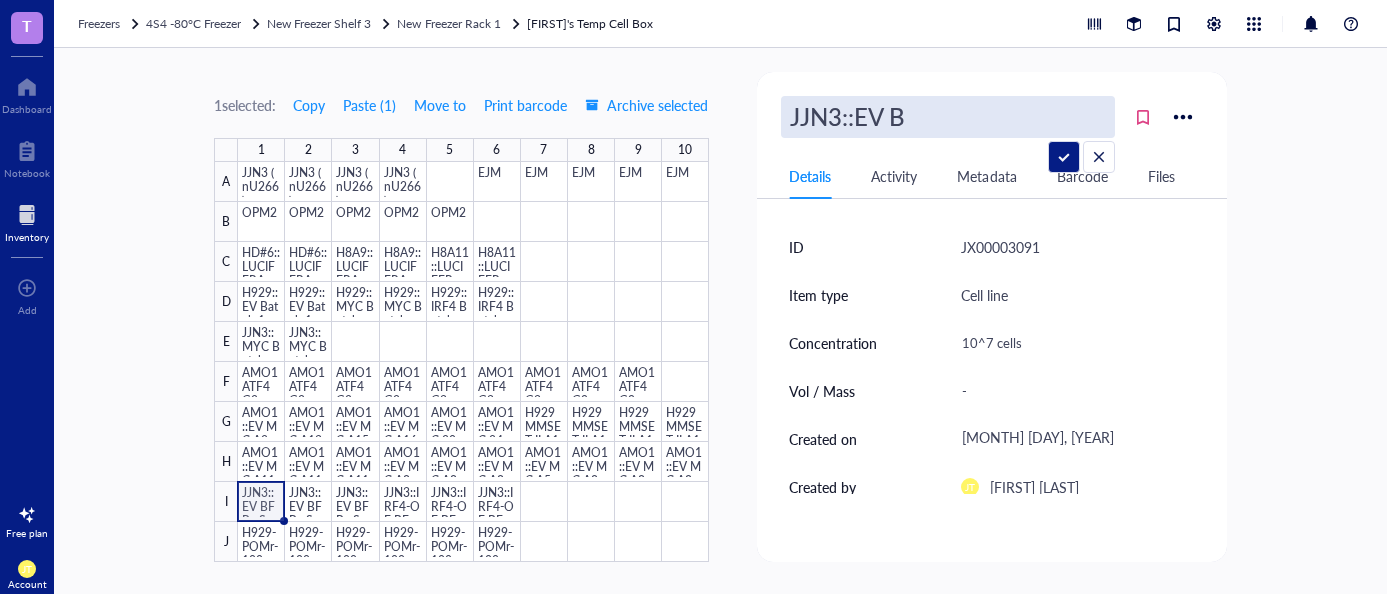 scroll, scrollTop: 1, scrollLeft: 0, axis: vertical 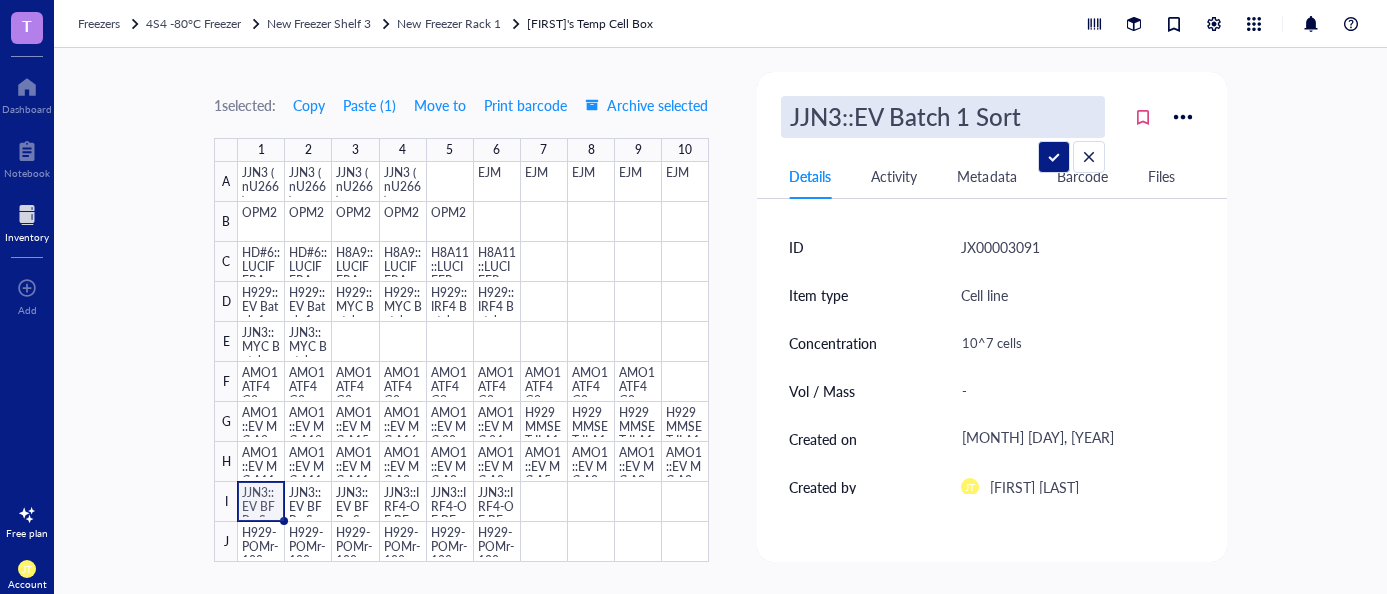 type on "JJN3::EV Batch 1 Sort 1" 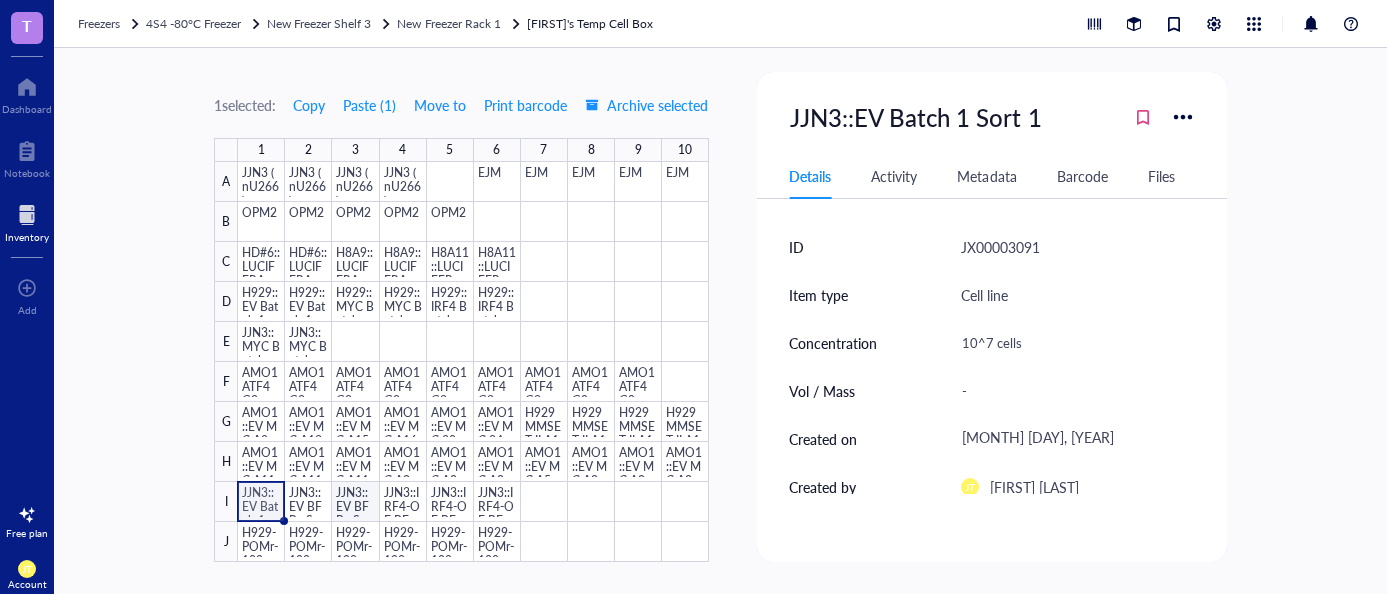 click at bounding box center (473, 362) 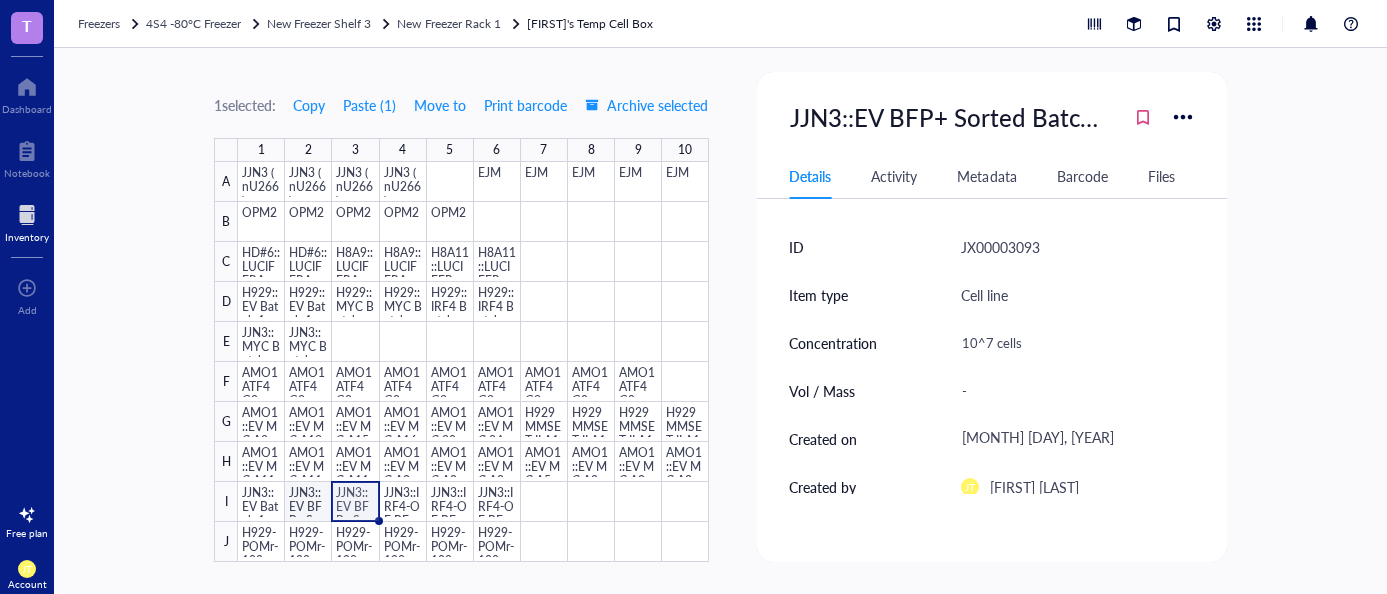 click at bounding box center [473, 362] 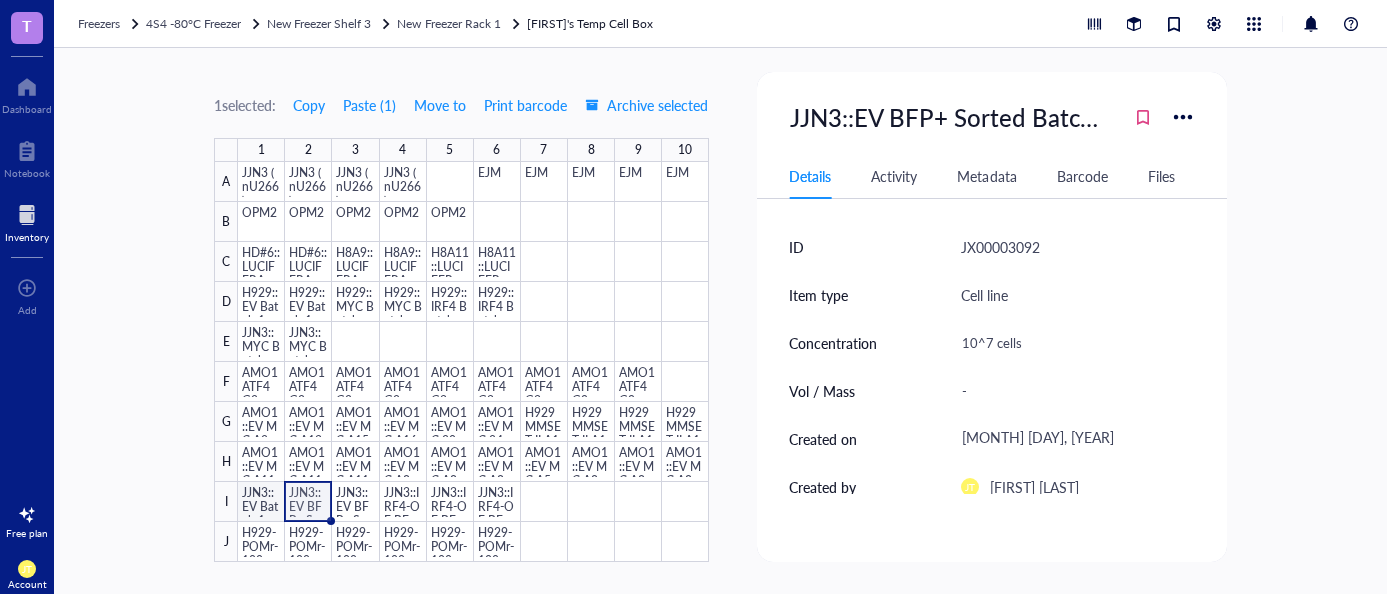 click at bounding box center (473, 362) 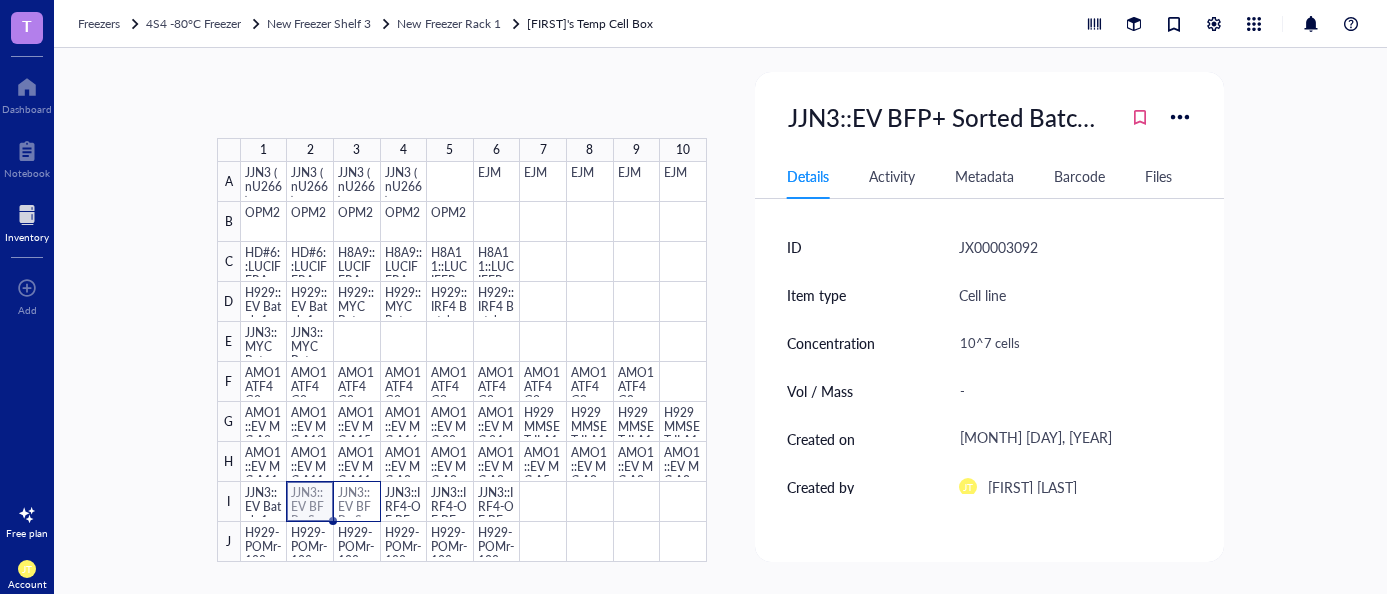 drag, startPoint x: 302, startPoint y: 506, endPoint x: 370, endPoint y: 505, distance: 68.007355 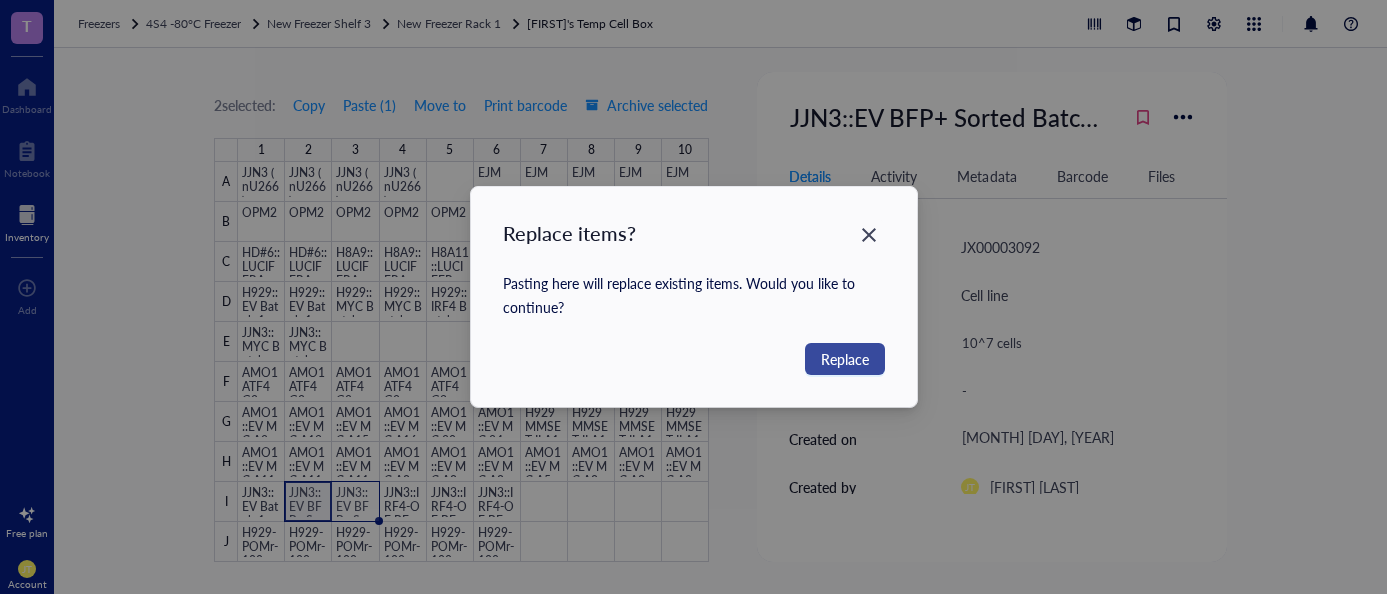 click on "Replace" at bounding box center [845, 359] 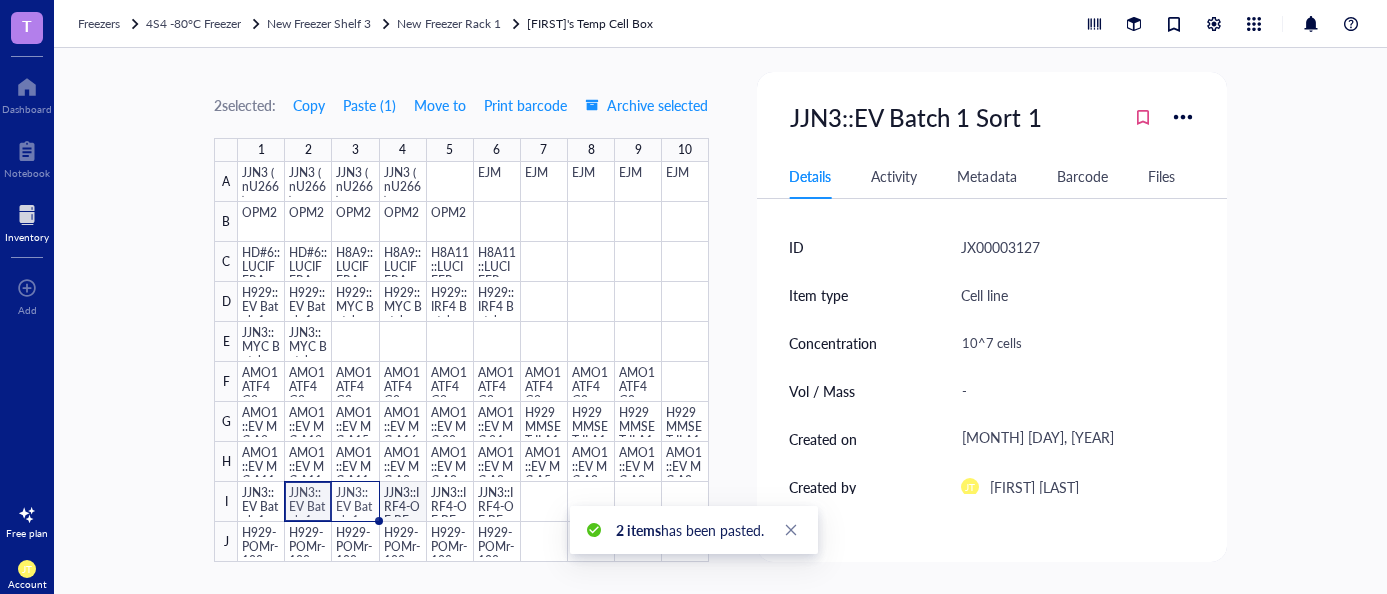 click at bounding box center [473, 362] 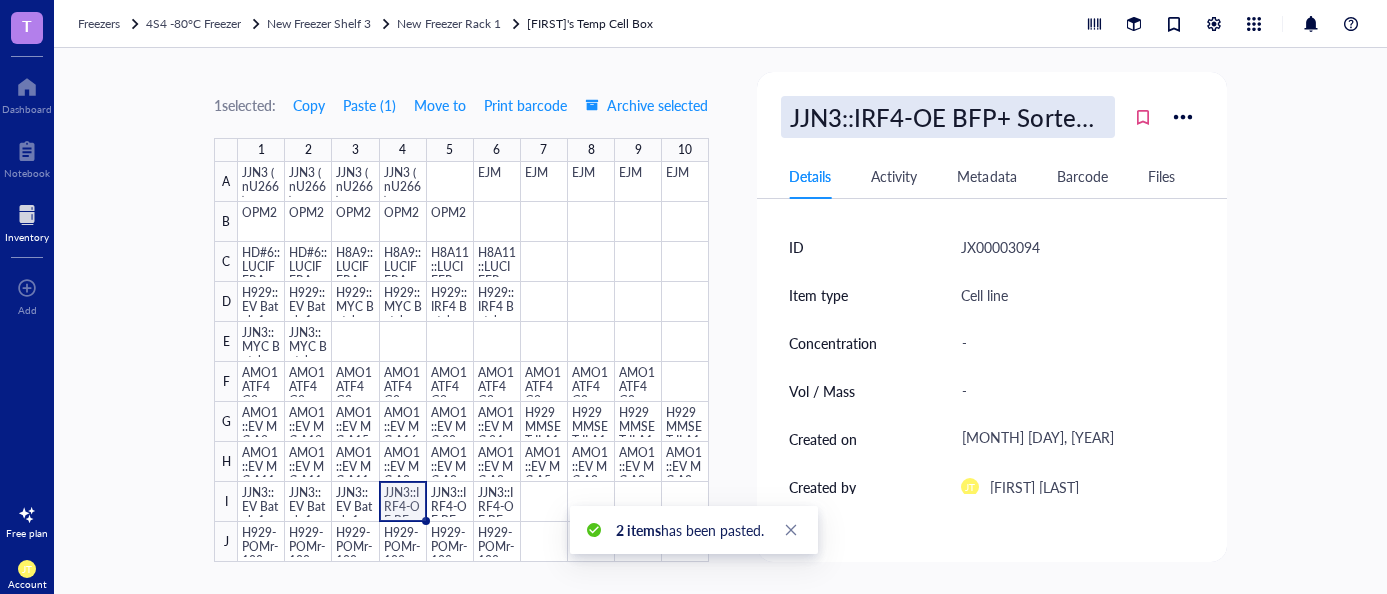 click on "JJN3::IRF4-OE BFP+ Sorted Batch 1" at bounding box center (948, 117) 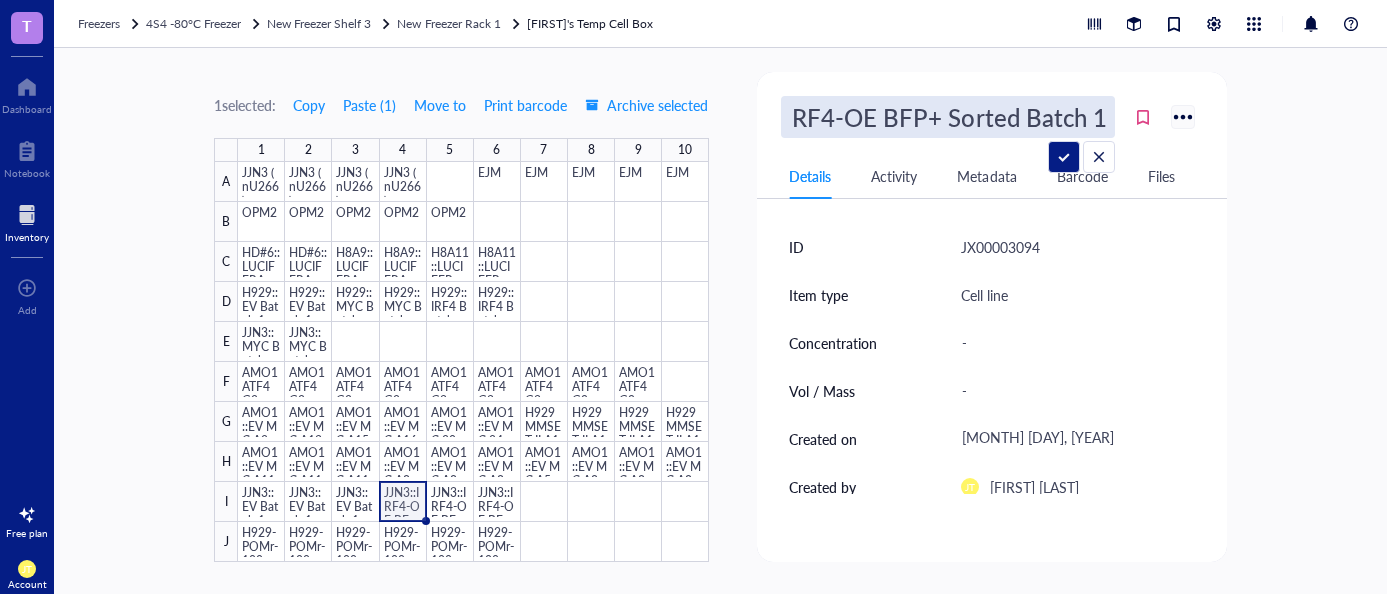 scroll, scrollTop: 0, scrollLeft: 70, axis: horizontal 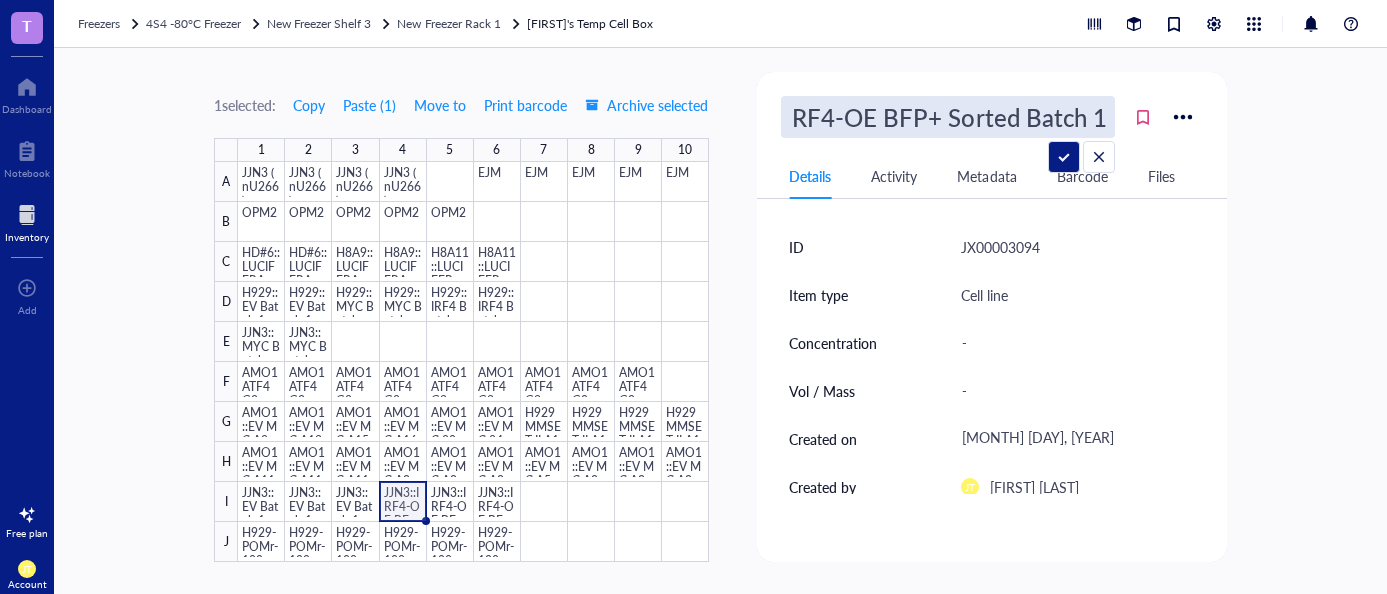 drag, startPoint x: 830, startPoint y: 117, endPoint x: 1194, endPoint y: 117, distance: 364 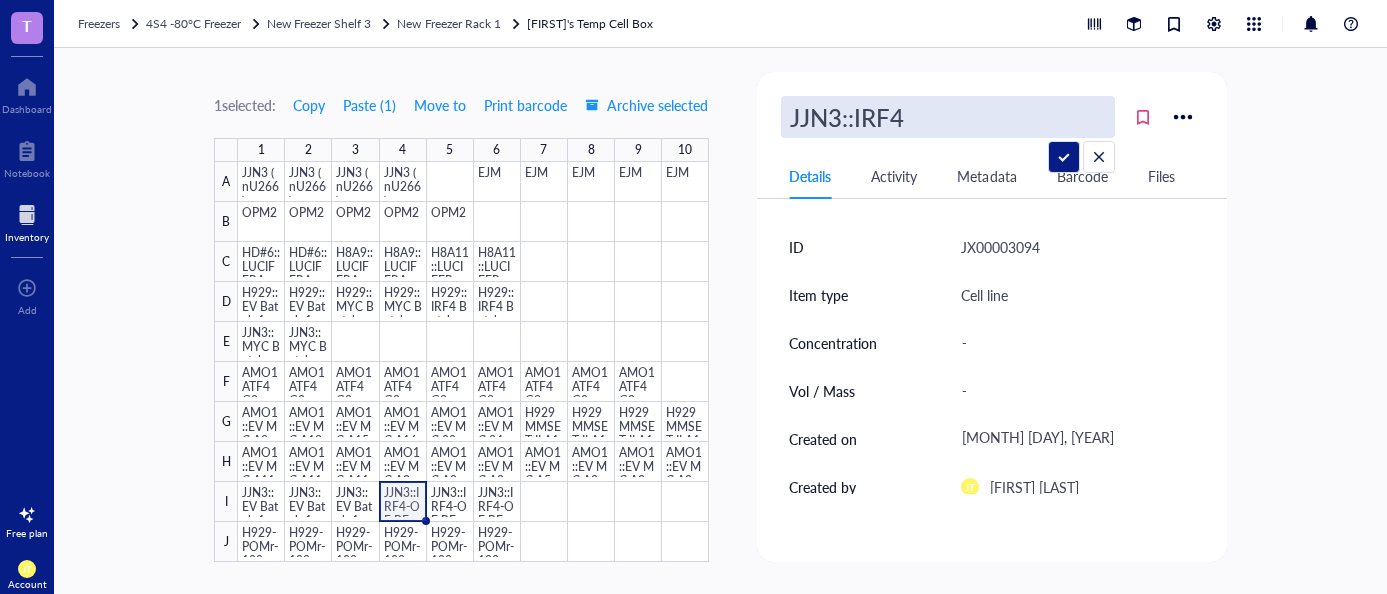 scroll, scrollTop: 0, scrollLeft: 0, axis: both 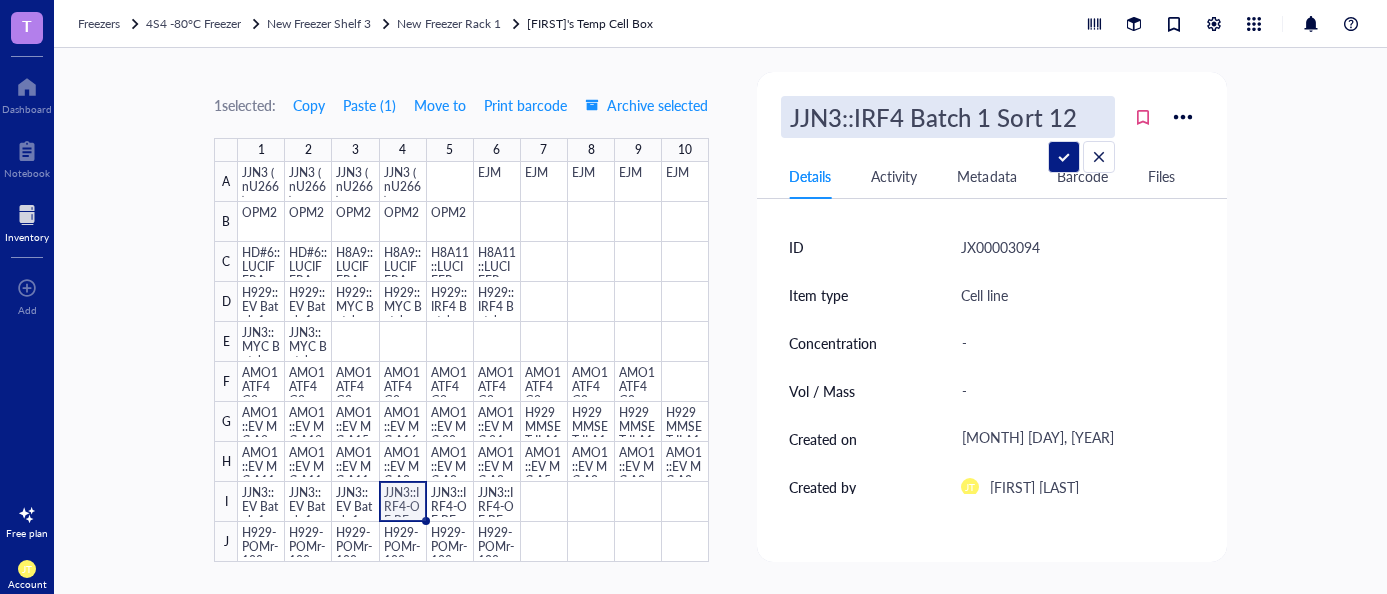 type on "JJN3::IRF4 Batch 1 Sort 1" 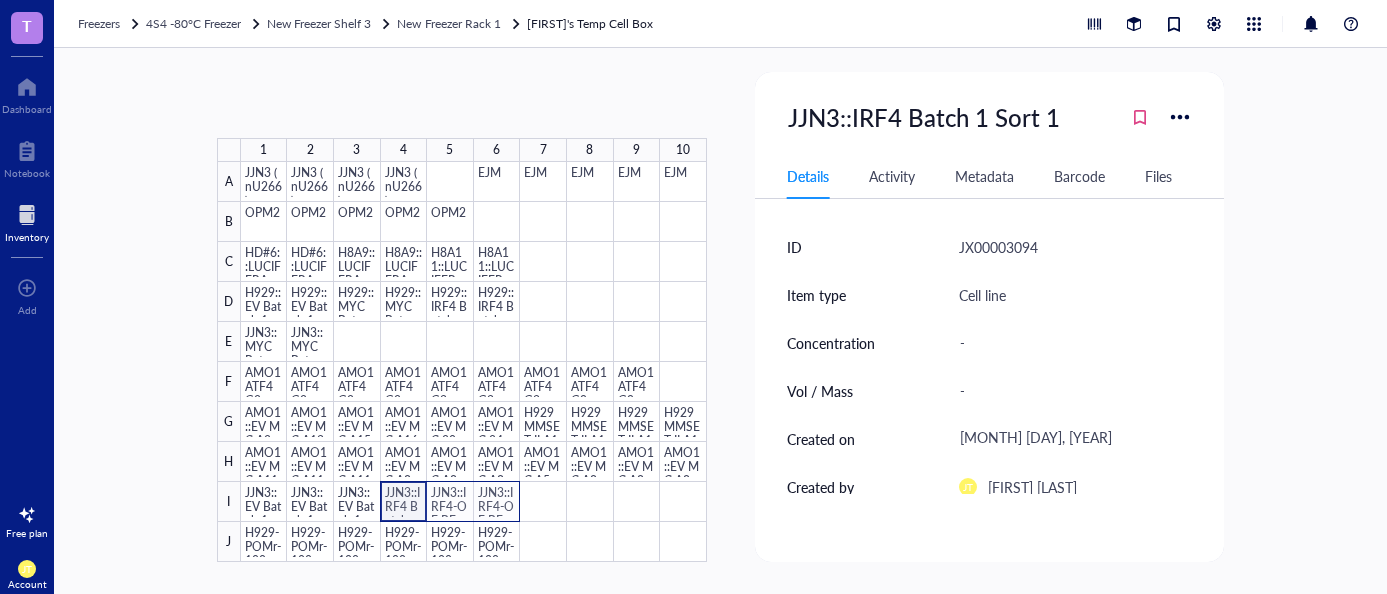 drag, startPoint x: 405, startPoint y: 500, endPoint x: 507, endPoint y: 496, distance: 102.0784 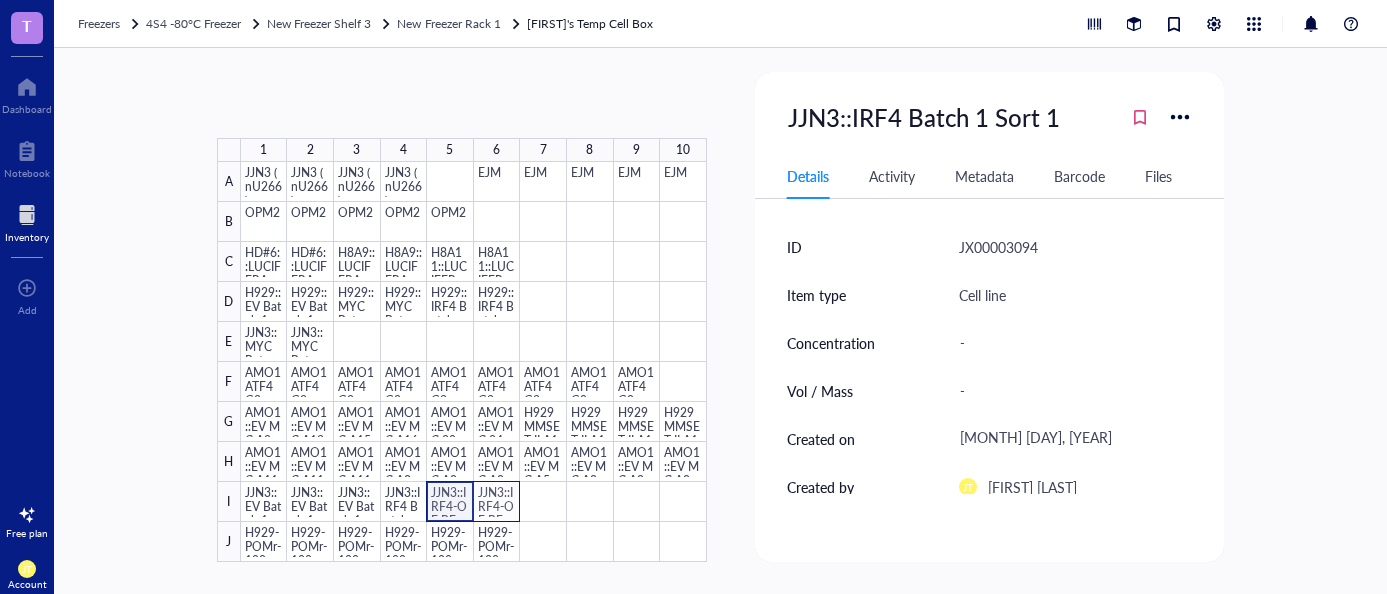 drag, startPoint x: 480, startPoint y: 498, endPoint x: 493, endPoint y: 498, distance: 13 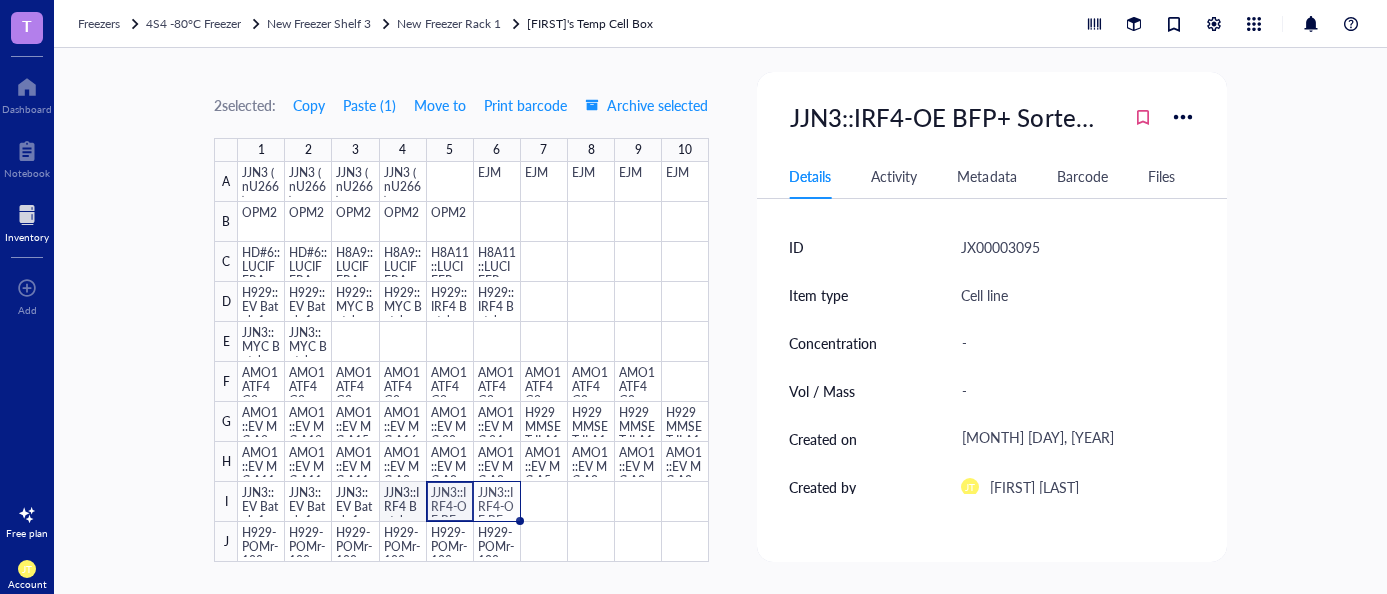 click at bounding box center (473, 362) 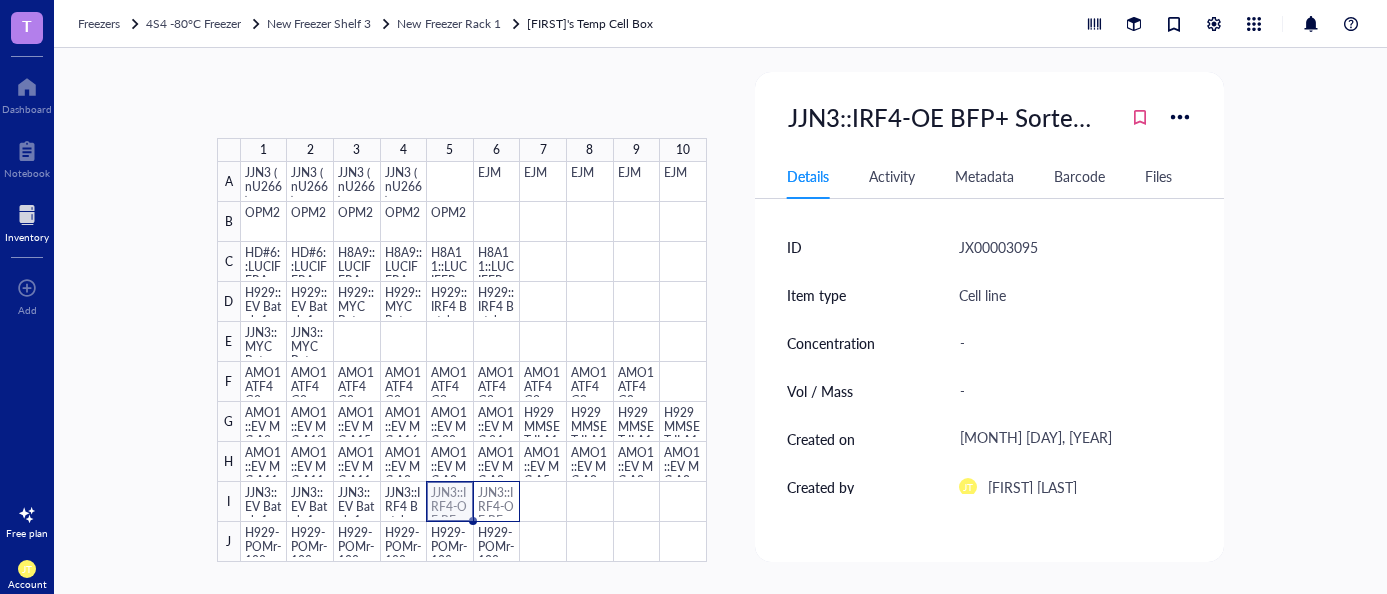 click on "Add Free plan [PERSON] Account Freezers 4S4 -80°C Freezer New Freezer Shelf 3 New Freezer Rack 1 [PERSON]'s Temp Cell Box 1 2 3 4 5 6 7 8 9 10 A B C D E F G H I J JJN3 (nU266) JJN3 (nU266) JJN3 (nU266) JJN3 (nU266) EJM EJM EJM EJM EJM OPM2 OPM2 OPM2 OPM2 OPM2 HD#6::LUCIFERASE Unsorted HD#6::LUCIFERASE Unsorted H8A9::LUCIFERASE Unsorted H8A9::LUCIFERASE Unsorted H8A11::LUCIFERASE Unsorted H8A11::LUCIFERASE Unsorted H929::EV Batch 1 Unsorted H929::EV Batch 1 Unsorted H929::MYC Batch 1 Unsorted H929::MYC Batch 1 Unsorted H929::IRF4 Batch 1 Unsorted H929::IRF4 Batch 1 Unsorted JJN3::MYC Batch 1 Unsorted JJN3::MYC Batch 1 Unsorted AMO1 ATF4 G2 AMO1 ATF4 G2 AMO1 ATF4 G2 AMO1 ATF4 G2 AMO1 ATF4 G3 AMO1 ATF4 G3 AMO1 ATF4 G3 AMO1 ATF4 G9 AMO1 ATF4 G9 AMO1::EV MC A2 AMO1::EV MC A13 Details -" at bounding box center (693, 297) 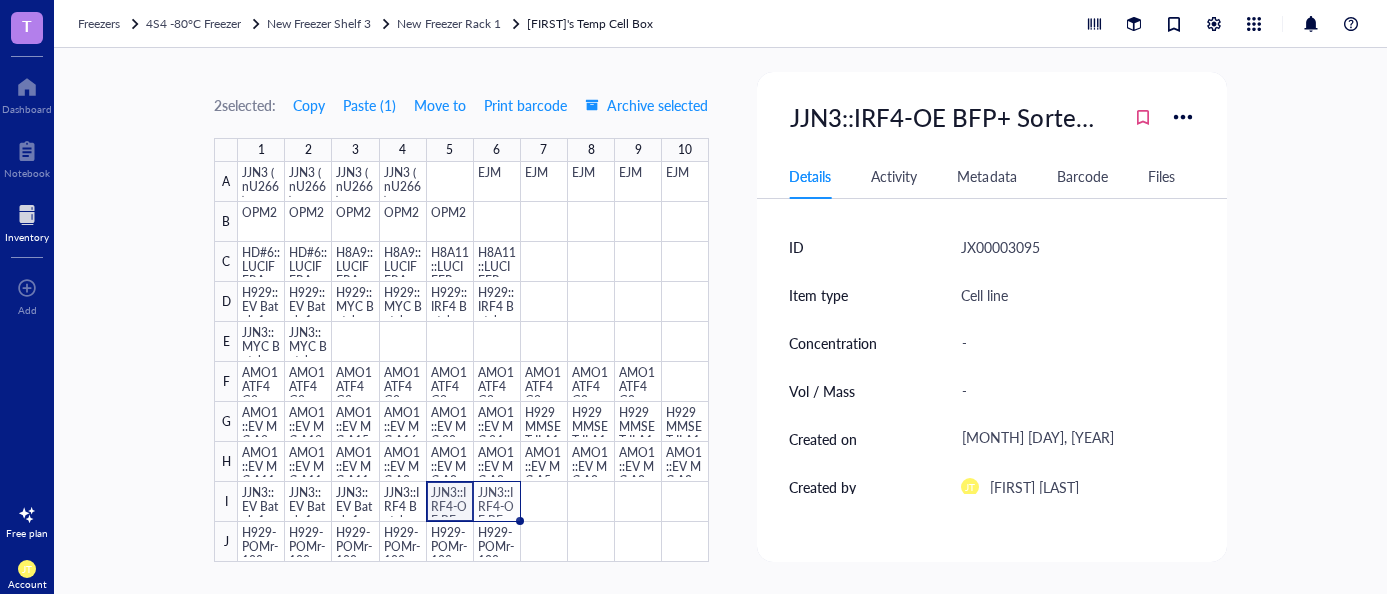 drag, startPoint x: 415, startPoint y: 502, endPoint x: 440, endPoint y: 504, distance: 25.079872 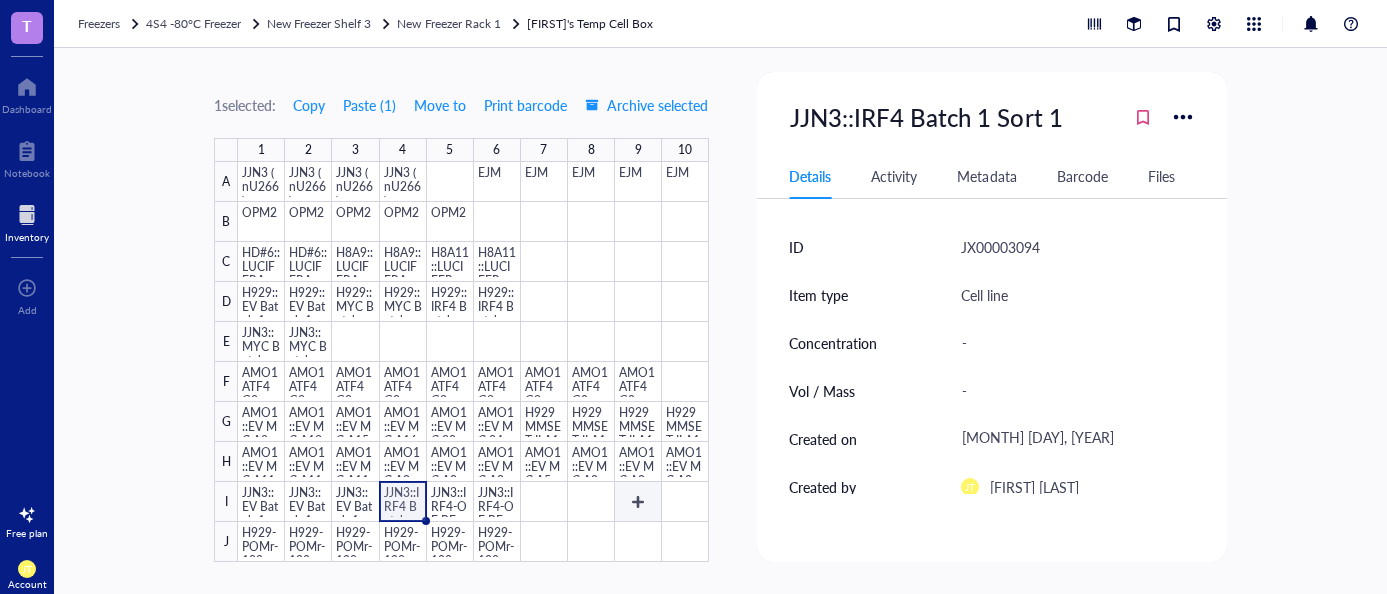 drag, startPoint x: 616, startPoint y: 502, endPoint x: 433, endPoint y: 507, distance: 183.0683 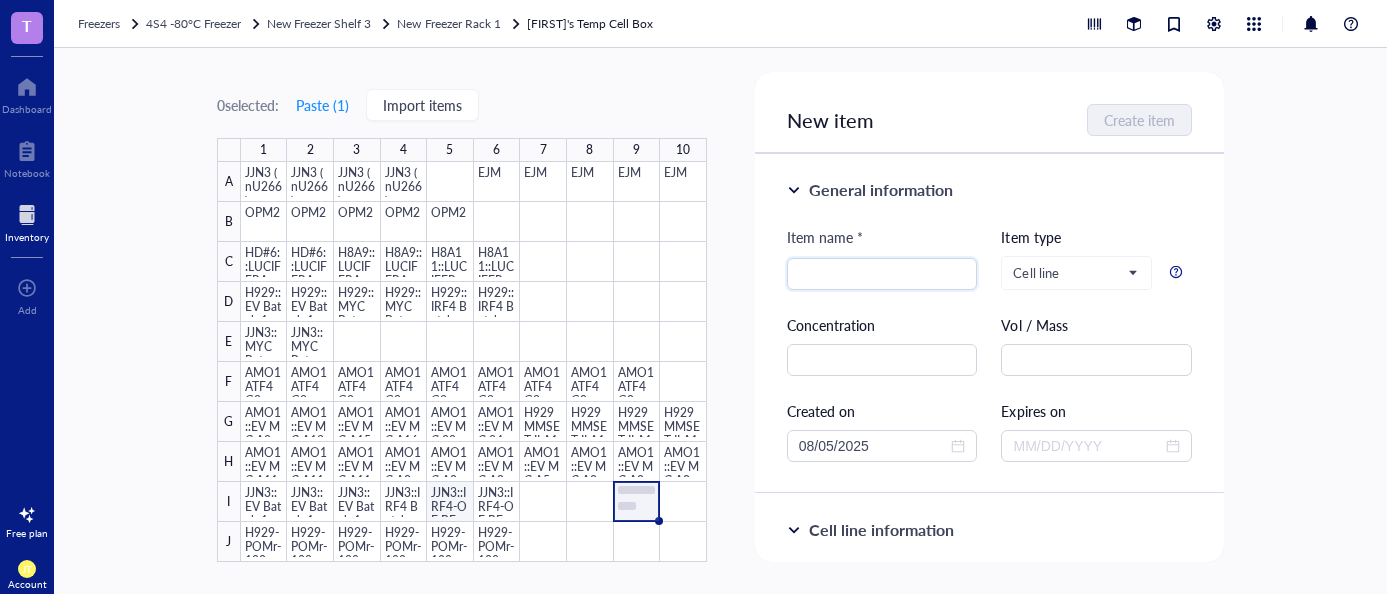 click at bounding box center (474, 362) 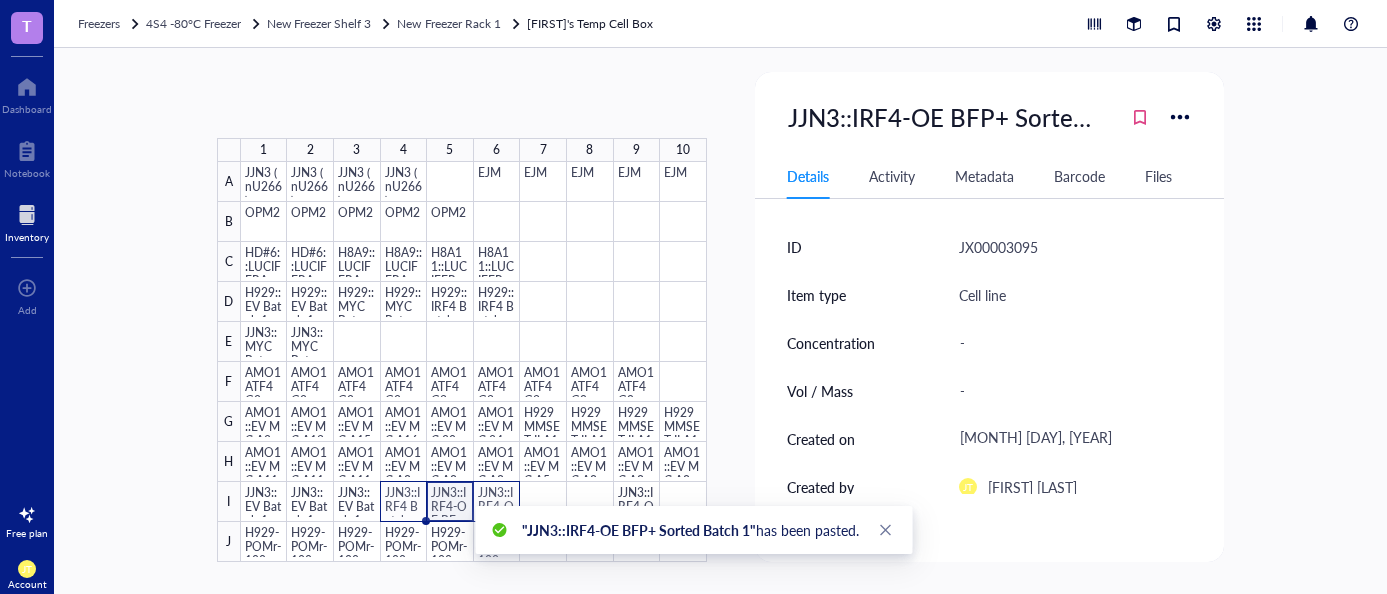 drag, startPoint x: 448, startPoint y: 497, endPoint x: 491, endPoint y: 498, distance: 43.011627 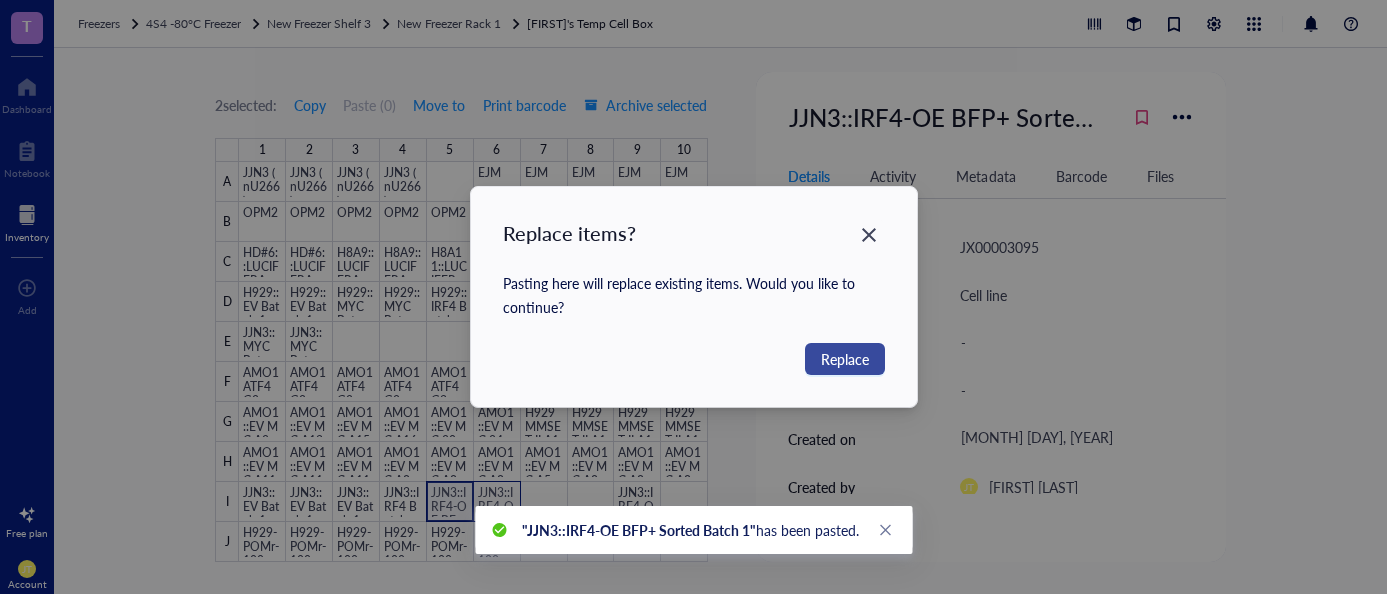 click on "Replace" at bounding box center (845, 359) 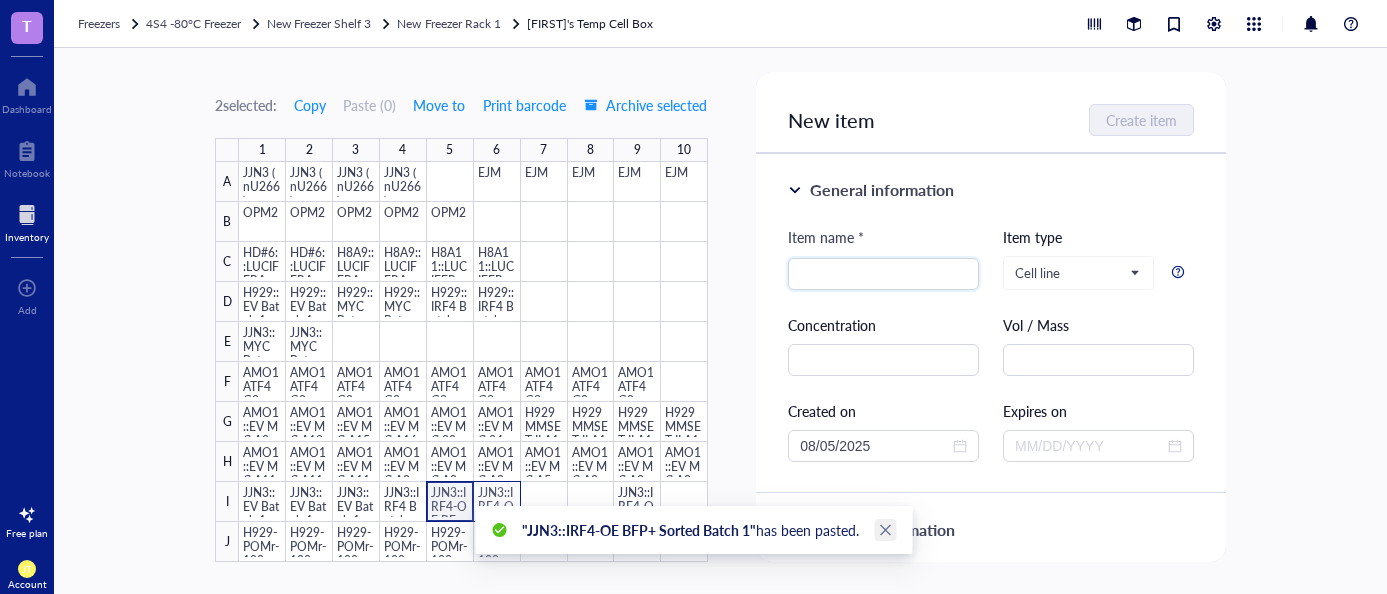 click 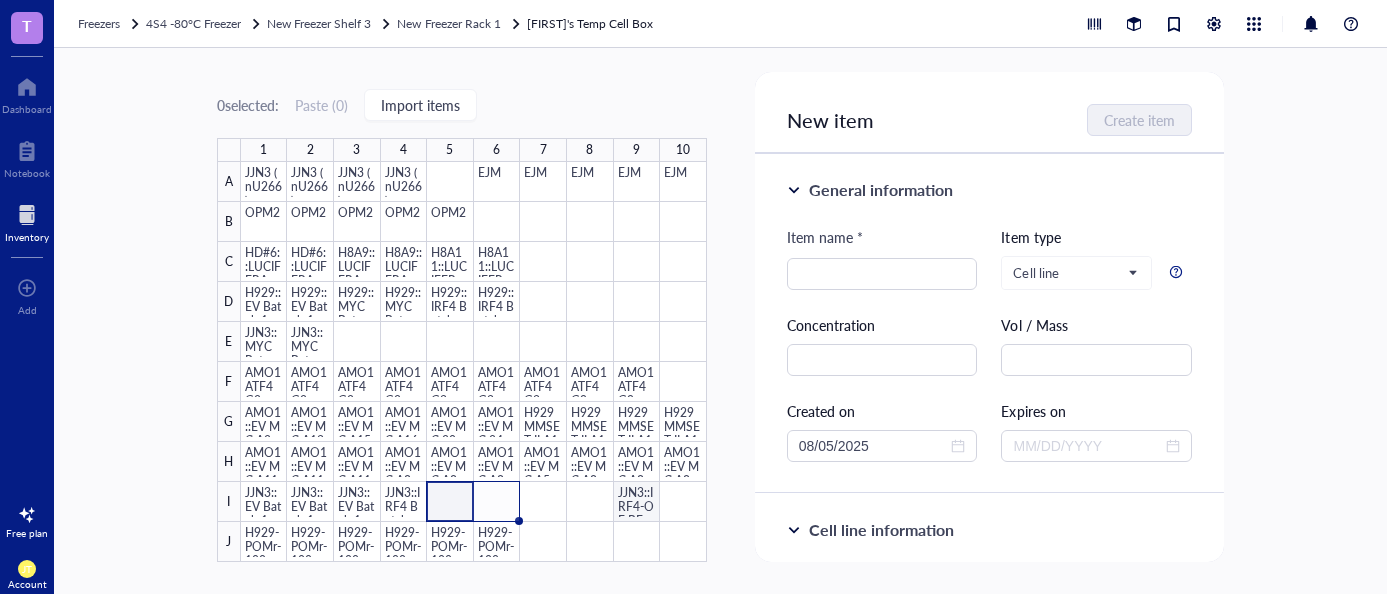 click at bounding box center (474, 362) 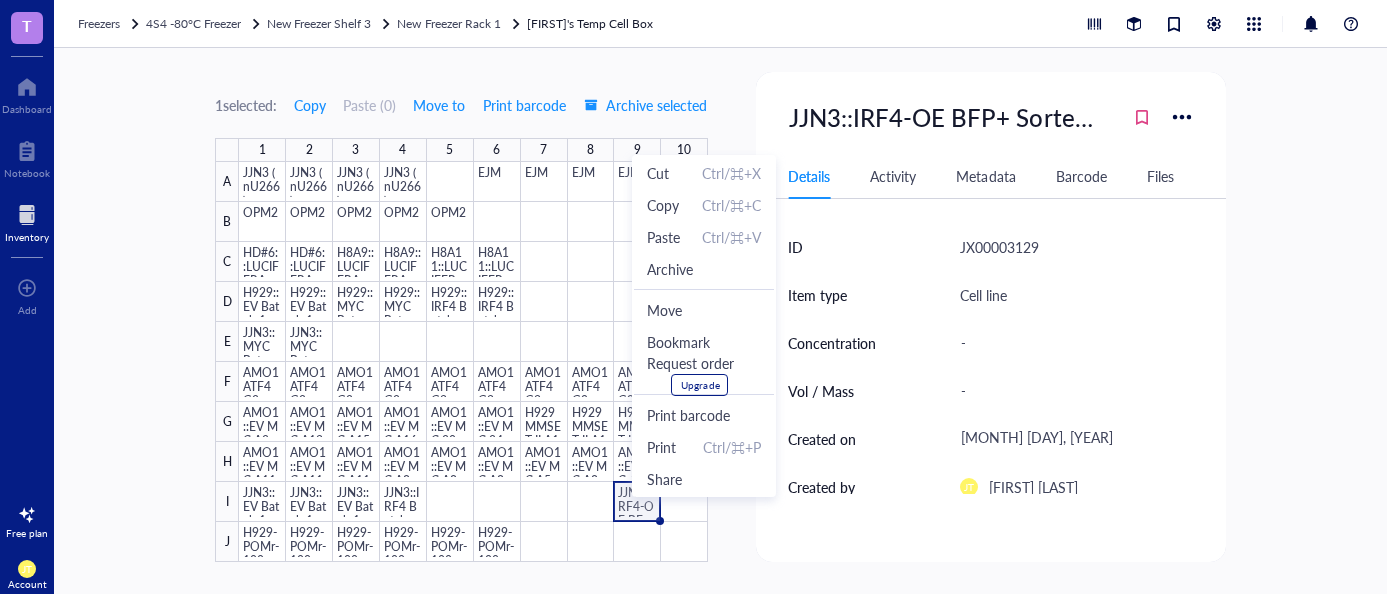 click on "JJN3::IRF4-OE BFP+ Sorted Batch 1 Details Activity Metadata Barcode Files ID JX00003129 Item type Cell line Concentration - Vol / Mass - Created on [DATE] Created by JT [FIRST] [LAST]Expires on - Last modified on [DATE] Last modified by JT [FIRST] [LAST]Cell line Frozen on [DATE] Sample type - Passage # - Patient ID - Study - Selection marker - Notes Click to add note Source Vendor - Reference - Catalog # - Lot # - Packaging - Price -" at bounding box center [991, 317] 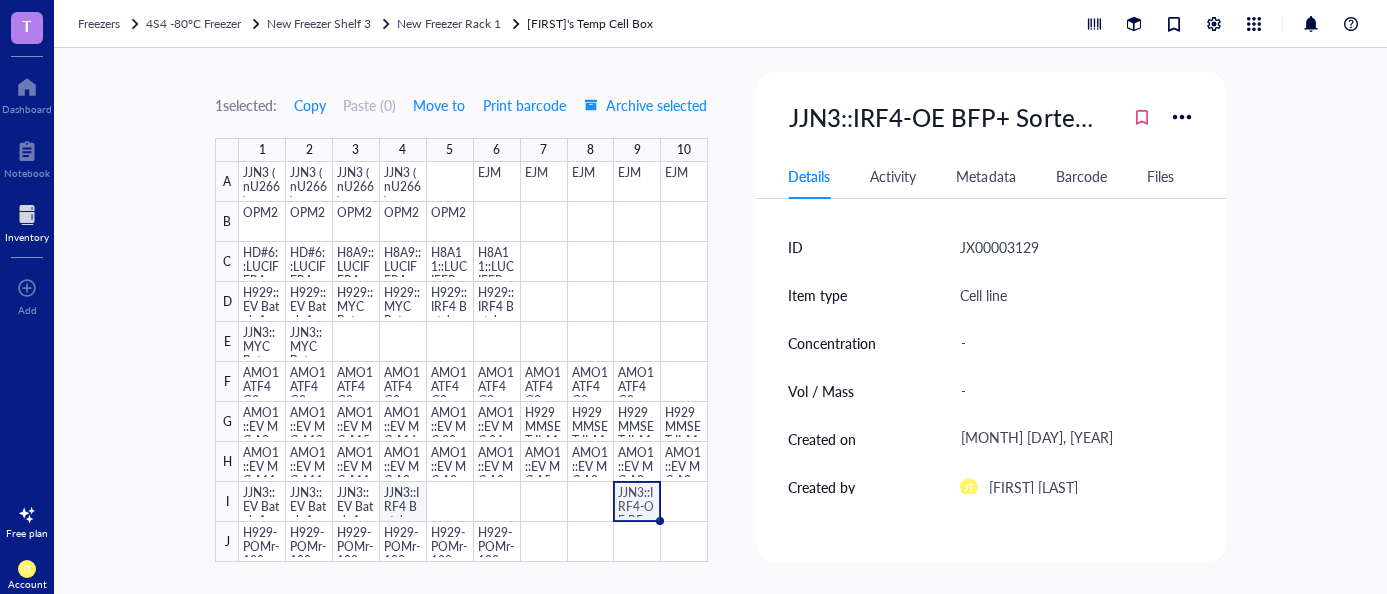 click at bounding box center [473, 362] 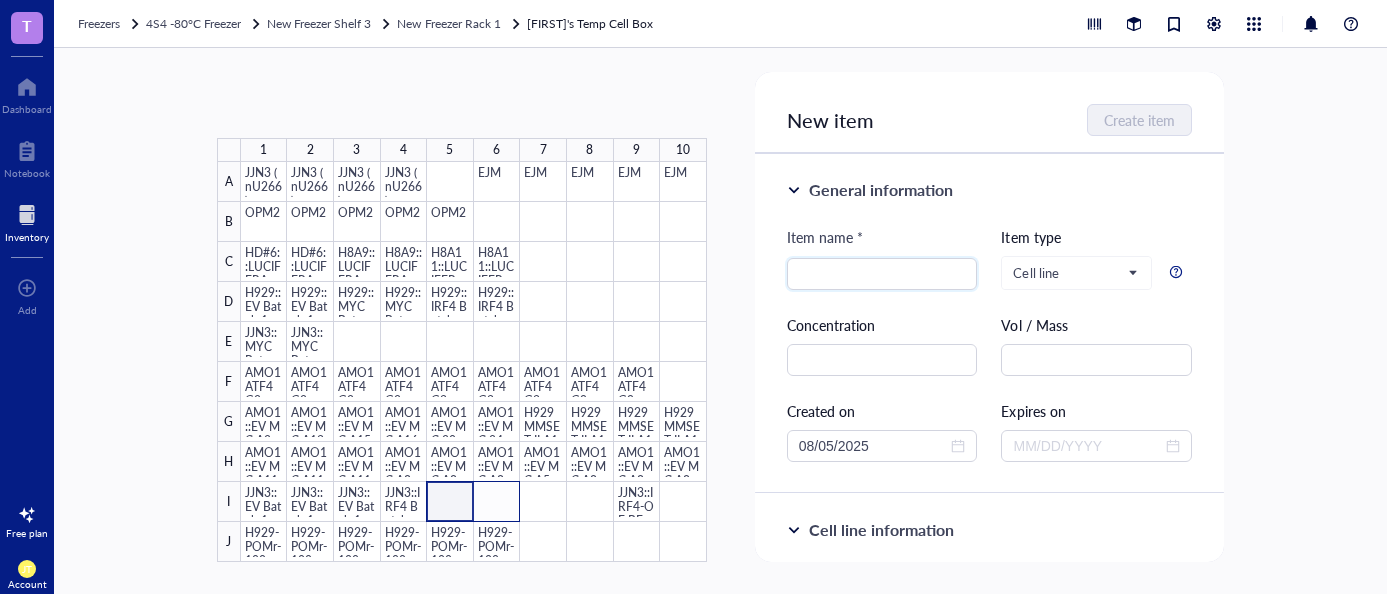 drag, startPoint x: 450, startPoint y: 501, endPoint x: 512, endPoint y: 505, distance: 62.1289 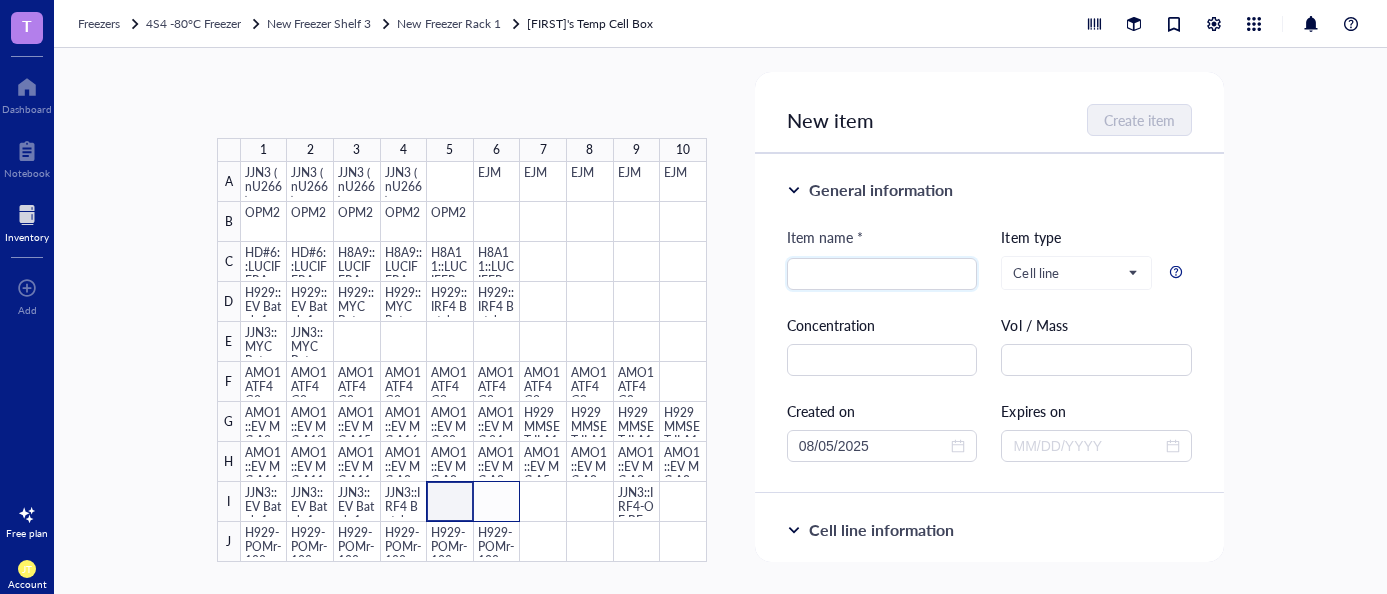 click at bounding box center (474, 362) 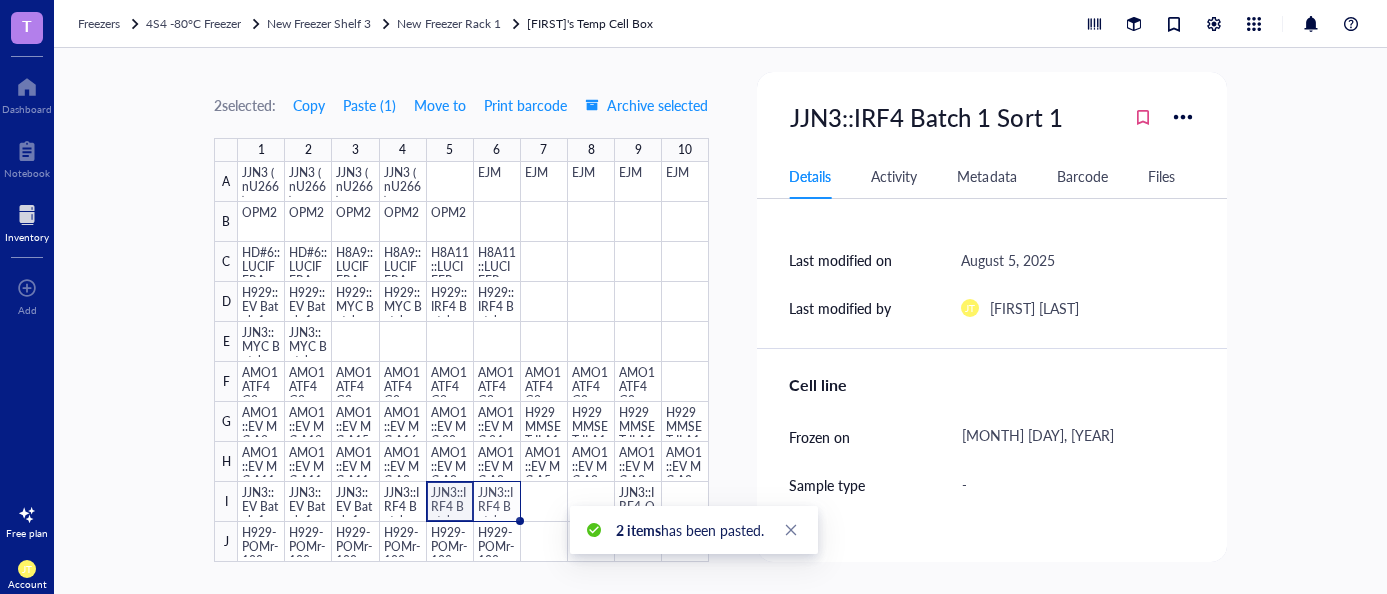 scroll, scrollTop: 353, scrollLeft: 0, axis: vertical 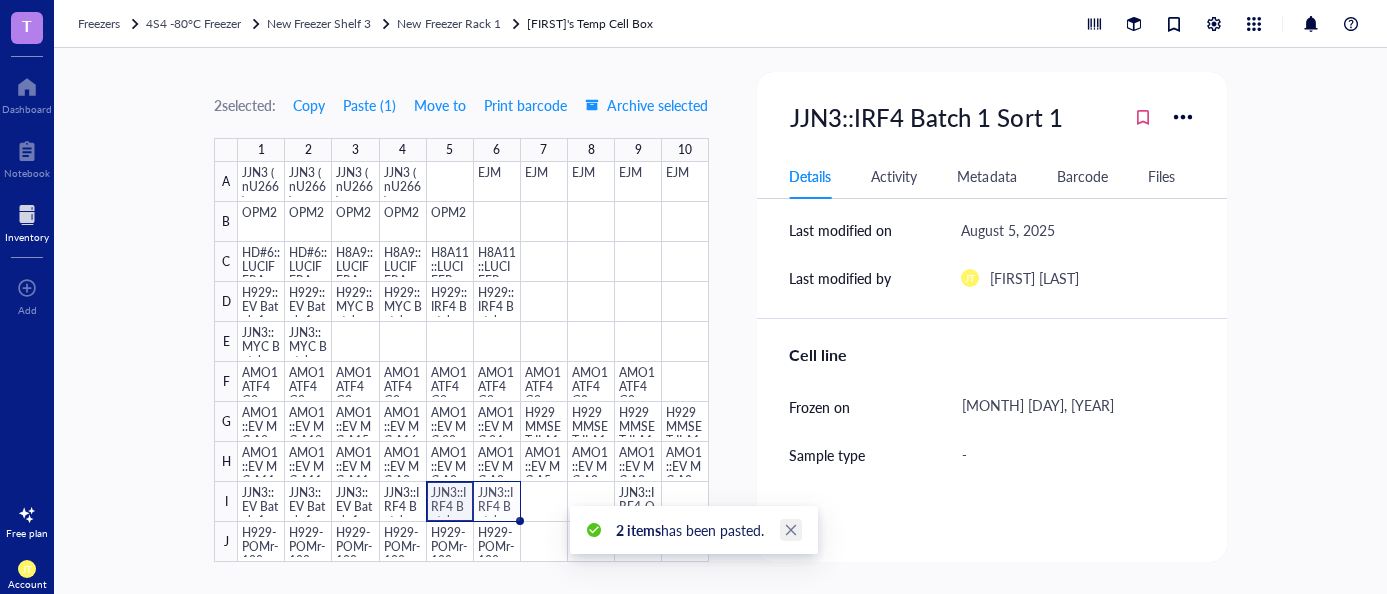 click 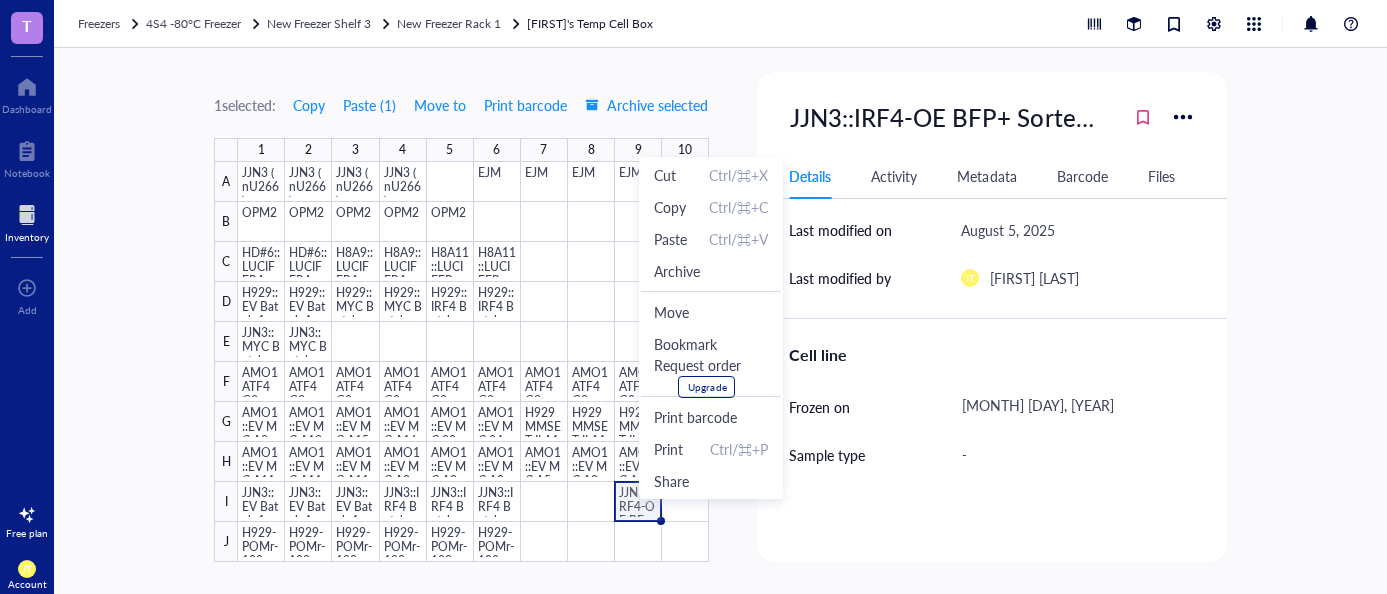 scroll, scrollTop: 949, scrollLeft: 0, axis: vertical 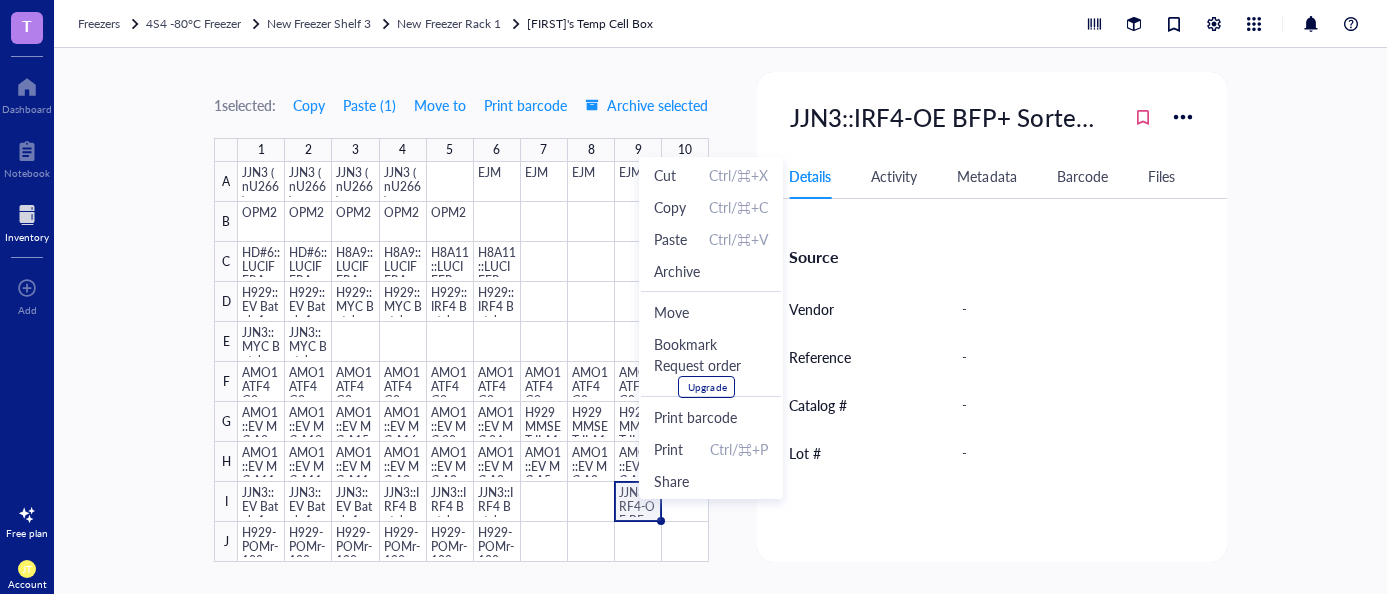 click on "1  selected: Copy Paste ( 1 ) Move to Print barcode Archive selected   1 2 3 4 5 6 7 8 9 10 A B C D E F G H I J JJN3 (nU266) JJN3 (nU266) JJN3 (nU266) JJN3 (nU266) EJM EJM EJM EJM EJM OPM2 OPM2 OPM2 OPM2 OPM2 HD#6::LUCIFERASE Unsorted HD#6::LUCIFERASE Unsorted H8A9::LUCIFERASE Unsorted H8A9::LUCIFERASE Unsorted HD#11::LUCIFERASE Unsorted HD#6::LUCIFERASE Unsorted AMO1 ATF4 G2 AMO1 ATF4 G2 AMO1 ATF4 G2 AMO1 ATF4 G2 AMO1 ATF4 G3 AMO1 ATF4 G3 AMO1 ATF4 G3 AMO1 ATF4 G9 AMO1 ATF4 G9 AMO1::EV MC A2 AMO1::EV MC A13 AMO1::EV MC A15 AMO1::EV MC A16 AMO1::EV MC 20 AMO1::EV MC 24 H929 MMSET II A1 H929 MMSET II A1 H929 MMSET II A1 H929 MMSET II A1 AMO1::EV MC A11 AMO1::EV MC A11 AMO1::EV MC A11 AMO1::EV MC A8 AMO1::EV MC A8 AMO1::EV MC A8 AMO1::EV MC A5 AMO1::EV MC A8 AMO1::EV MC A8 AMO1::EV MC A8 JJN3::EV BFP+ Sorted Batch 1 JJN3::EV BFP+ Sorted Batch 1 JJN3::EV BFP+ Sorted Batch 1 JJN3::IRF4-OE BFP+ Sorted Batch 1 JJN3::IRF4-OE BFP+ Sorted Batch 1 JJN3::IRF4-OE BFP+ Sorted Batch 1 H929-POMr-100 H929-POMr-100 Details ID" at bounding box center (720, 321) 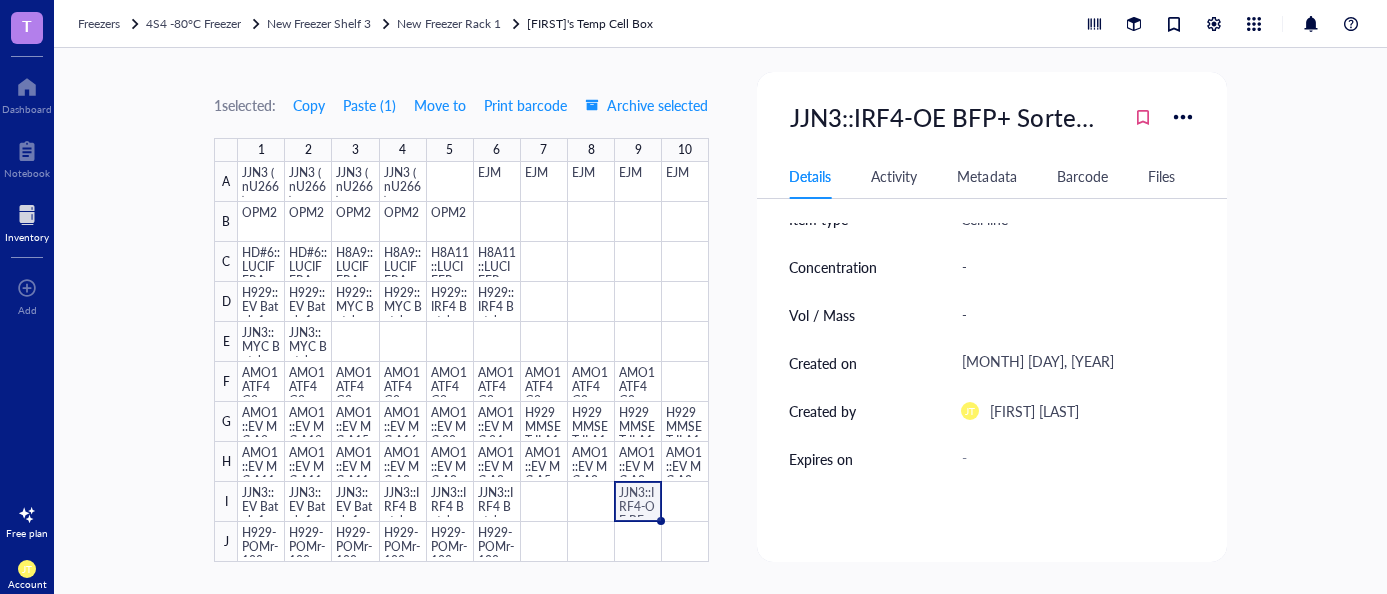 scroll, scrollTop: 0, scrollLeft: 0, axis: both 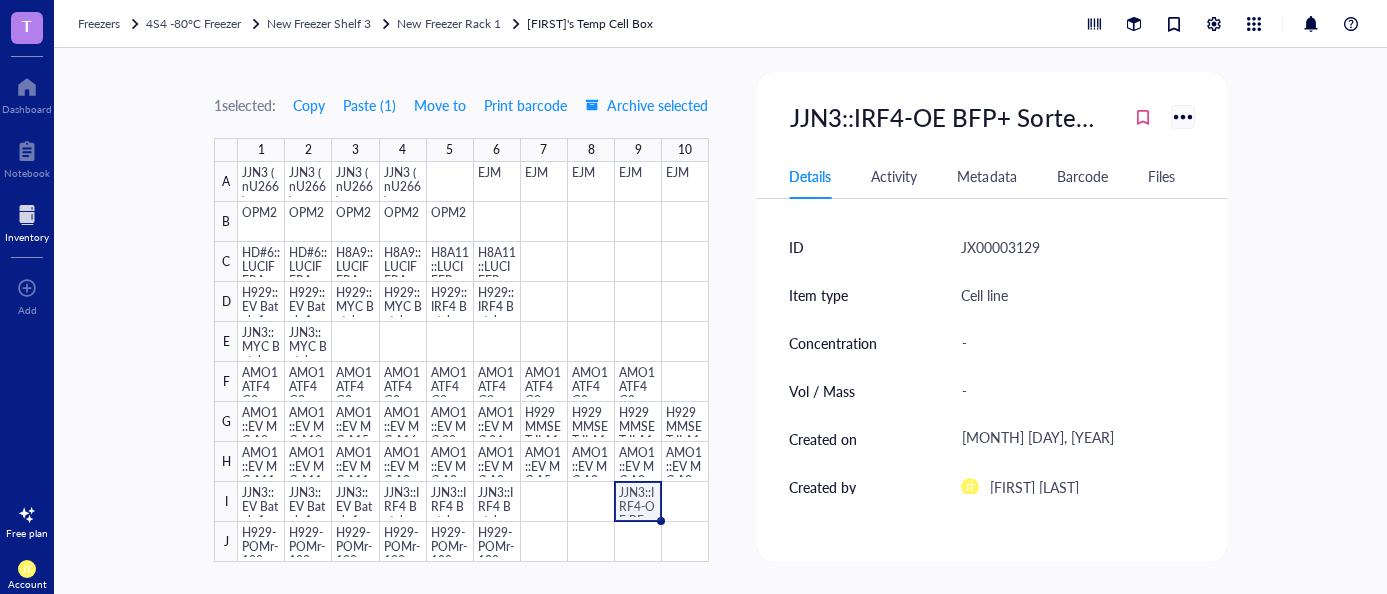 click at bounding box center (1182, 116) 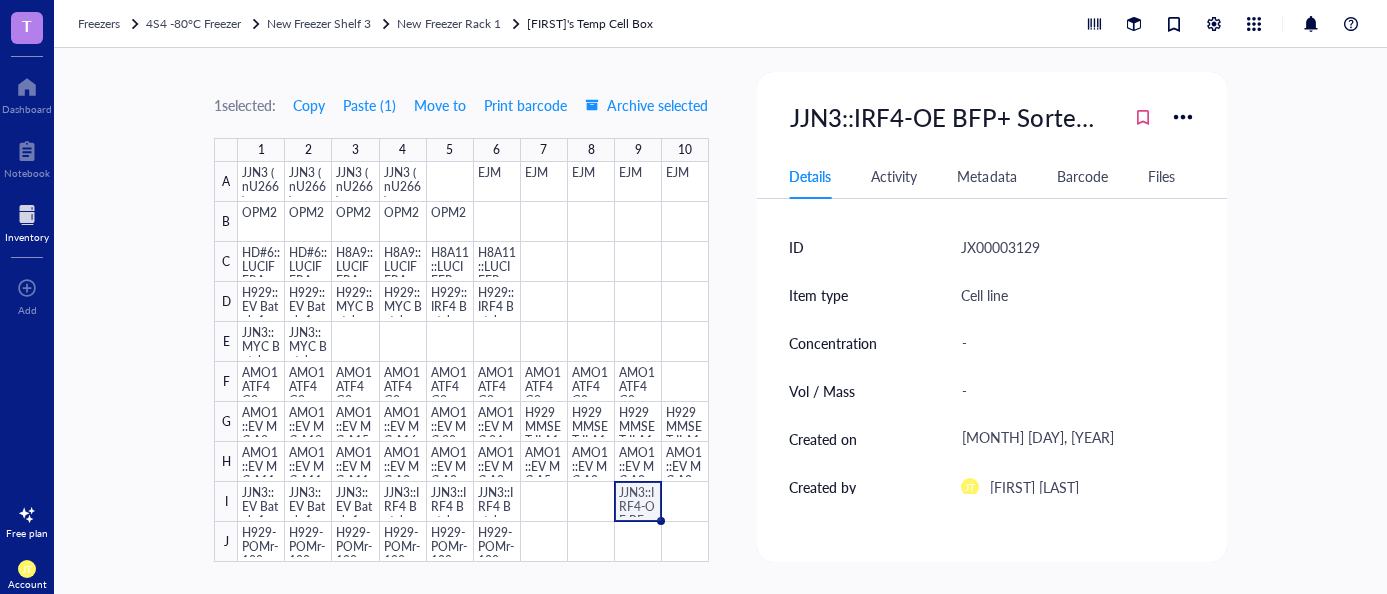 click on "1  selected: Copy Paste ( 1 ) Move to Print barcode Archive selected   1 2 3 4 5 6 7 8 9 10 A B C D E F G H I J JJN3 (nU266) JJN3 (nU266) JJN3 (nU266) JJN3 (nU266) EJM EJM EJM EJM EJM OPM2 OPM2 OPM2 OPM2 OPM2 HD#6::LUCIFERASE Unsorted HD#6::LUCIFERASE Unsorted H8A9::LUCIFERASE Unsorted H8A9::LUCIFERASE Unsorted HD#11::LUCIFERASE Unsorted HD#6::LUCIFERASE Unsorted AMO1 ATF4 G2 AMO1 ATF4 G2 AMO1 ATF4 G2 AMO1 ATF4 G2 AMO1 ATF4 G3 AMO1 ATF4 G3 AMO1 ATF4 G3 AMO1 ATF4 G9 AMO1 ATF4 G9 AMO1::EV MC A2 AMO1::EV MC A13 AMO1::EV MC A15 AMO1::EV MC A16 AMO1::EV MC 20 AMO1::EV MC 24 H929 MMSET II A1 H929 MMSET II A1 H929 MMSET II A1 H929 MMSET II A1 AMO1::EV MC A11 AMO1::EV MC A11 AMO1::EV MC A11 AMO1::EV MC A8 AMO1::EV MC A8 AMO1::EV MC A8 AMO1::EV MC A5 AMO1::EV MC A8 AMO1::EV MC A8 AMO1::EV MC A8 JJN3::EV BFP+ Sorted Batch 1 JJN3::EV BFP+ Sorted Batch 1 JJN3::EV BFP+ Sorted Batch 1 JJN3::IRF4-OE BFP+ Sorted Batch 1 JJN3::IRF4-OE BFP+ Sorted Batch 1 JJN3::IRF4-OE BFP+ Sorted Batch 1 H929-POMr-100 H929-POMr-100 Details ID" at bounding box center (720, 321) 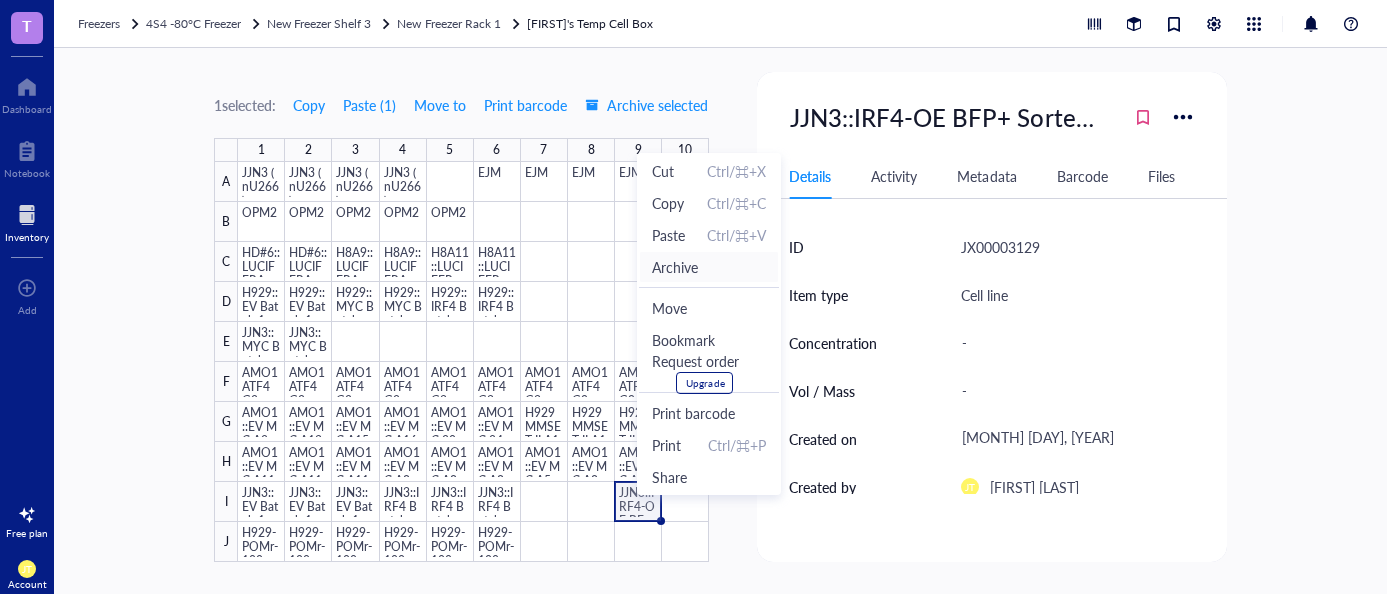 click on "Archive" at bounding box center (709, 267) 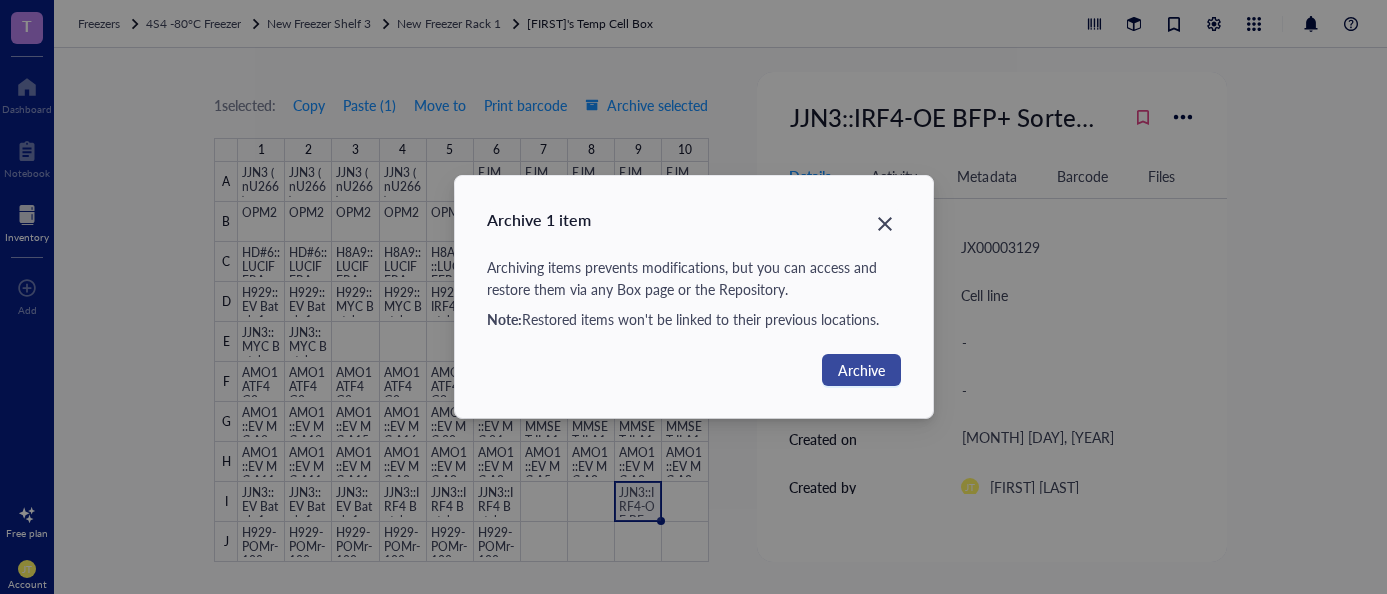 click on "Archive" at bounding box center [861, 370] 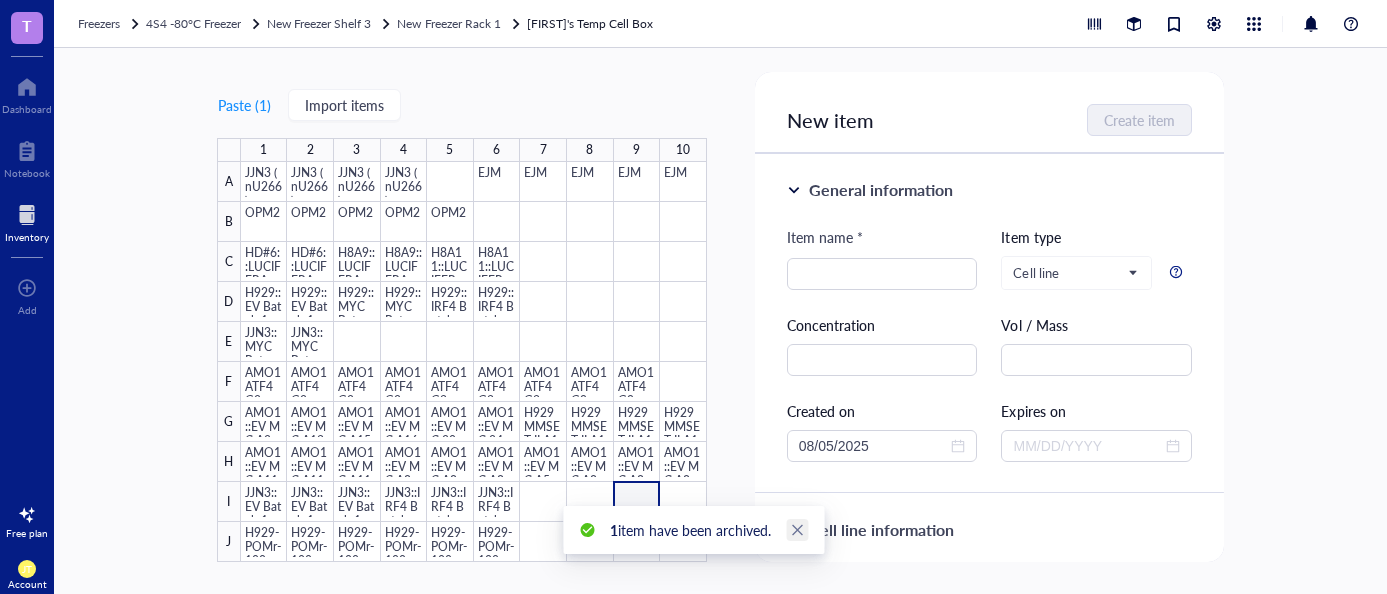 click 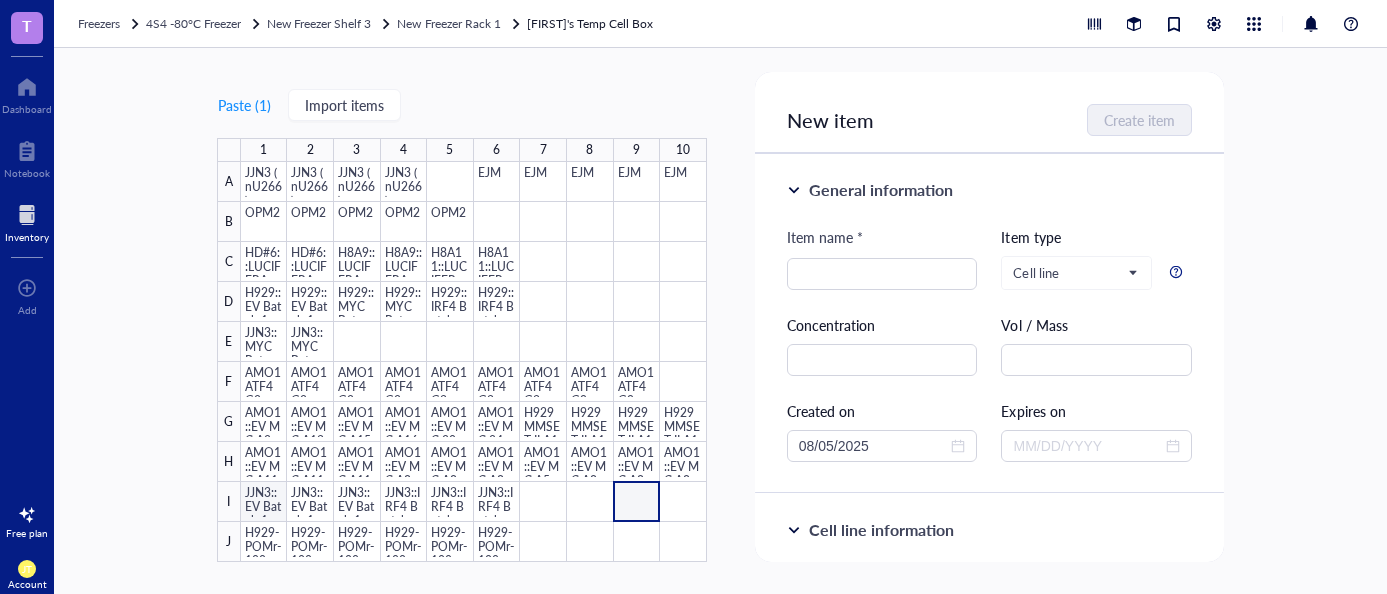 click at bounding box center [474, 362] 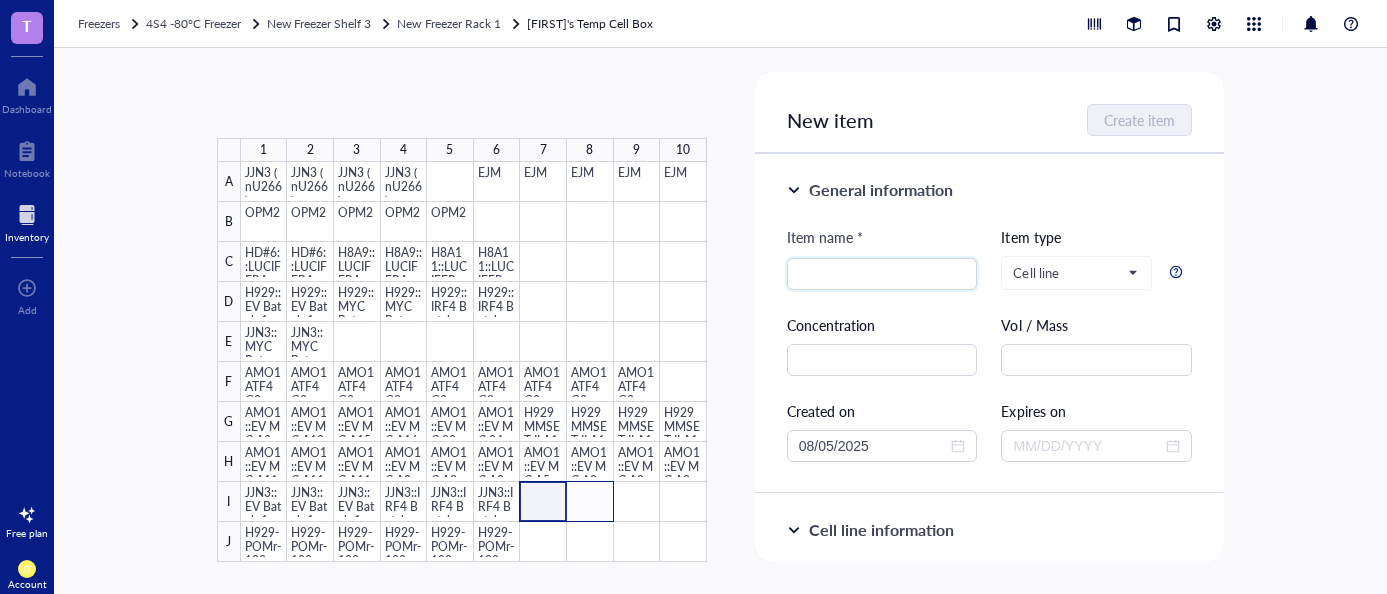click at bounding box center (474, 362) 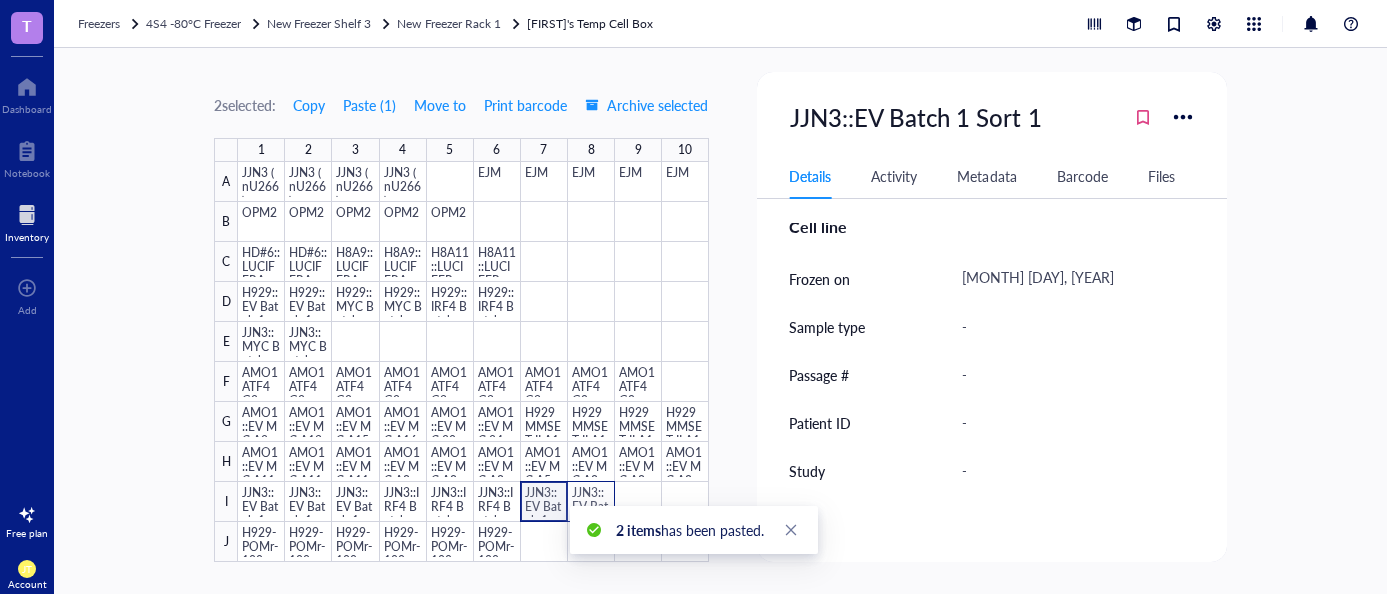 scroll, scrollTop: 496, scrollLeft: 0, axis: vertical 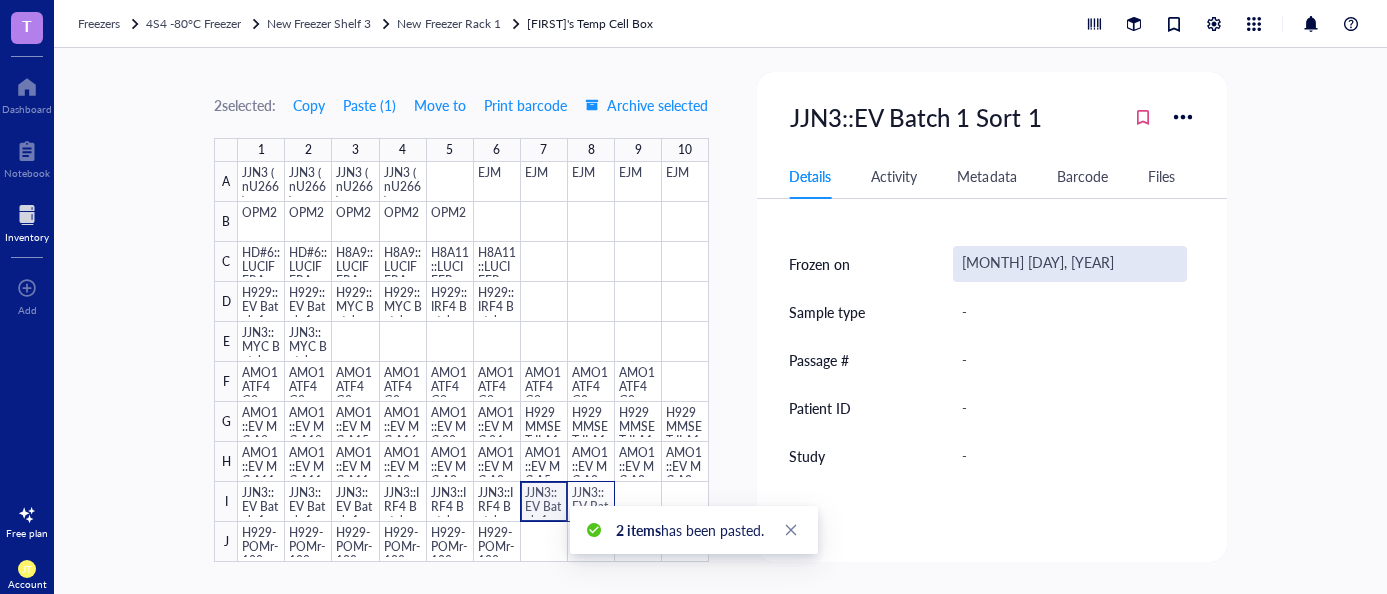 click on "[MONTH] [DAY], [YEAR]" at bounding box center [1070, 264] 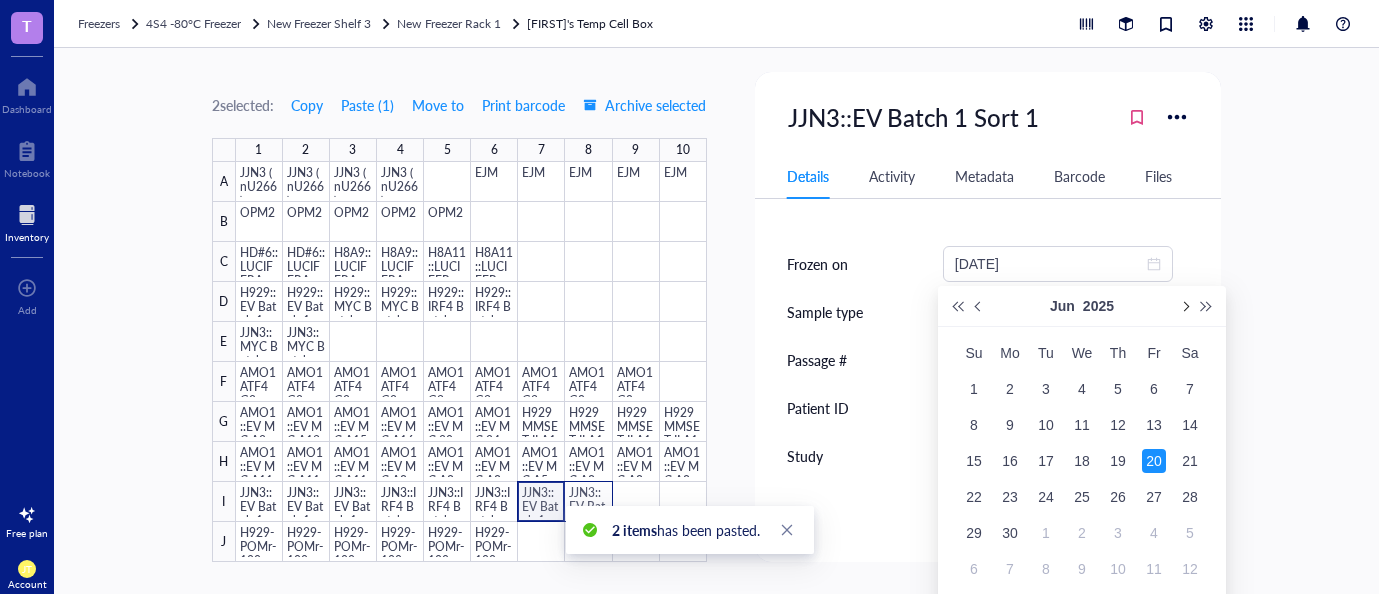 click at bounding box center (1184, 306) 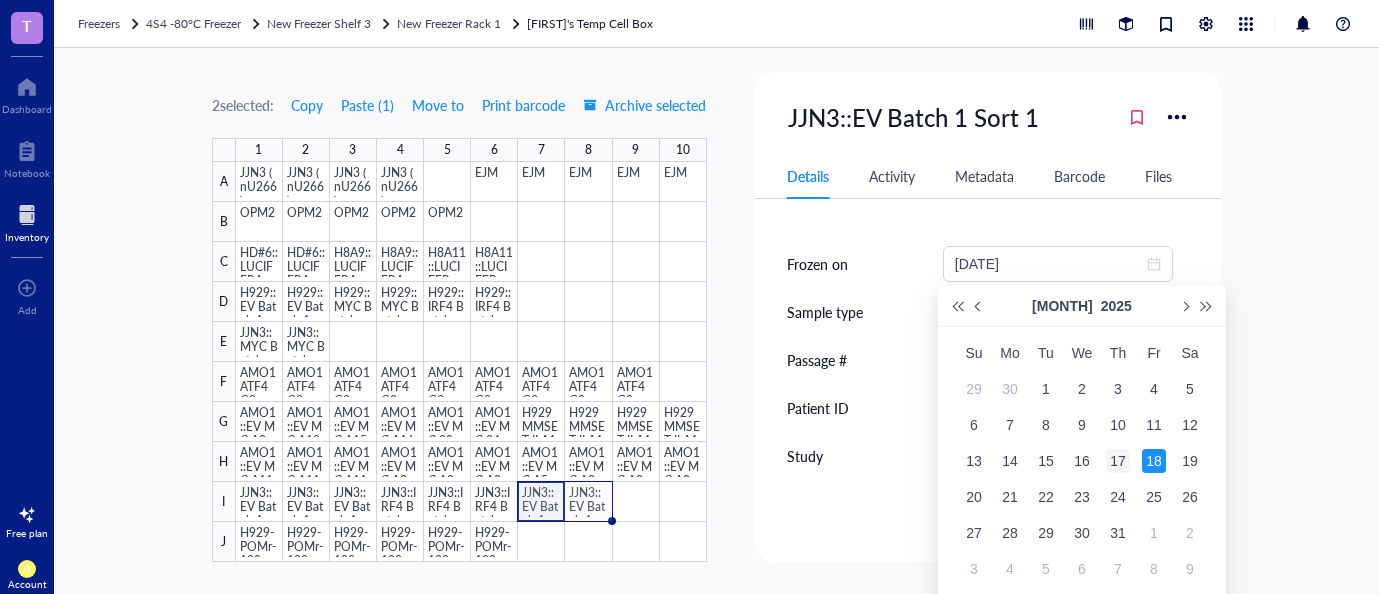 type on "2025-07-17" 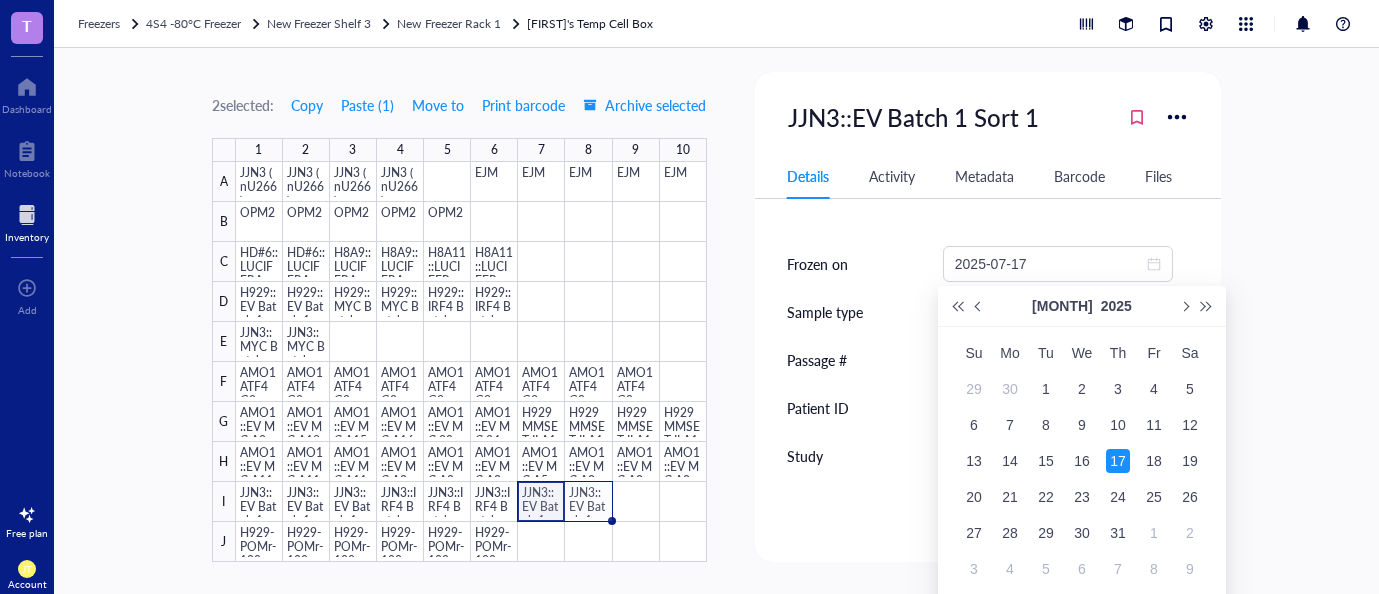 click on "17" at bounding box center [1118, 461] 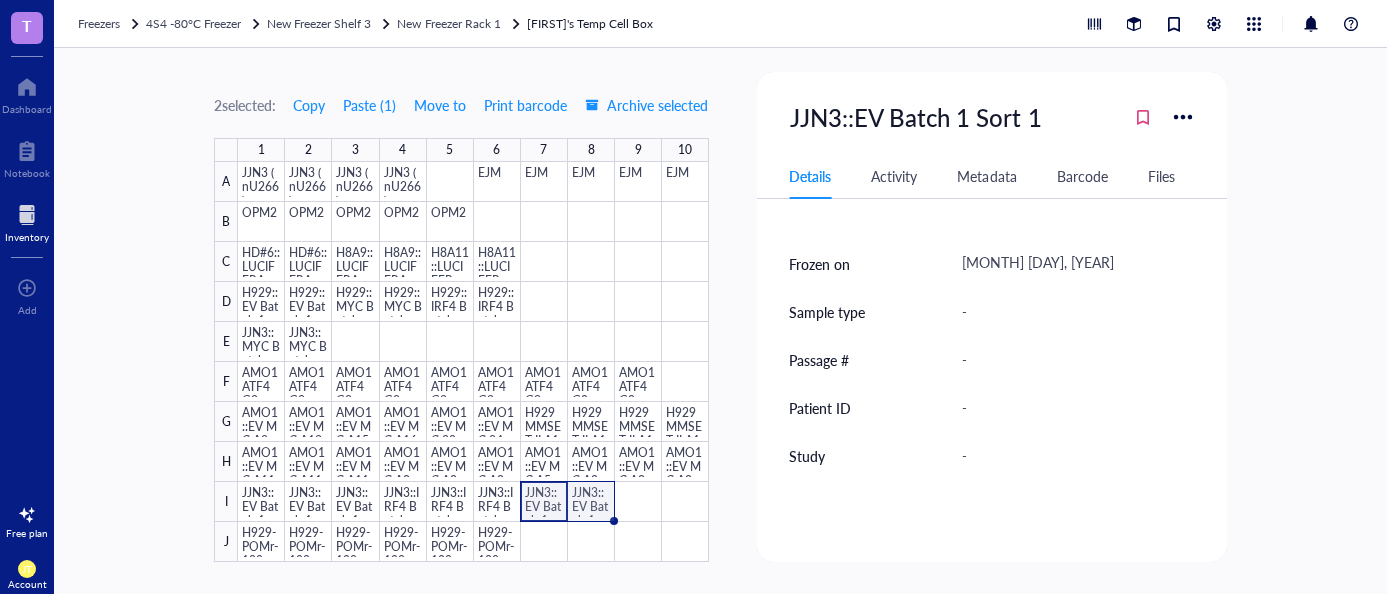 click at bounding box center (473, 362) 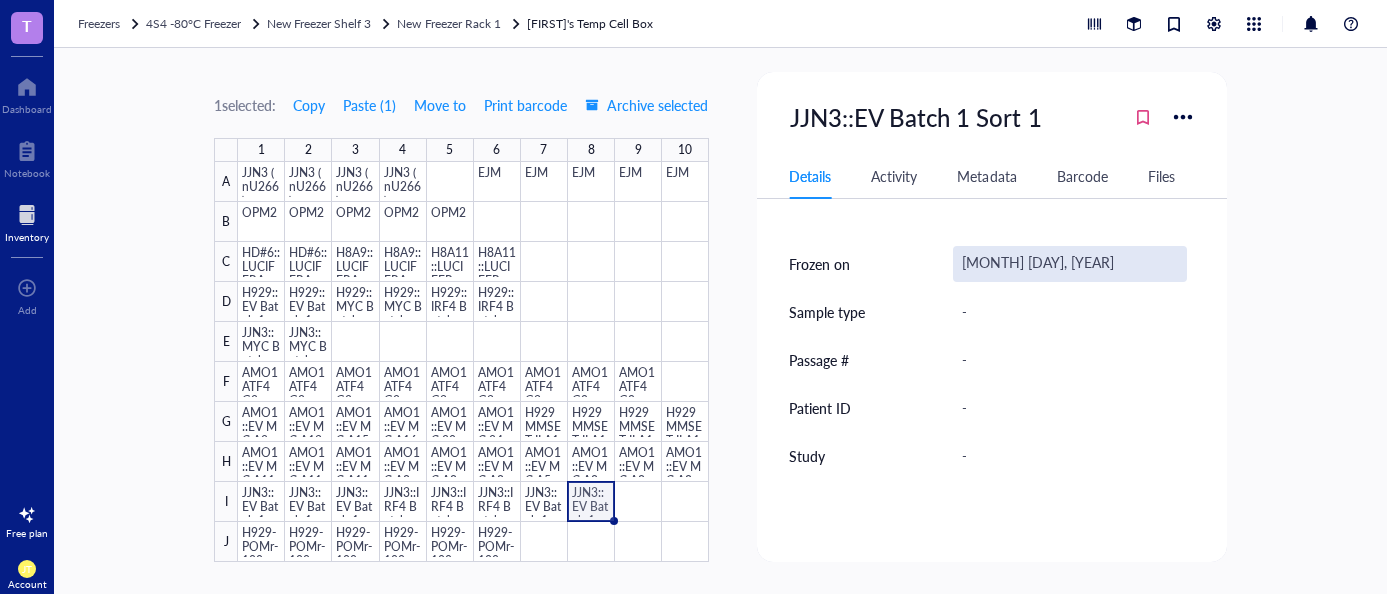 click on "[MONTH] [DAY], [YEAR]" at bounding box center [1070, 264] 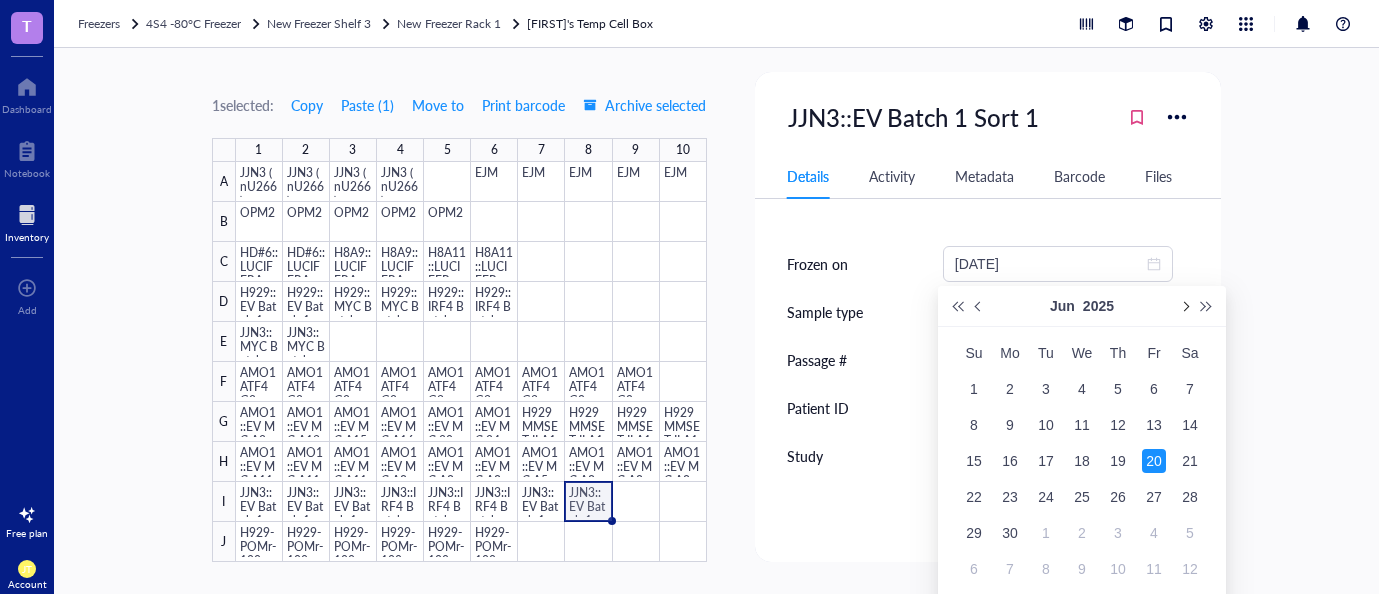 click at bounding box center [1184, 306] 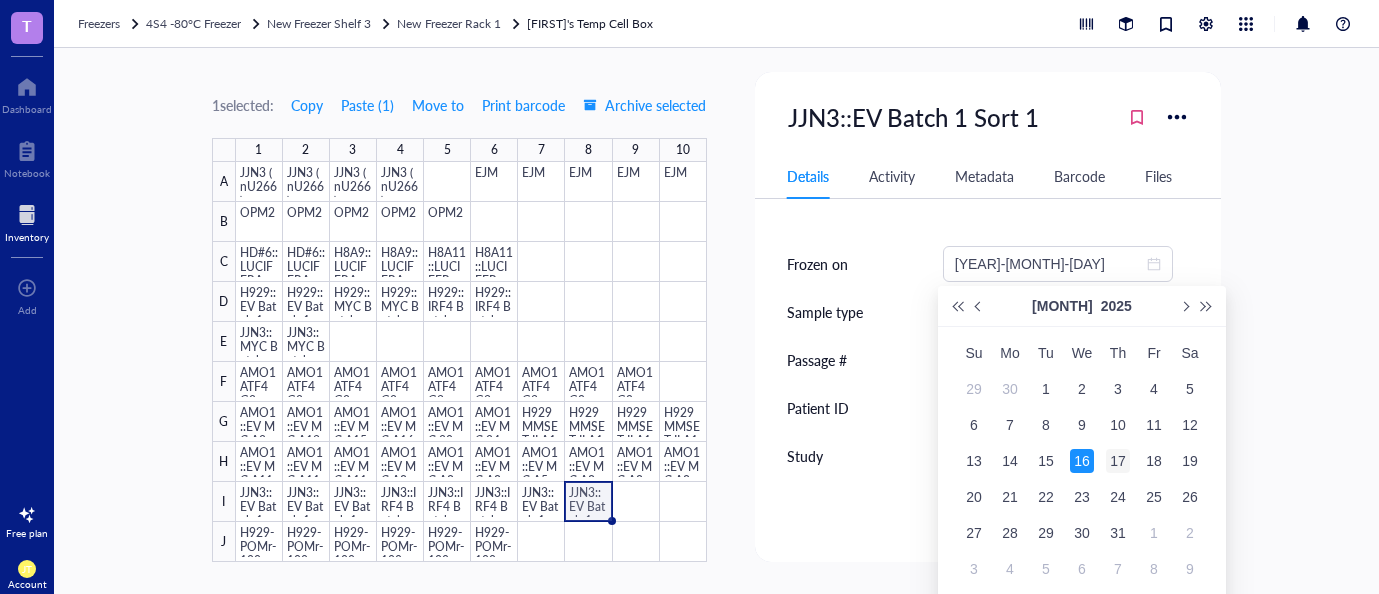 type on "2025-07-17" 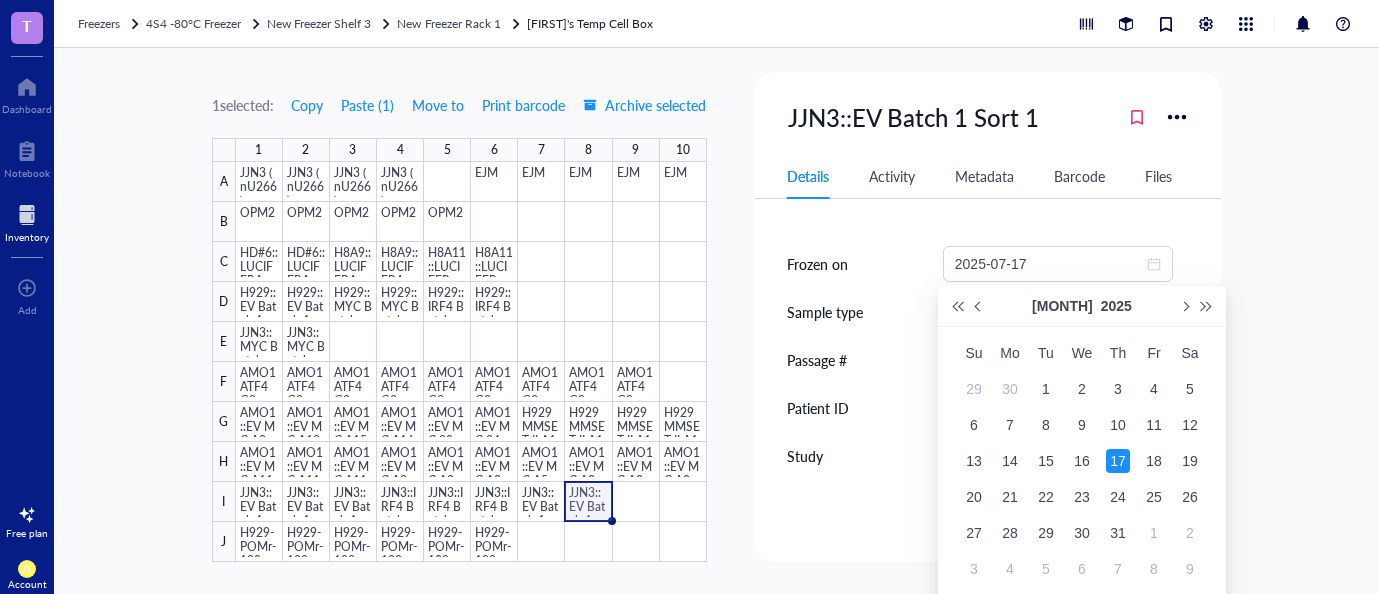 click on "17" at bounding box center (1118, 461) 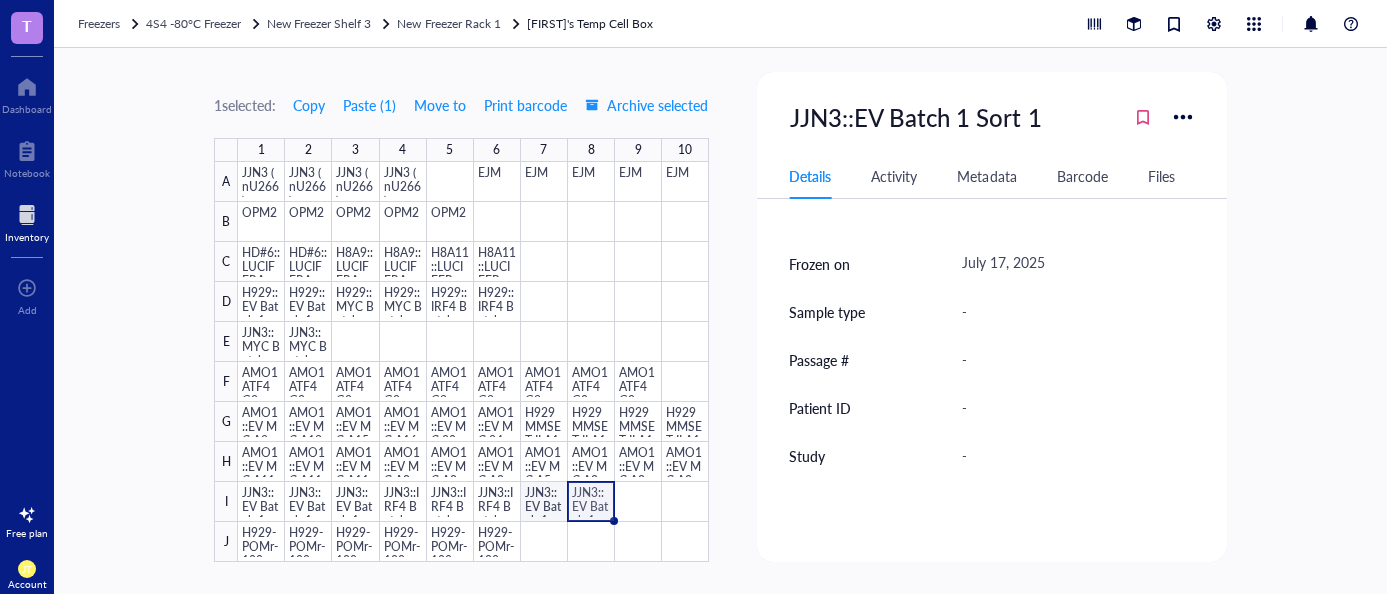 click at bounding box center [473, 362] 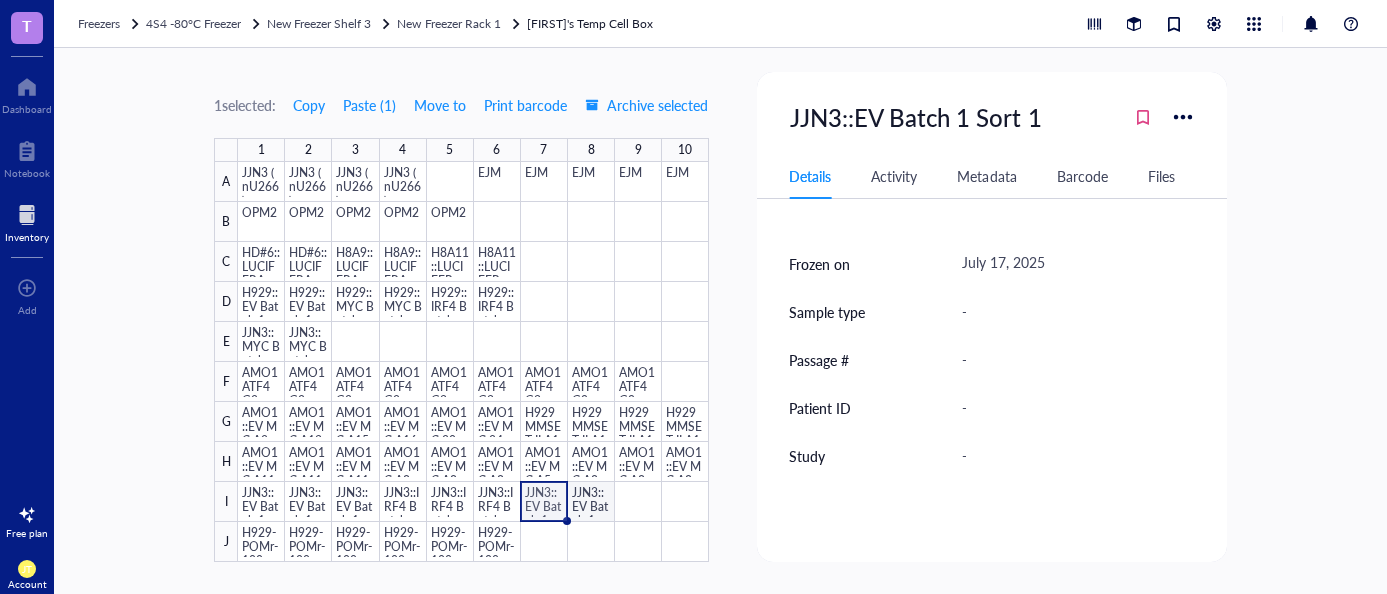 drag, startPoint x: 575, startPoint y: 495, endPoint x: 597, endPoint y: 499, distance: 22.36068 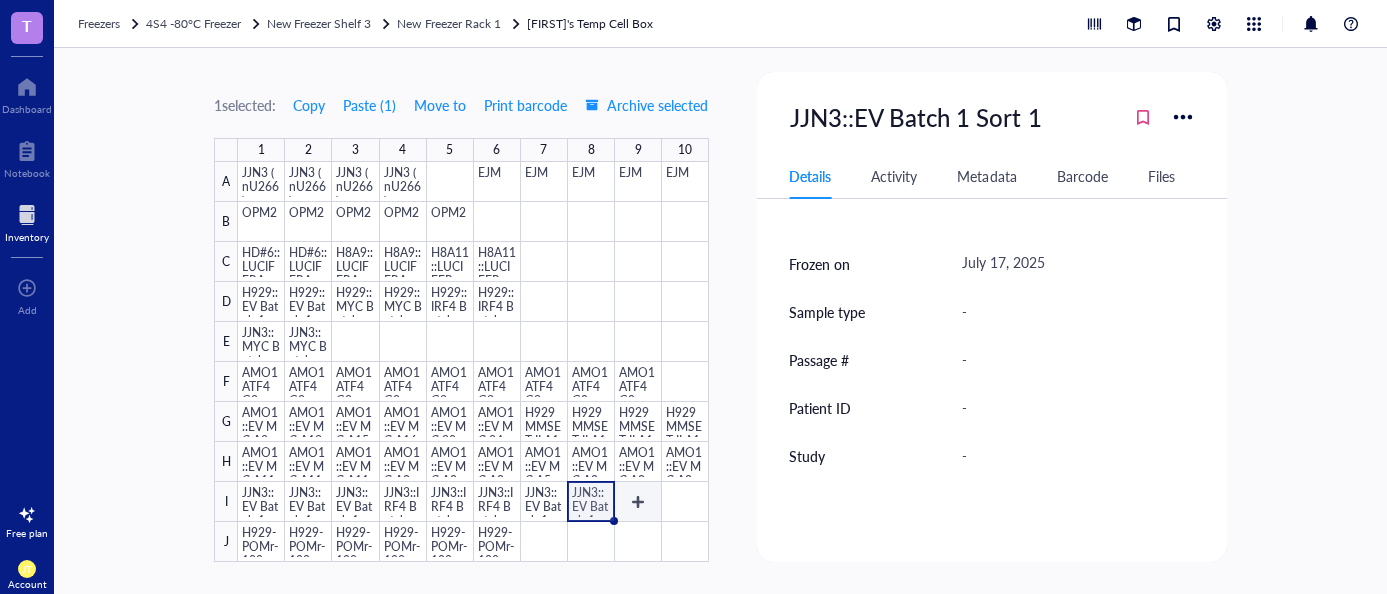 click at bounding box center (473, 362) 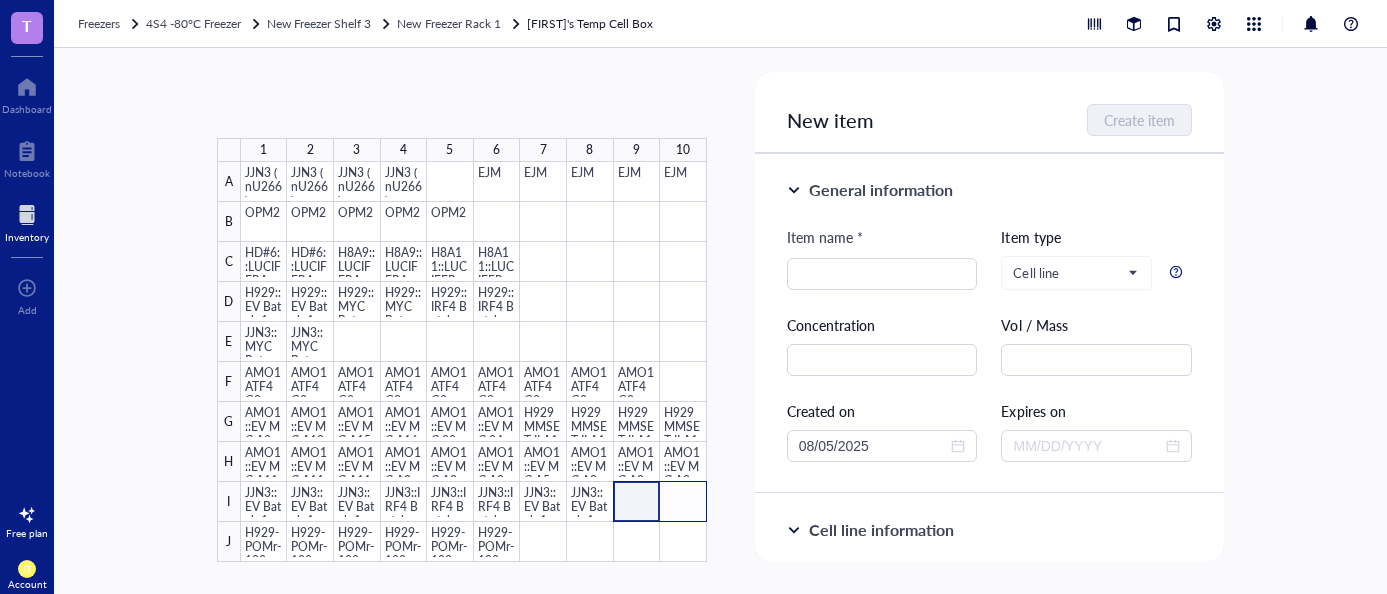 drag, startPoint x: 658, startPoint y: 502, endPoint x: 678, endPoint y: 503, distance: 20.024984 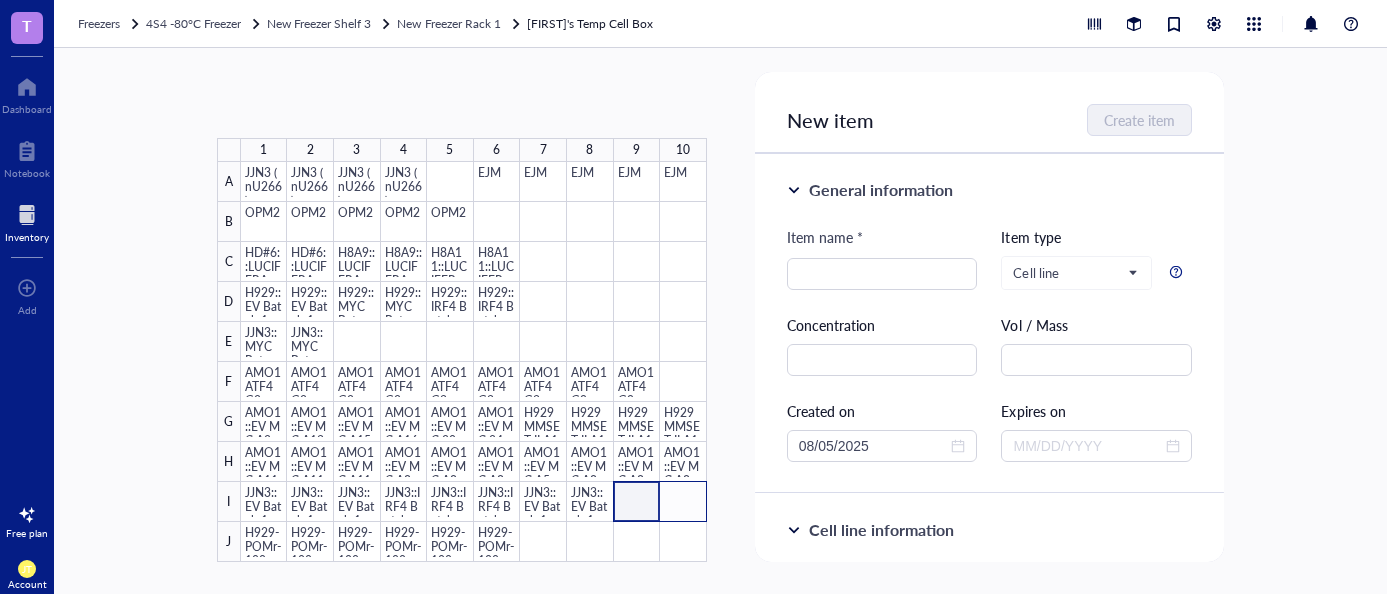 click at bounding box center (474, 362) 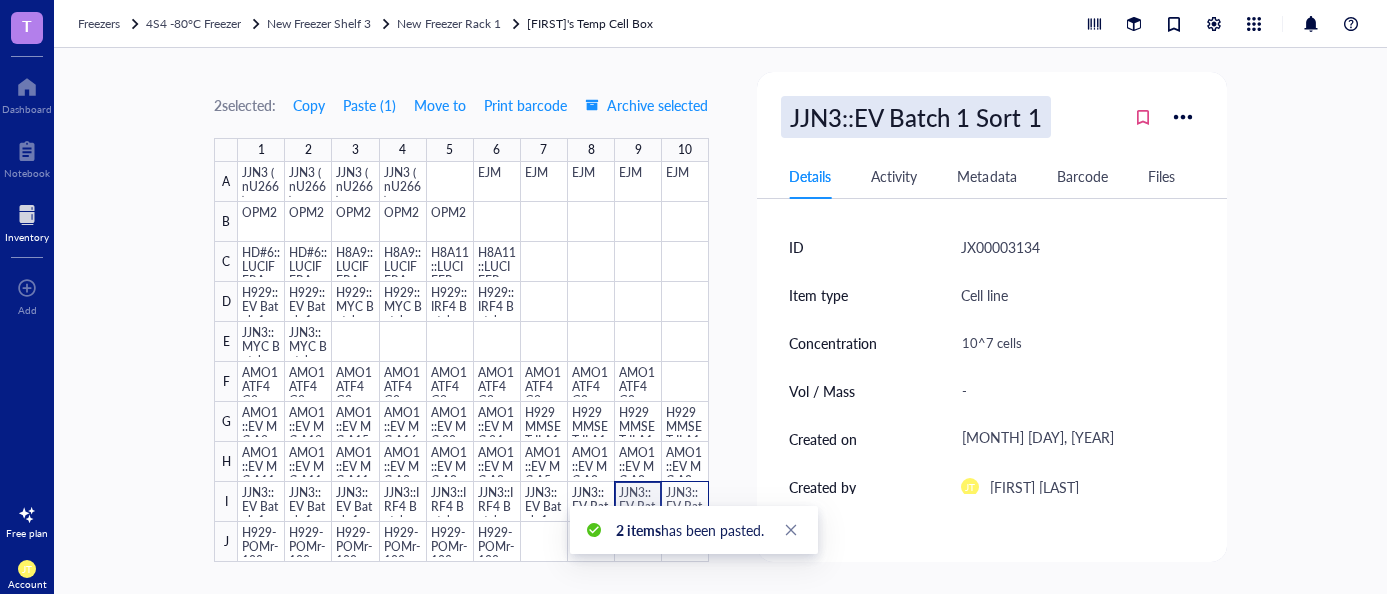 click on "JJN3::EV Batch 1 Sort 1" at bounding box center [915, 117] 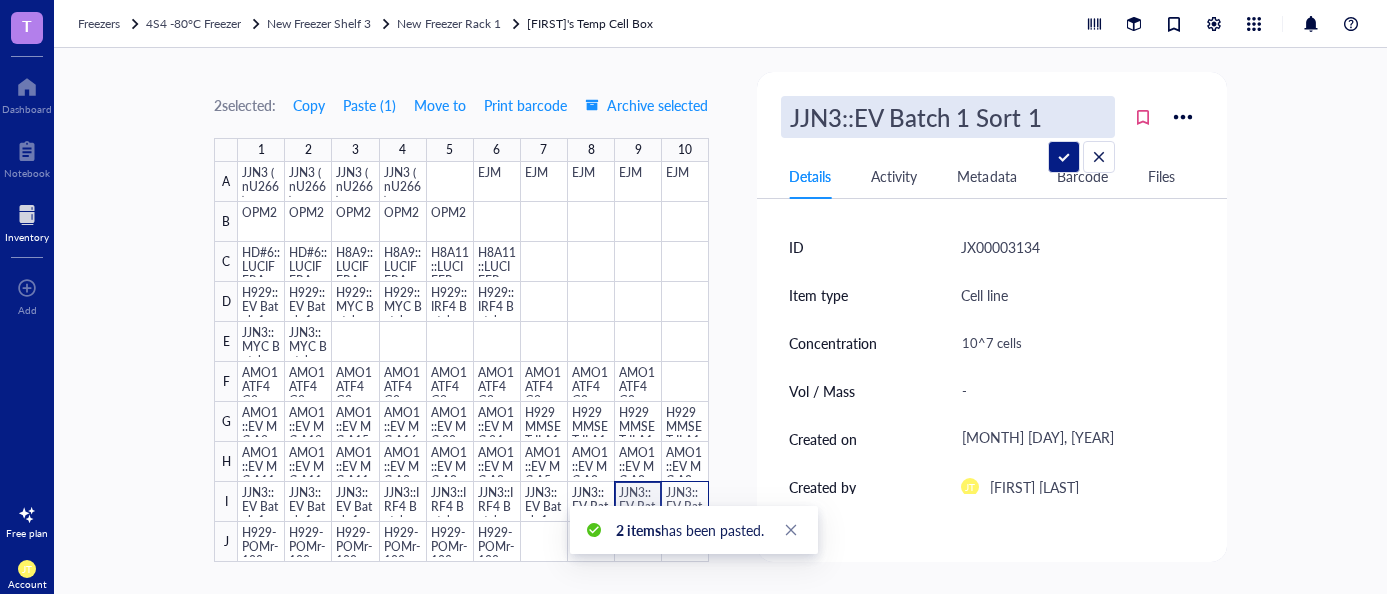 click on "JJN3::EV Batch 1 Sort 1" at bounding box center [948, 117] 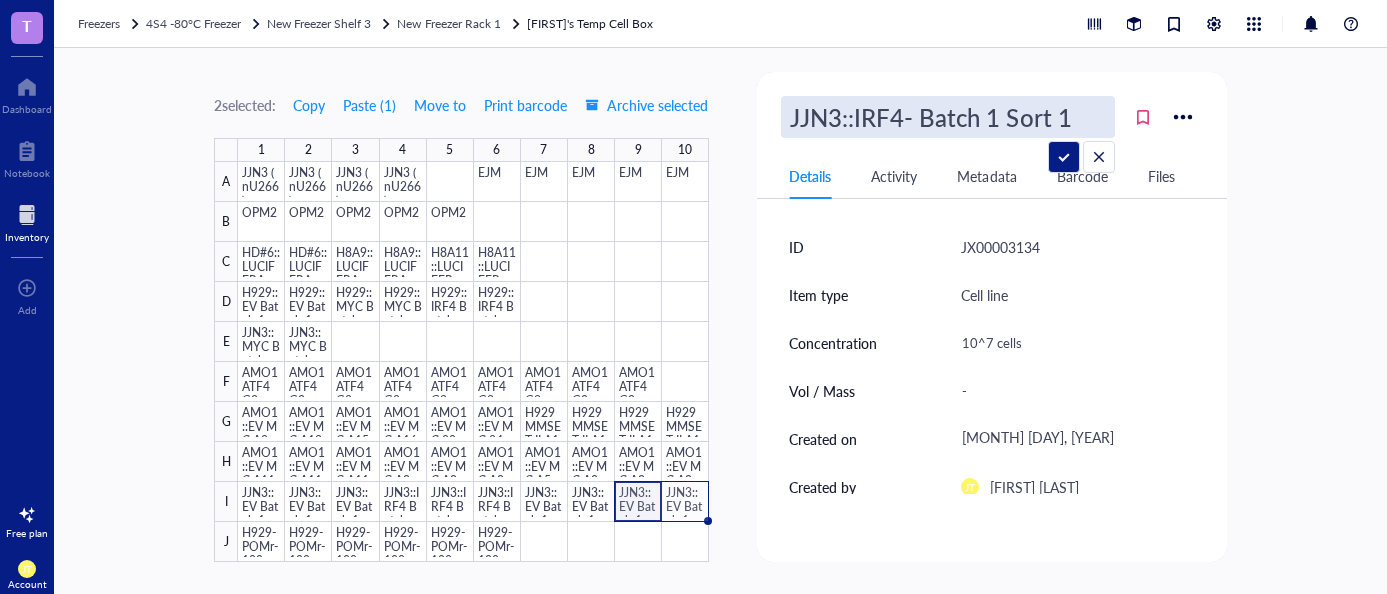 type on "JJN3::IRF4 Batch 1 Sort 1" 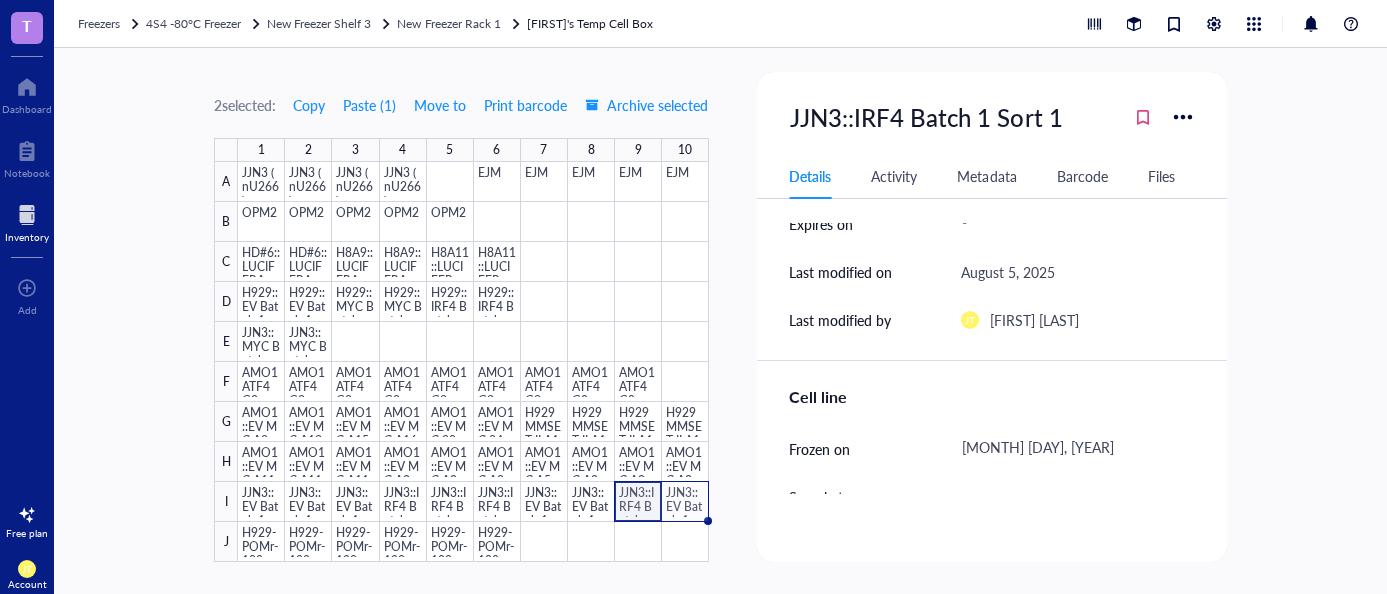scroll, scrollTop: 336, scrollLeft: 0, axis: vertical 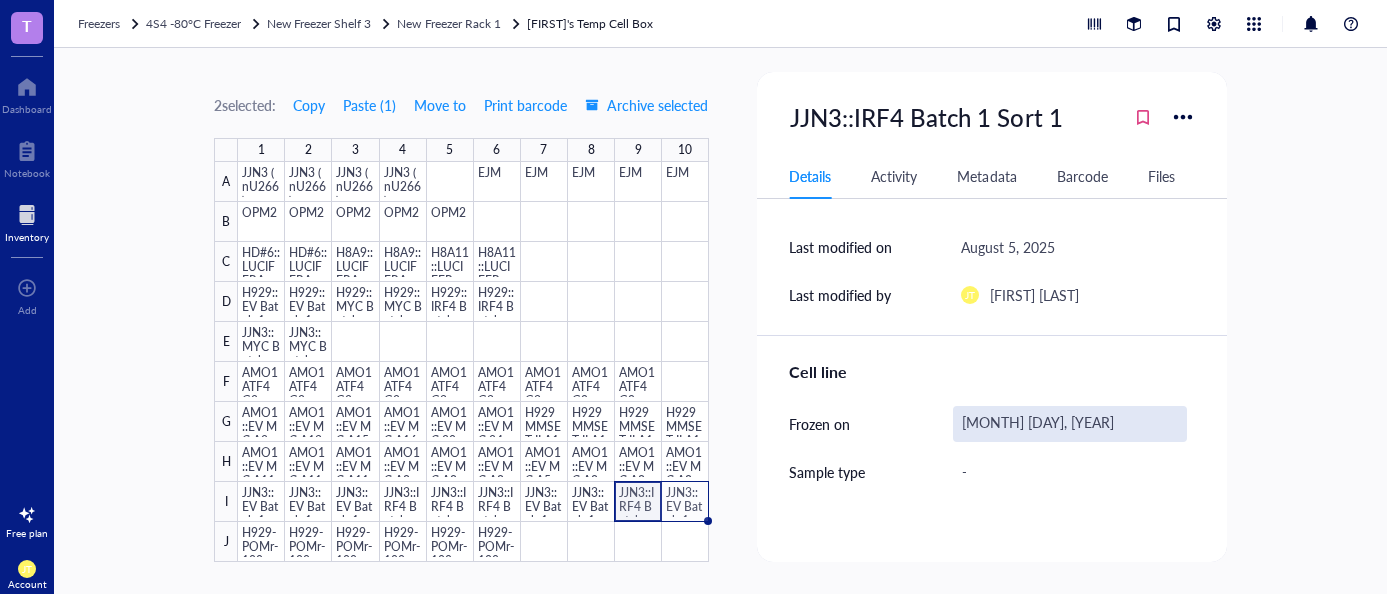 click on "[MONTH] [DAY], [YEAR]" at bounding box center [1070, 424] 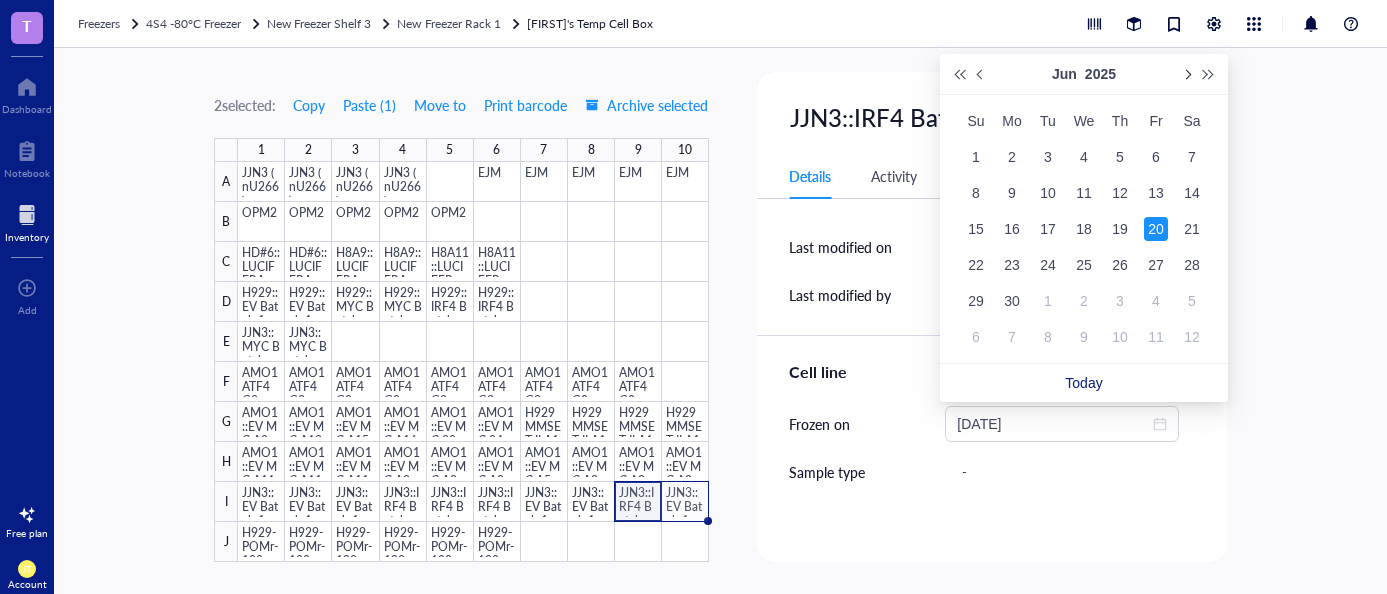 click at bounding box center (1186, 74) 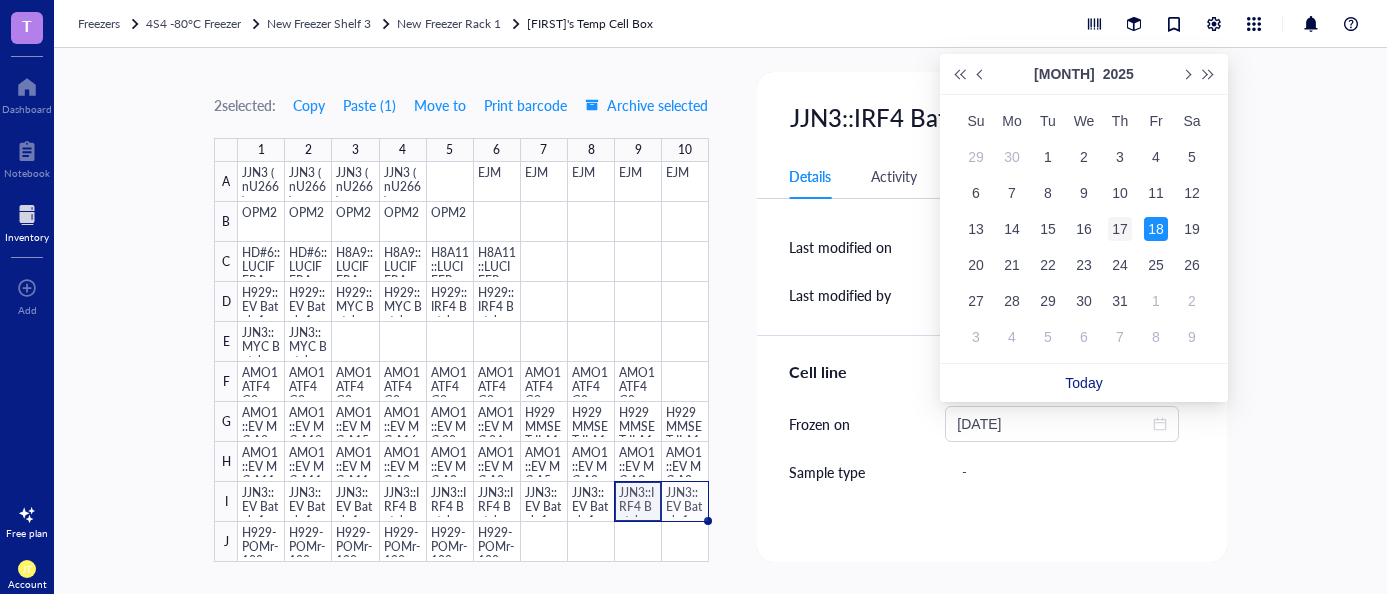 type on "2025-07-17" 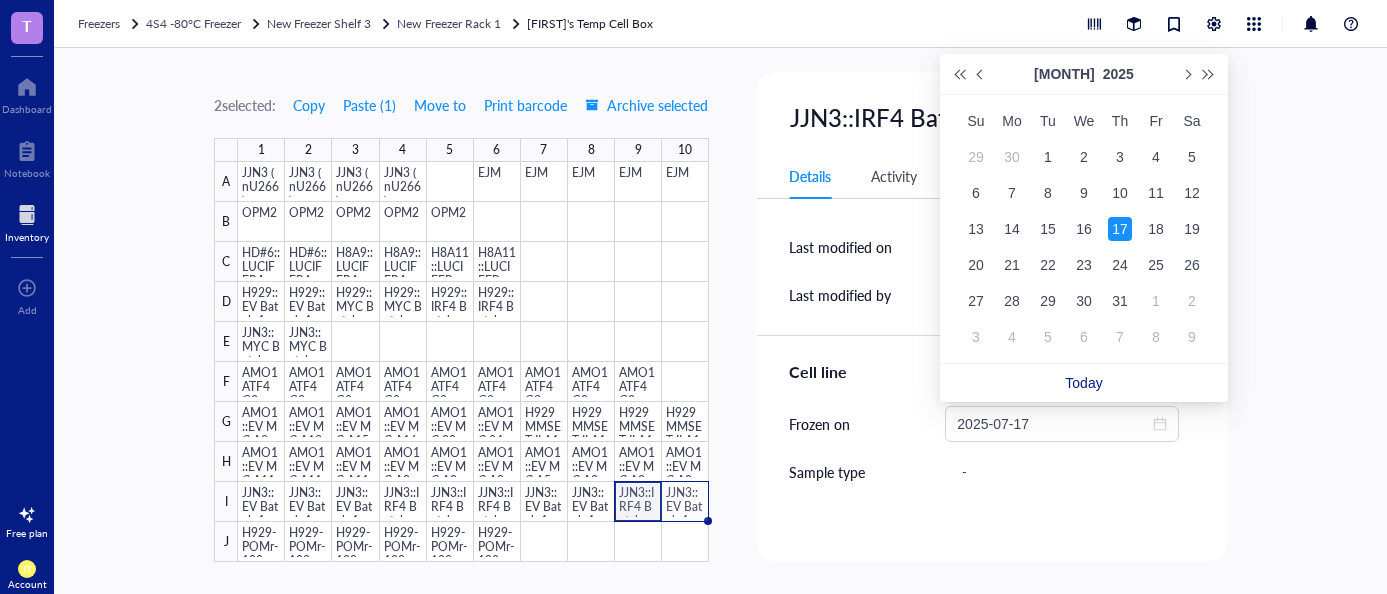 click on "17" at bounding box center (1120, 229) 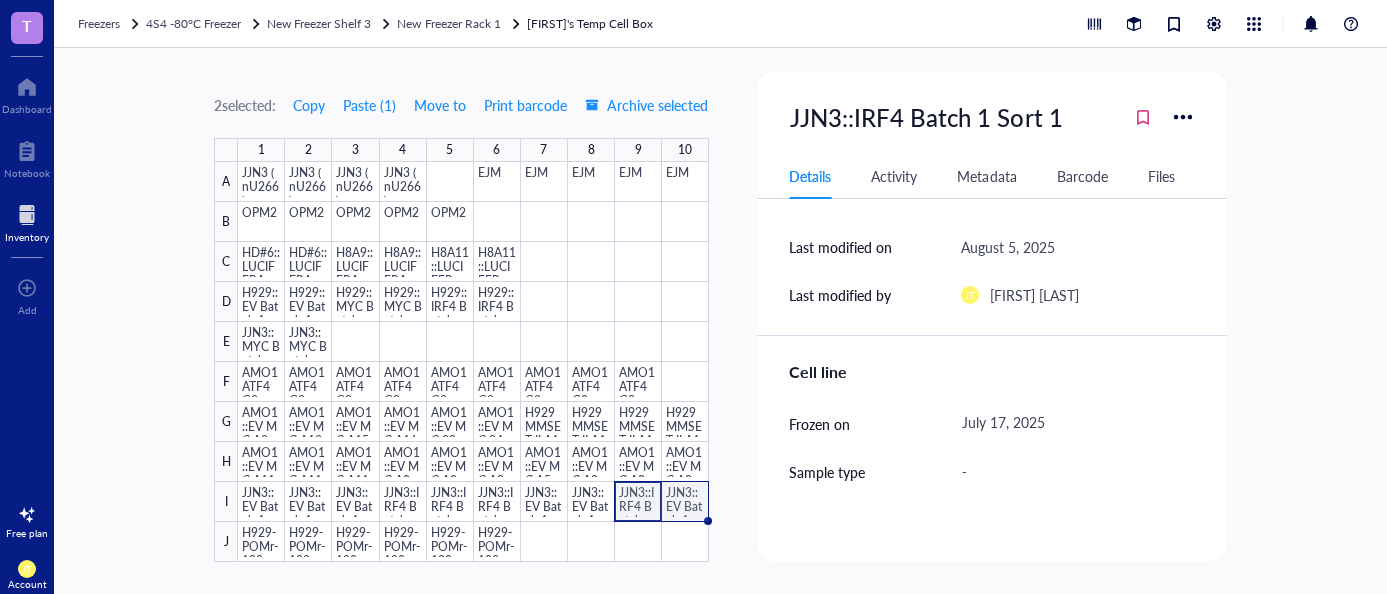 click at bounding box center (473, 362) 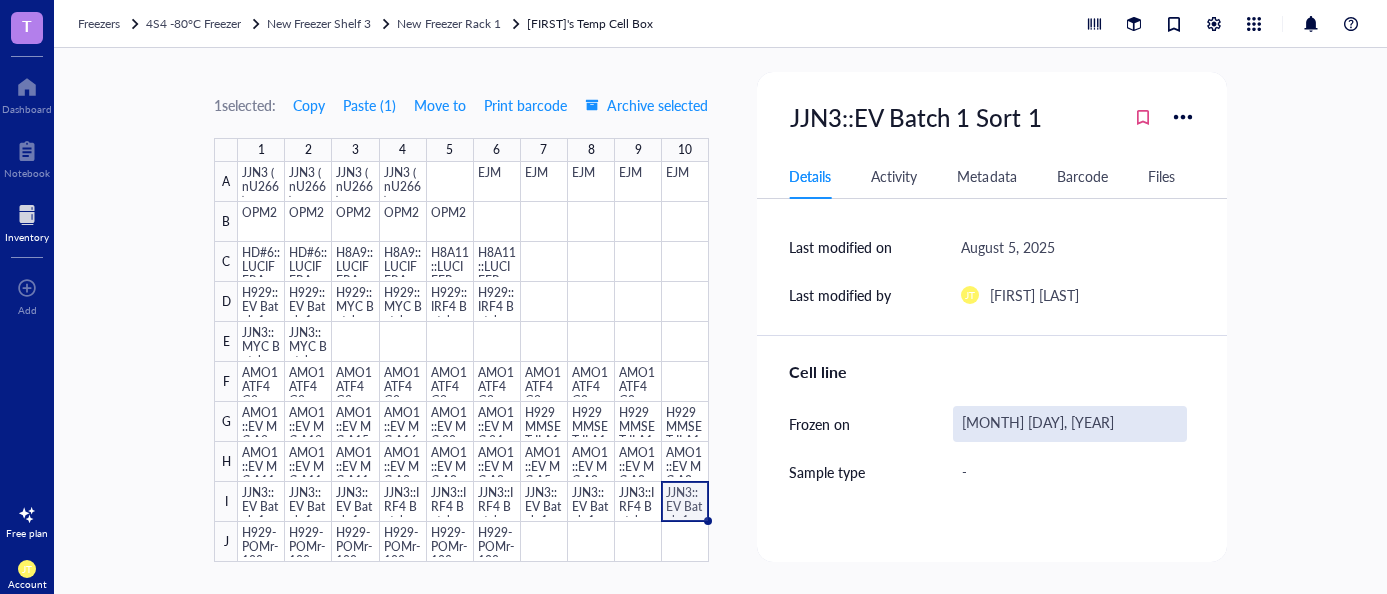 click on "[MONTH] [DAY], [YEAR]" at bounding box center [1070, 424] 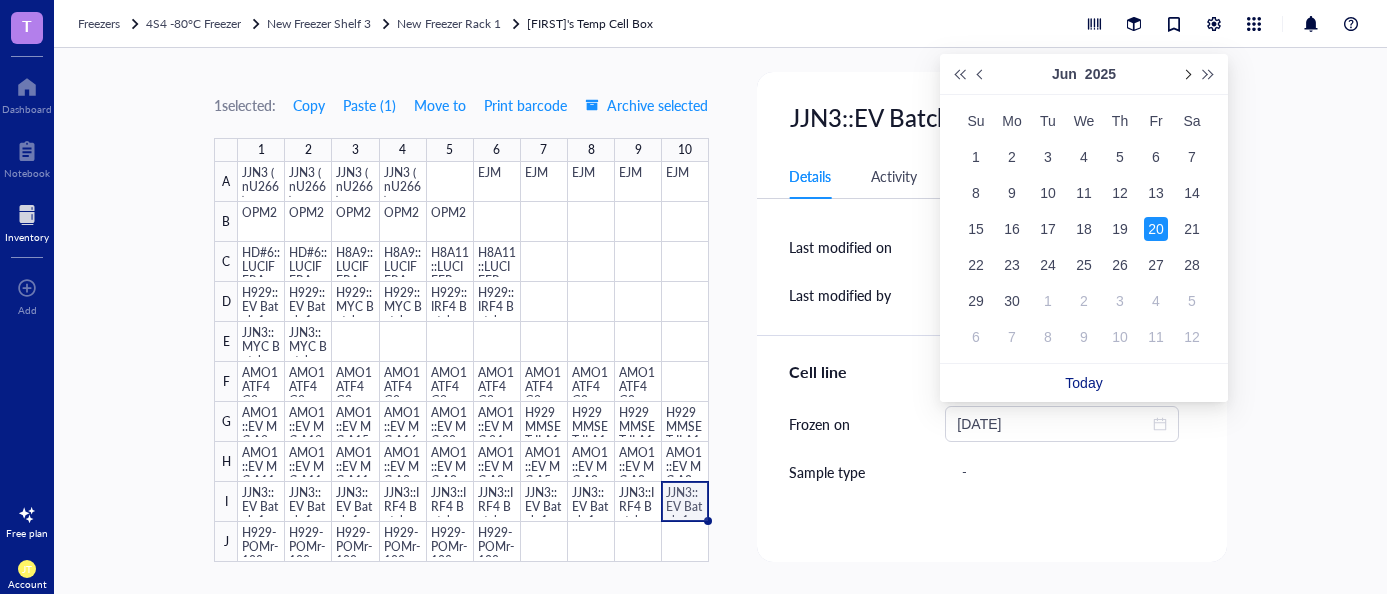 click at bounding box center (1186, 74) 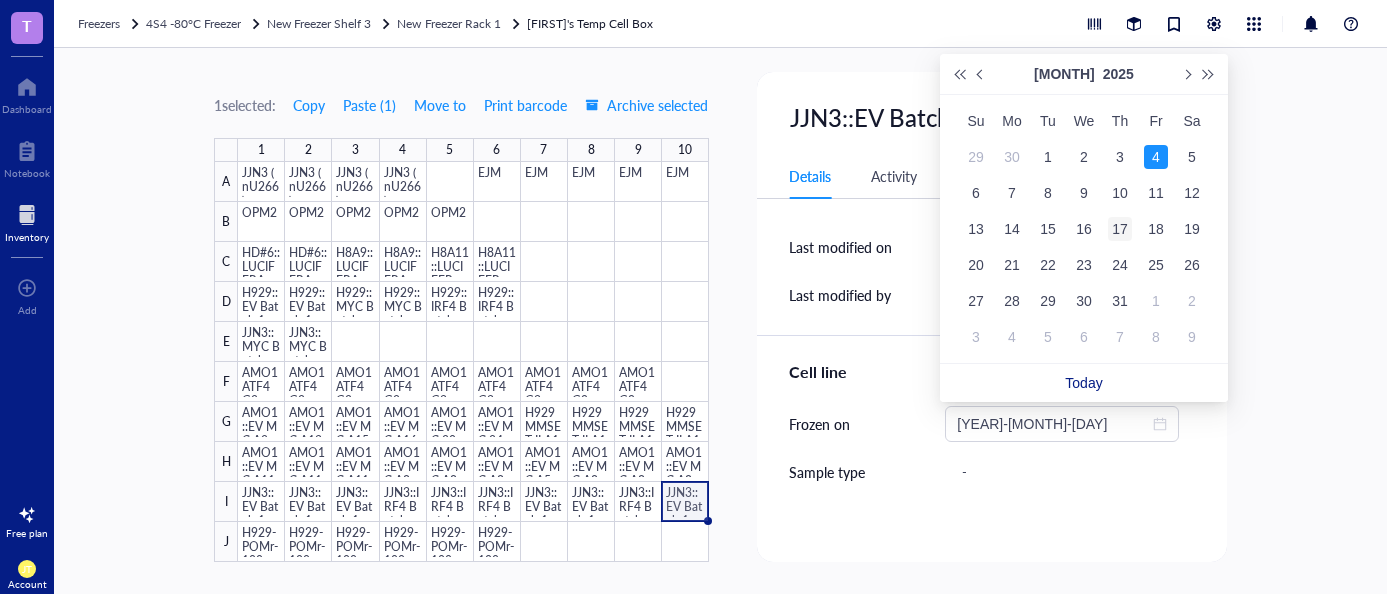 type on "2025-07-17" 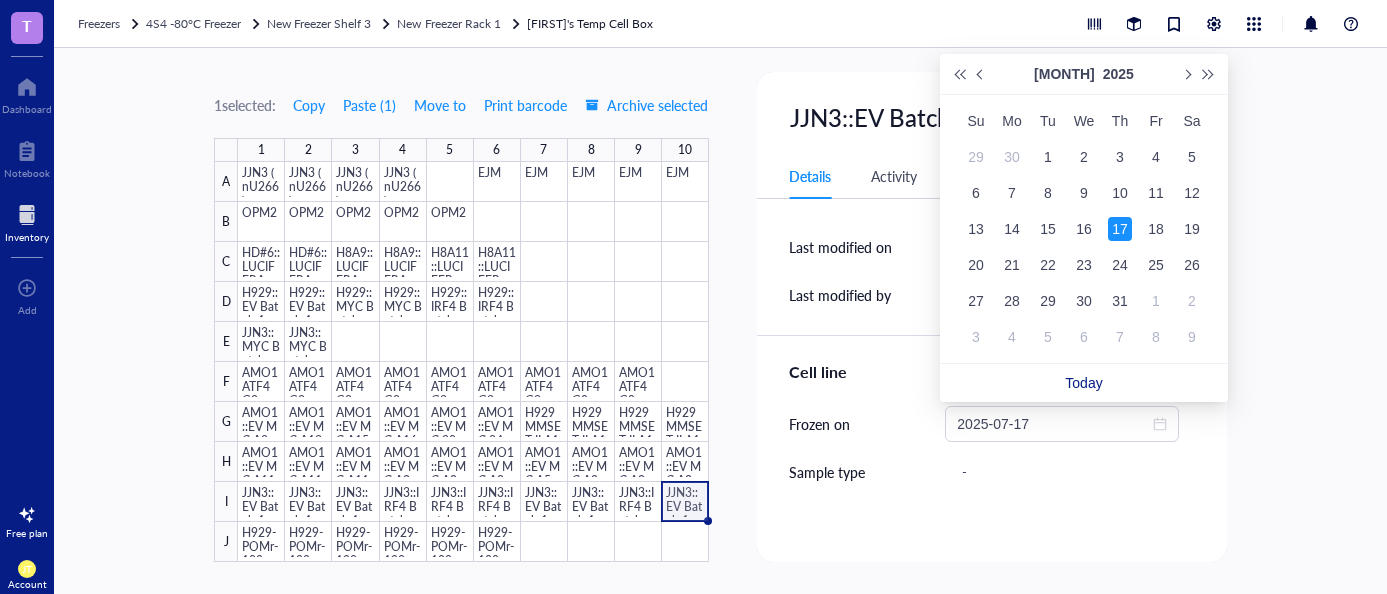 click on "17" at bounding box center (1120, 229) 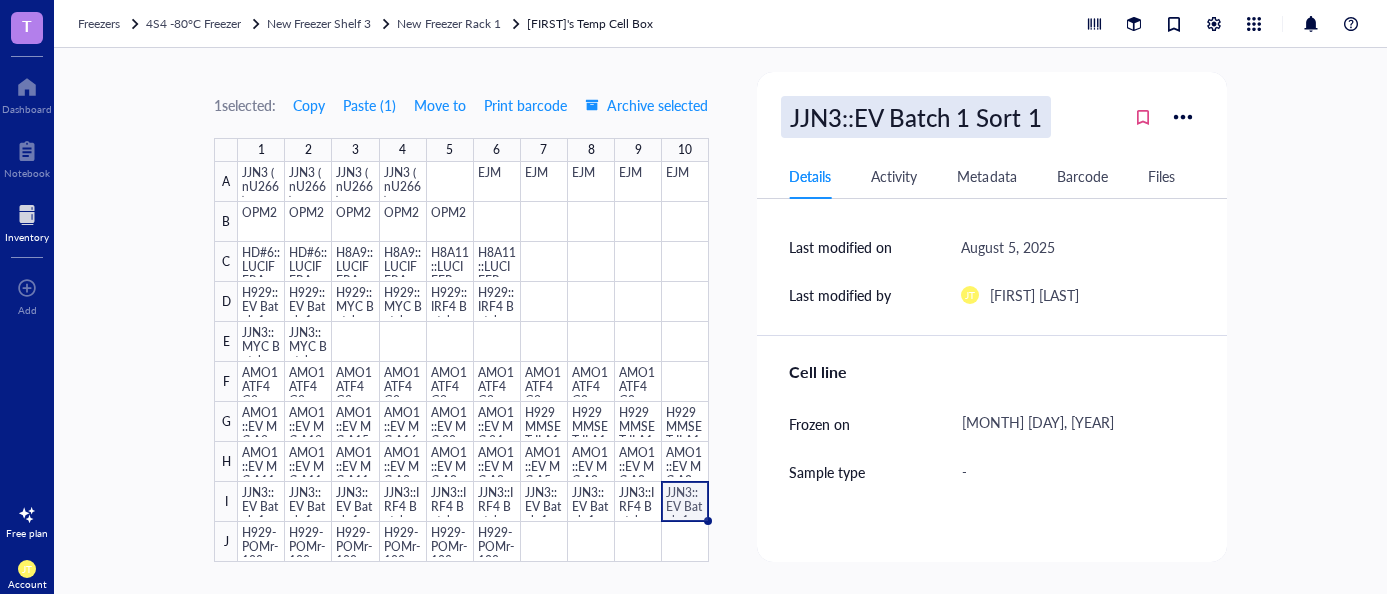 click on "JJN3::EV Batch 1 Sort 1" at bounding box center [915, 117] 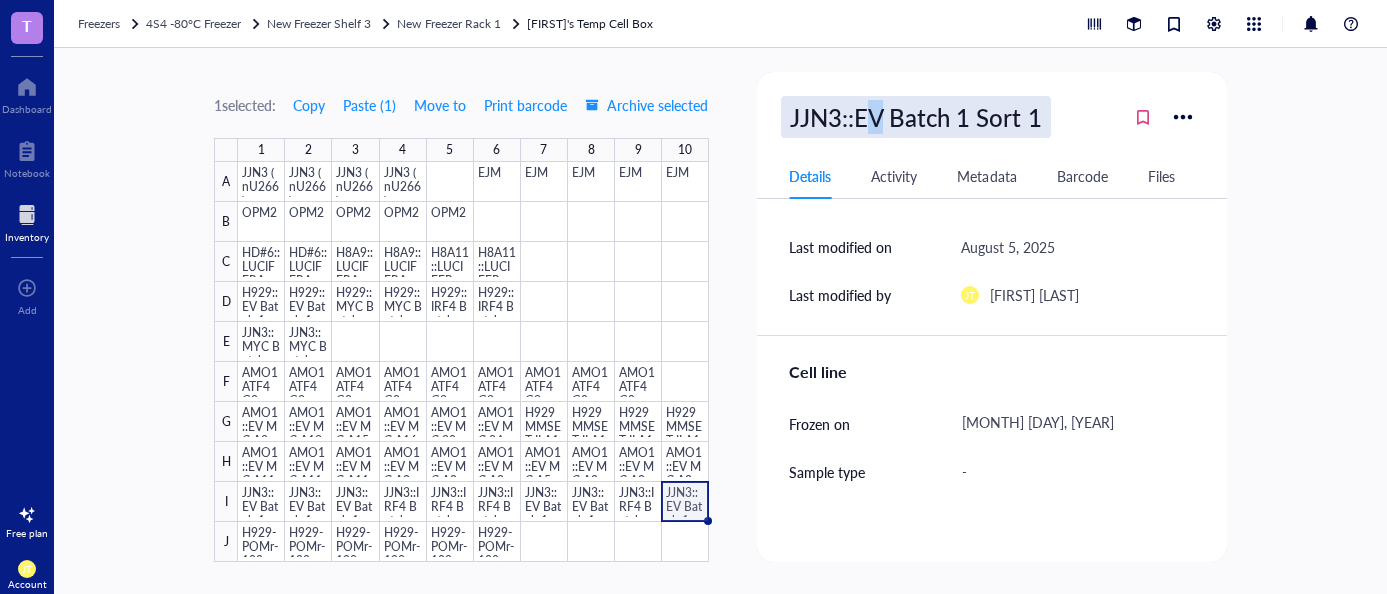 drag, startPoint x: 880, startPoint y: 115, endPoint x: 862, endPoint y: 117, distance: 18.110771 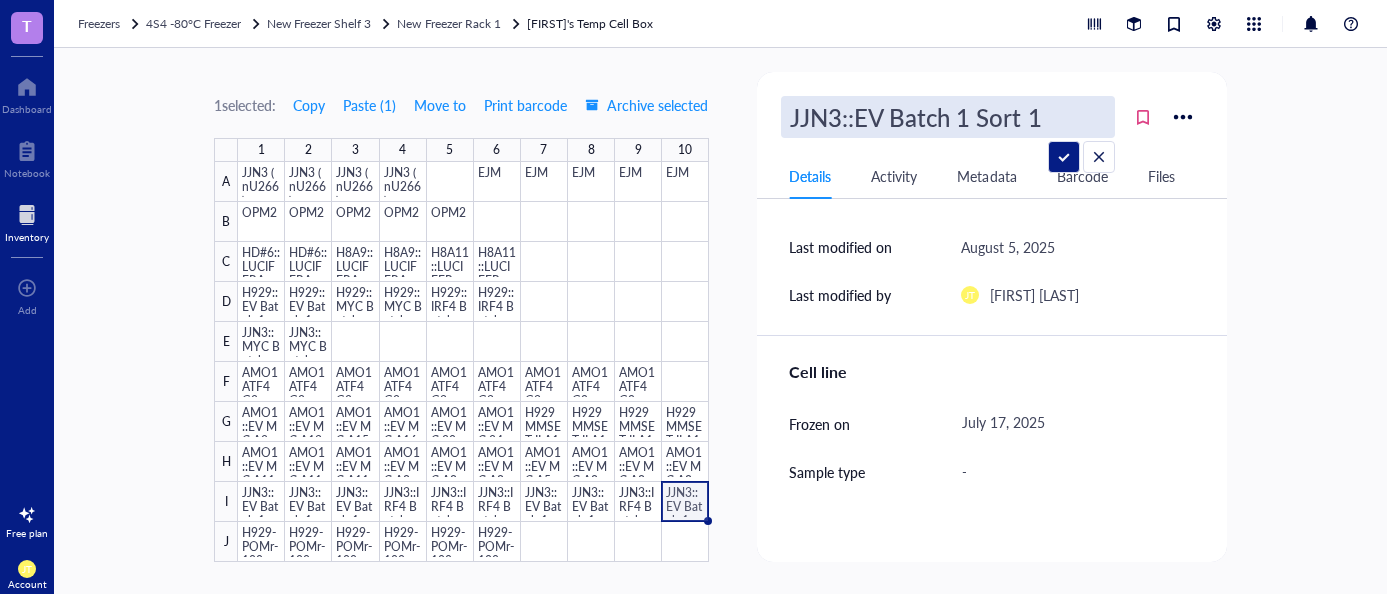 drag, startPoint x: 852, startPoint y: 118, endPoint x: 879, endPoint y: 121, distance: 27.166155 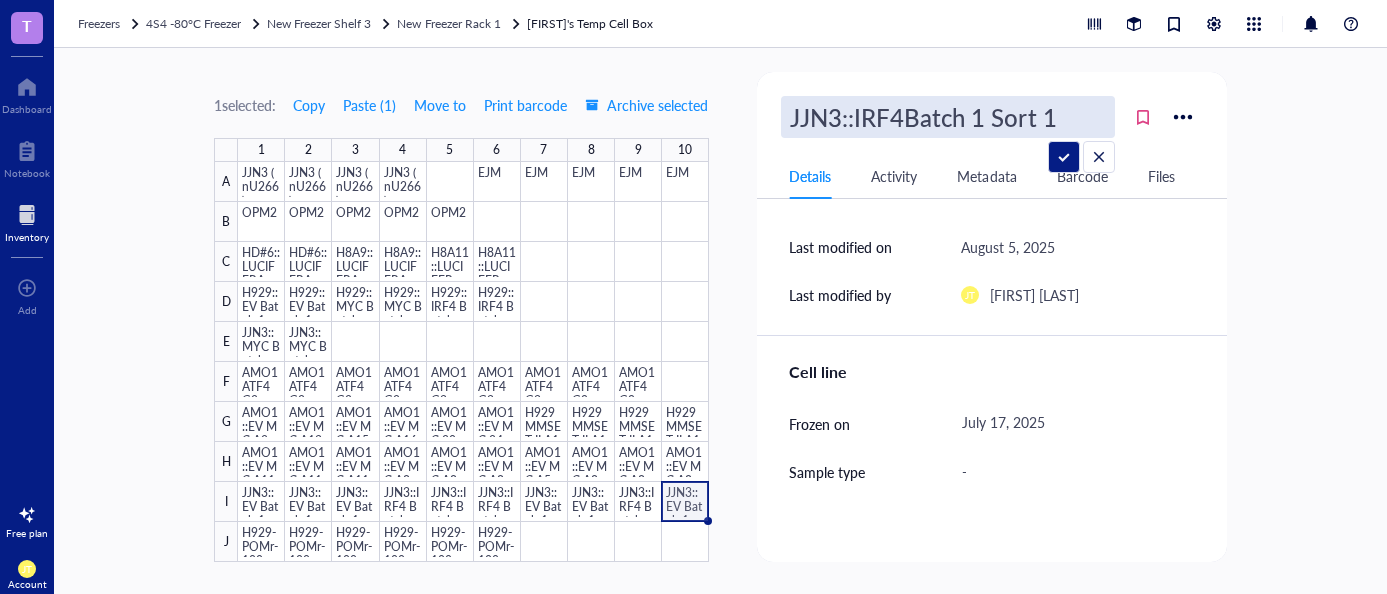 type on "JJN3::IRF4 Batch 1 Sort 1" 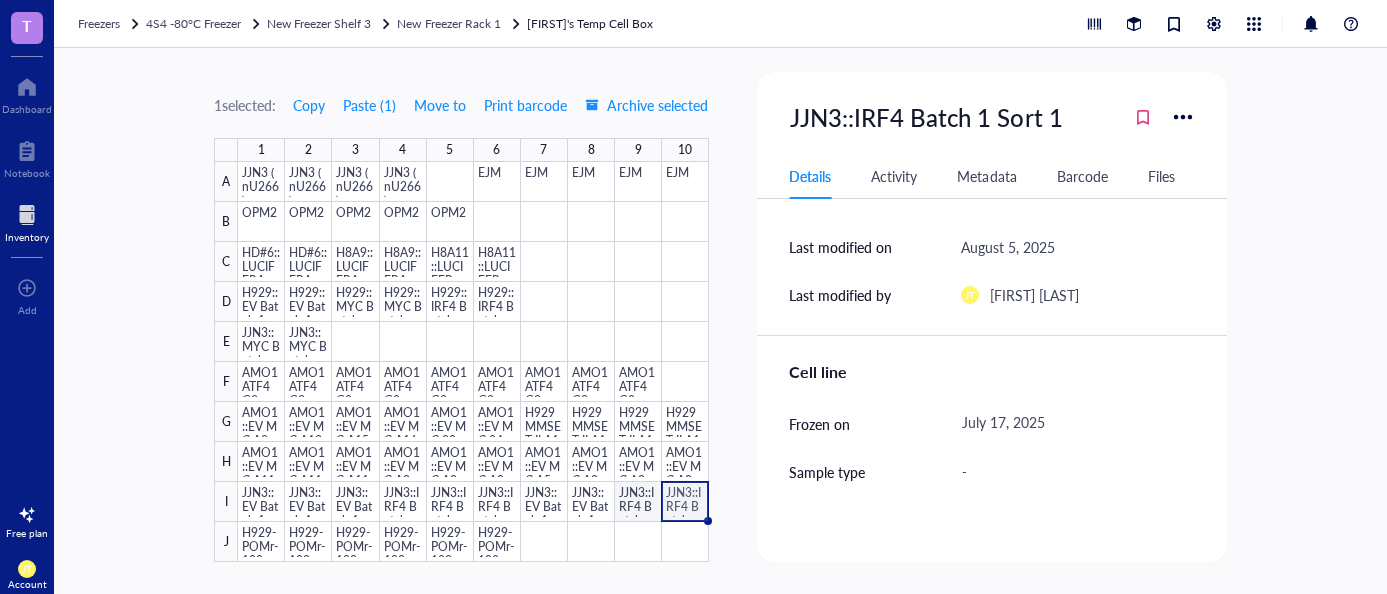 click at bounding box center (473, 362) 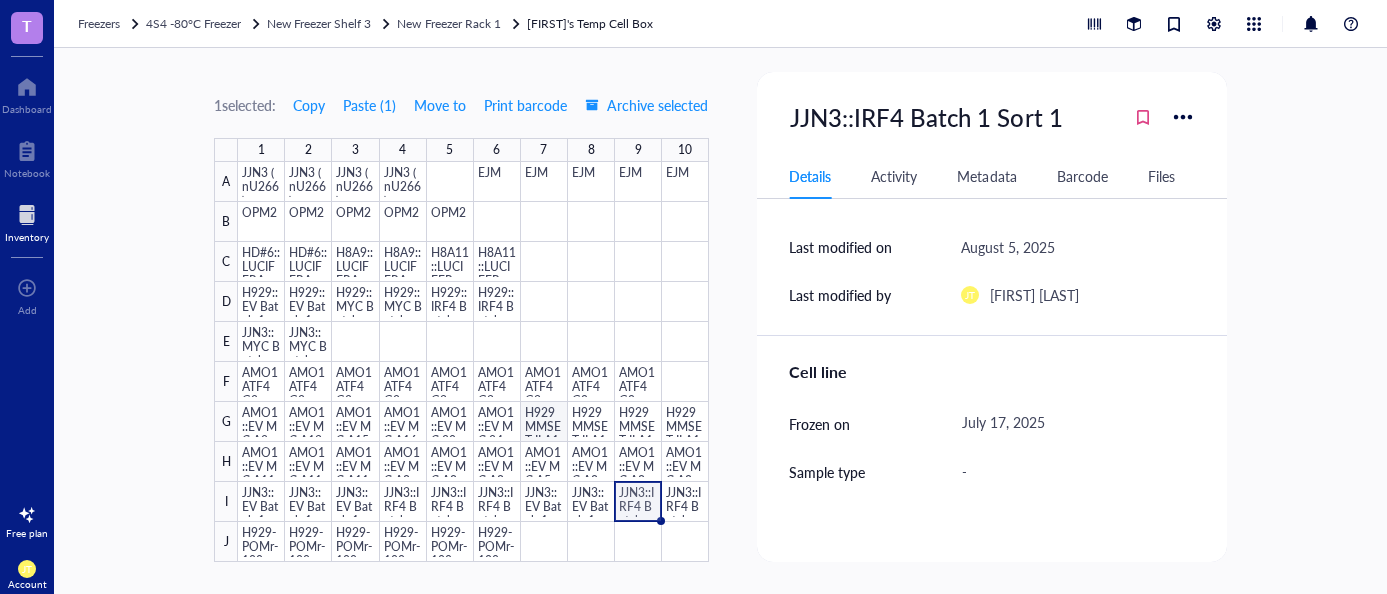 click at bounding box center [473, 362] 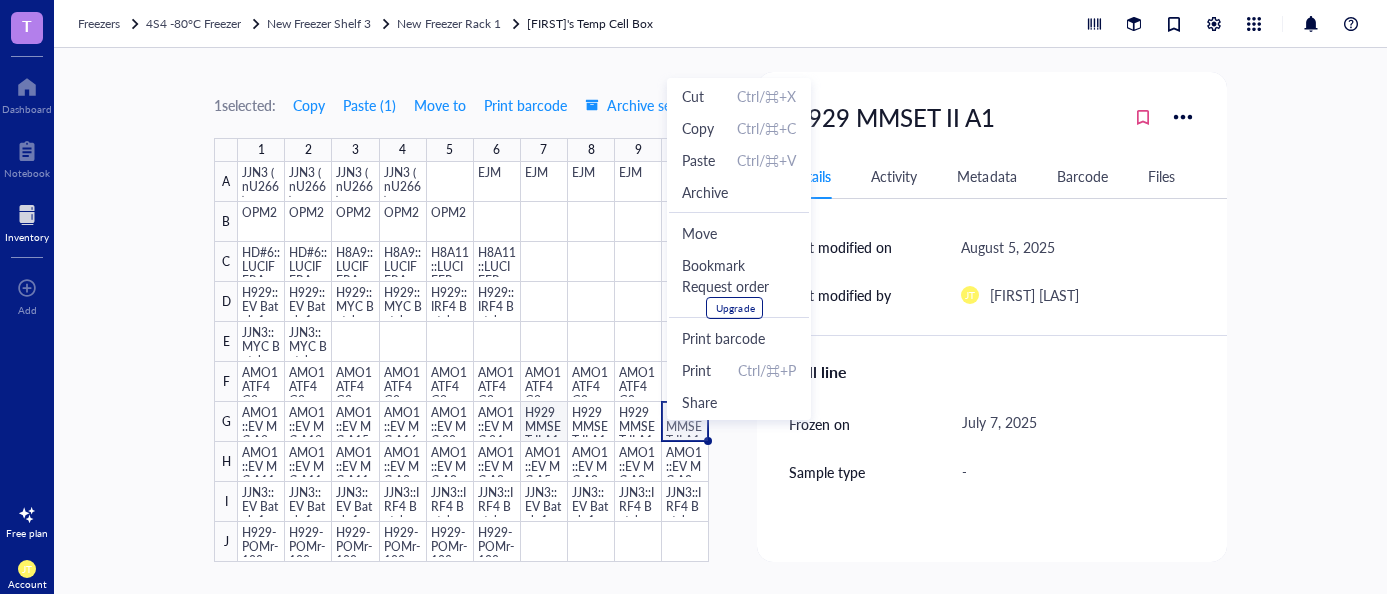 click at bounding box center (473, 362) 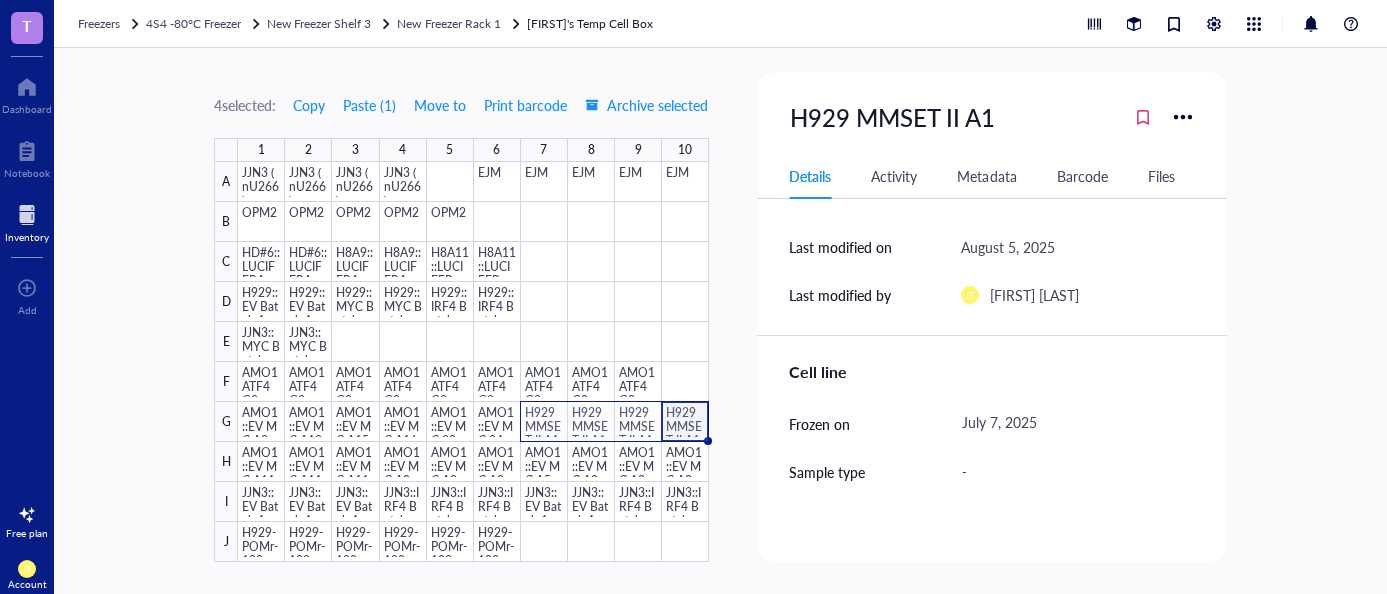 drag, startPoint x: 768, startPoint y: 523, endPoint x: 747, endPoint y: 512, distance: 23.70654 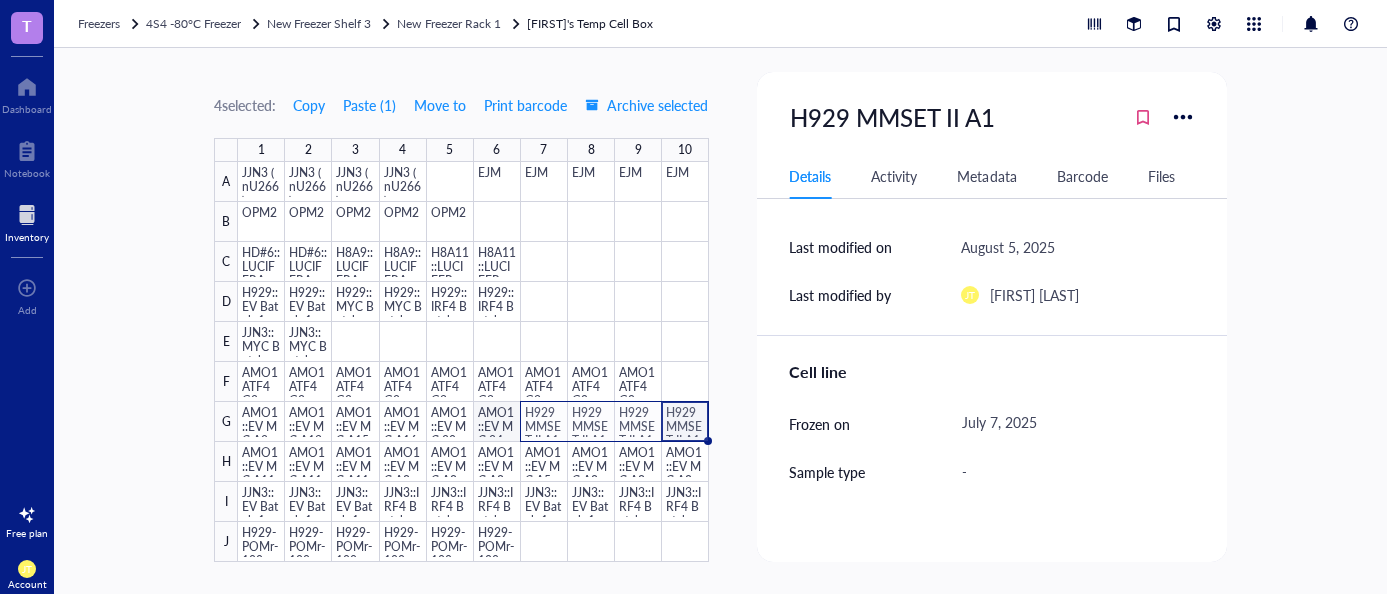 click at bounding box center [473, 362] 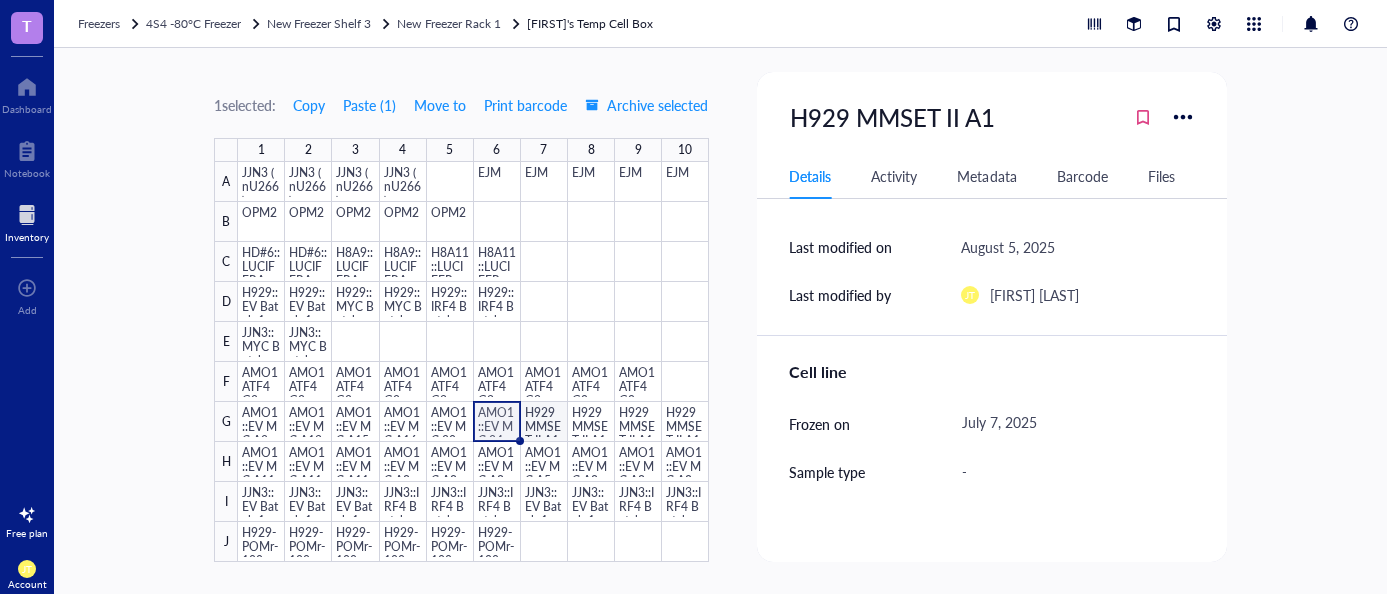 drag, startPoint x: 537, startPoint y: 418, endPoint x: 633, endPoint y: 419, distance: 96.00521 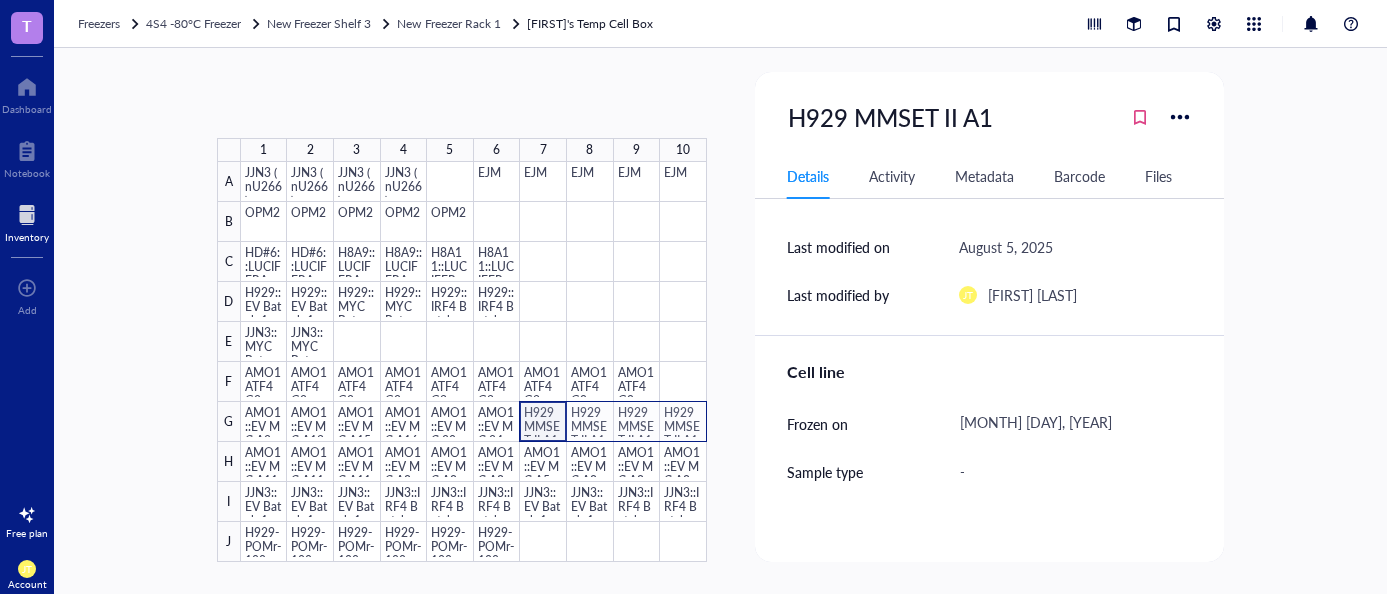 click at bounding box center [474, 362] 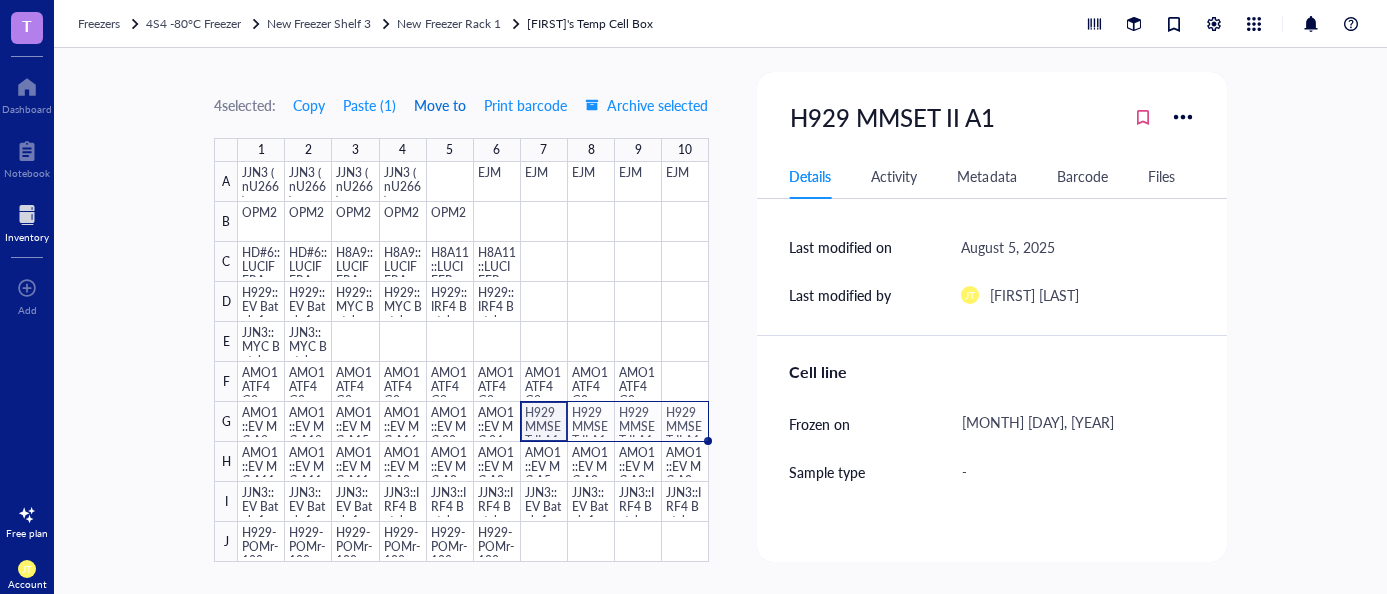 click on "Move to" at bounding box center [440, 105] 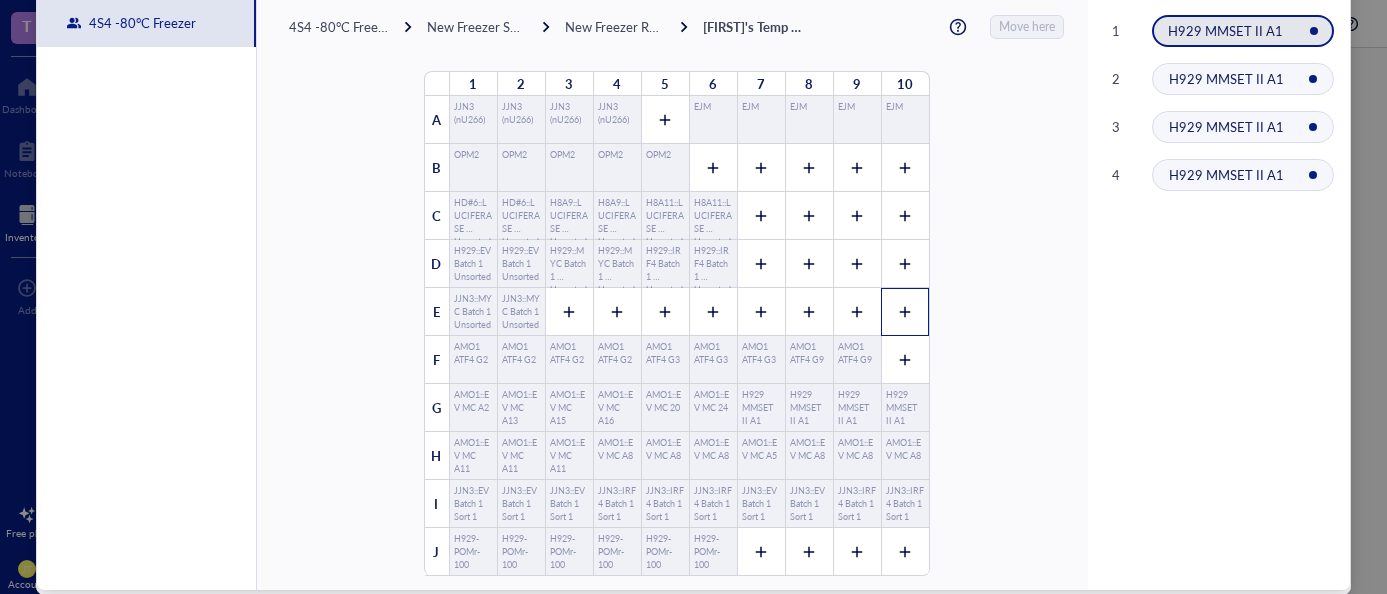scroll, scrollTop: 158, scrollLeft: 0, axis: vertical 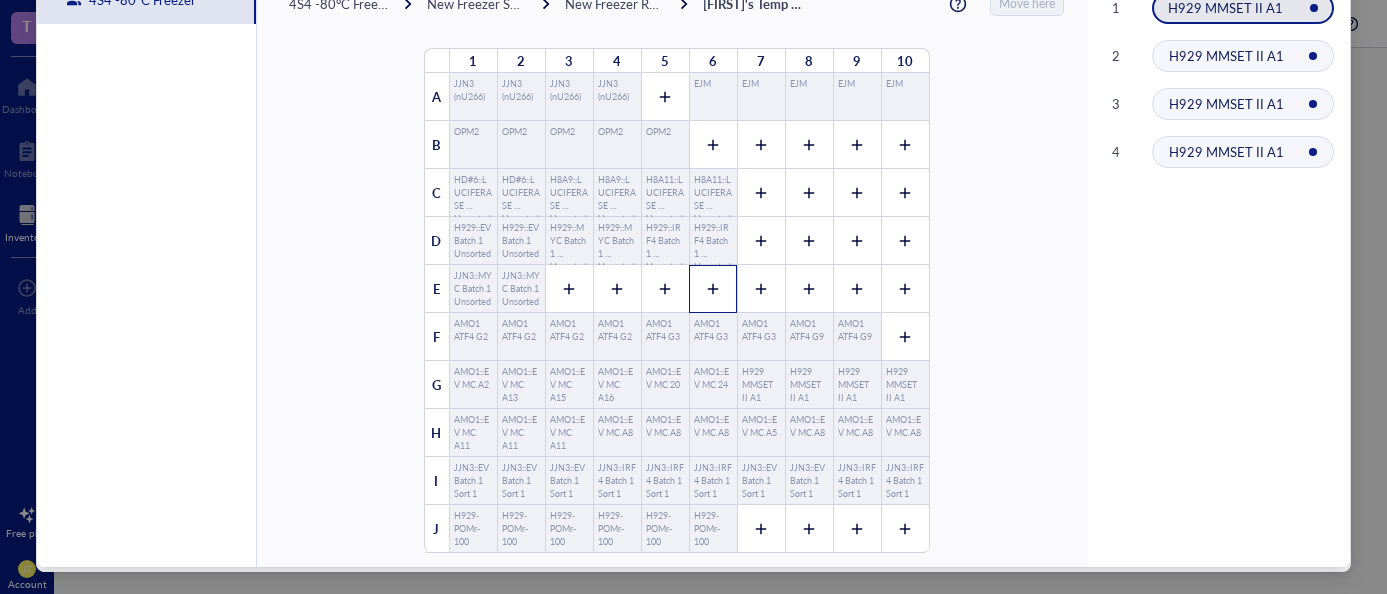 click 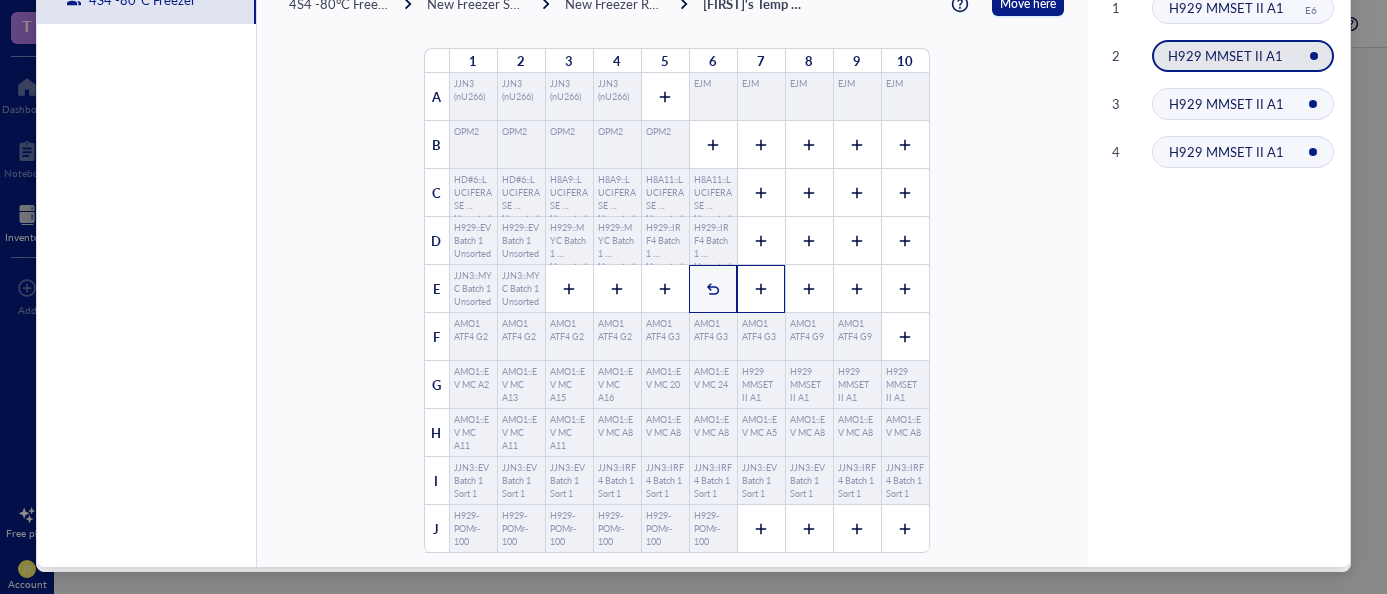click at bounding box center (761, 289) 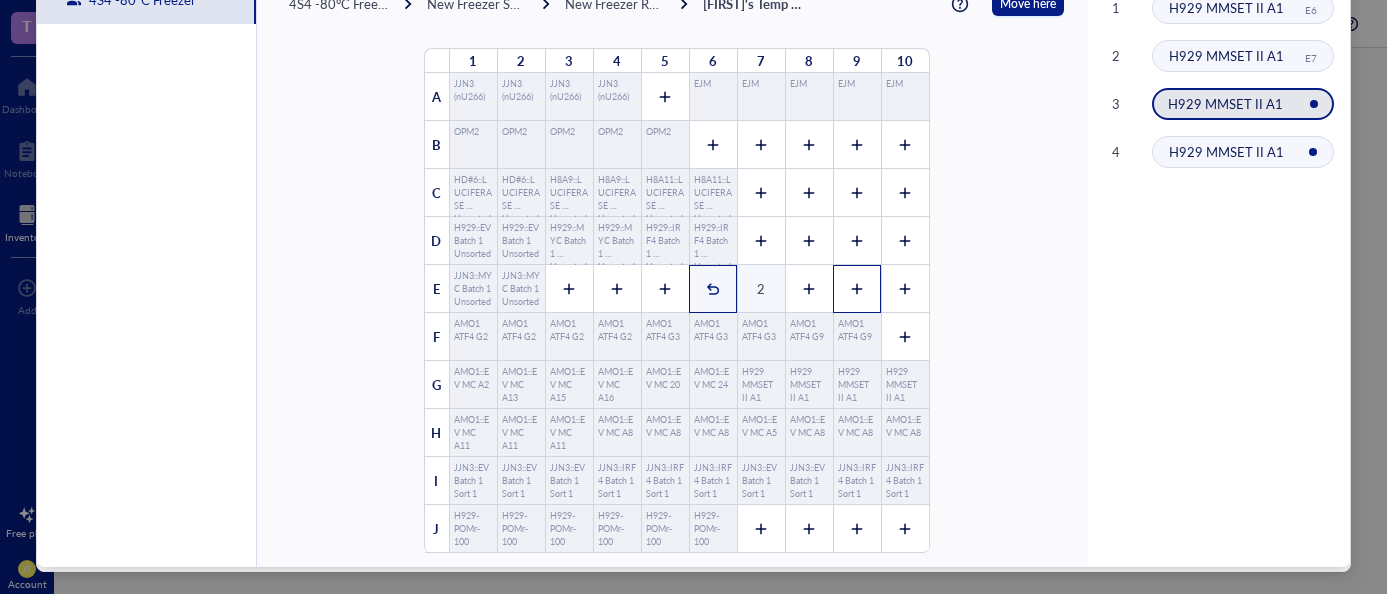 drag, startPoint x: 801, startPoint y: 278, endPoint x: 825, endPoint y: 278, distance: 24 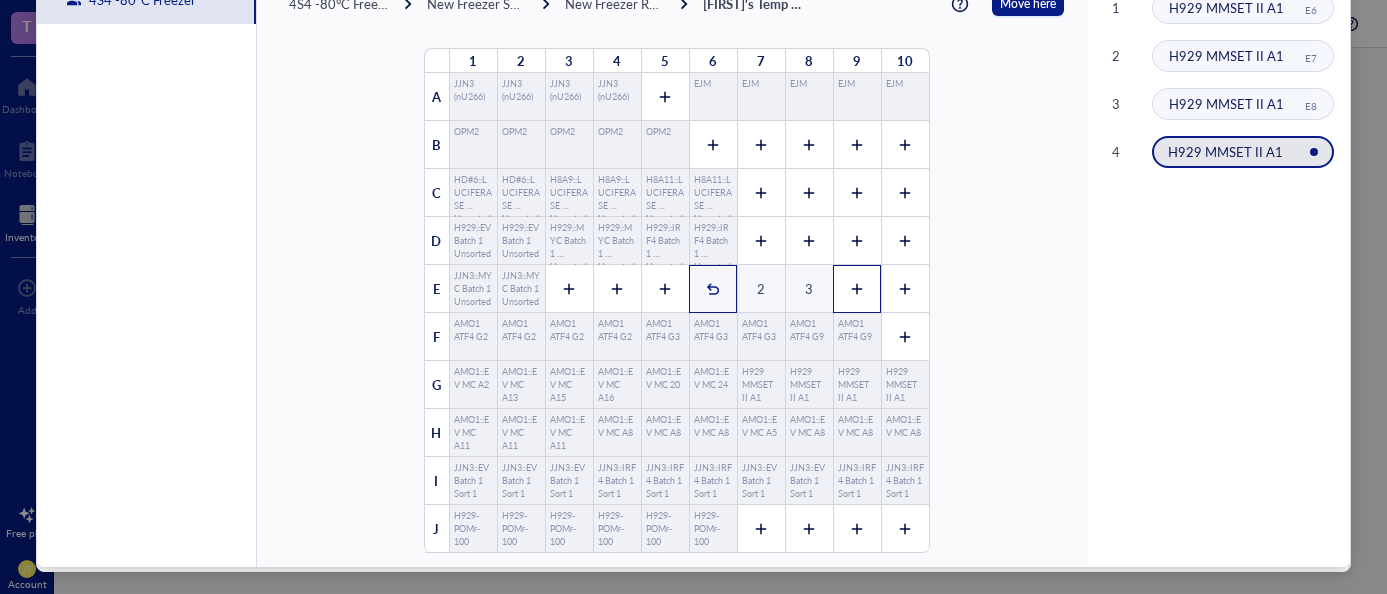 click at bounding box center [857, 289] 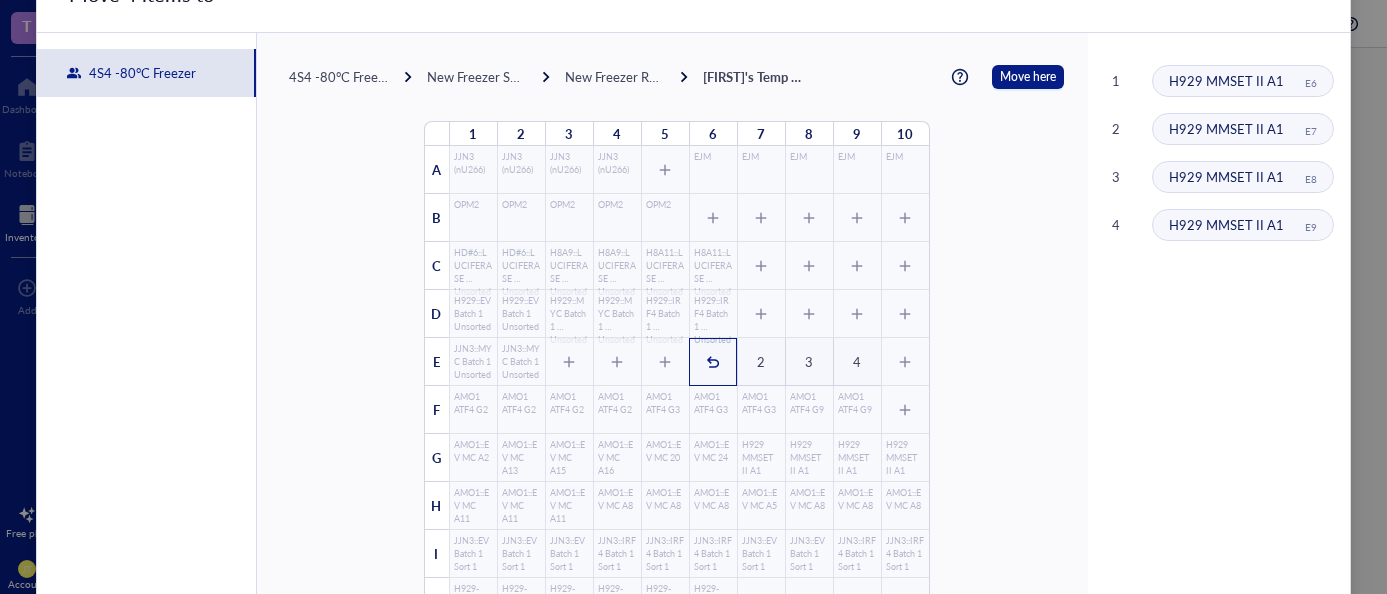 scroll, scrollTop: 0, scrollLeft: 0, axis: both 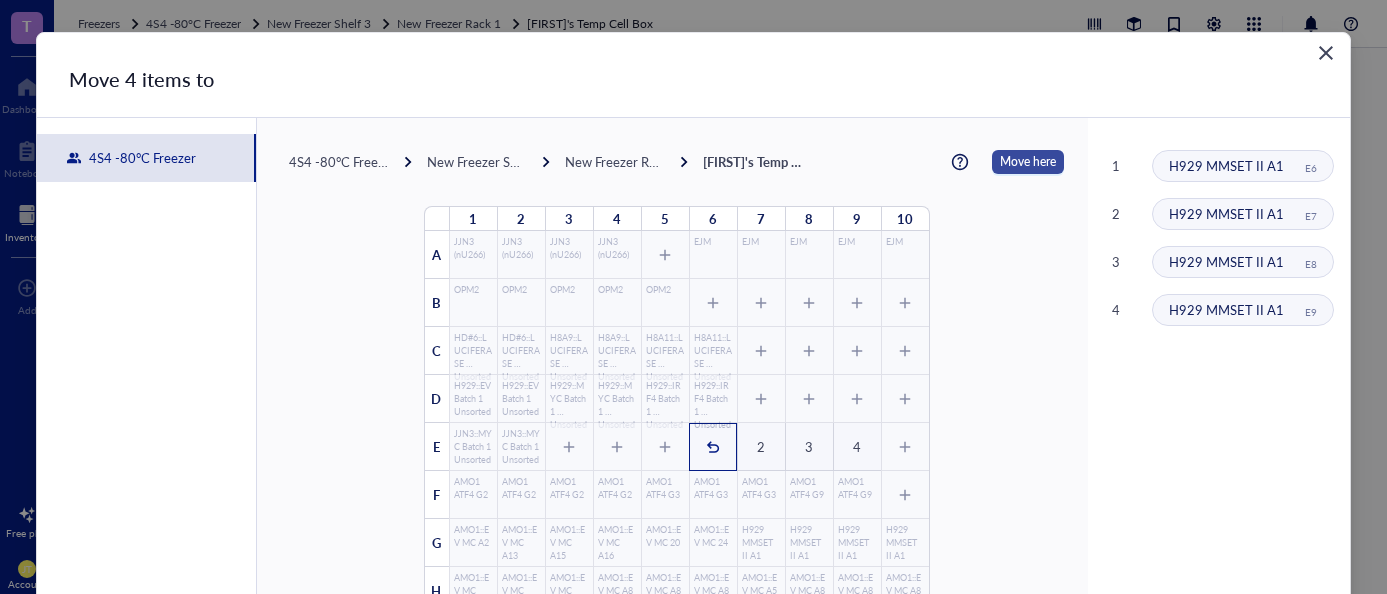 click on "Move here" at bounding box center [1028, 162] 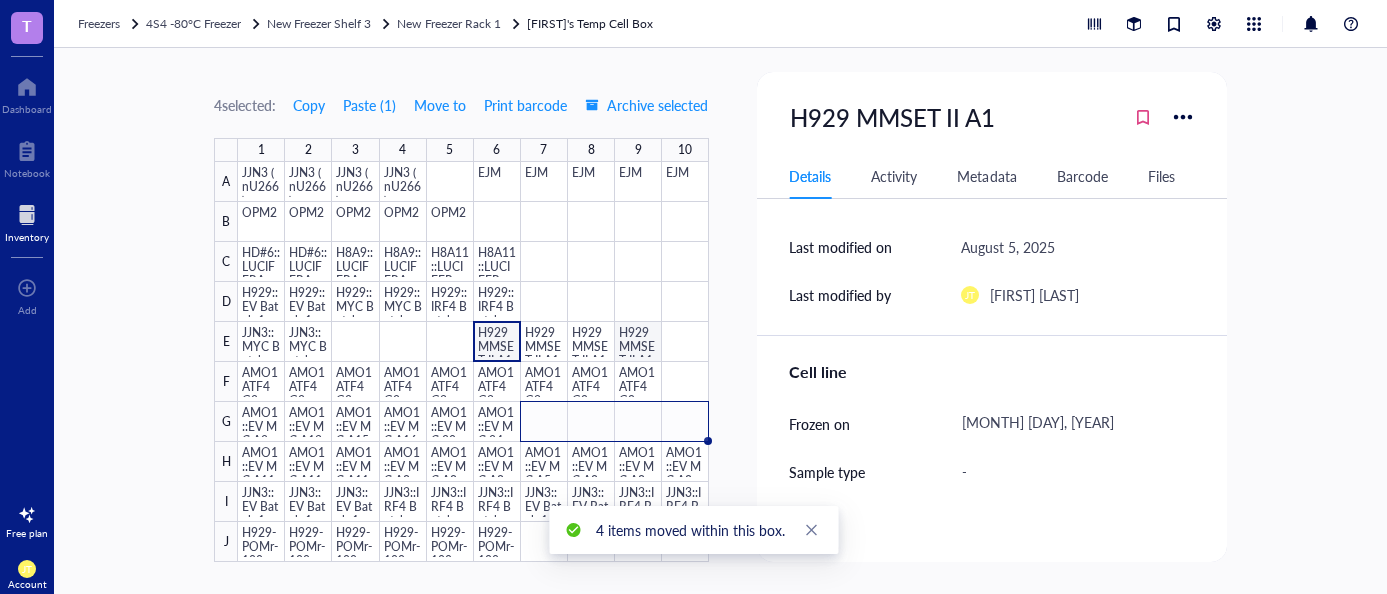 click at bounding box center (473, 362) 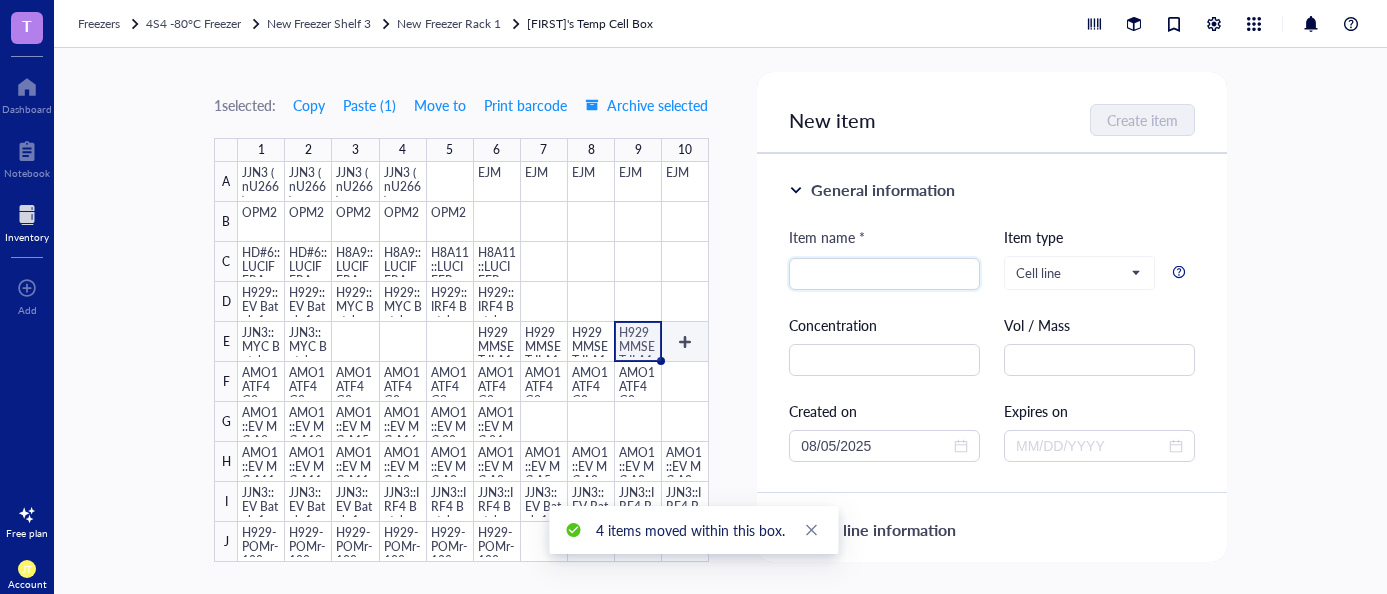 click at bounding box center [473, 362] 